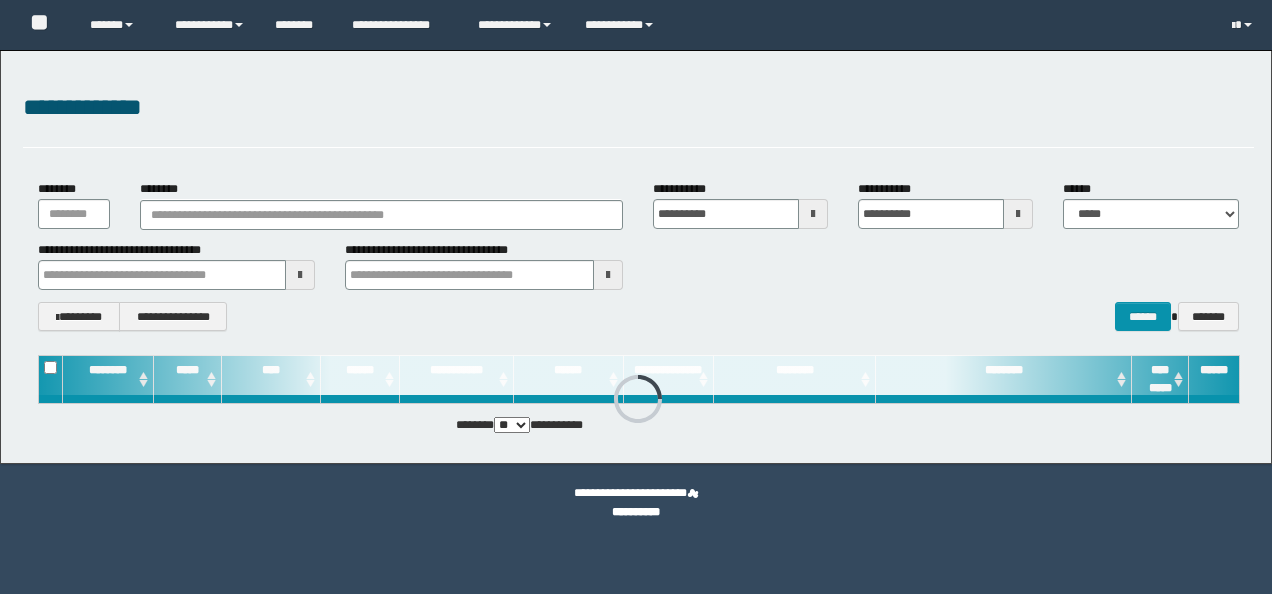 scroll, scrollTop: 0, scrollLeft: 0, axis: both 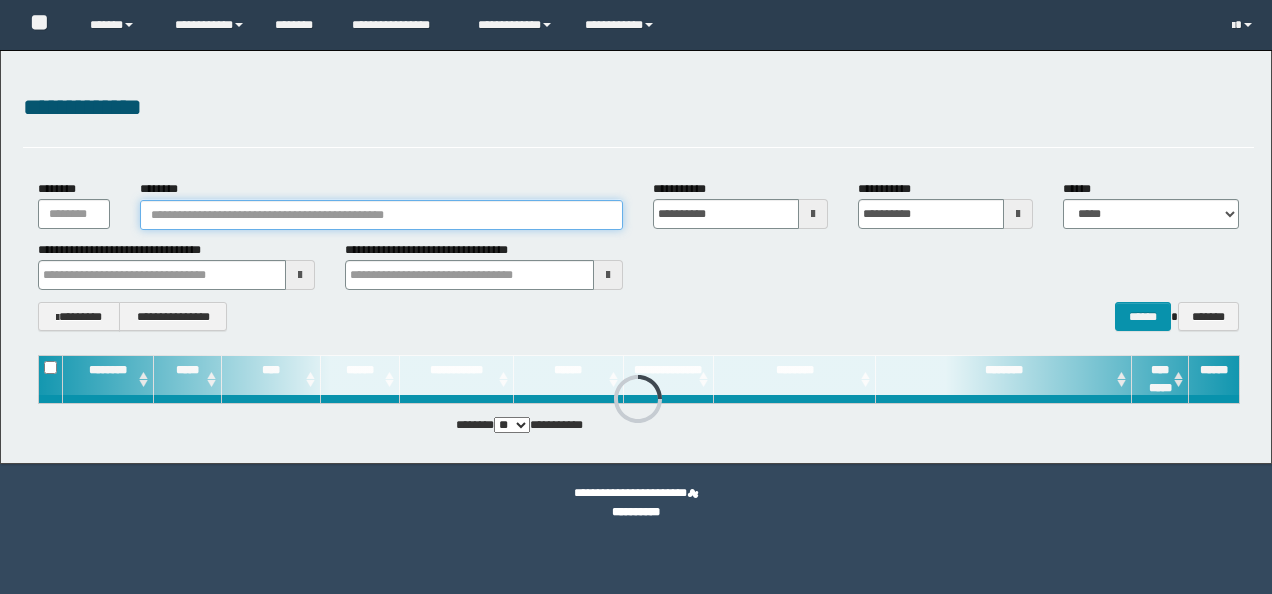 click on "********" at bounding box center [381, 215] 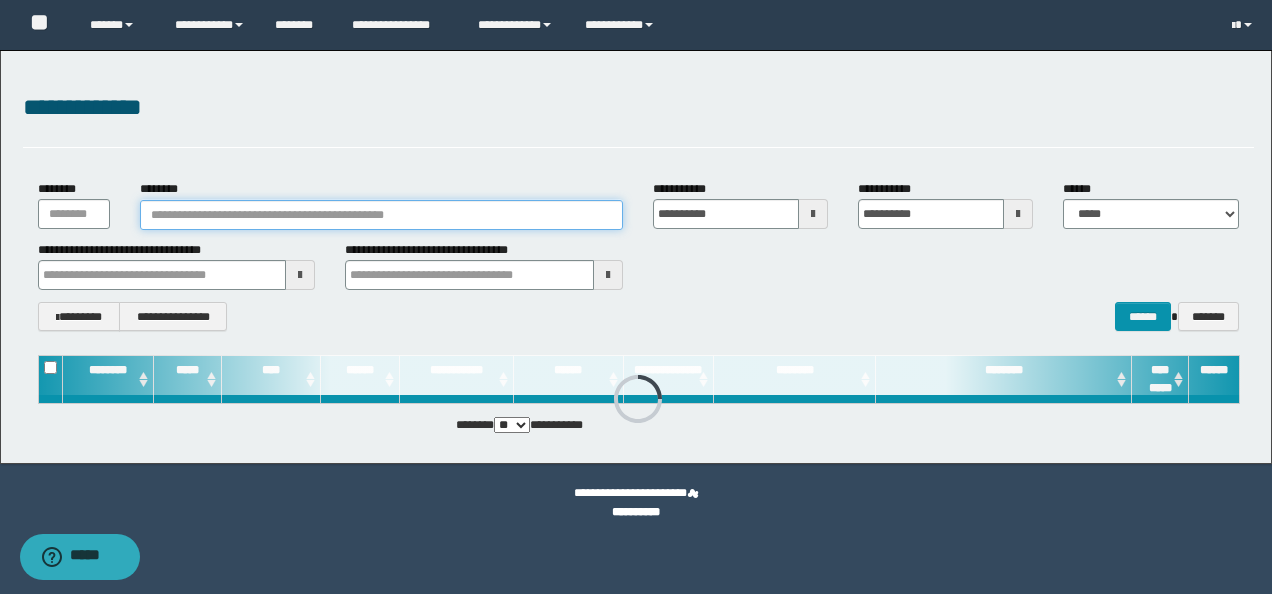 paste on "**********" 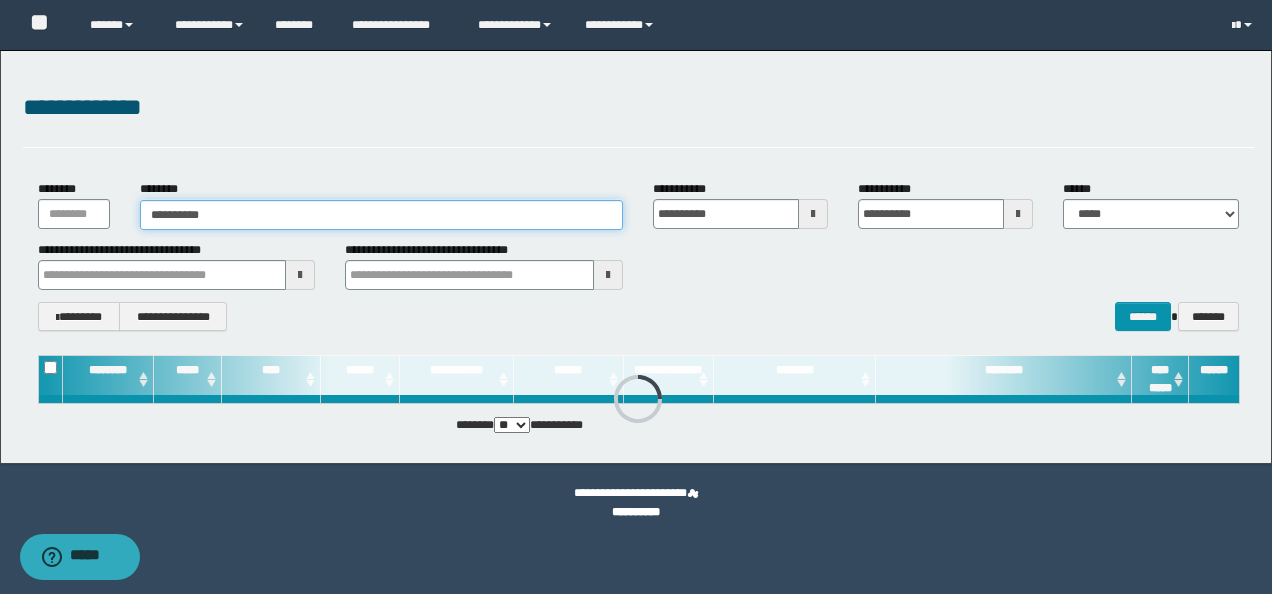 type on "**********" 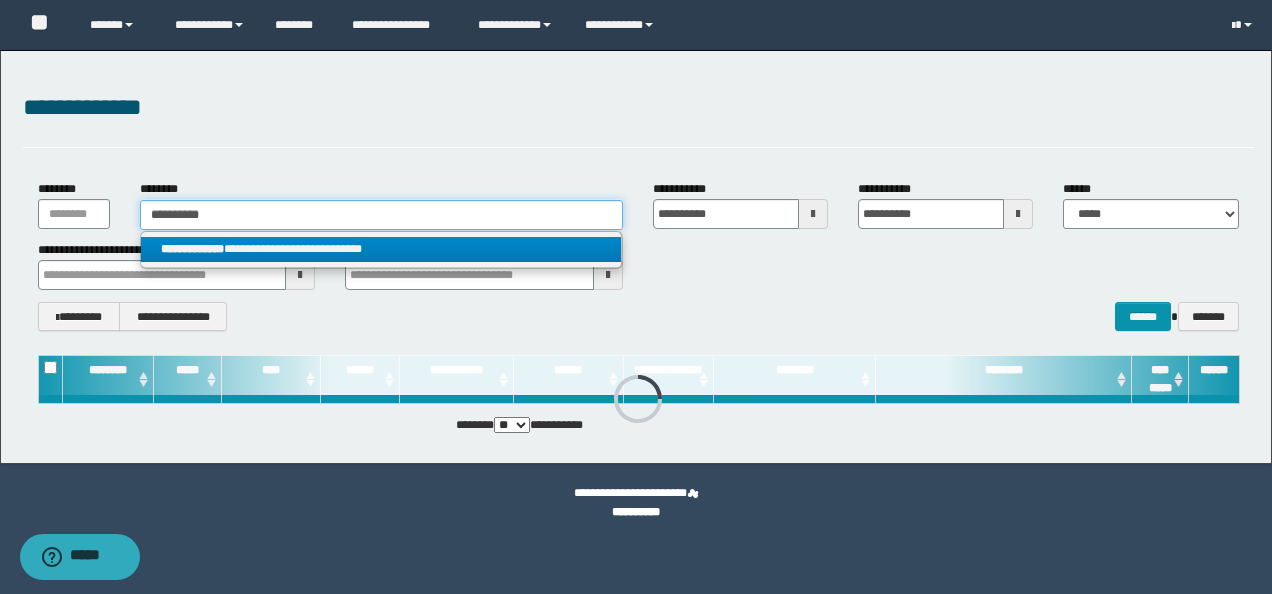 type on "**********" 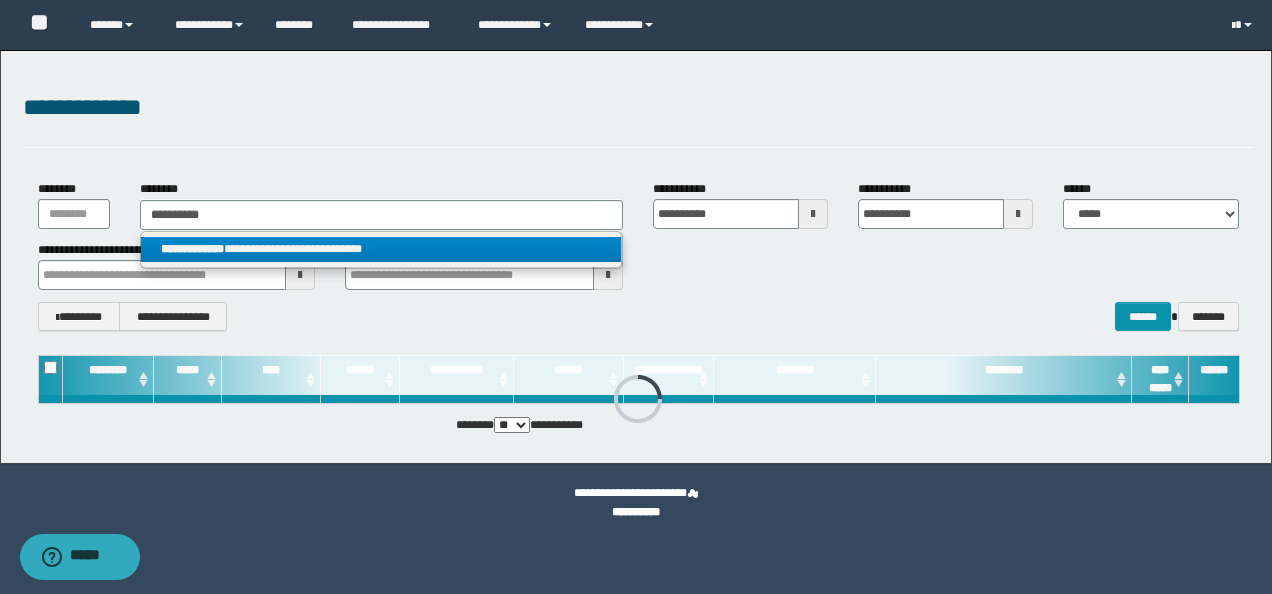 click on "**********" at bounding box center (381, 249) 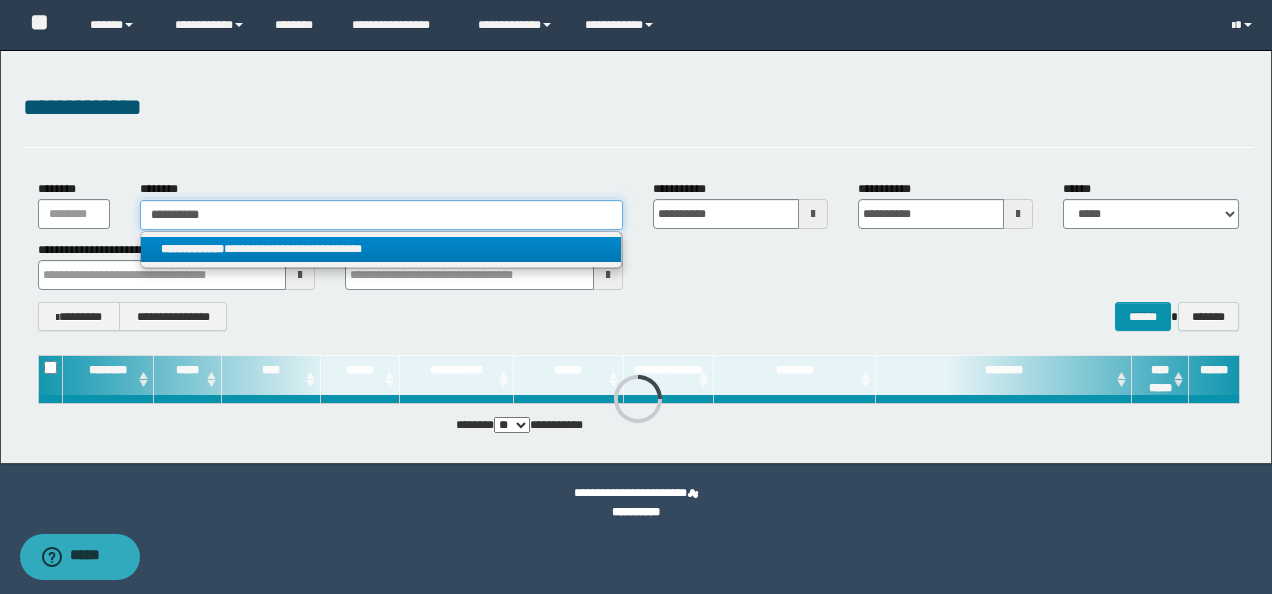 type 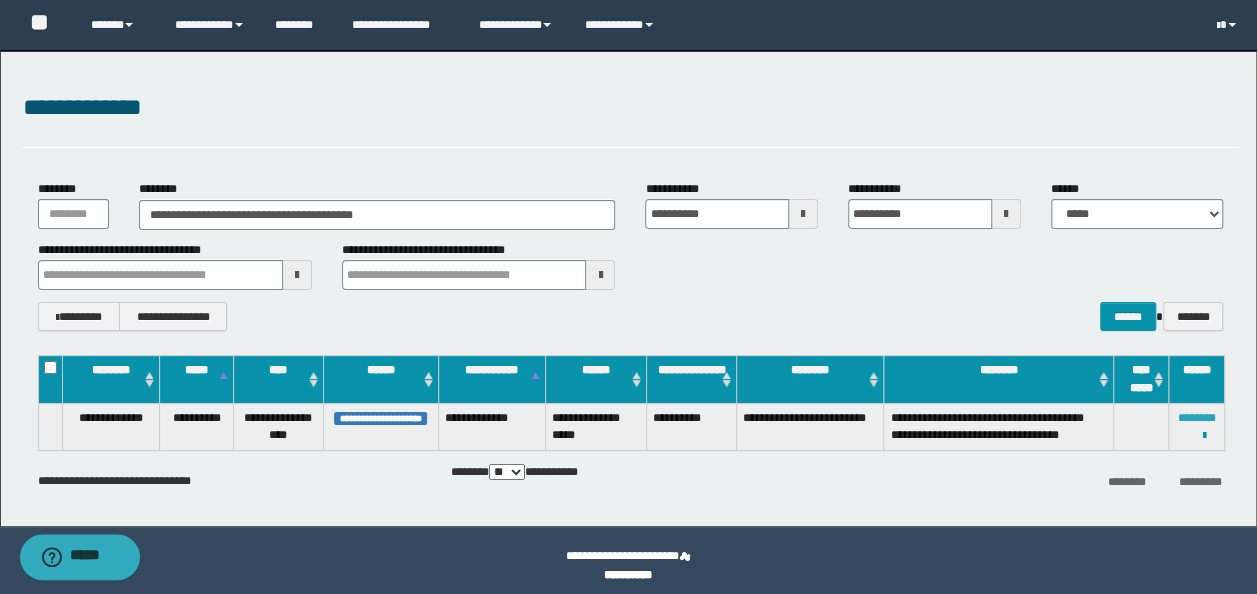 click on "********" at bounding box center [1197, 418] 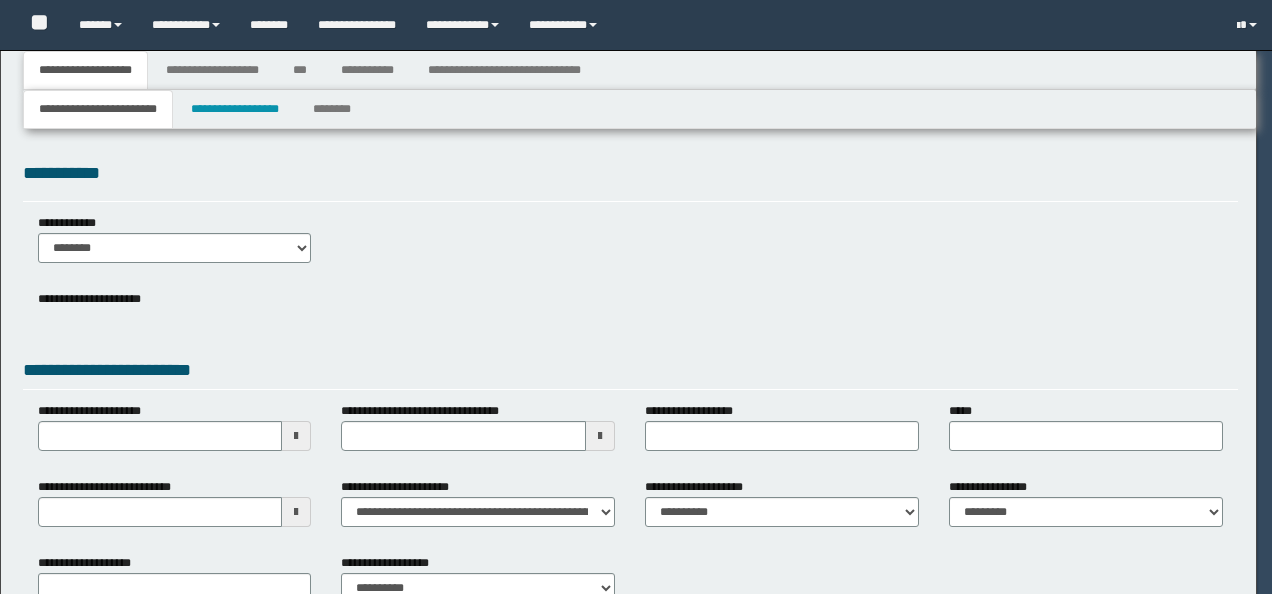 scroll, scrollTop: 0, scrollLeft: 0, axis: both 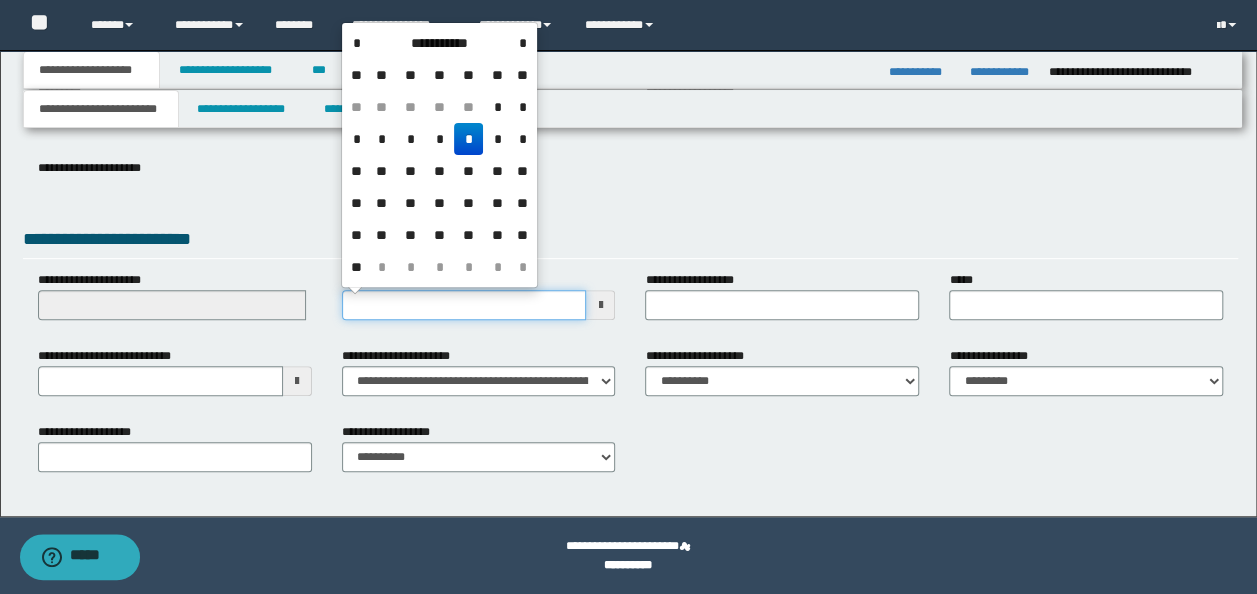 click on "**********" at bounding box center [464, 305] 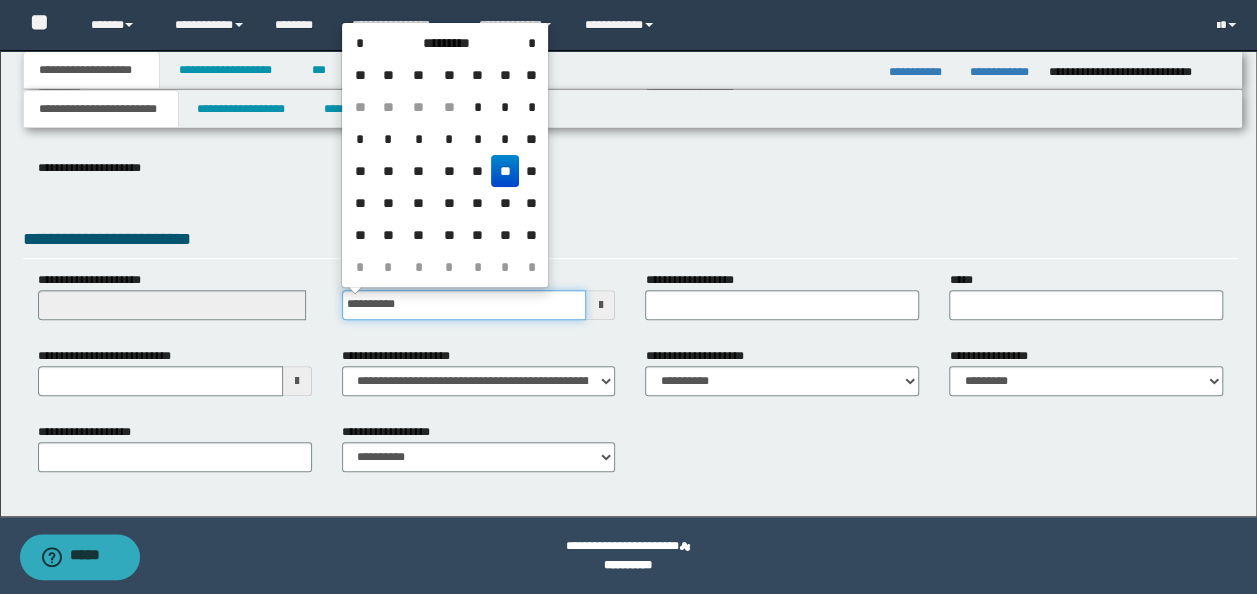 type on "**********" 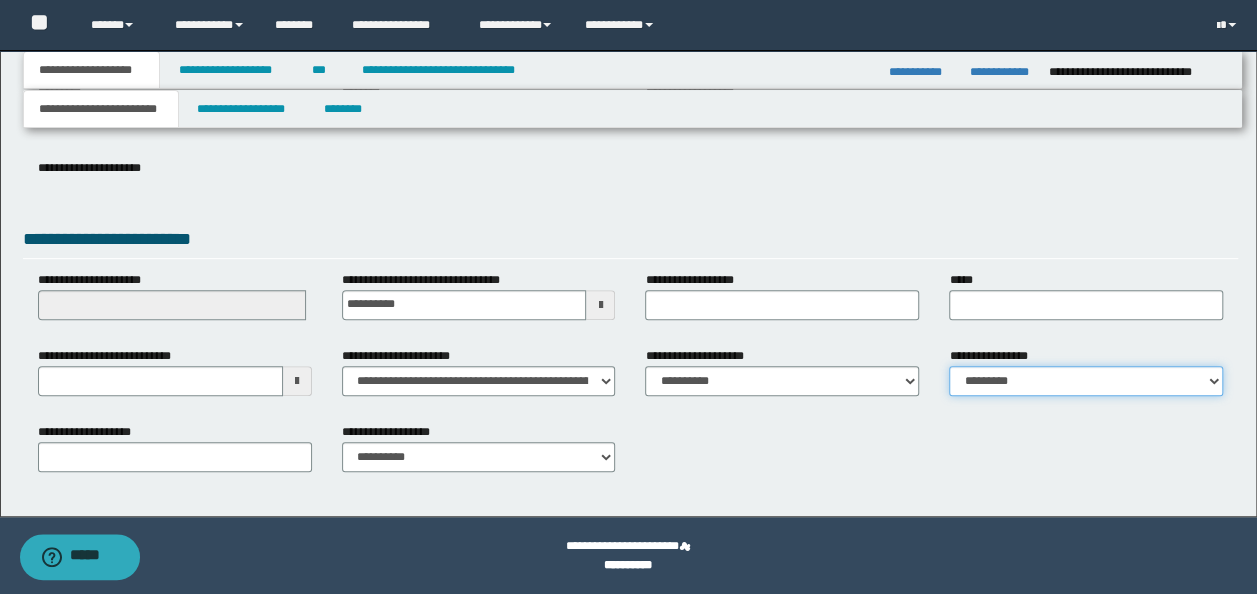 drag, startPoint x: 998, startPoint y: 379, endPoint x: 998, endPoint y: 397, distance: 18 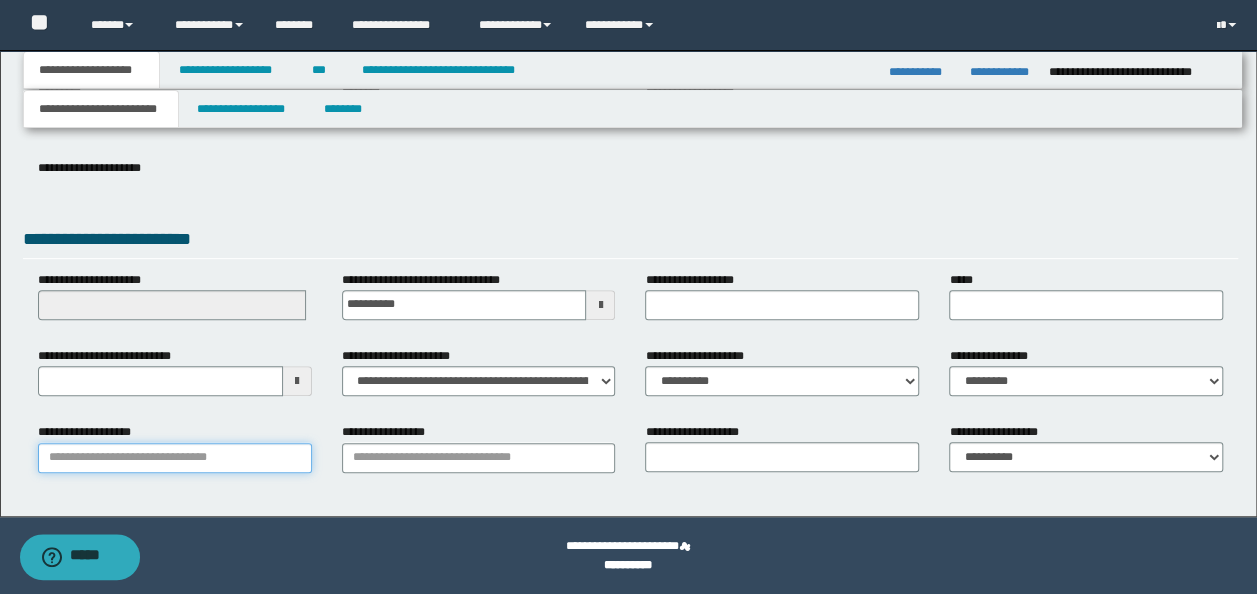 click on "**********" at bounding box center [175, 458] 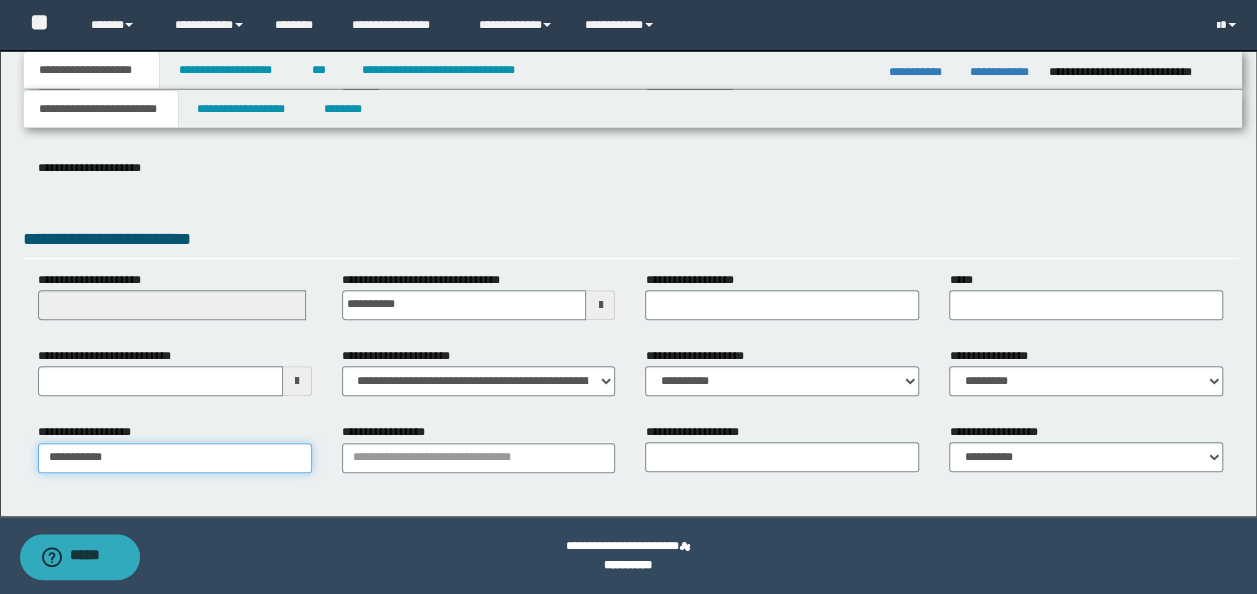 type on "**********" 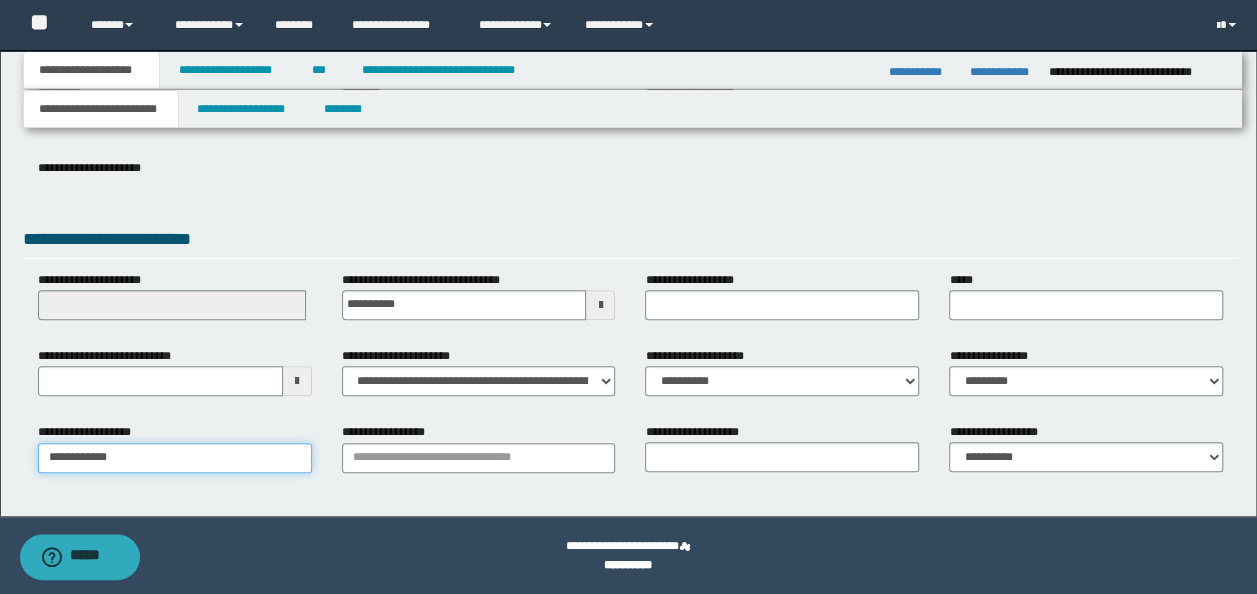 type on "**********" 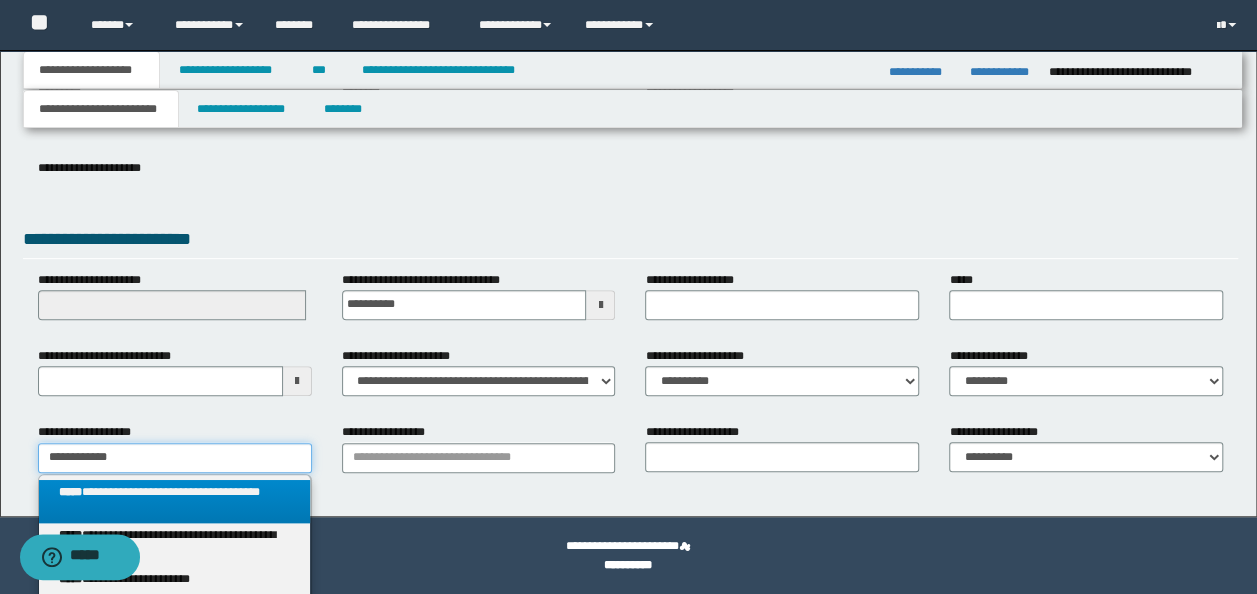type on "**********" 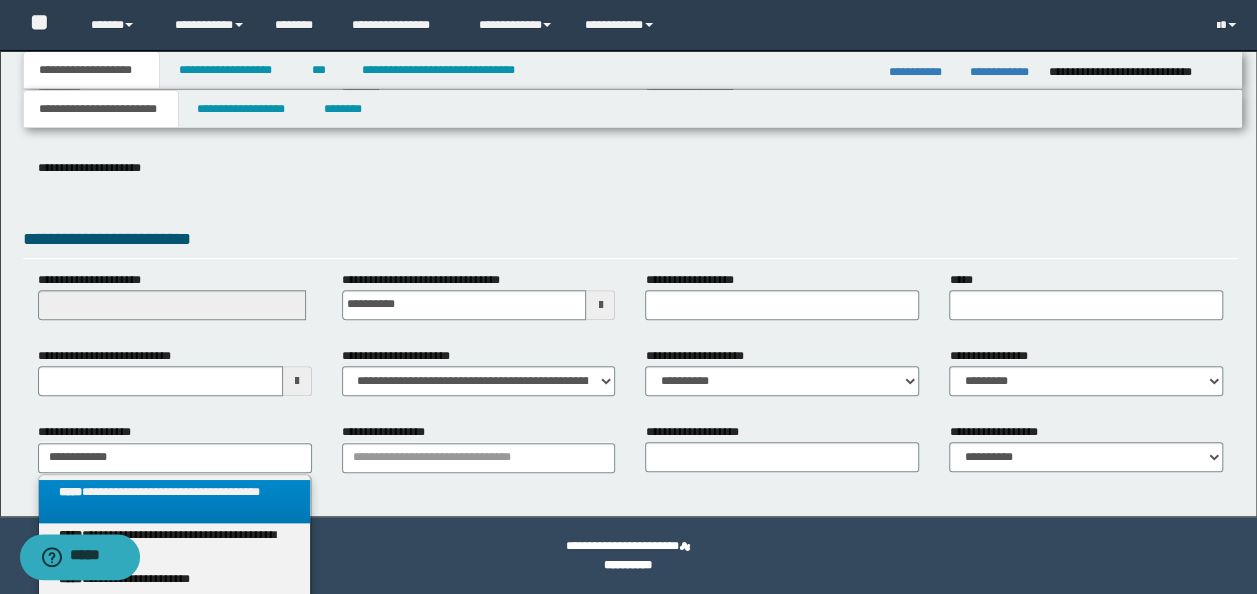 click on "**********" at bounding box center (174, 502) 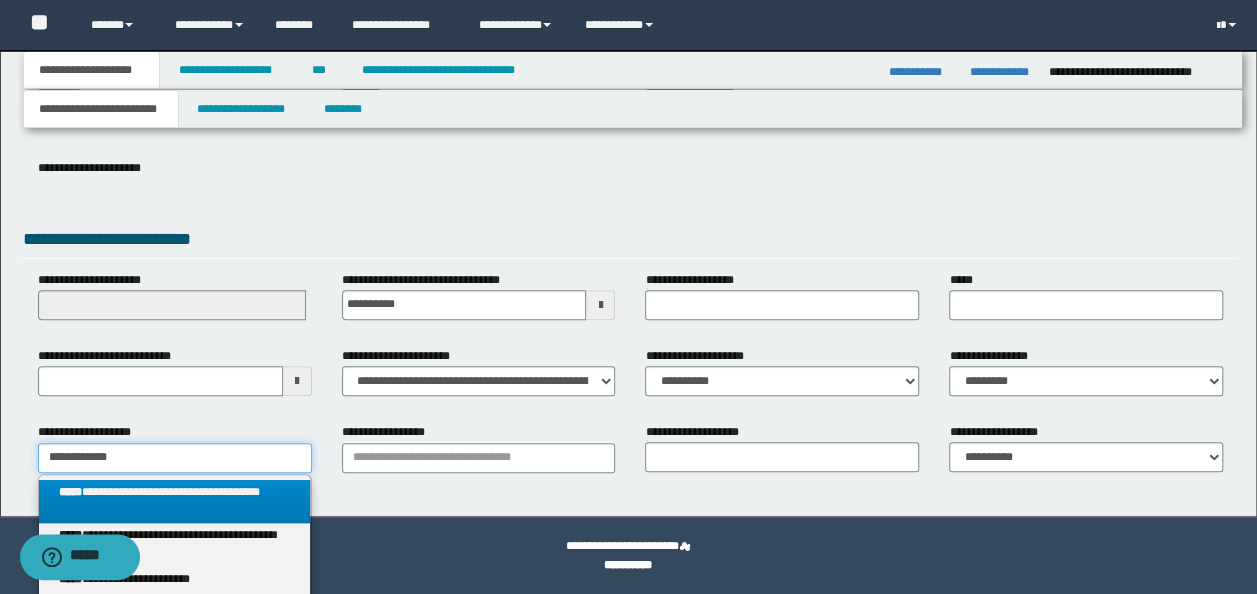 type 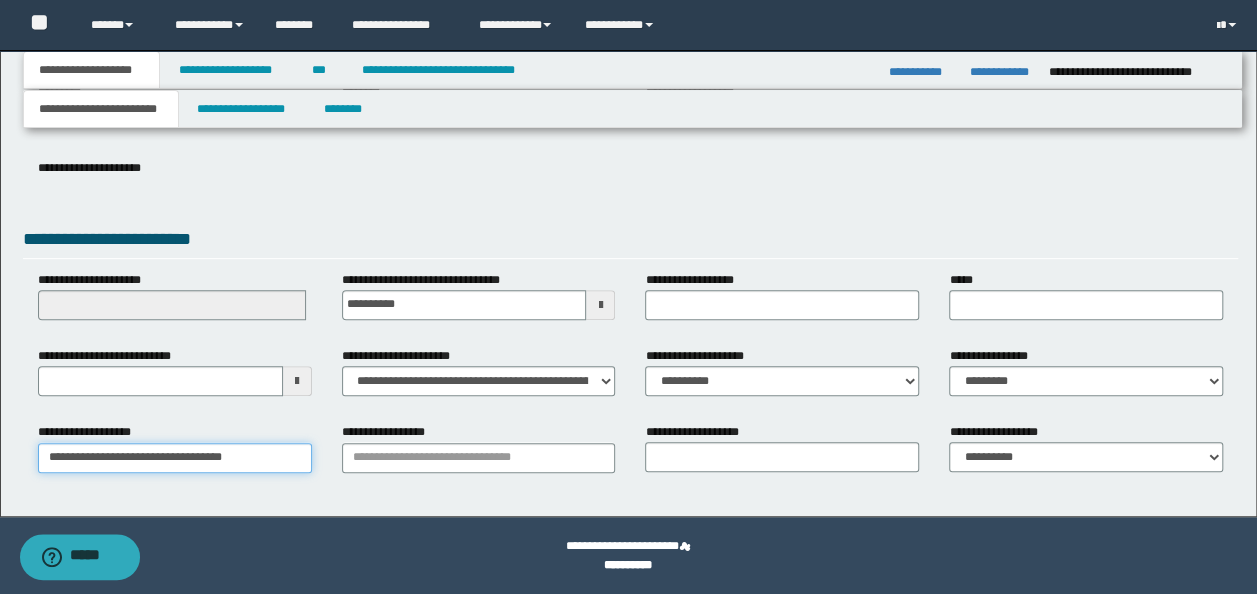 drag, startPoint x: 294, startPoint y: 460, endPoint x: 242, endPoint y: 472, distance: 53.366657 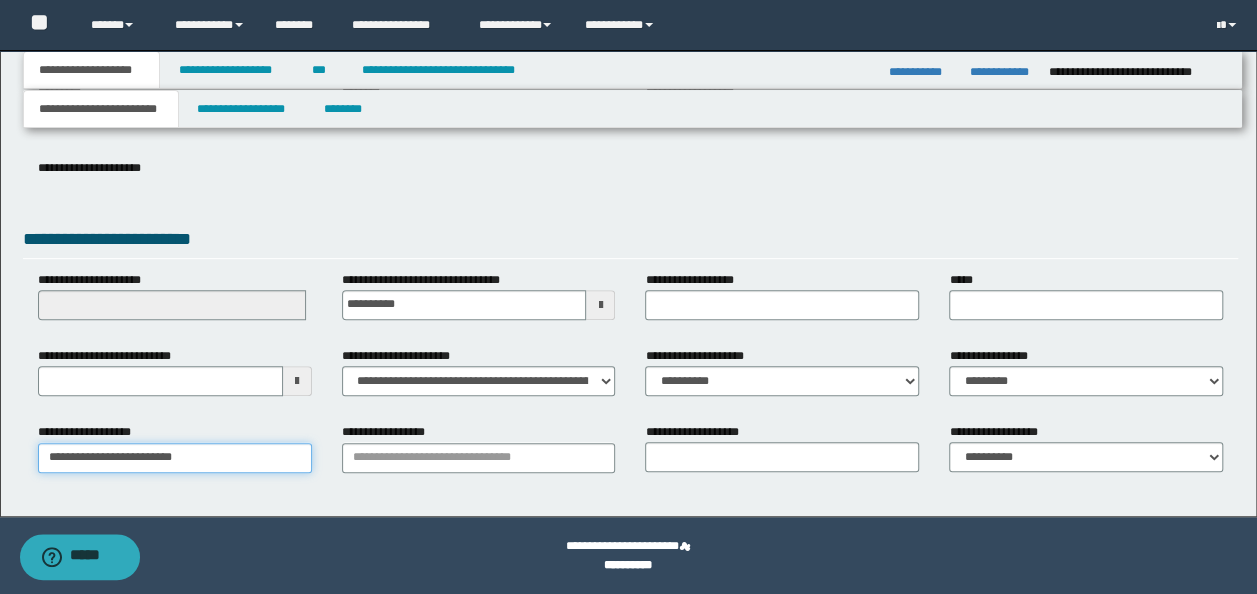 type on "**********" 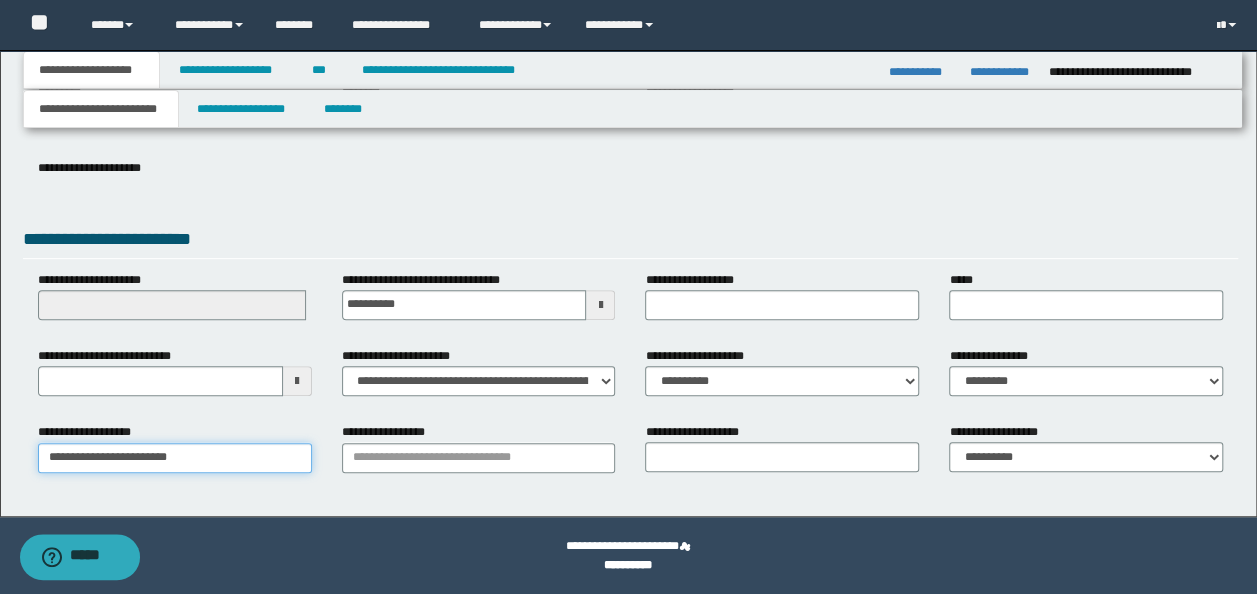 type on "**********" 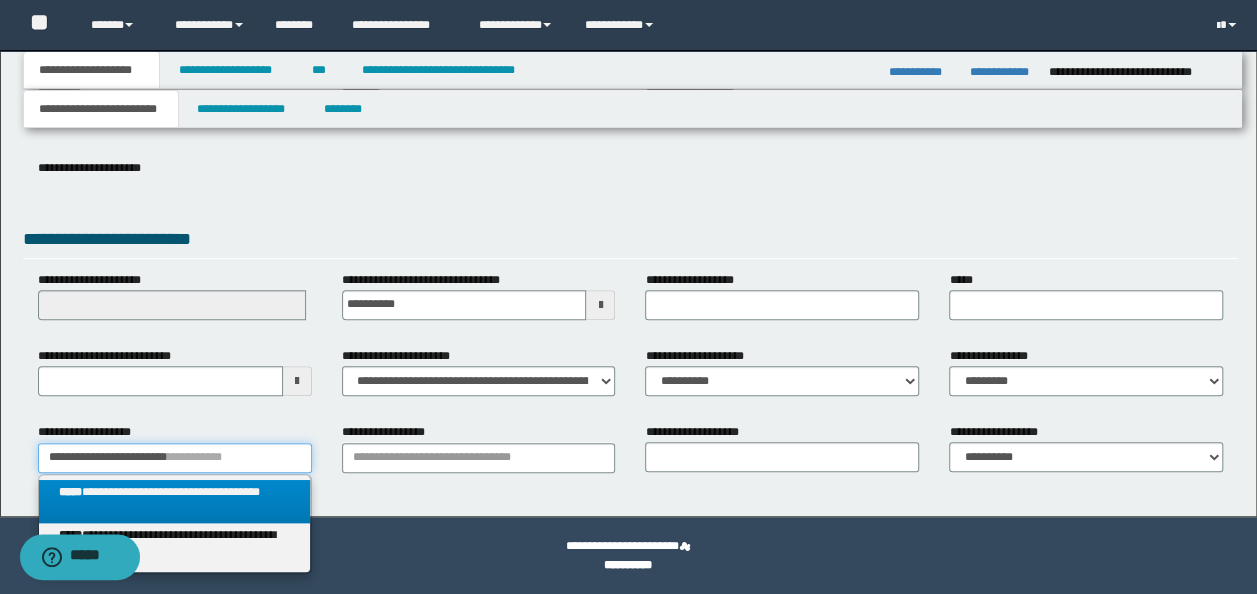 type on "**********" 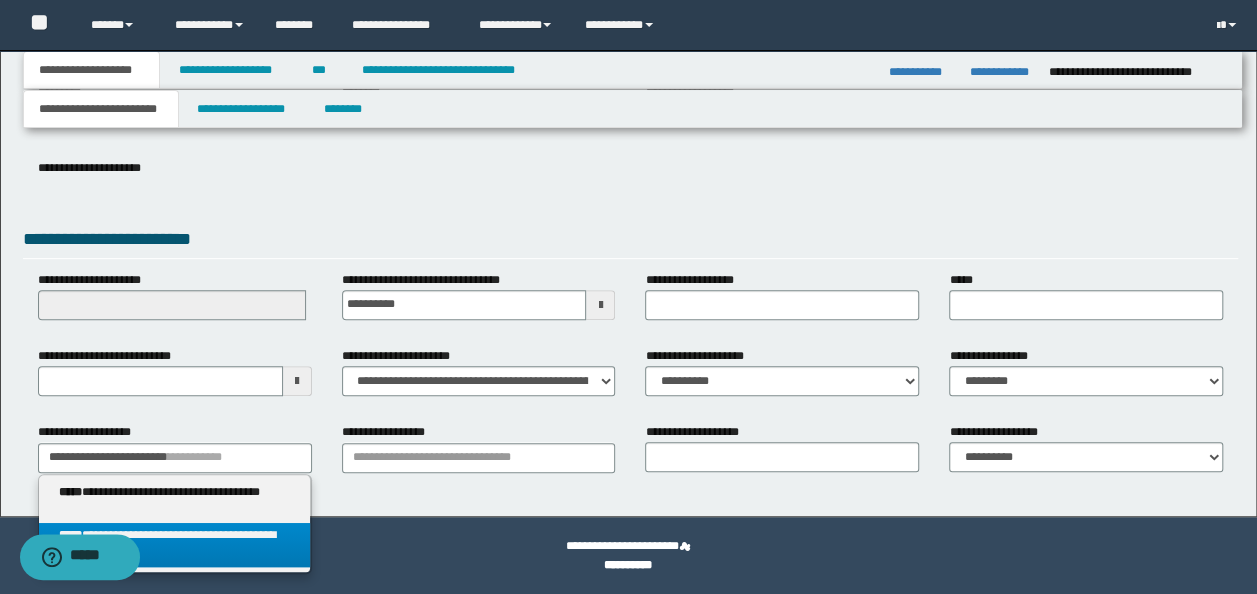 click on "**********" at bounding box center [174, 545] 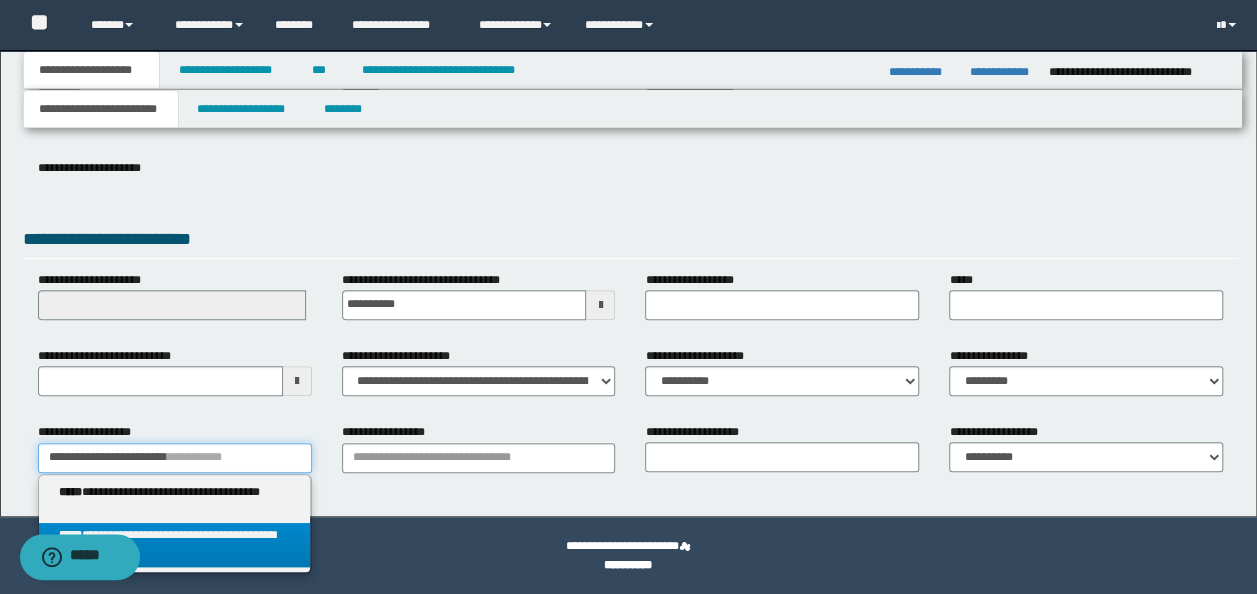 type 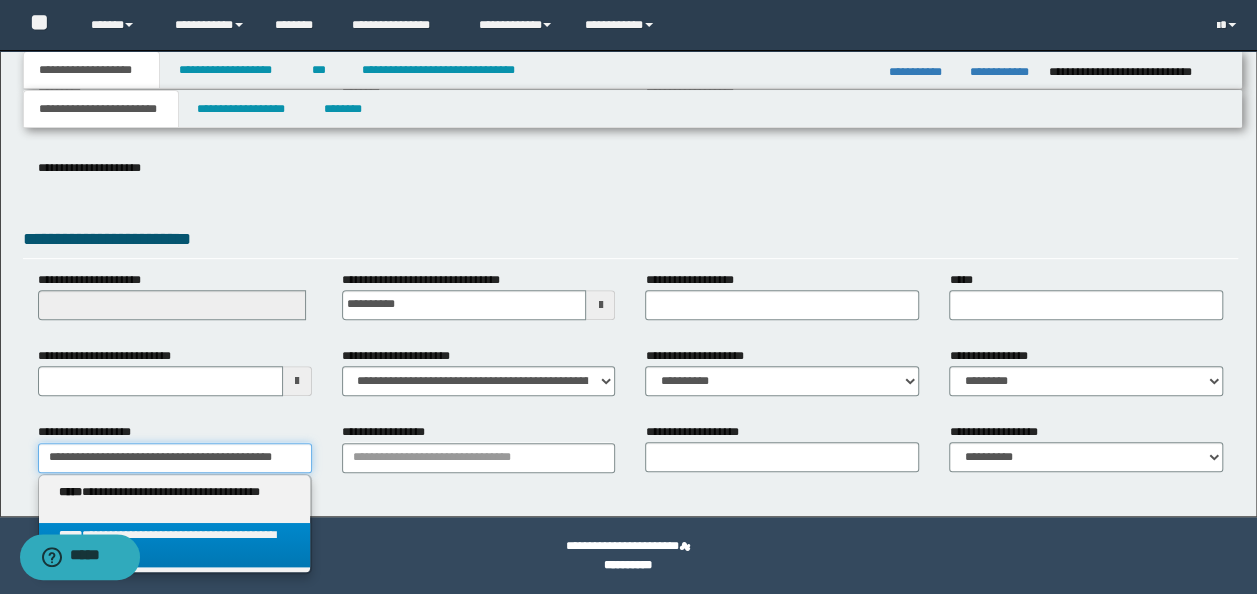 scroll, scrollTop: 0, scrollLeft: 8, axis: horizontal 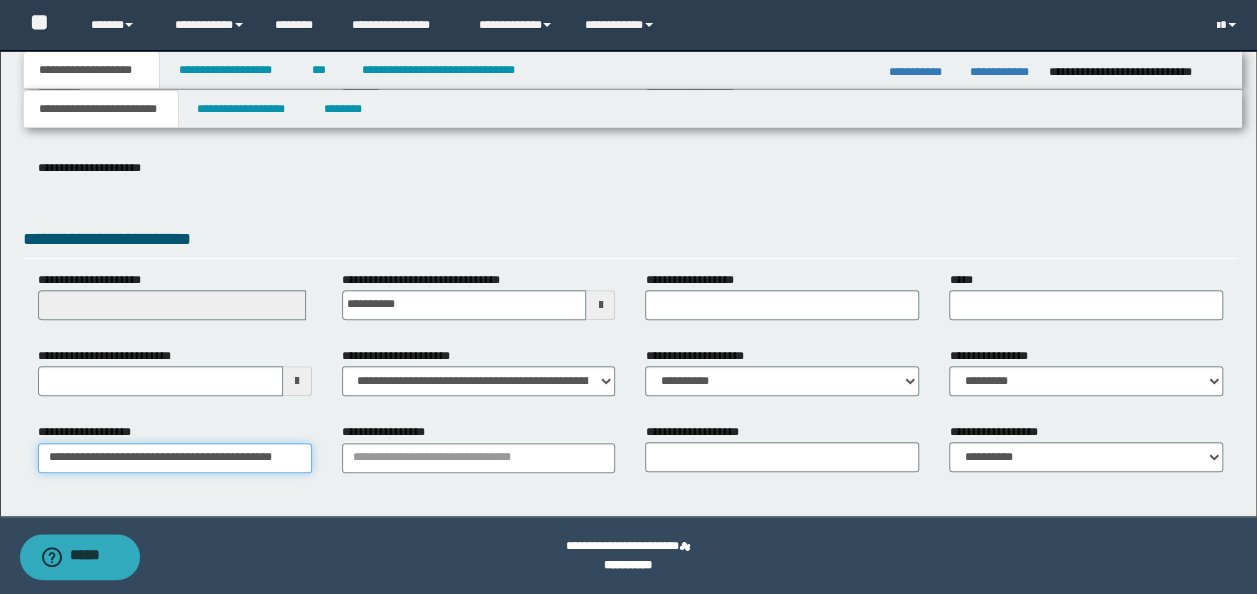 drag, startPoint x: 300, startPoint y: 452, endPoint x: -4, endPoint y: 458, distance: 304.0592 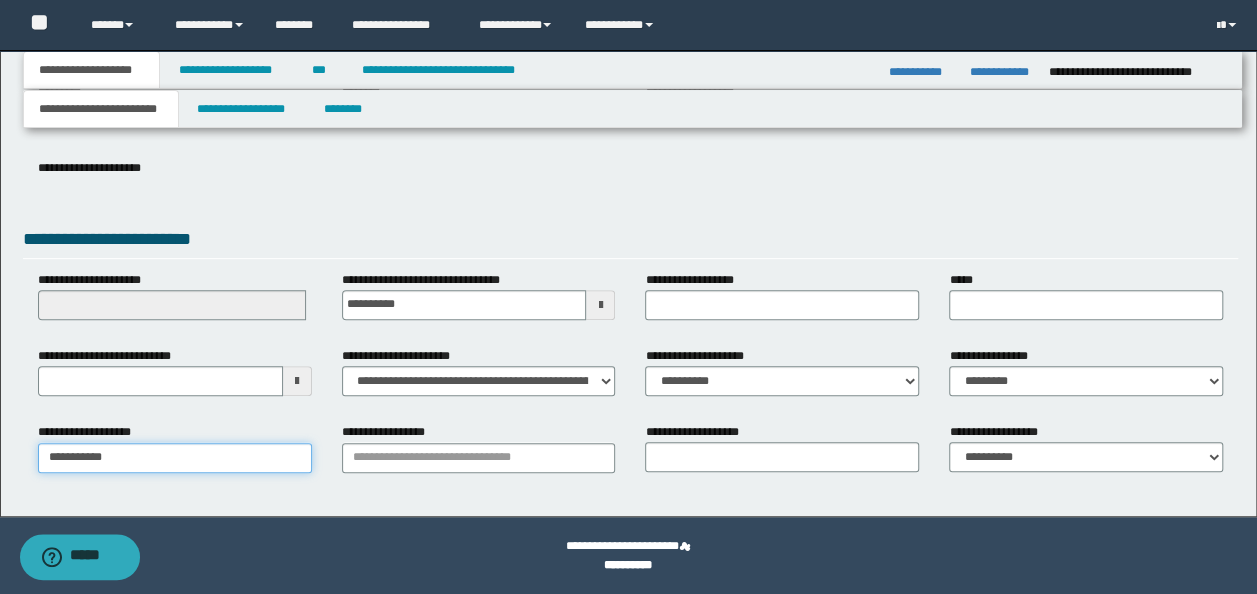 type on "**********" 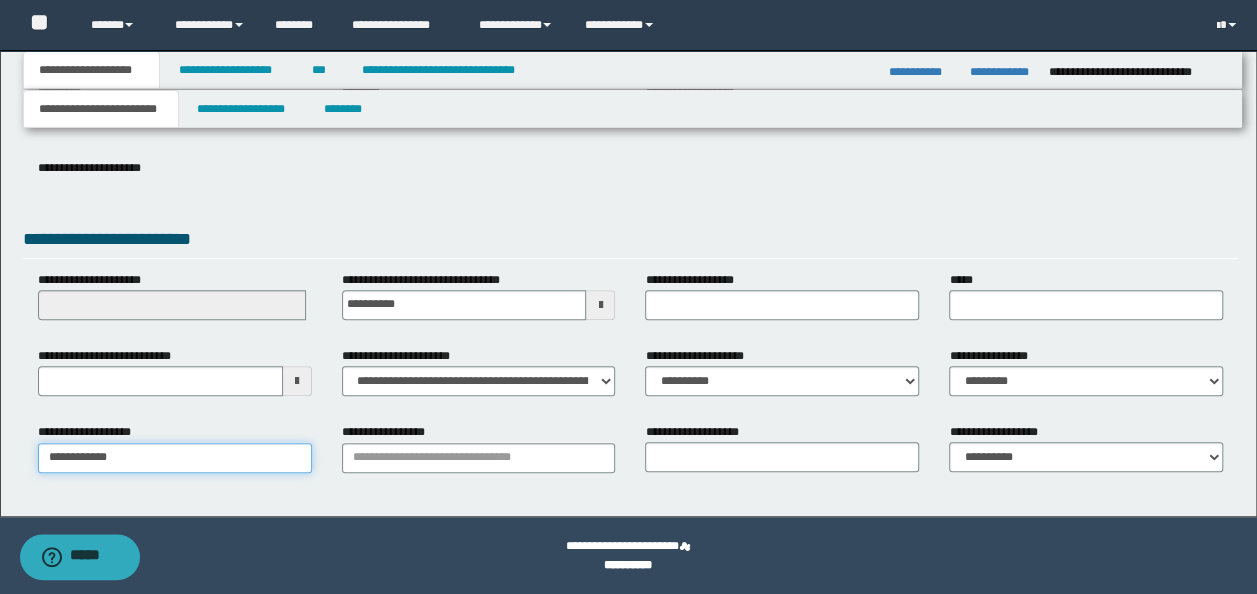 type on "**********" 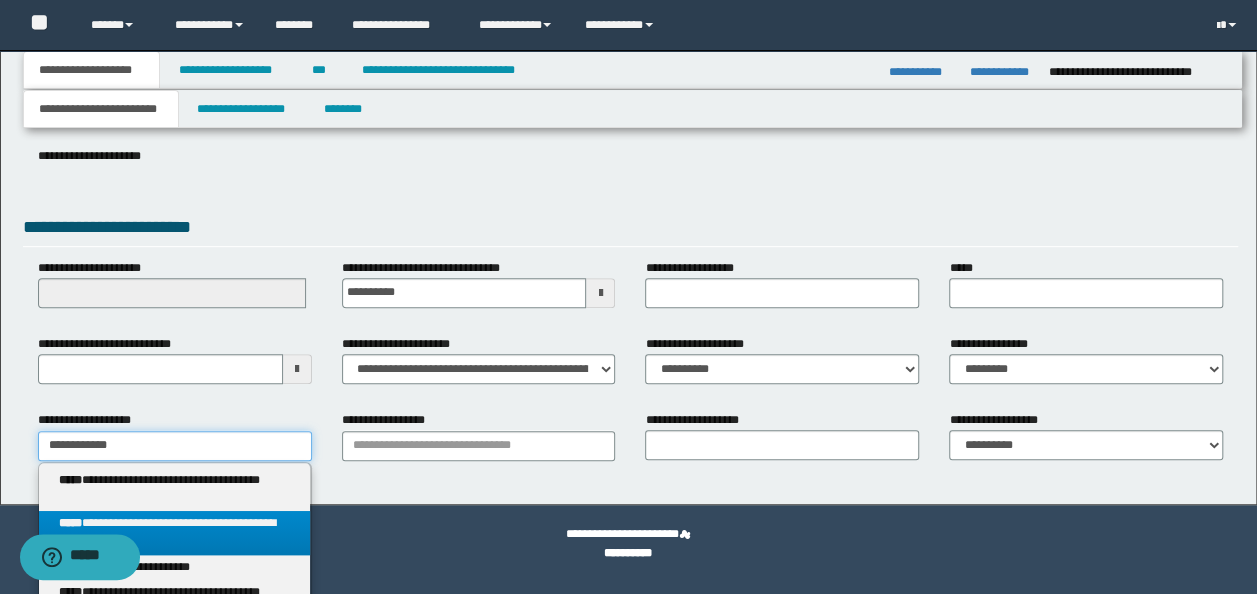 scroll, scrollTop: 317, scrollLeft: 0, axis: vertical 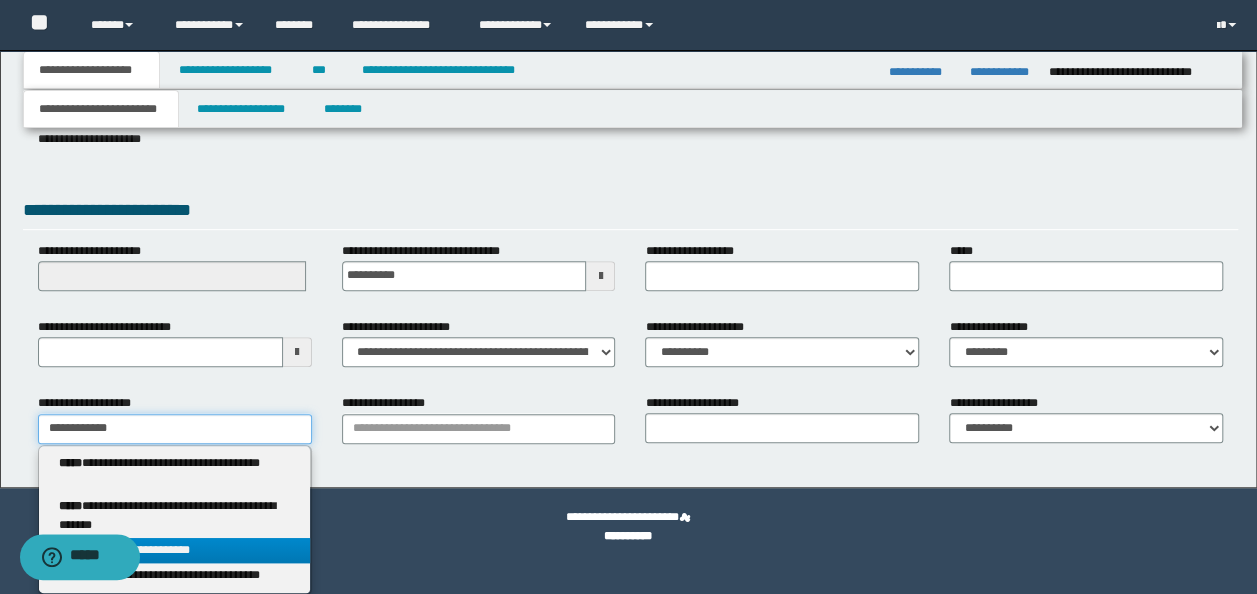type on "**********" 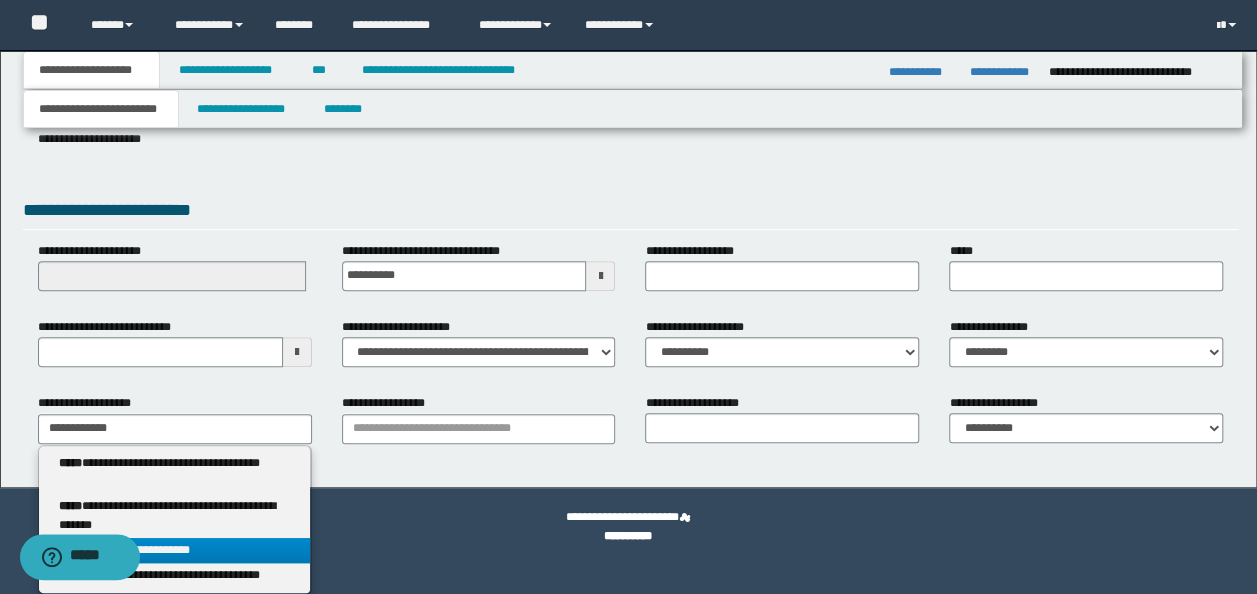 click on "**********" at bounding box center [174, 550] 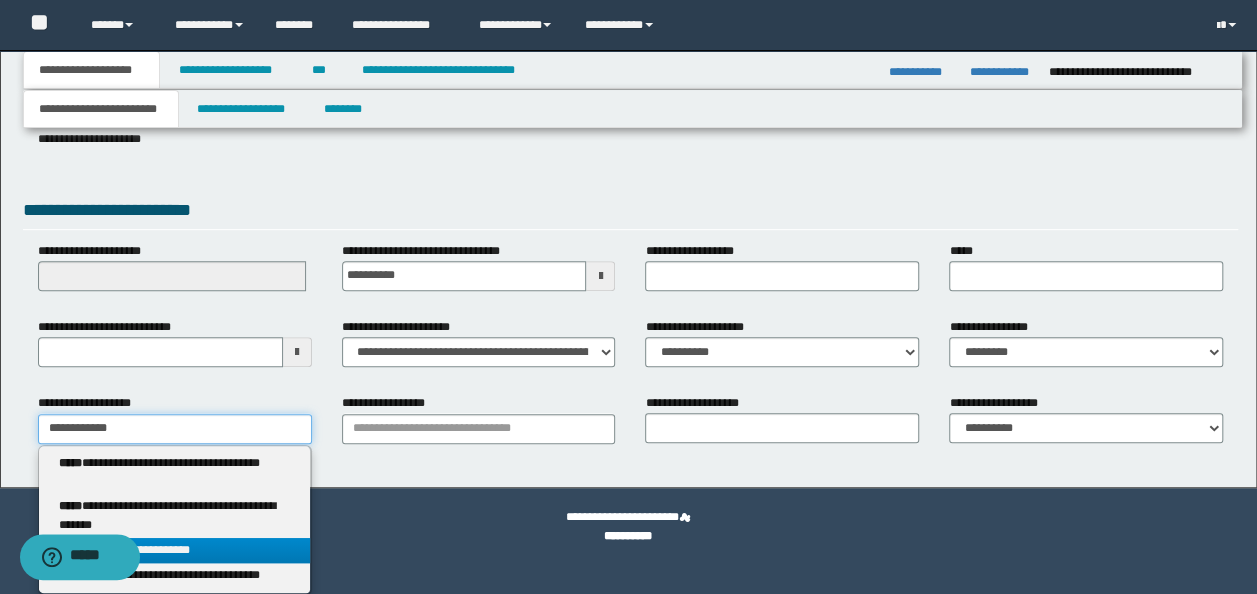 type 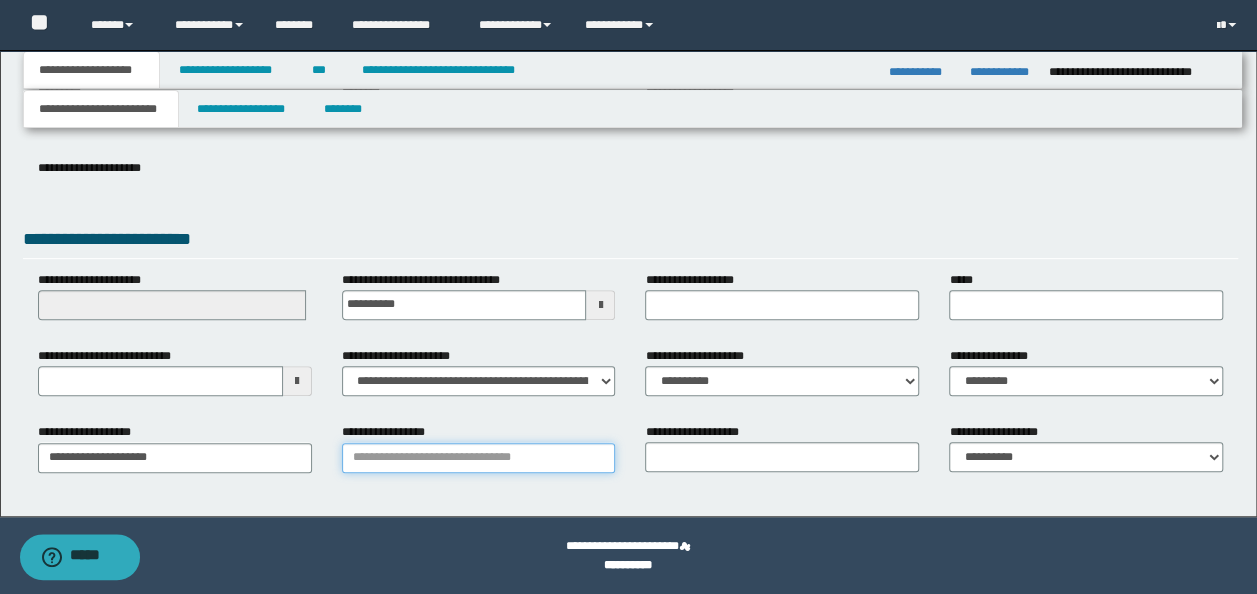 click on "**********" at bounding box center (479, 458) 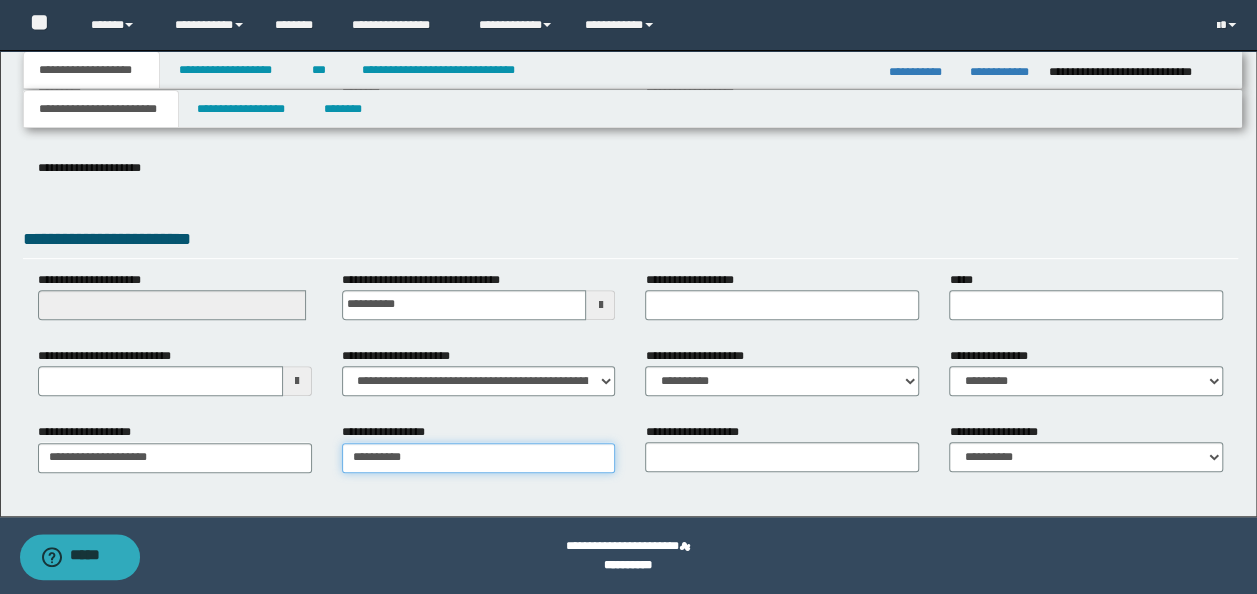 type on "**********" 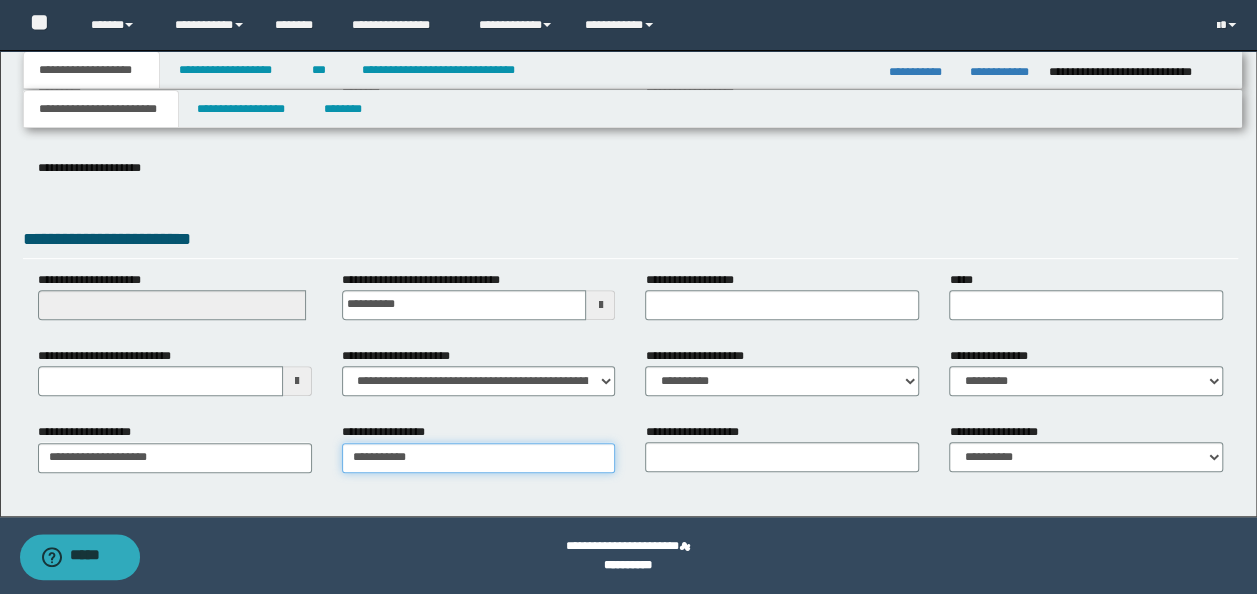 type on "**********" 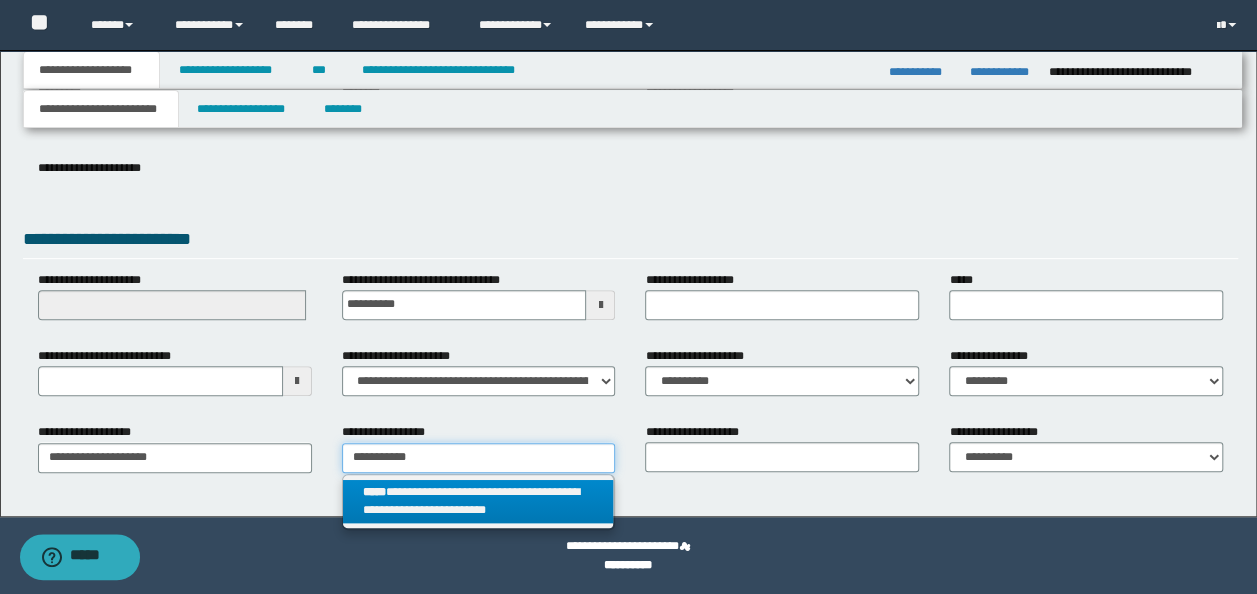 type on "**********" 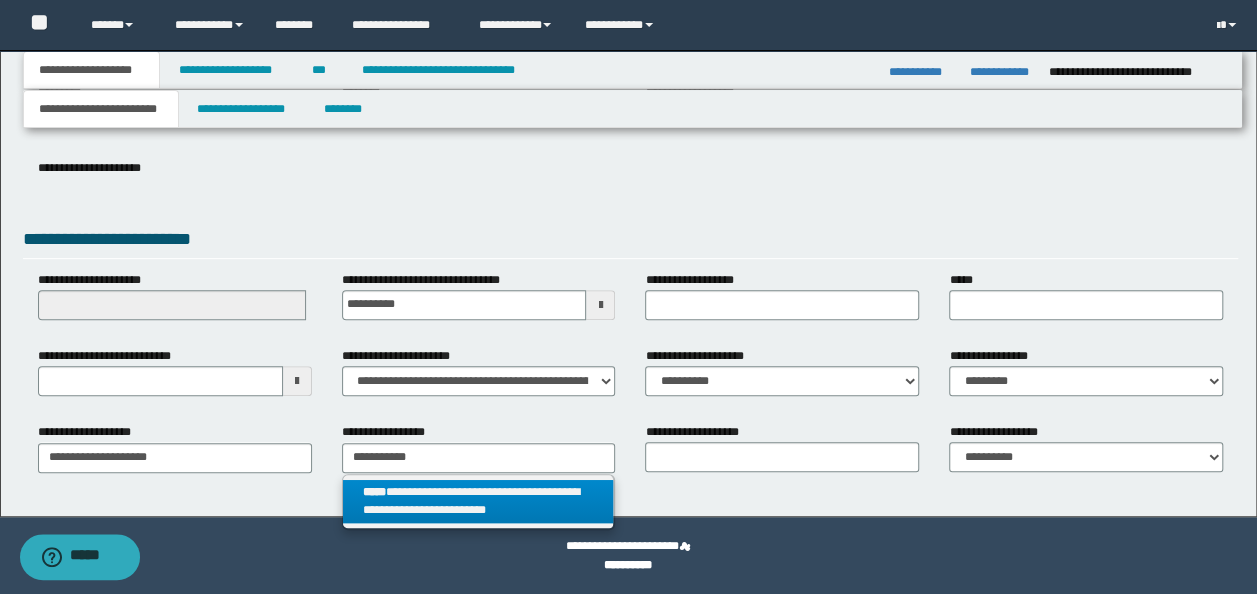 click on "**********" at bounding box center [478, 502] 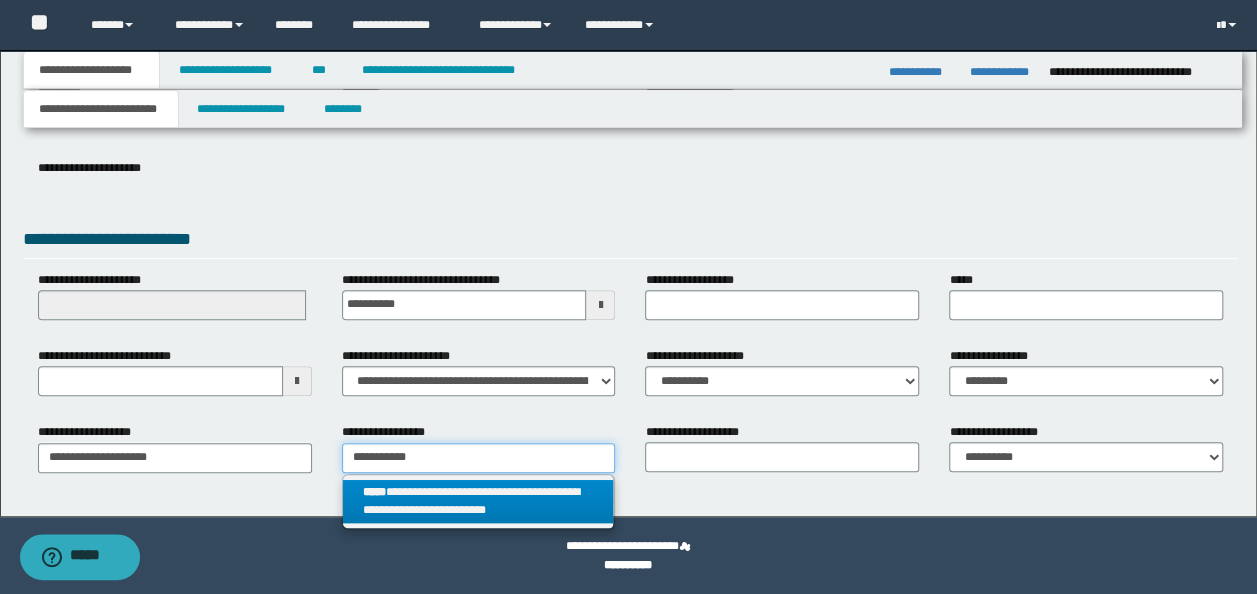 type 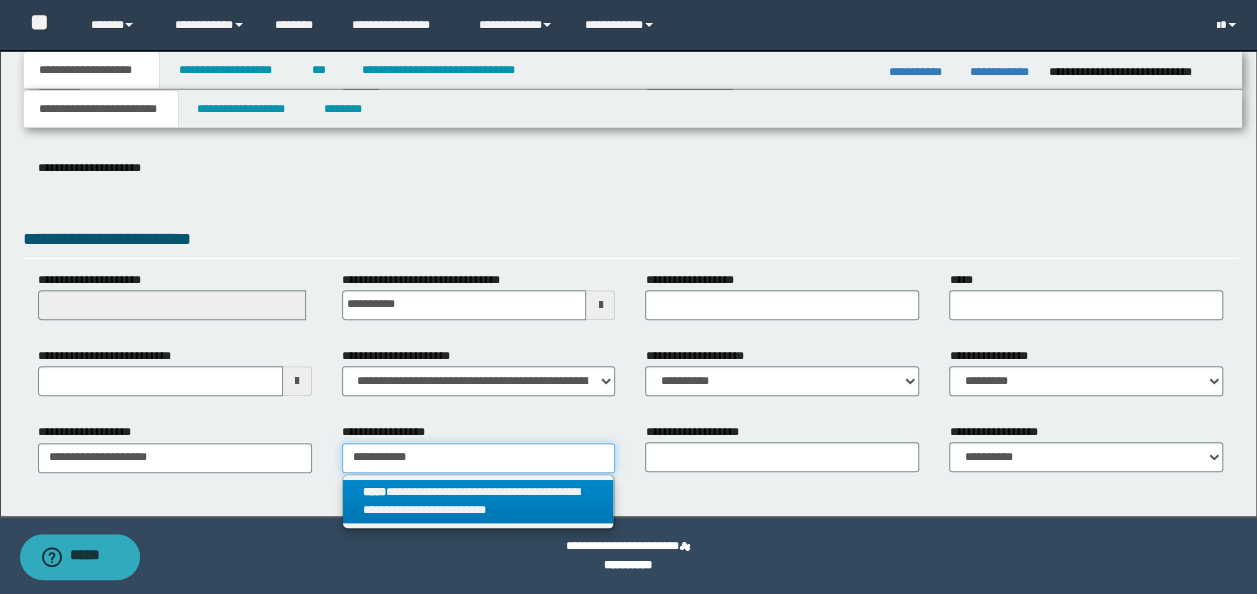 type on "**********" 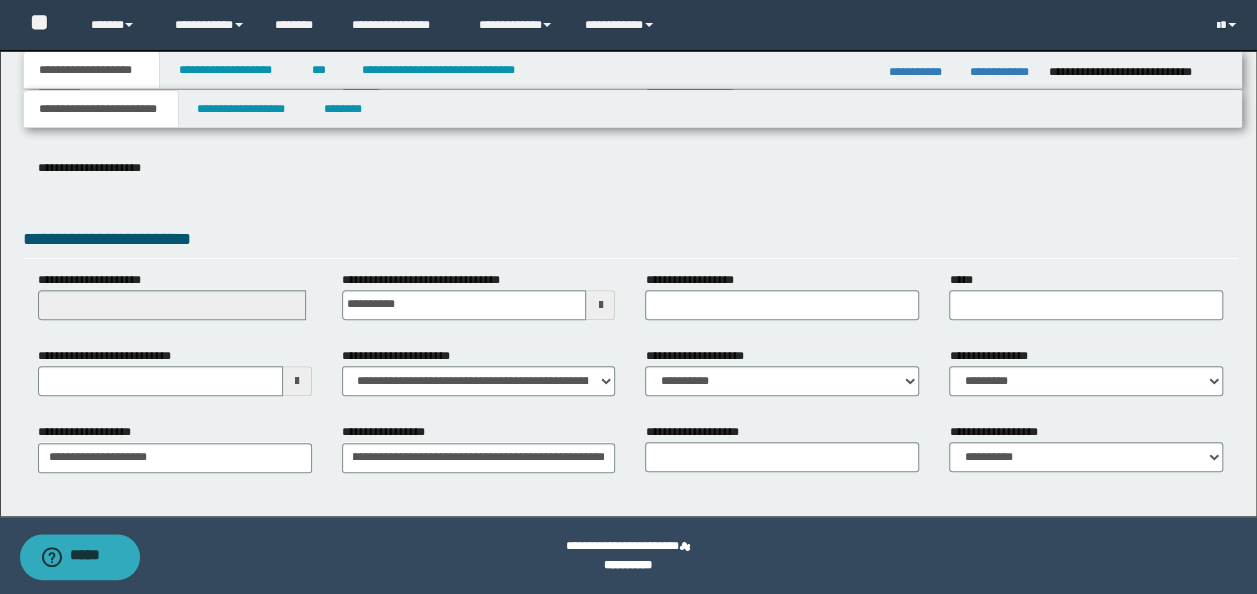scroll, scrollTop: 0, scrollLeft: 0, axis: both 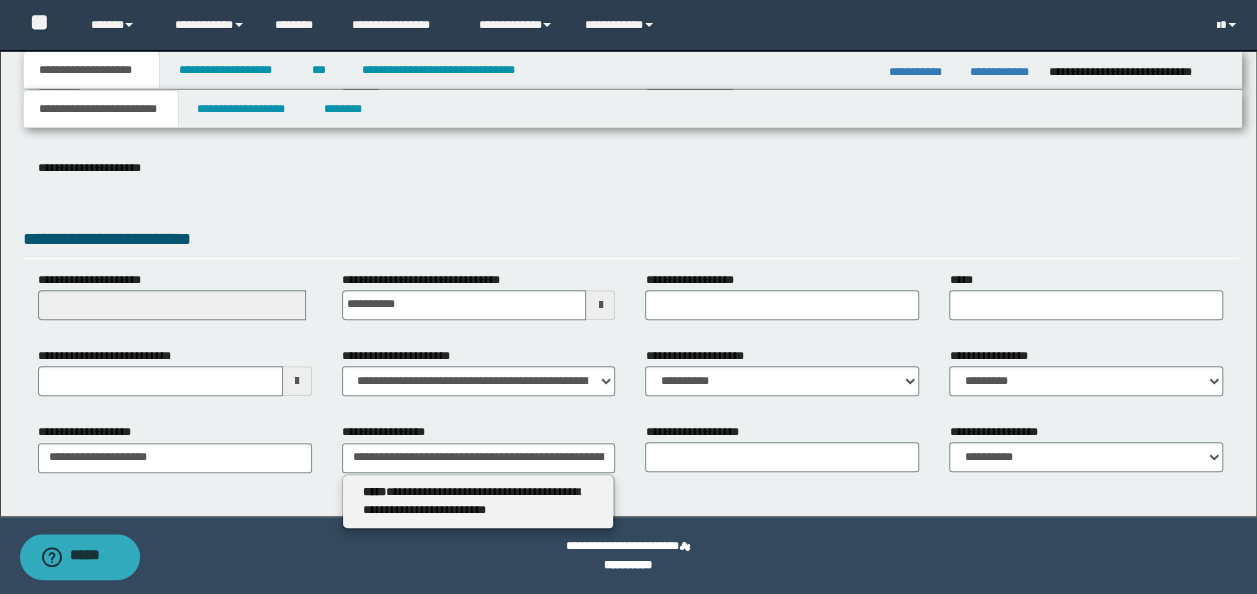click on "**********" at bounding box center (631, 179) 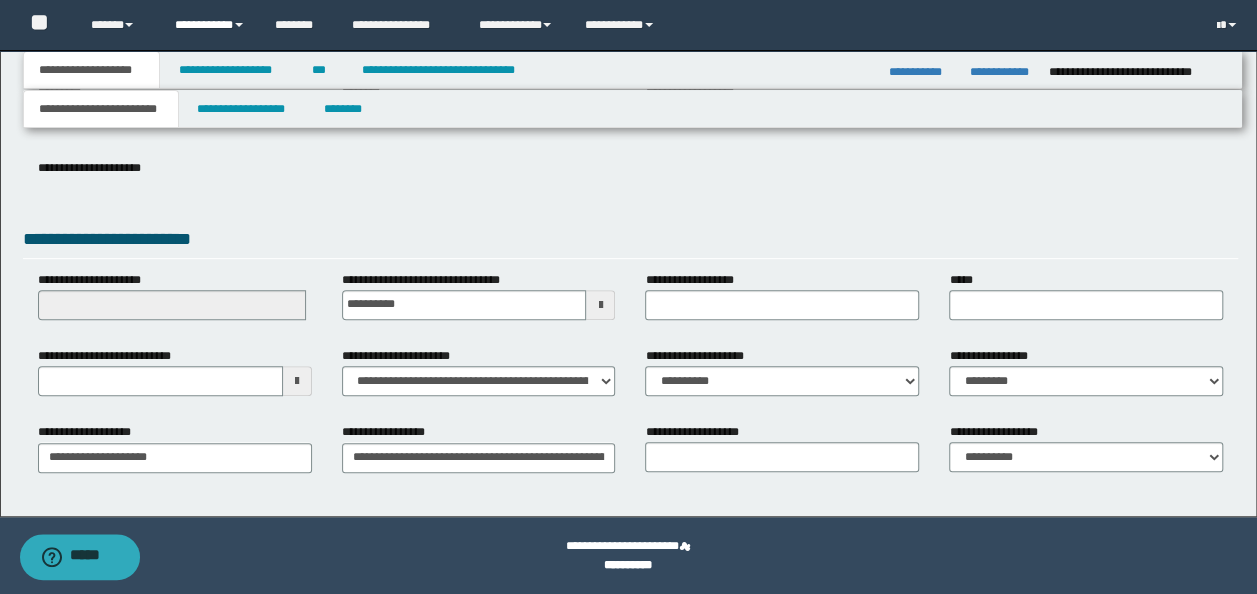 click on "**********" at bounding box center [210, 25] 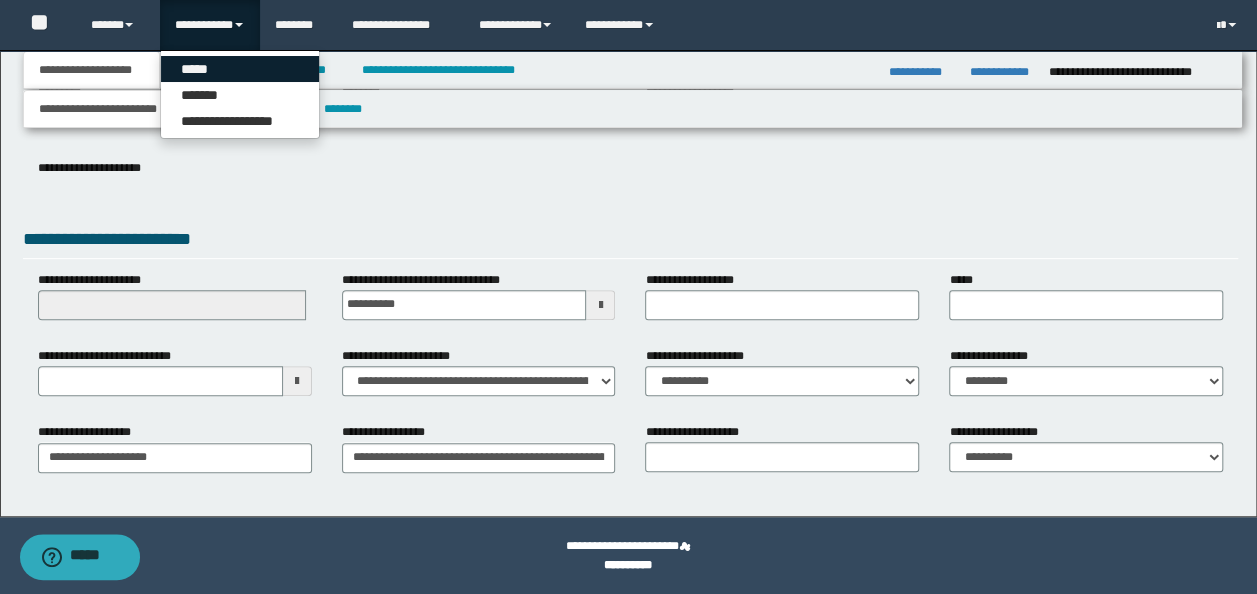 click on "*****" at bounding box center [240, 69] 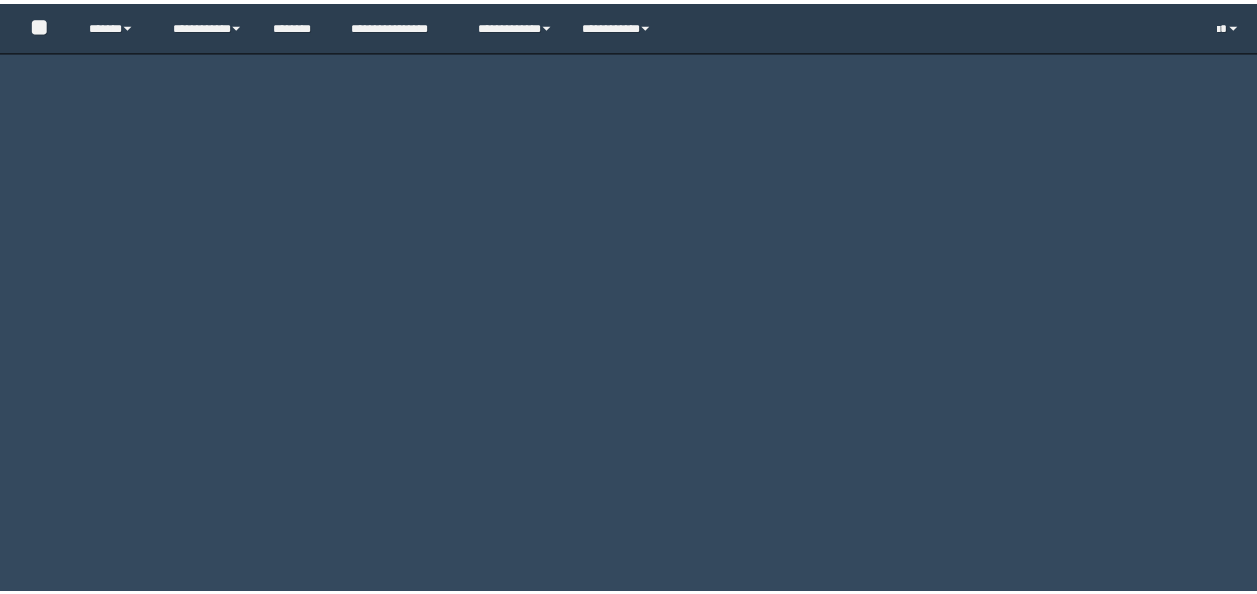 scroll, scrollTop: 0, scrollLeft: 0, axis: both 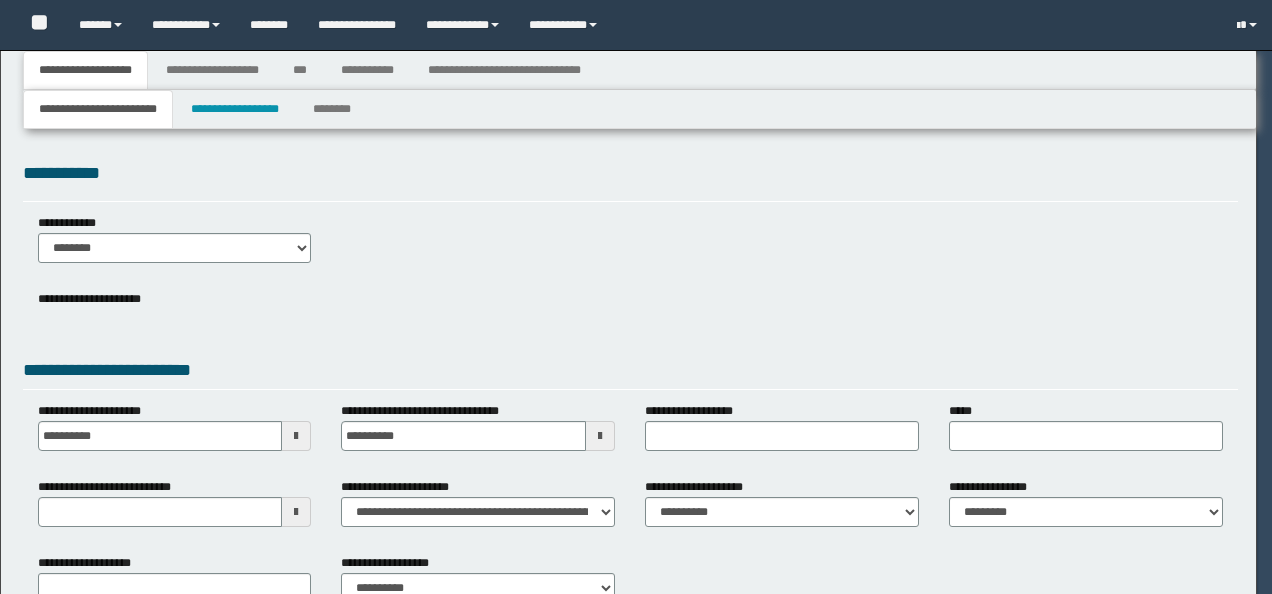 select on "*" 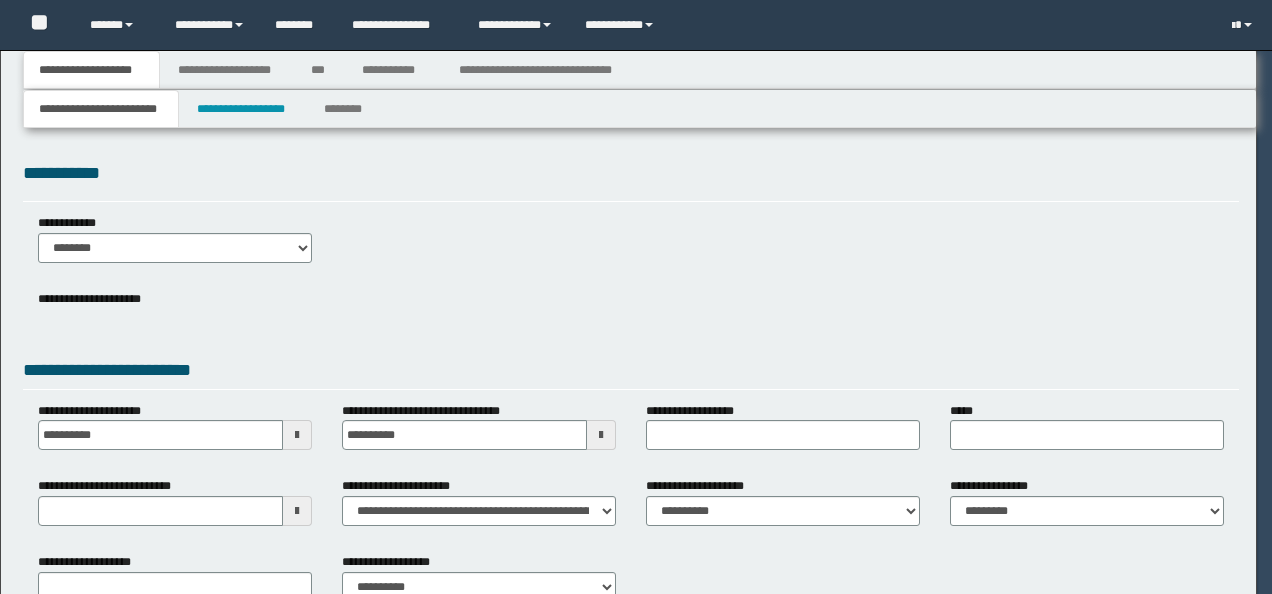 scroll, scrollTop: 131, scrollLeft: 0, axis: vertical 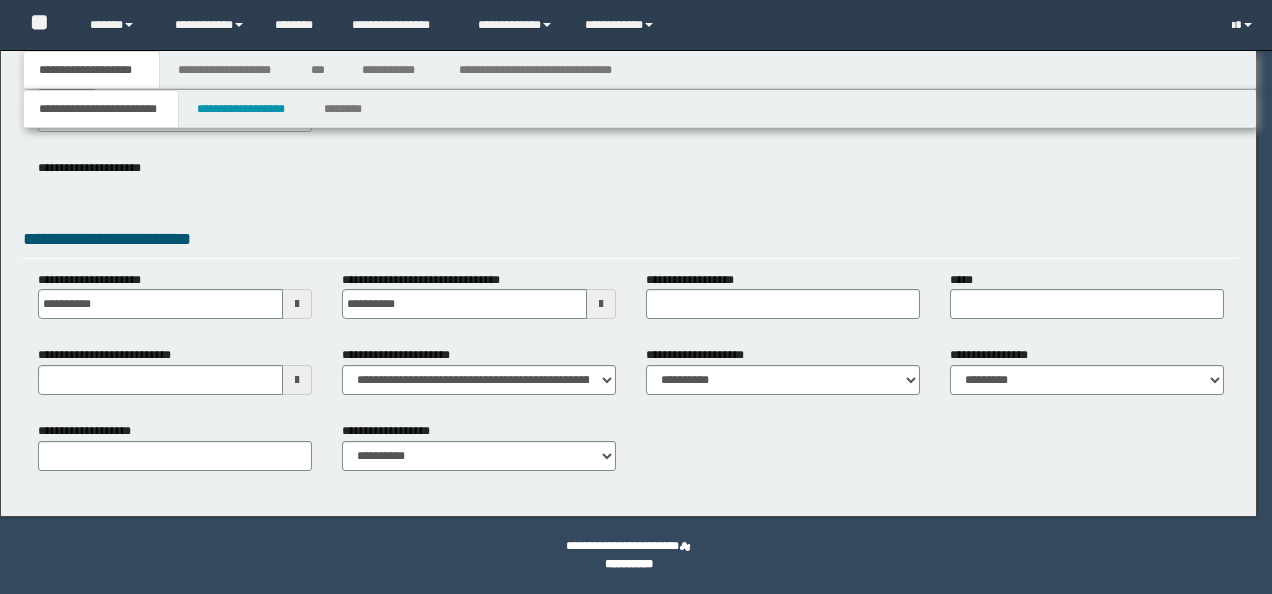 type on "**********" 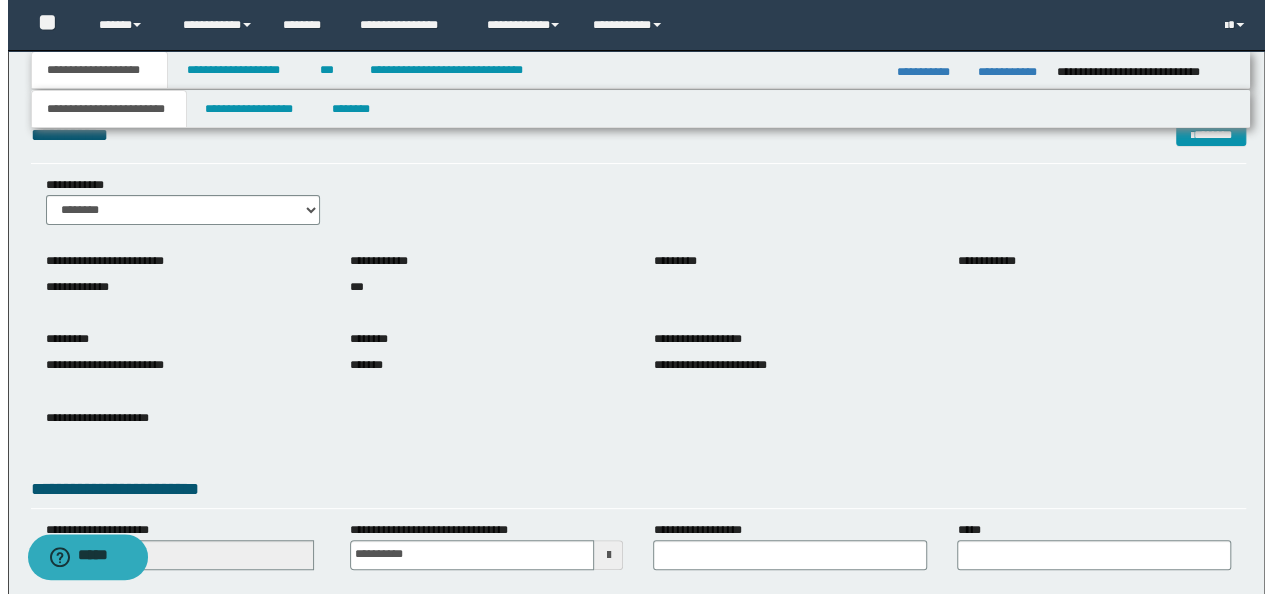 scroll, scrollTop: 0, scrollLeft: 0, axis: both 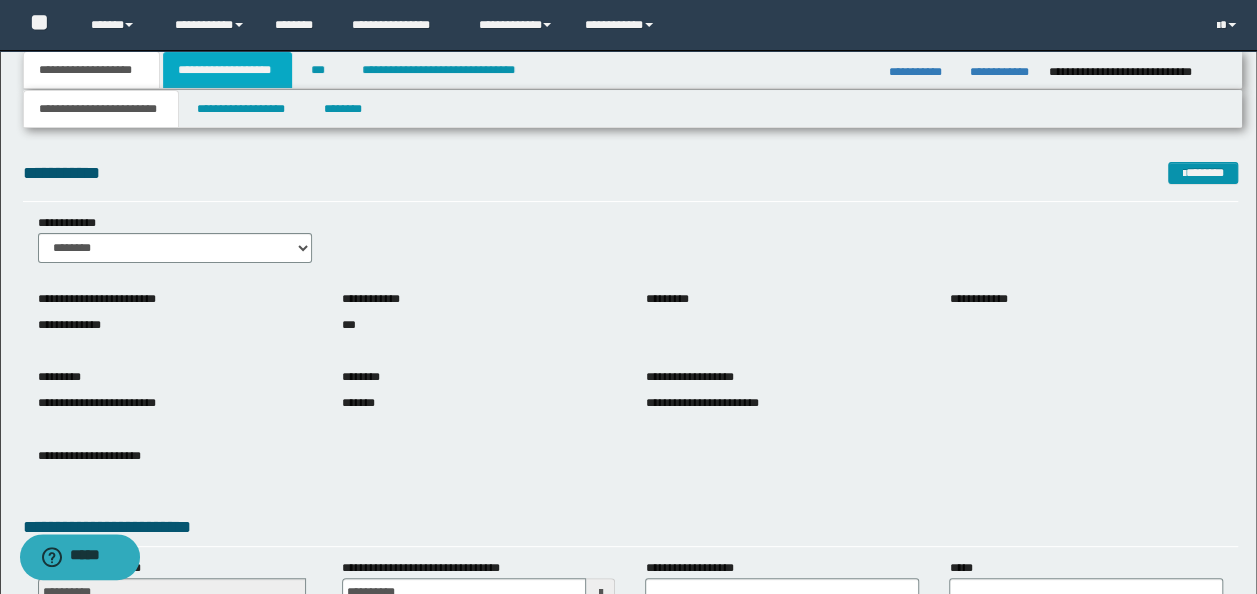 click on "**********" at bounding box center (227, 70) 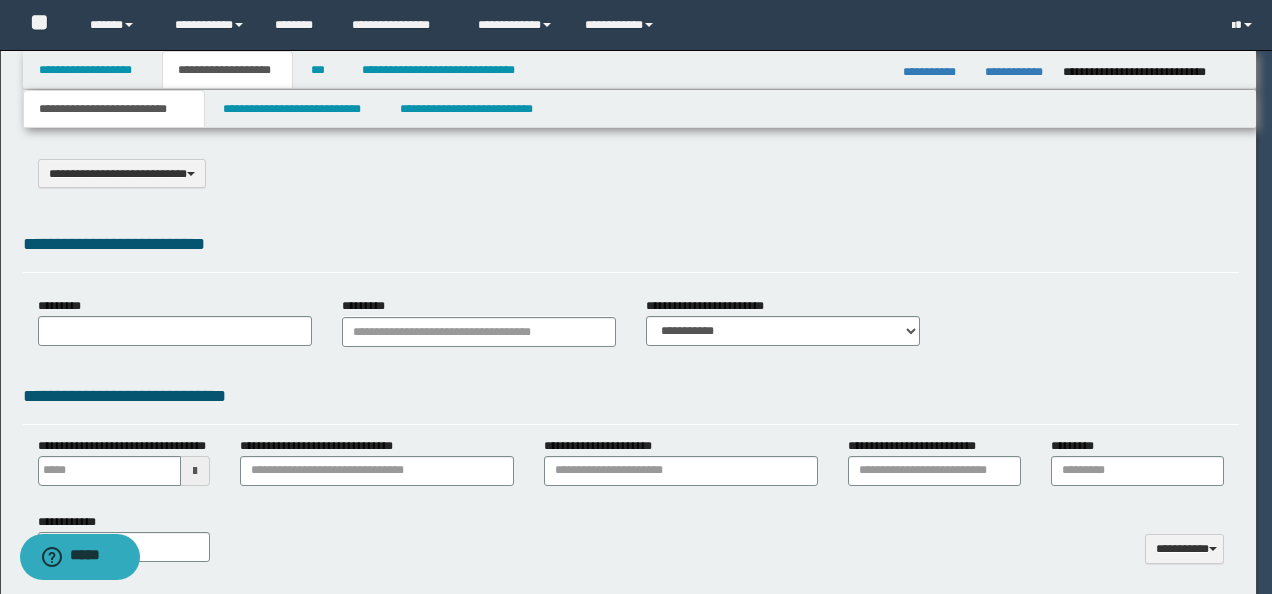 scroll, scrollTop: 0, scrollLeft: 0, axis: both 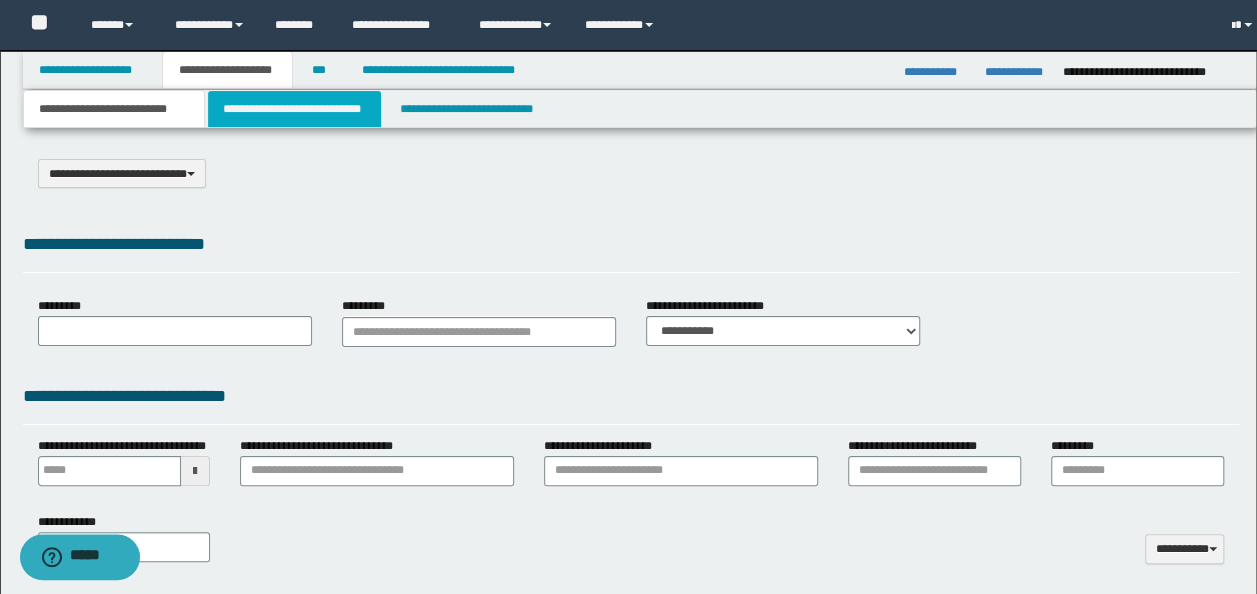 click on "**********" at bounding box center [294, 109] 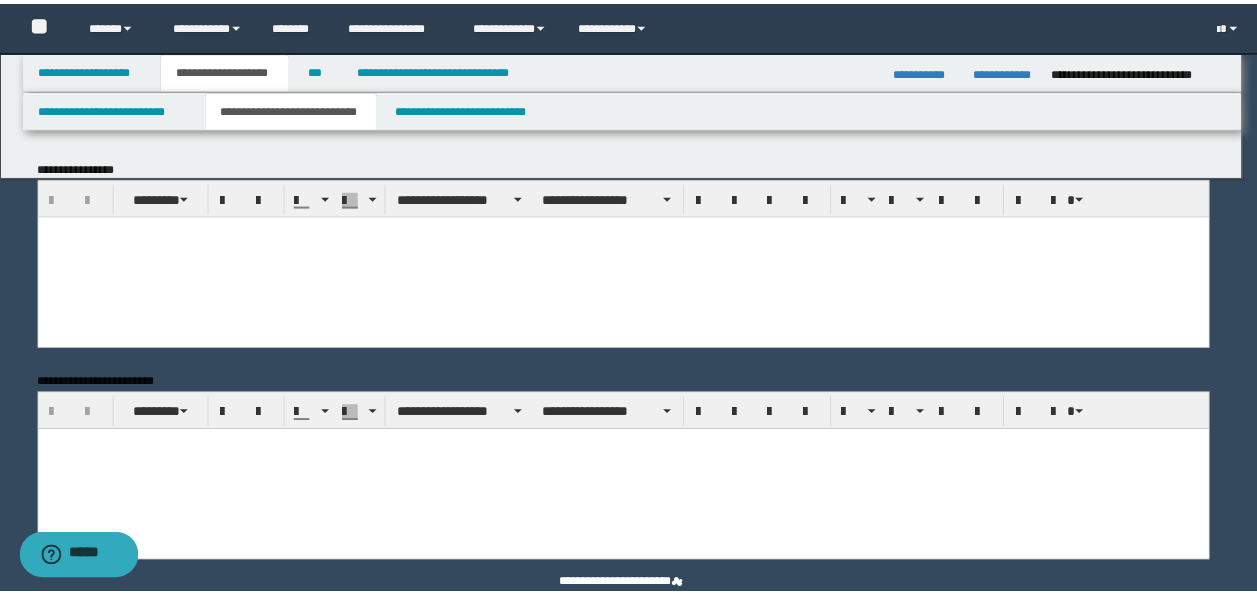 scroll, scrollTop: 0, scrollLeft: 0, axis: both 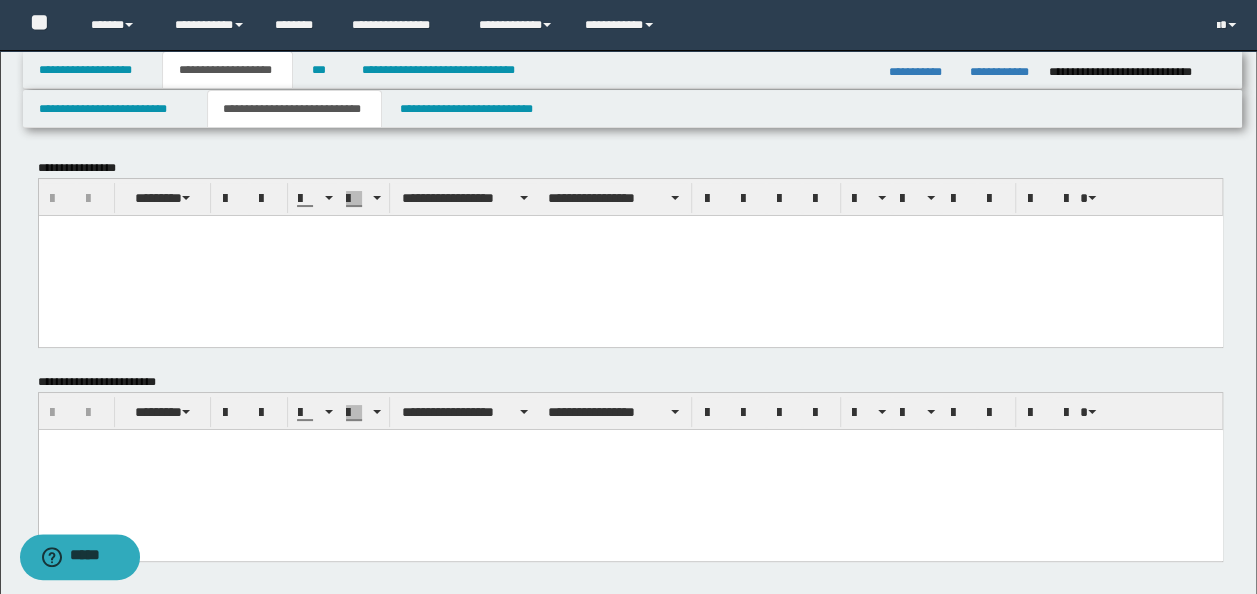 click at bounding box center (630, 255) 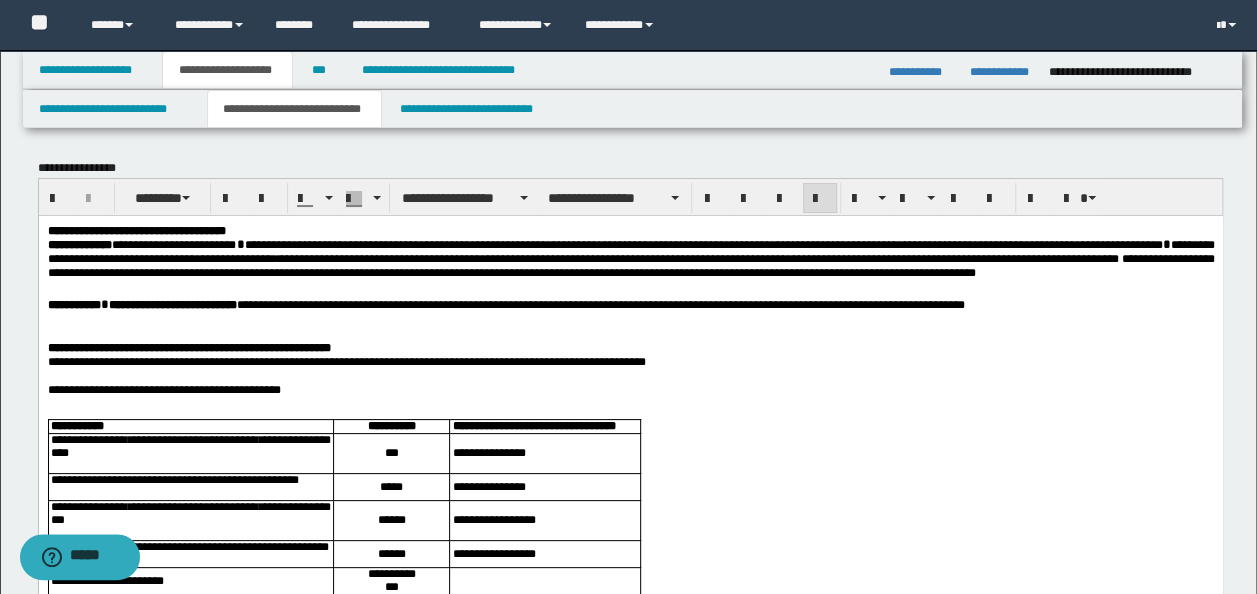 click on "**********" at bounding box center [630, 265] 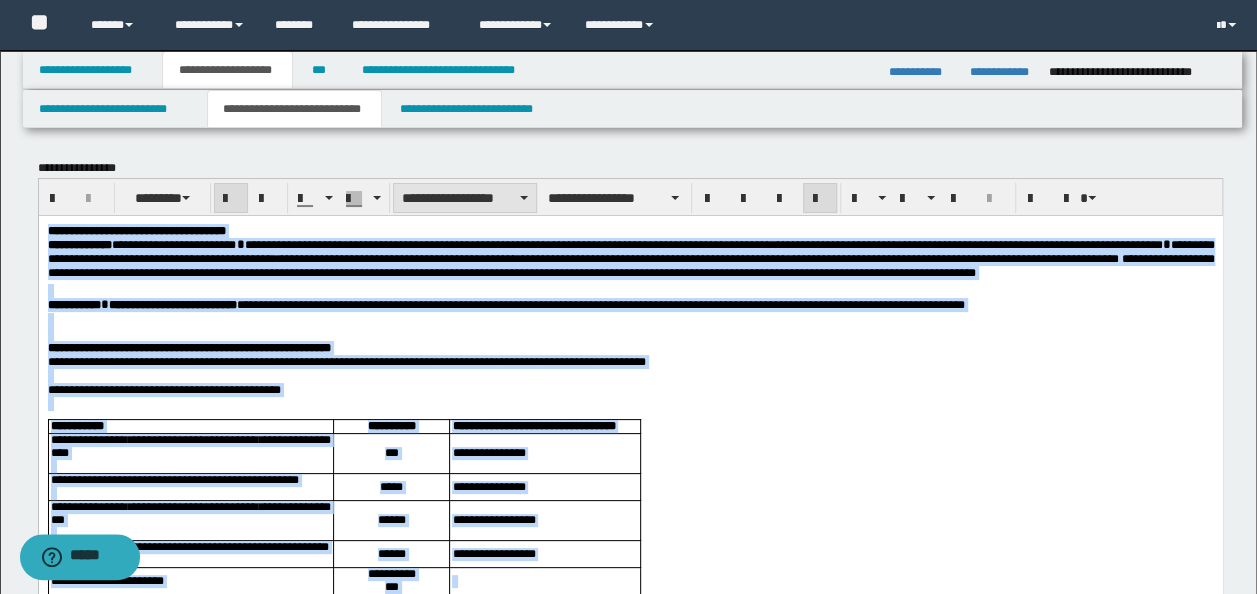click on "**********" at bounding box center [465, 198] 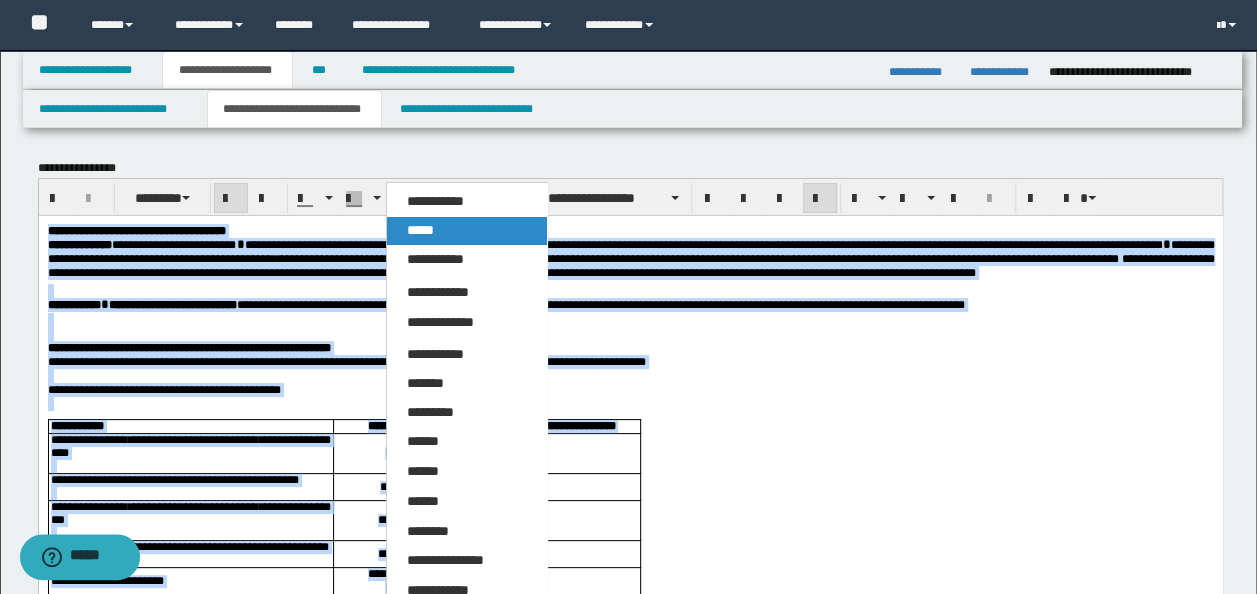 click on "*****" at bounding box center (466, 231) 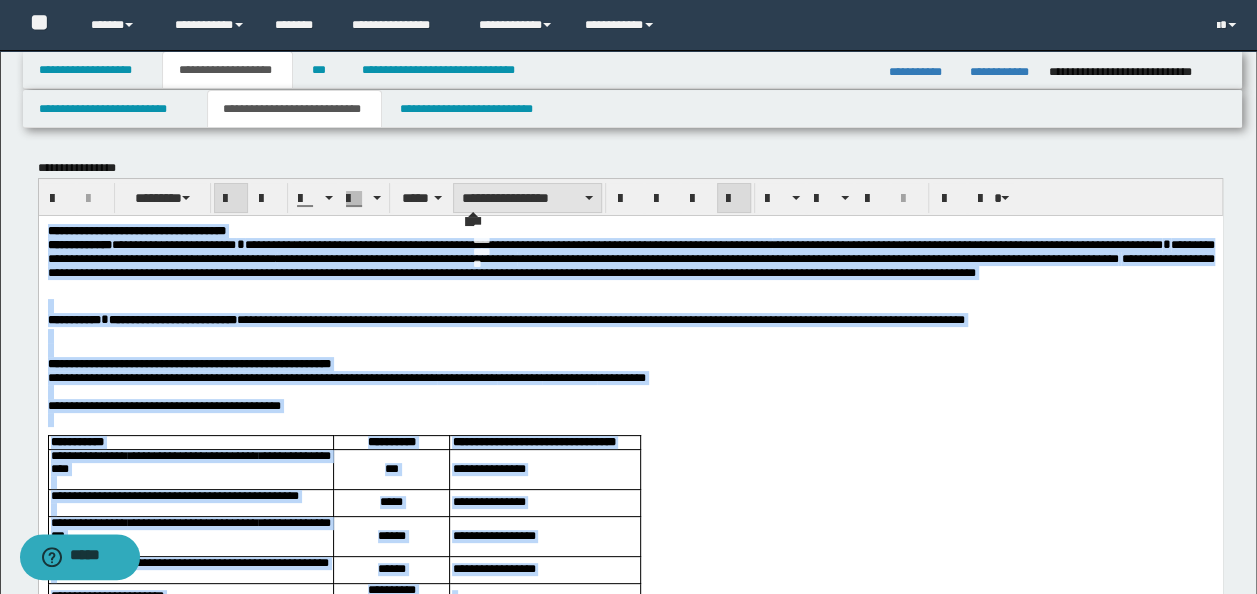 click on "**********" at bounding box center (527, 198) 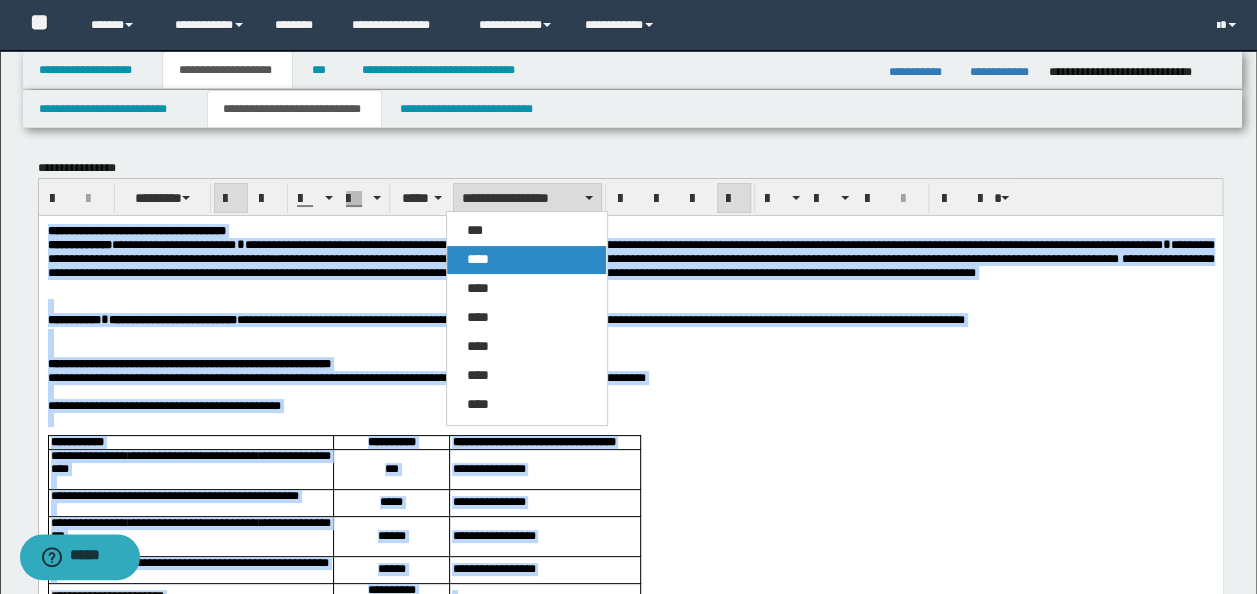 click on "****" at bounding box center (526, 260) 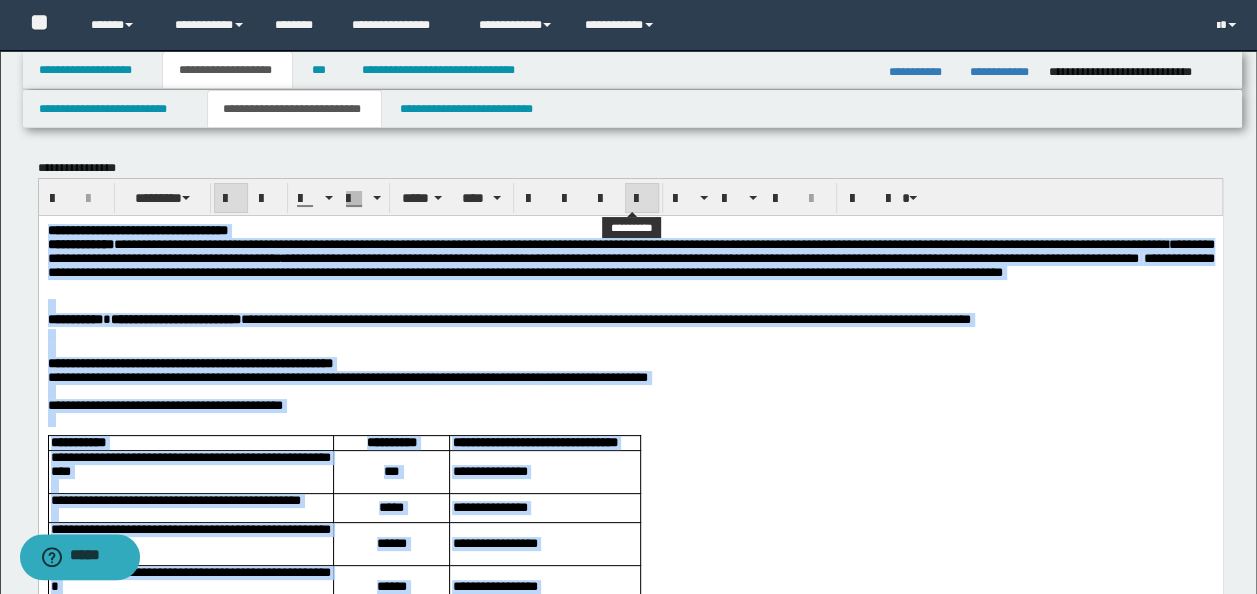 click at bounding box center [642, 199] 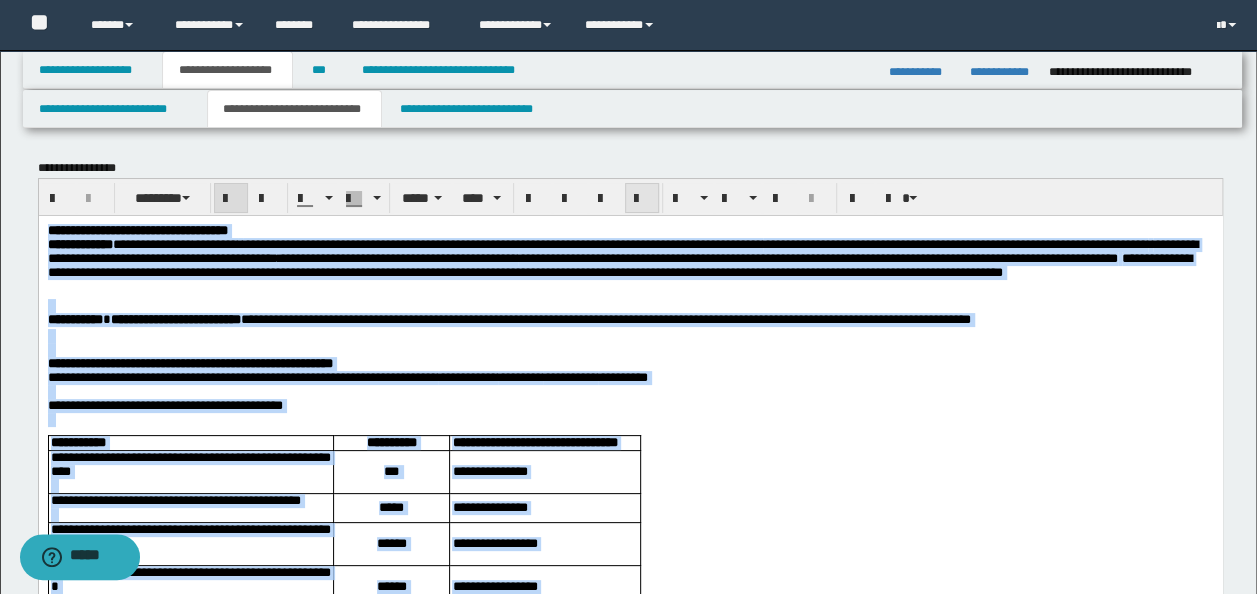 click at bounding box center (642, 199) 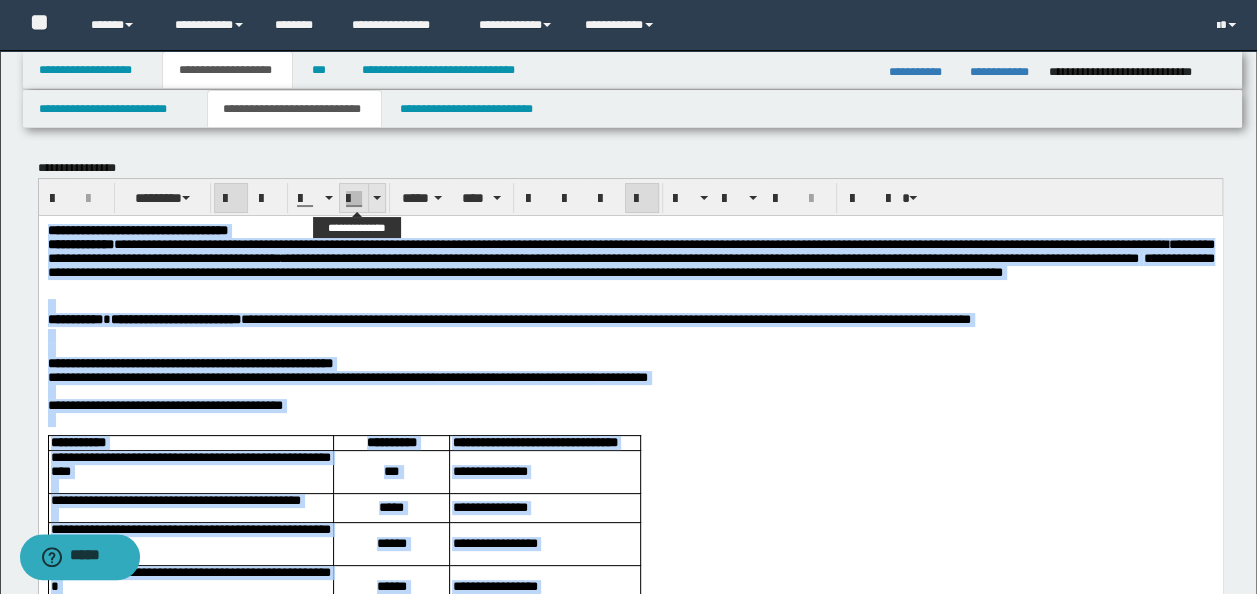 click at bounding box center [376, 198] 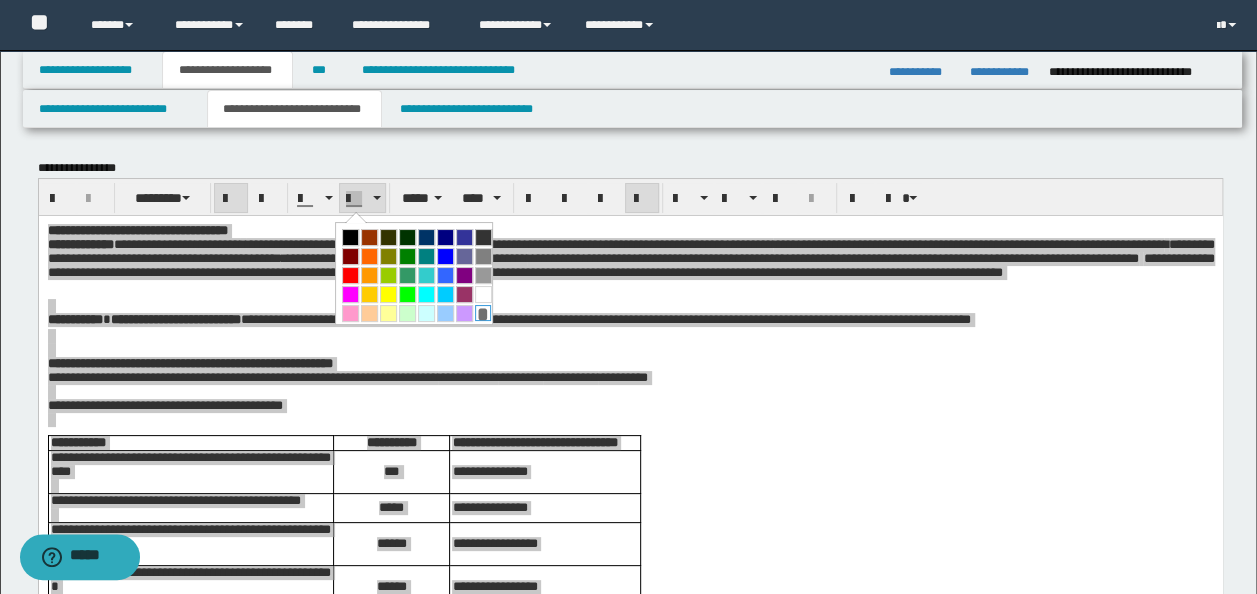 click on "*" at bounding box center [483, 313] 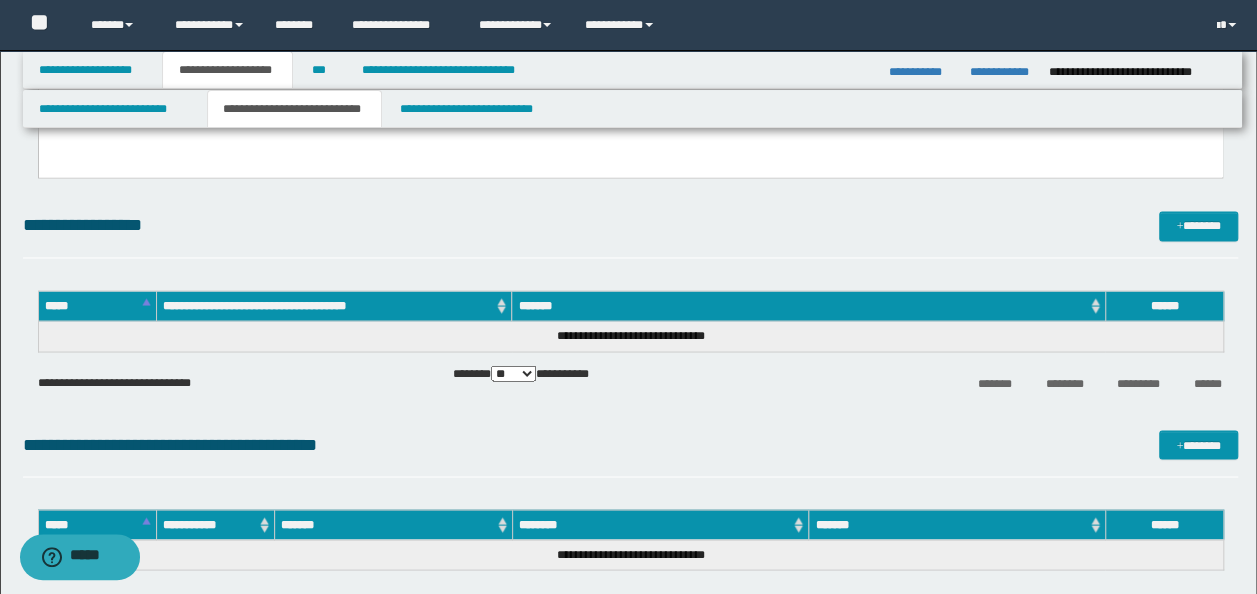 scroll, scrollTop: 1500, scrollLeft: 0, axis: vertical 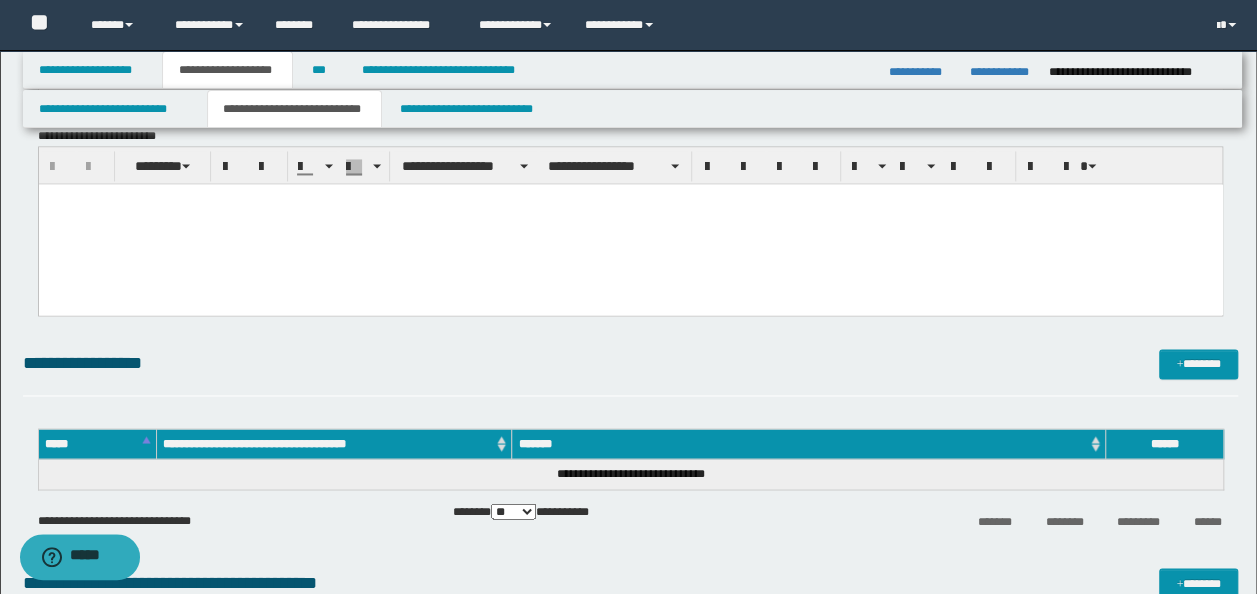 click at bounding box center (630, 224) 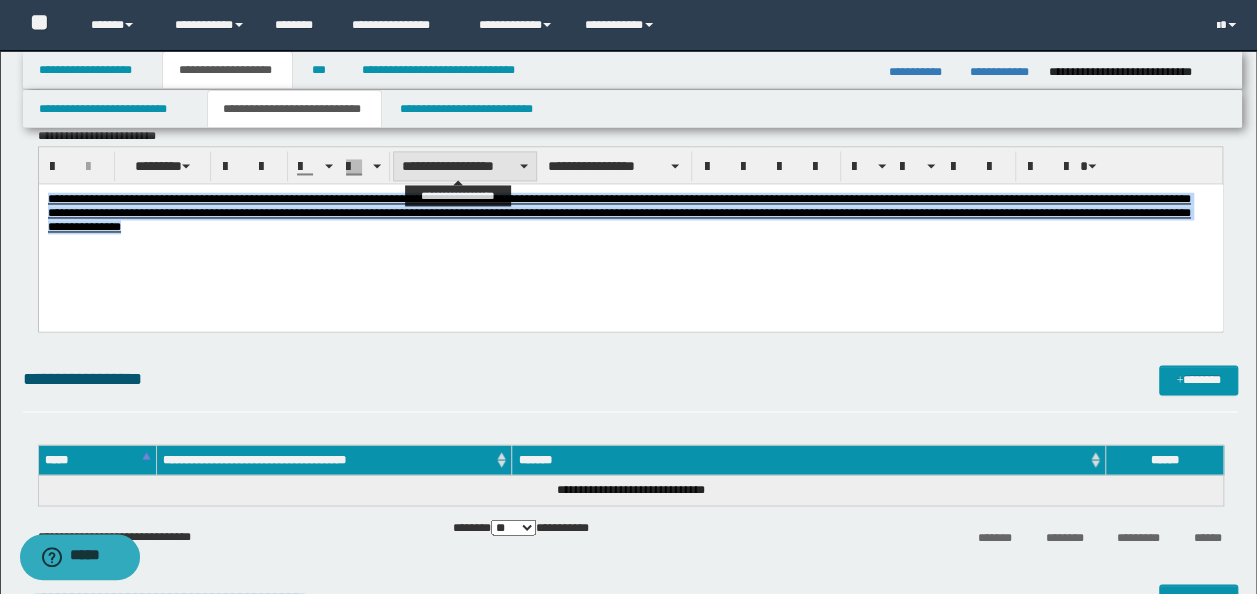 click on "**********" at bounding box center (465, 166) 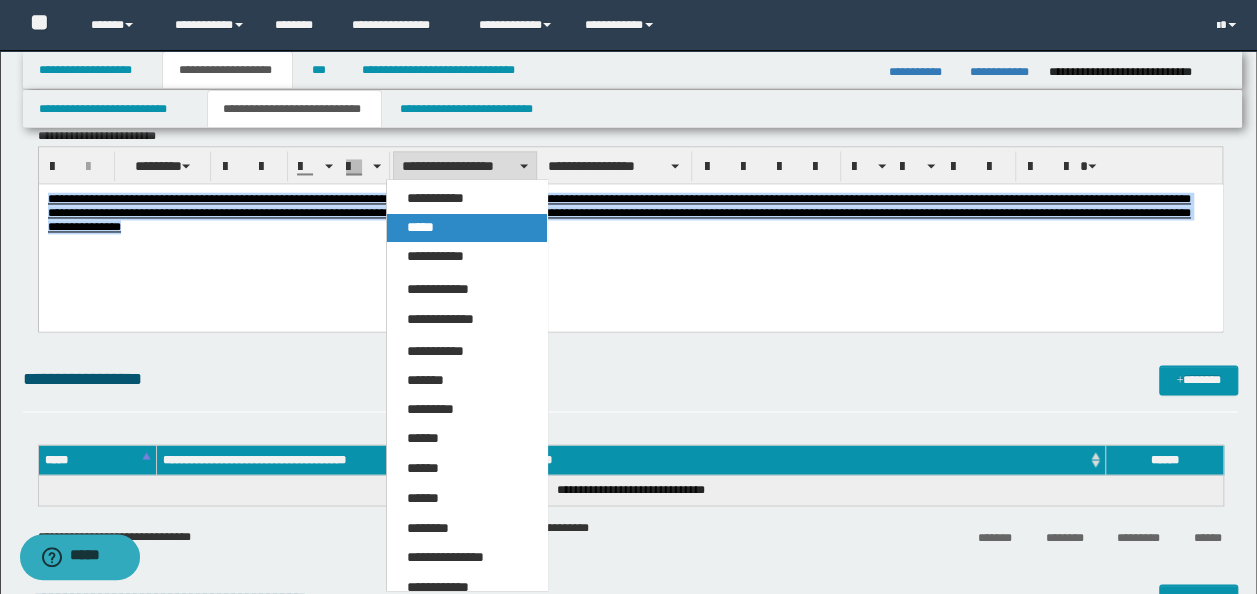 click on "*****" at bounding box center [466, 228] 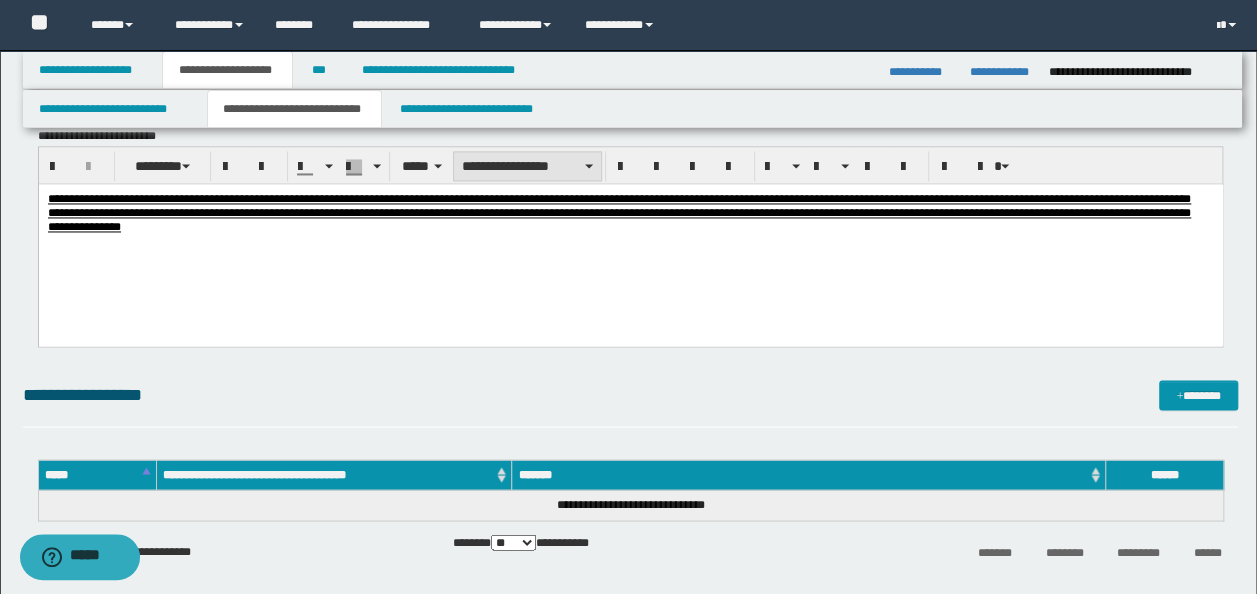 click on "**********" at bounding box center [527, 166] 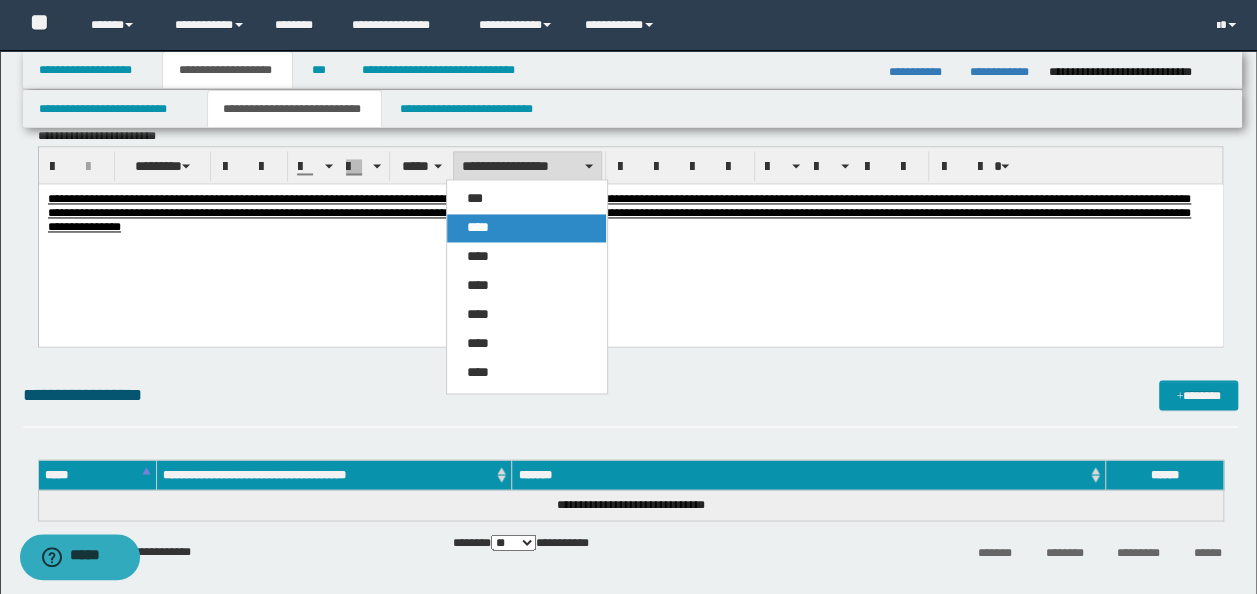 click on "****" at bounding box center (526, 228) 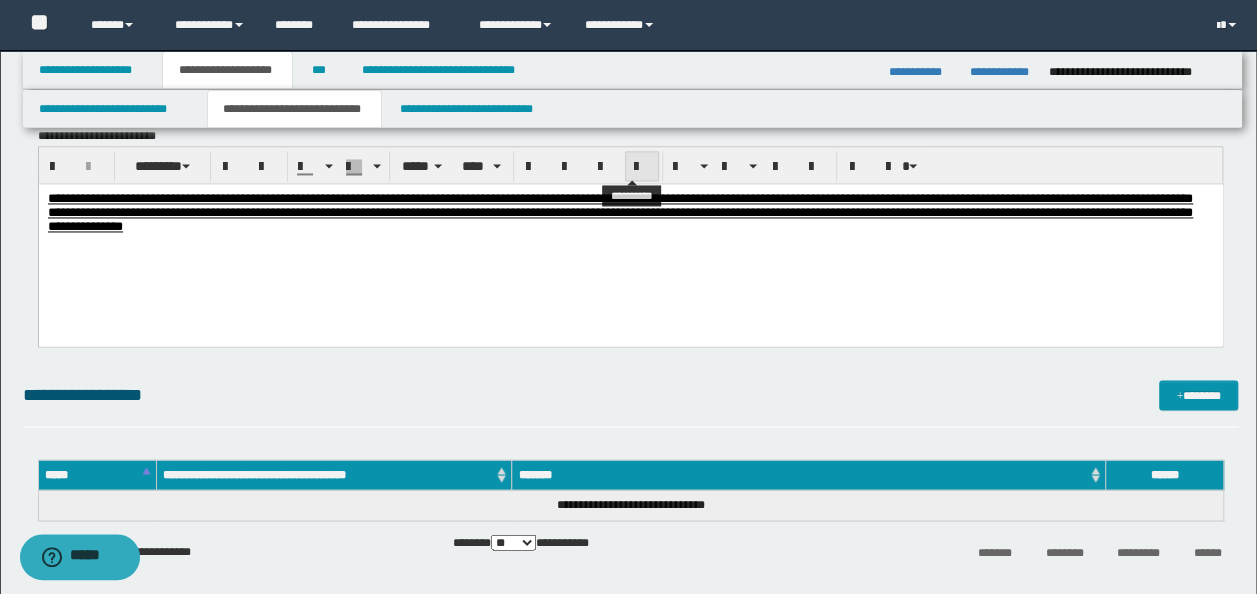 click at bounding box center (642, 166) 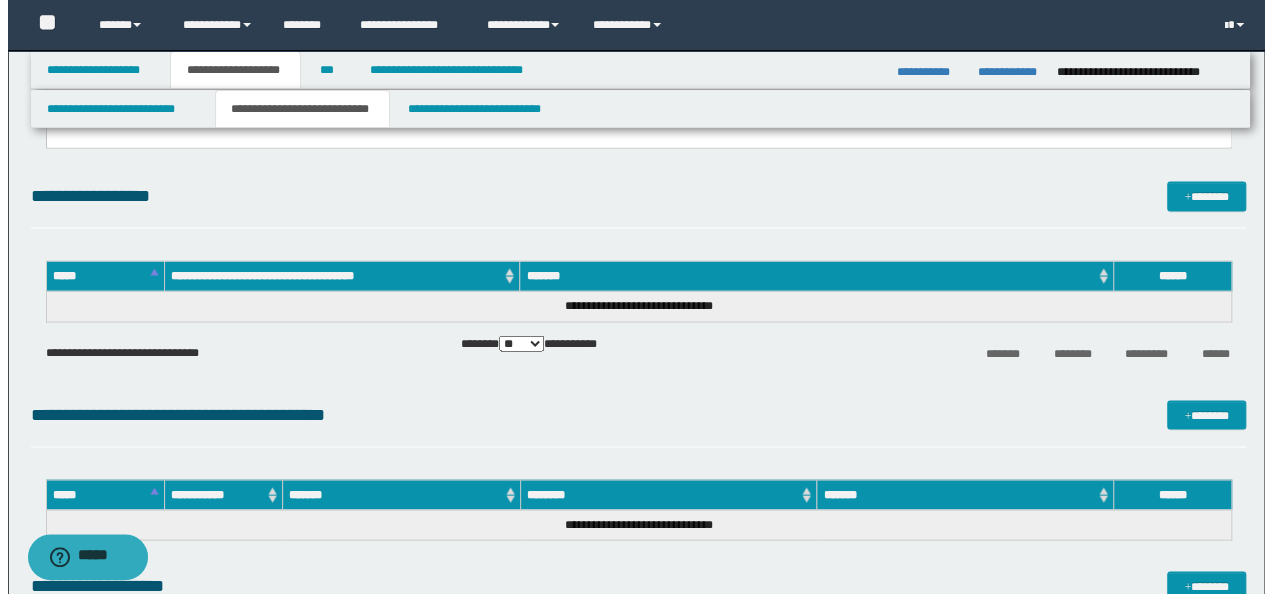 scroll, scrollTop: 1700, scrollLeft: 0, axis: vertical 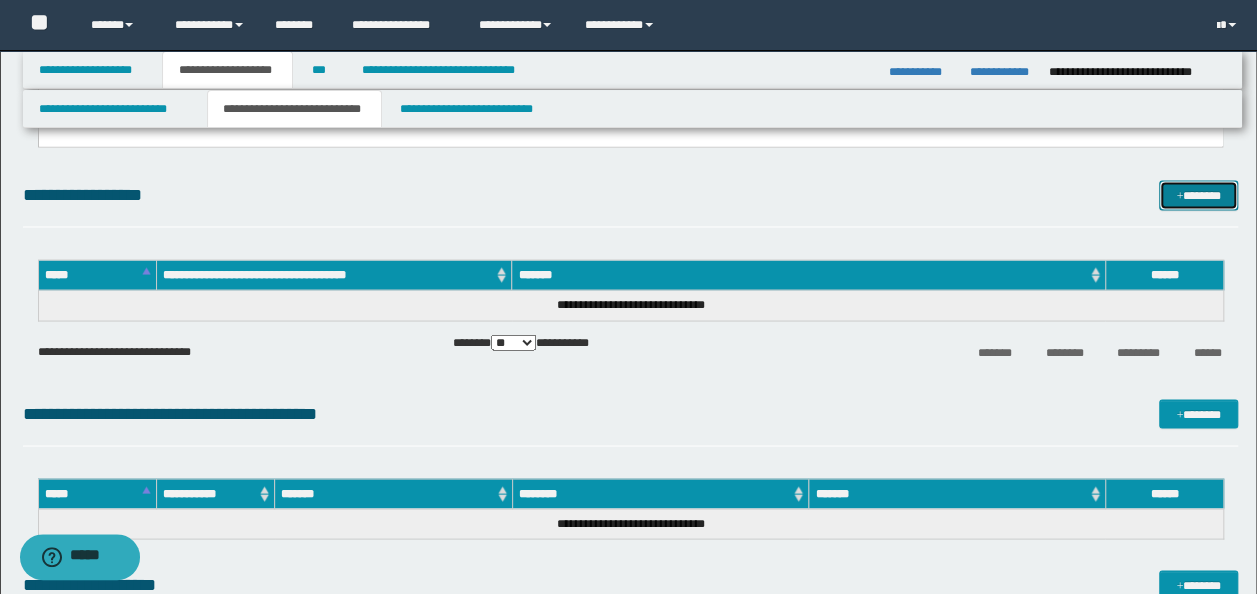 click on "*******" at bounding box center (1198, 194) 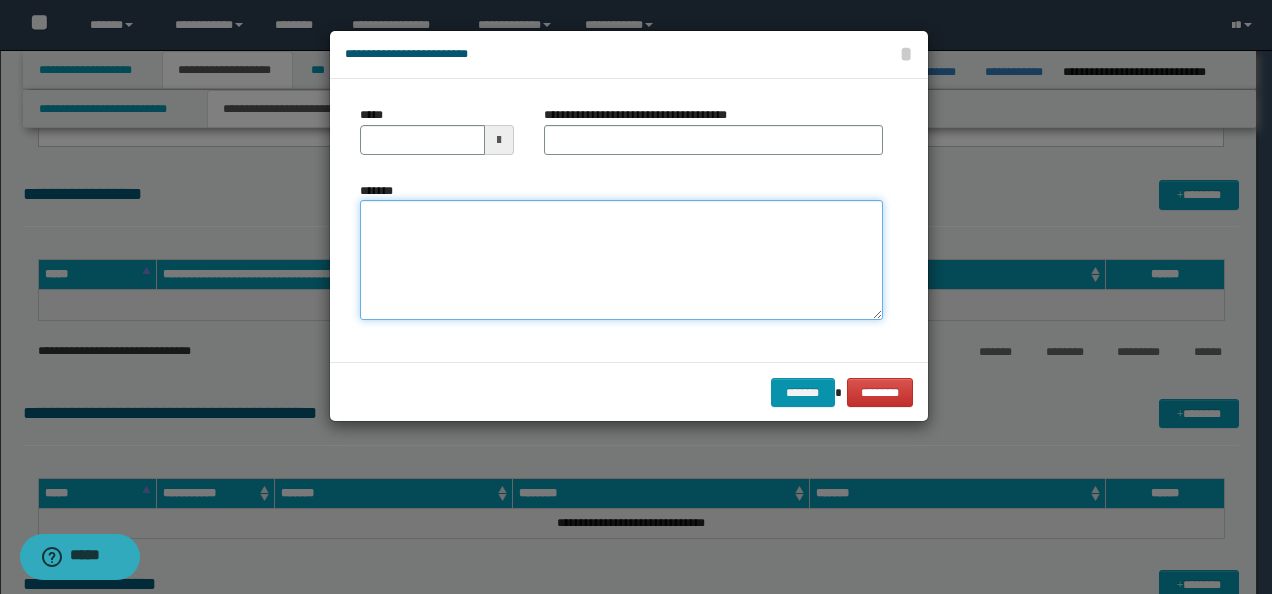 click on "*******" at bounding box center (621, 260) 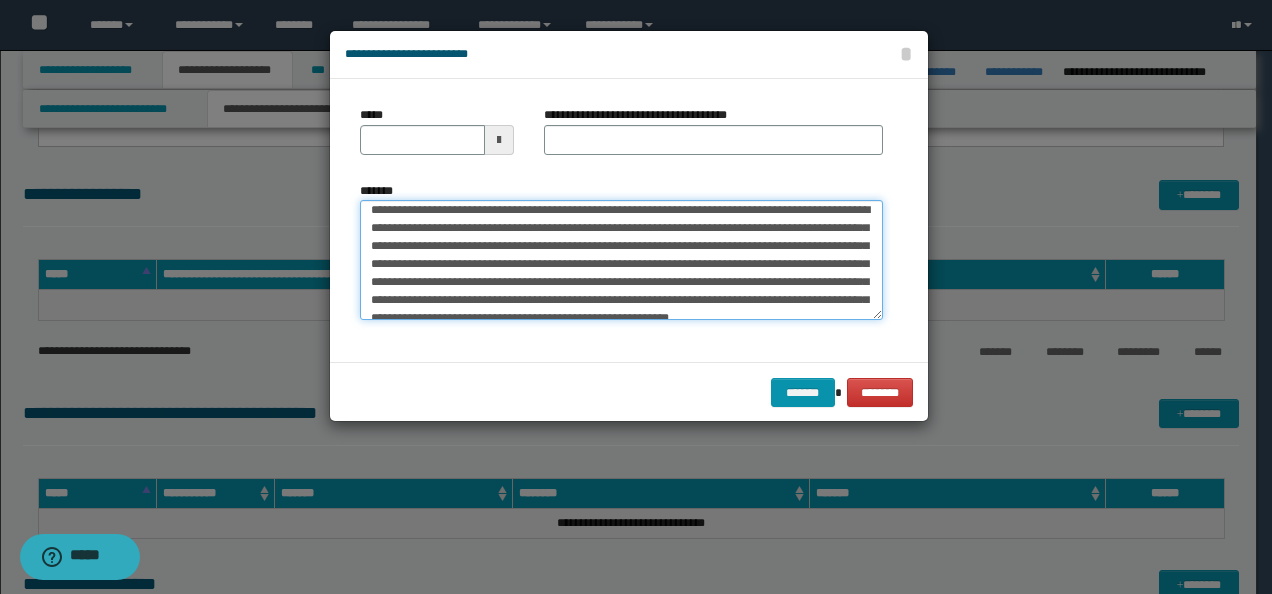 scroll, scrollTop: 0, scrollLeft: 0, axis: both 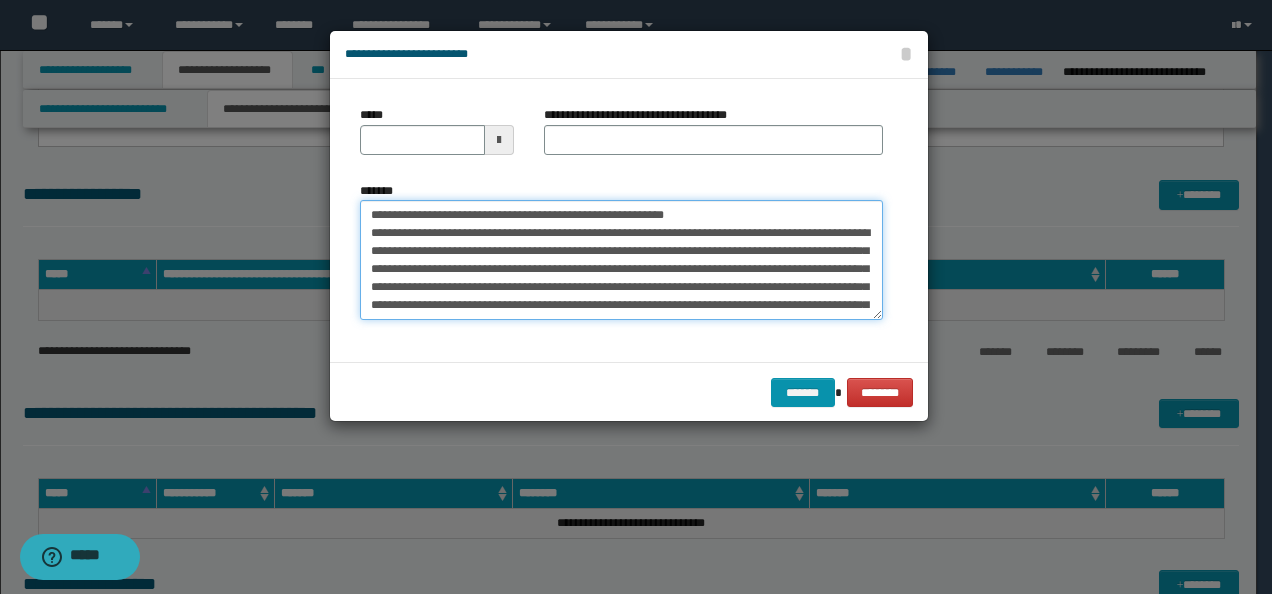 click on "**********" at bounding box center (636, 297) 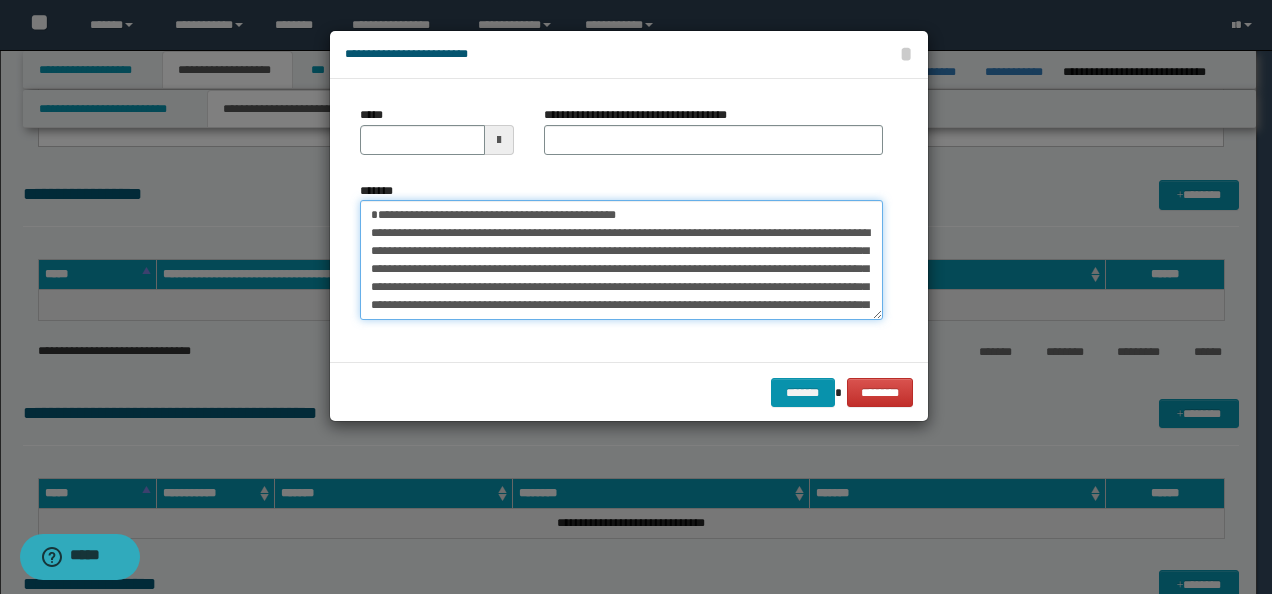 type 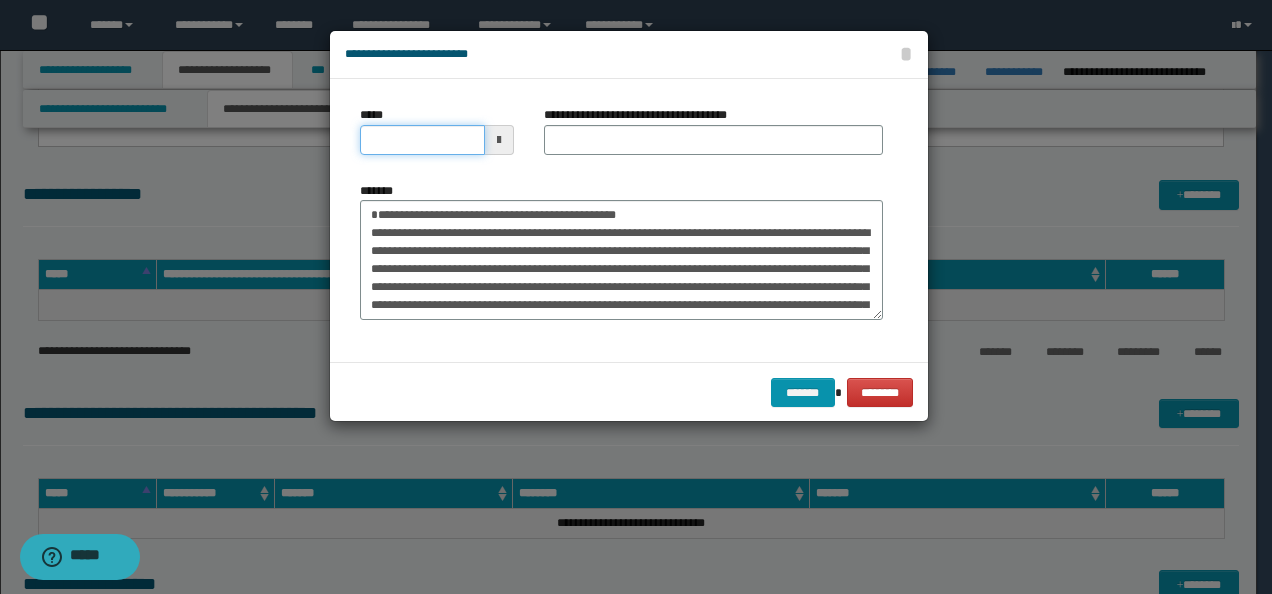 click on "*****" at bounding box center [422, 140] 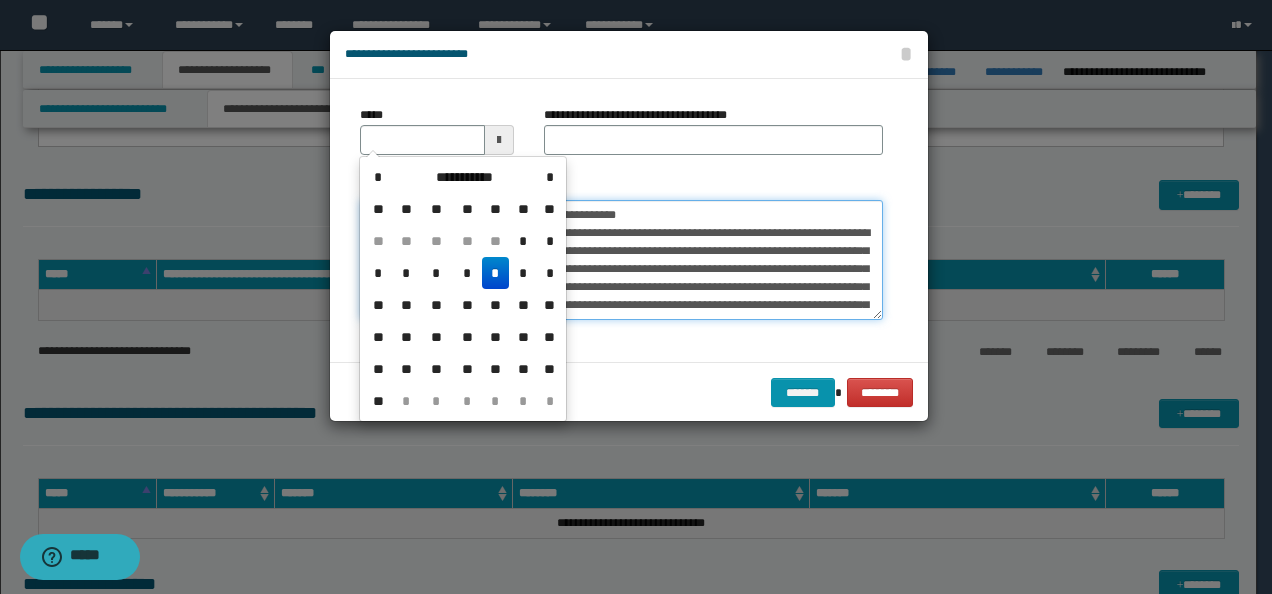 type 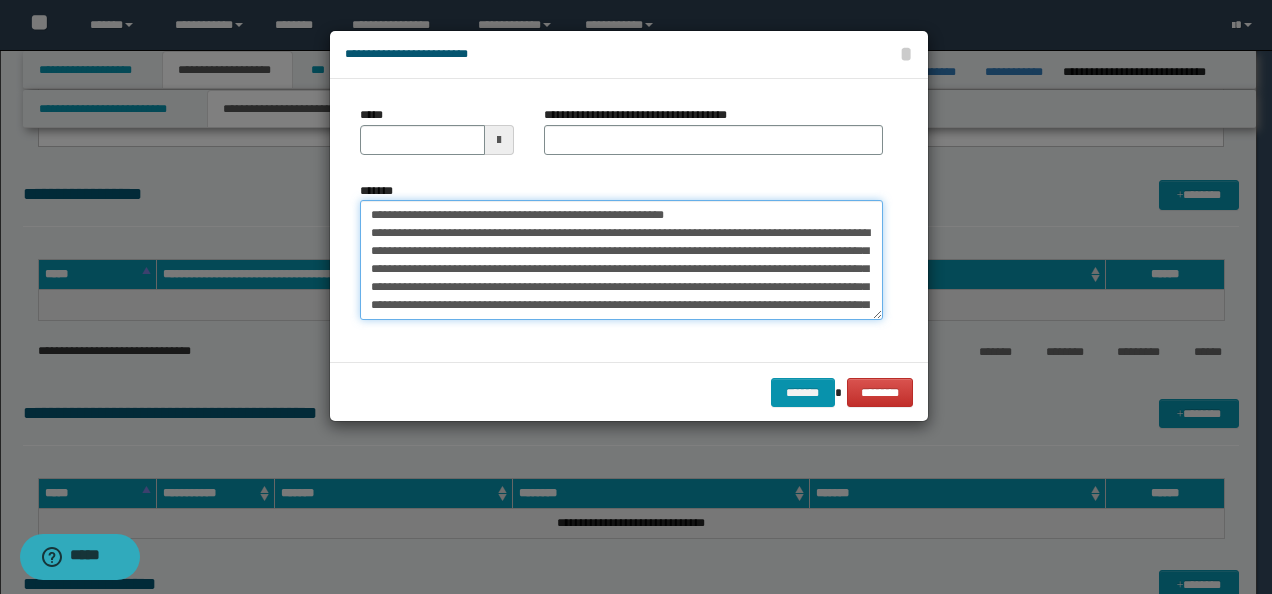 type on "**********" 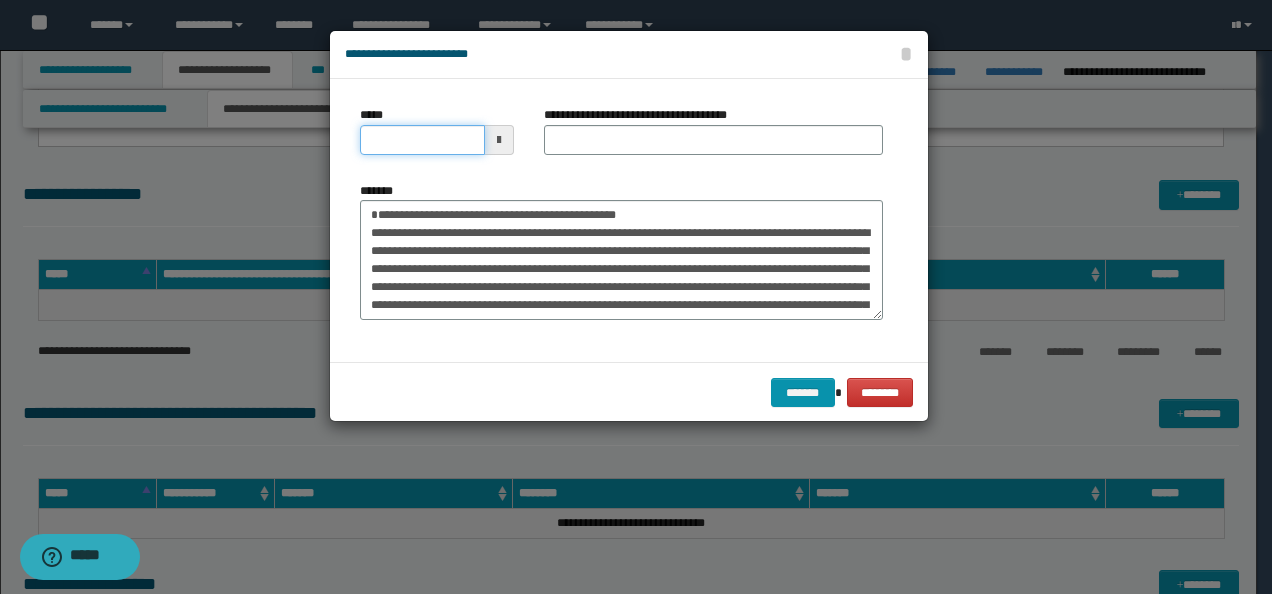 click on "*****" at bounding box center (422, 140) 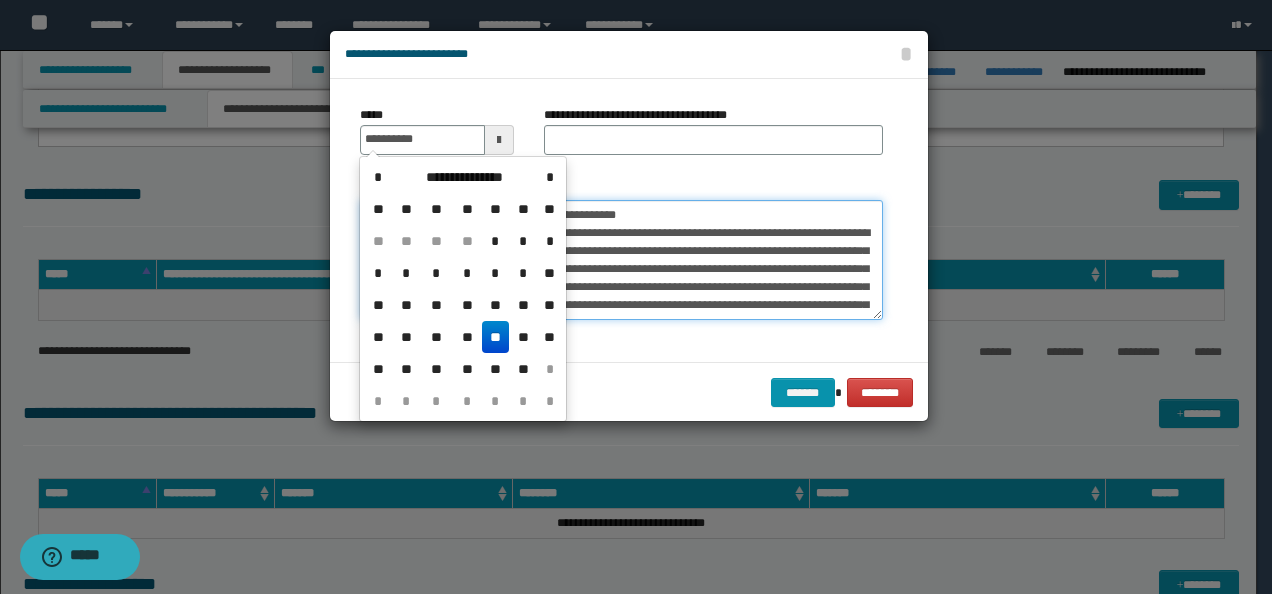 type on "**********" 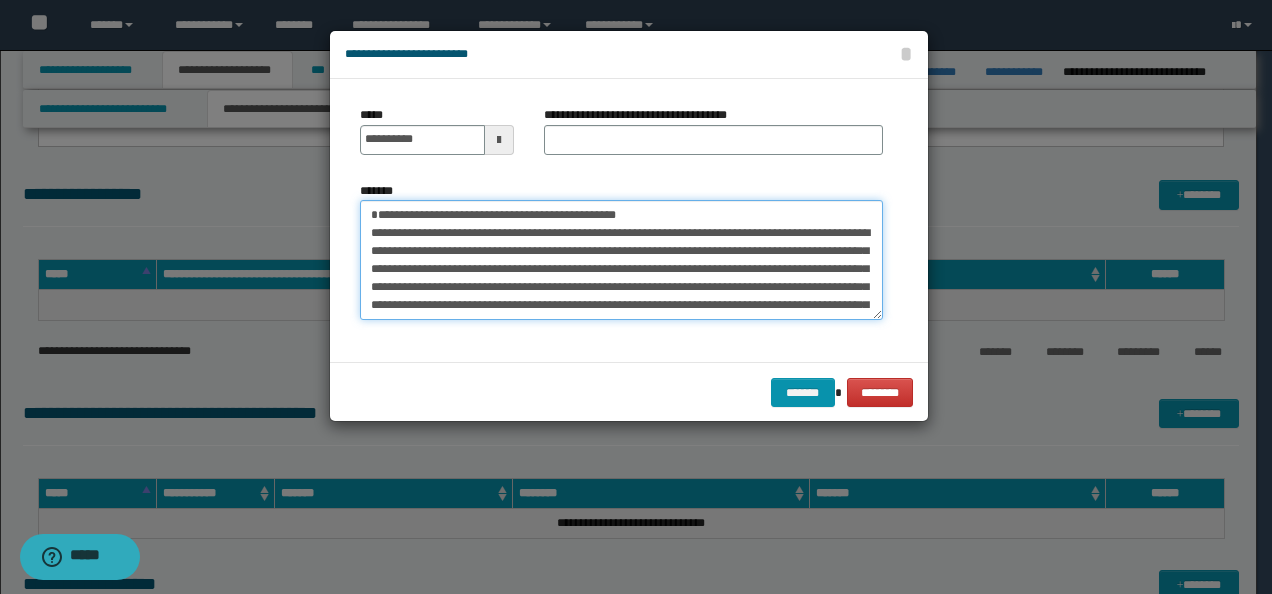 drag, startPoint x: 415, startPoint y: 205, endPoint x: 366, endPoint y: 198, distance: 49.497475 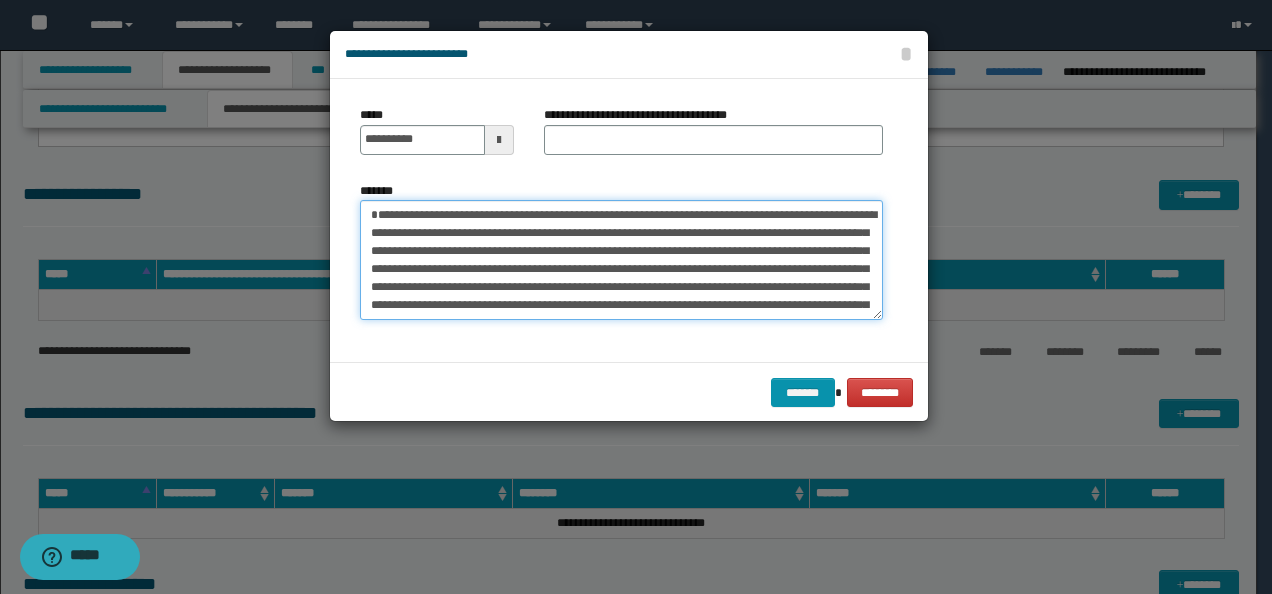 type on "**********" 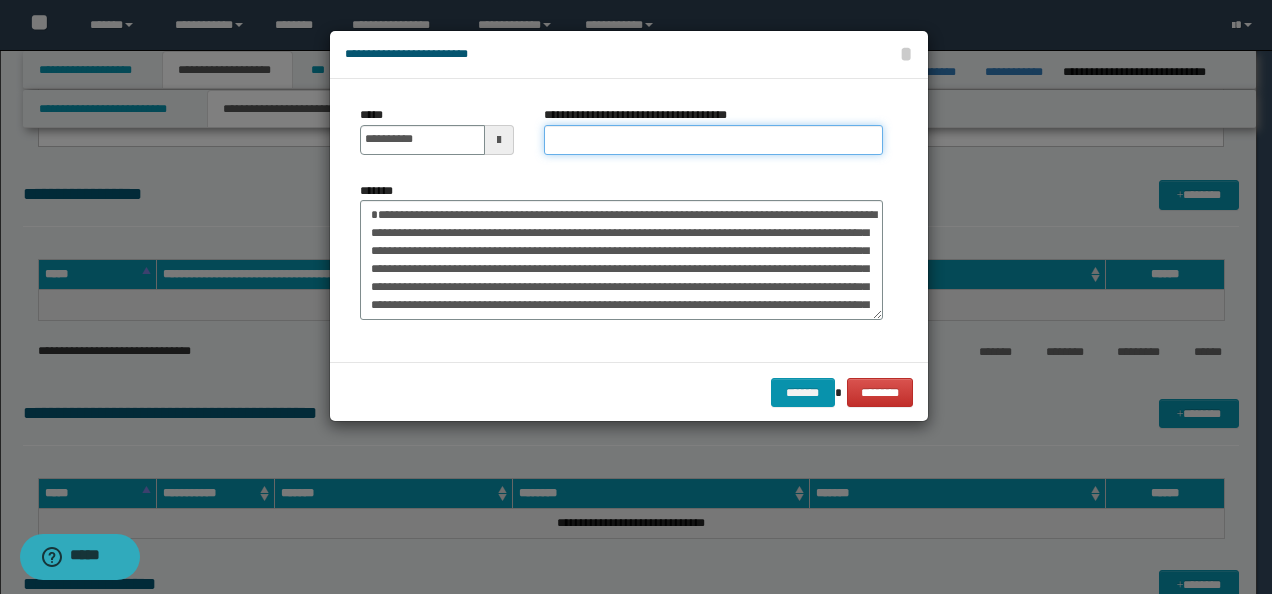 click on "**********" at bounding box center (713, 140) 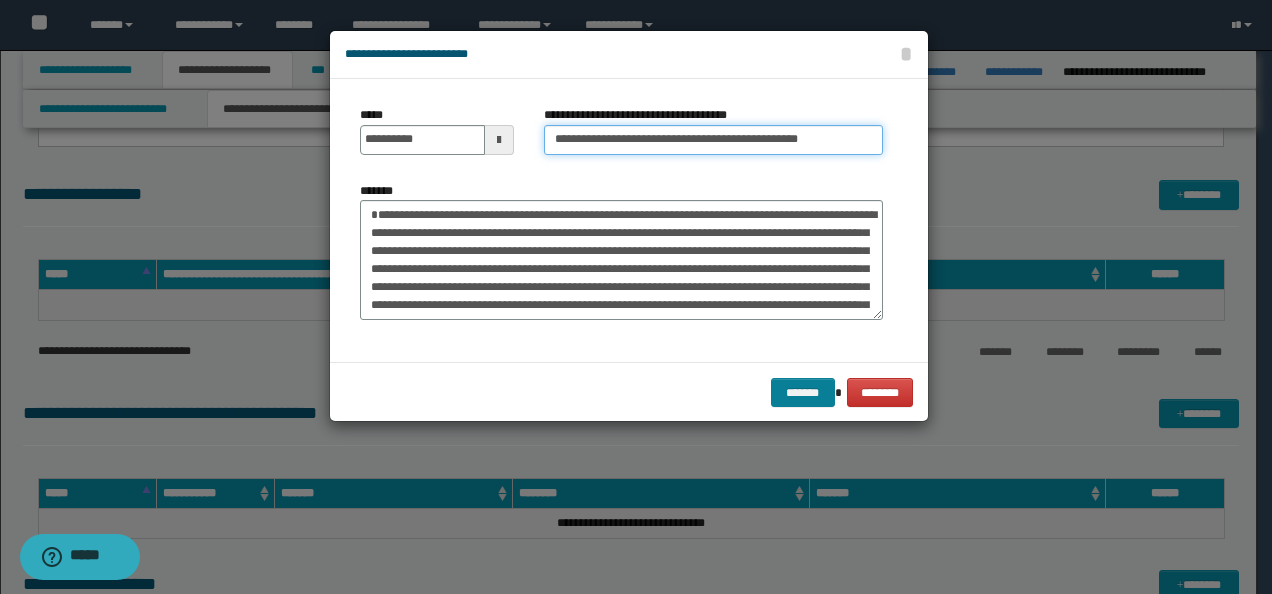 type on "**********" 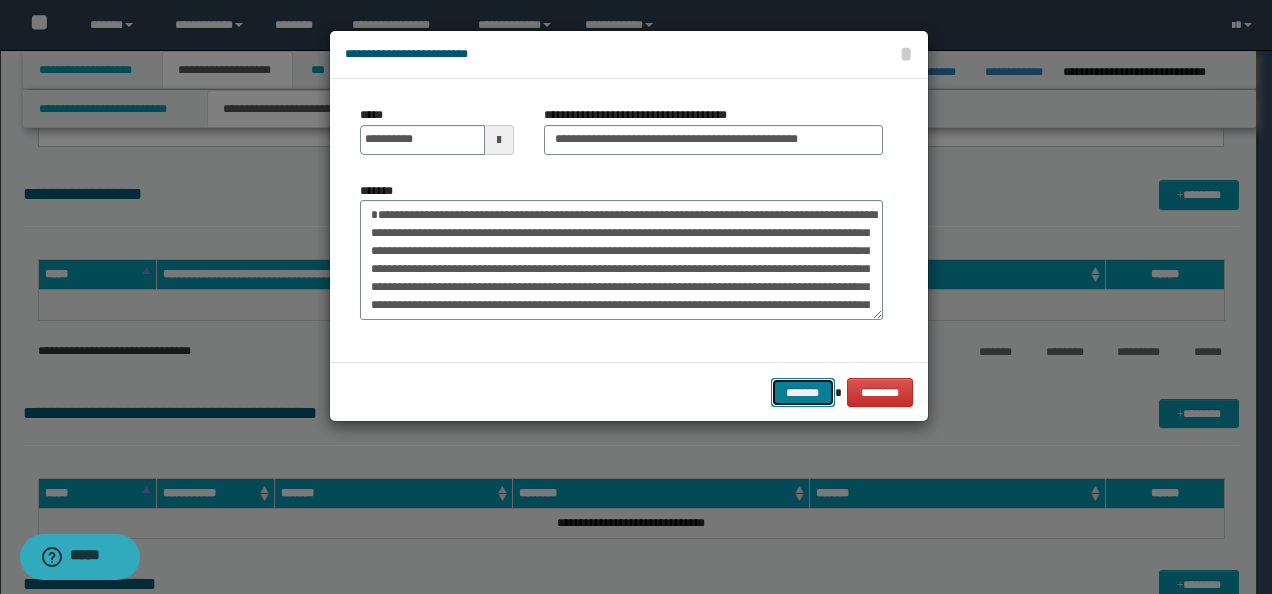 click on "*******" at bounding box center [803, 392] 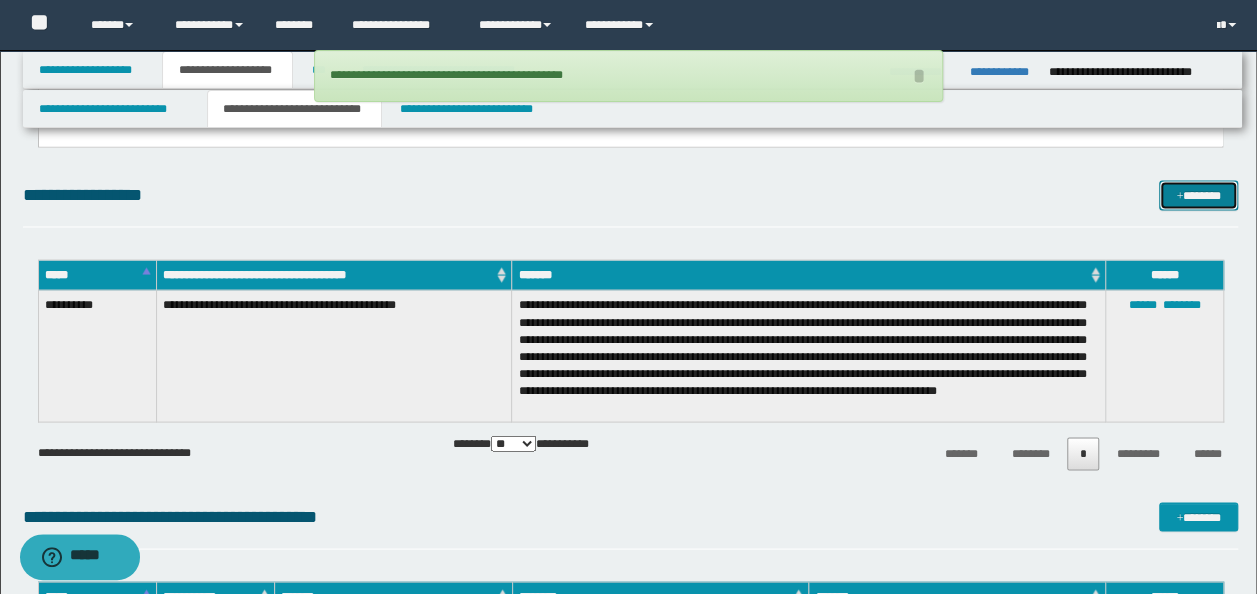 click on "*******" at bounding box center (1198, 194) 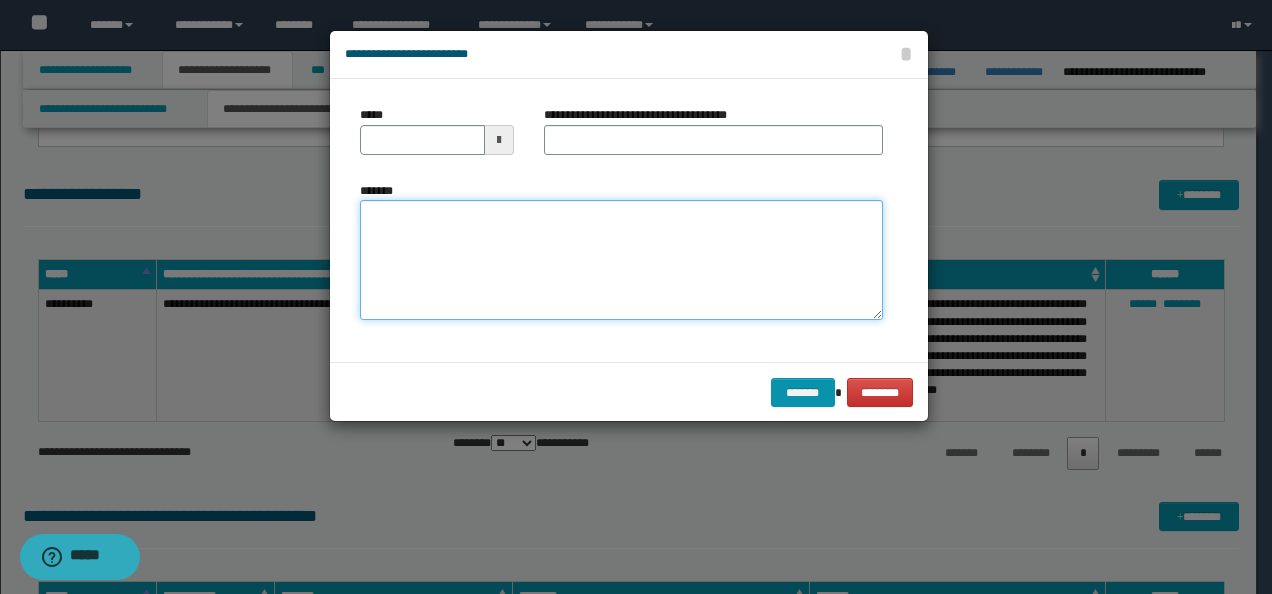 click on "*******" at bounding box center [621, 259] 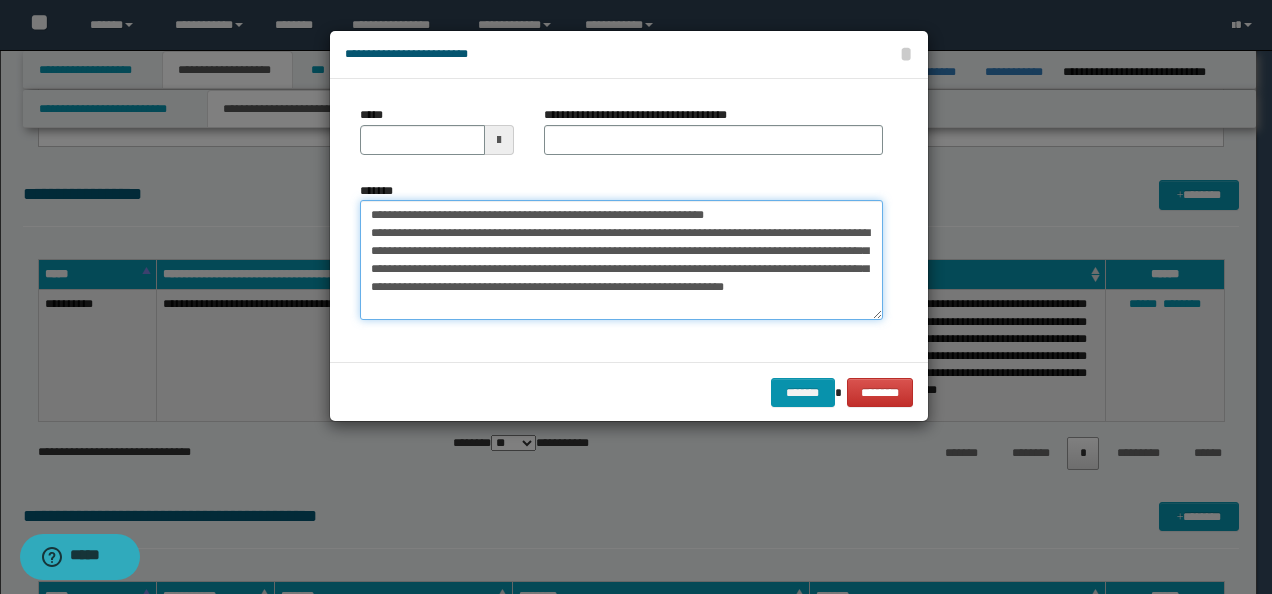 scroll, scrollTop: 0, scrollLeft: 0, axis: both 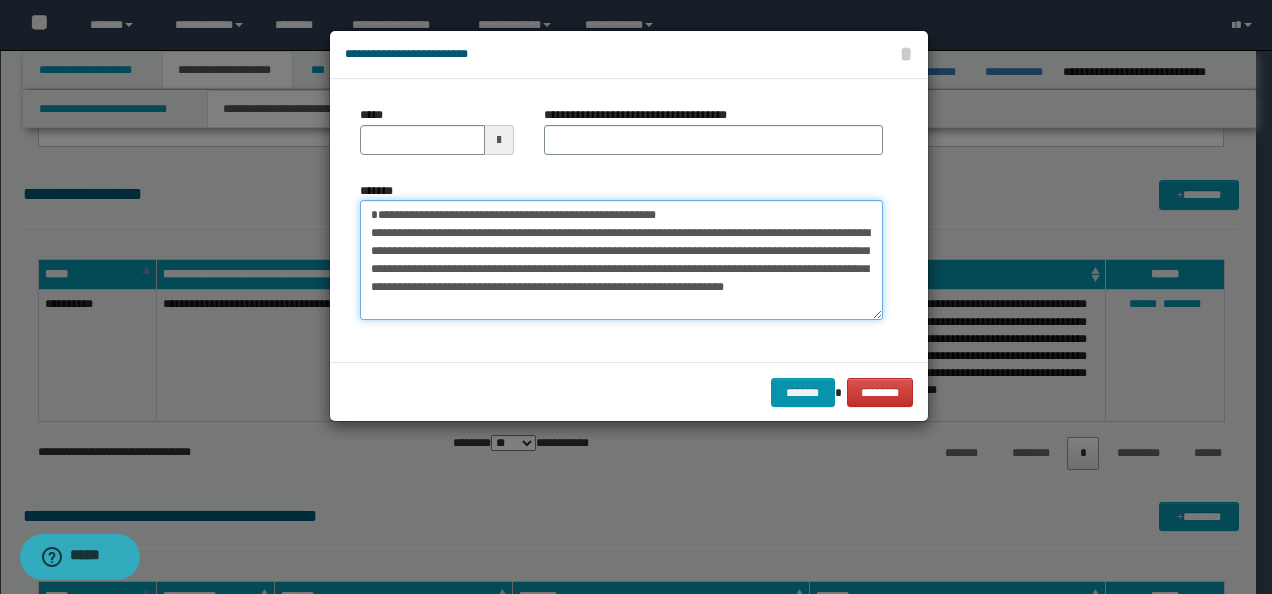 type on "**********" 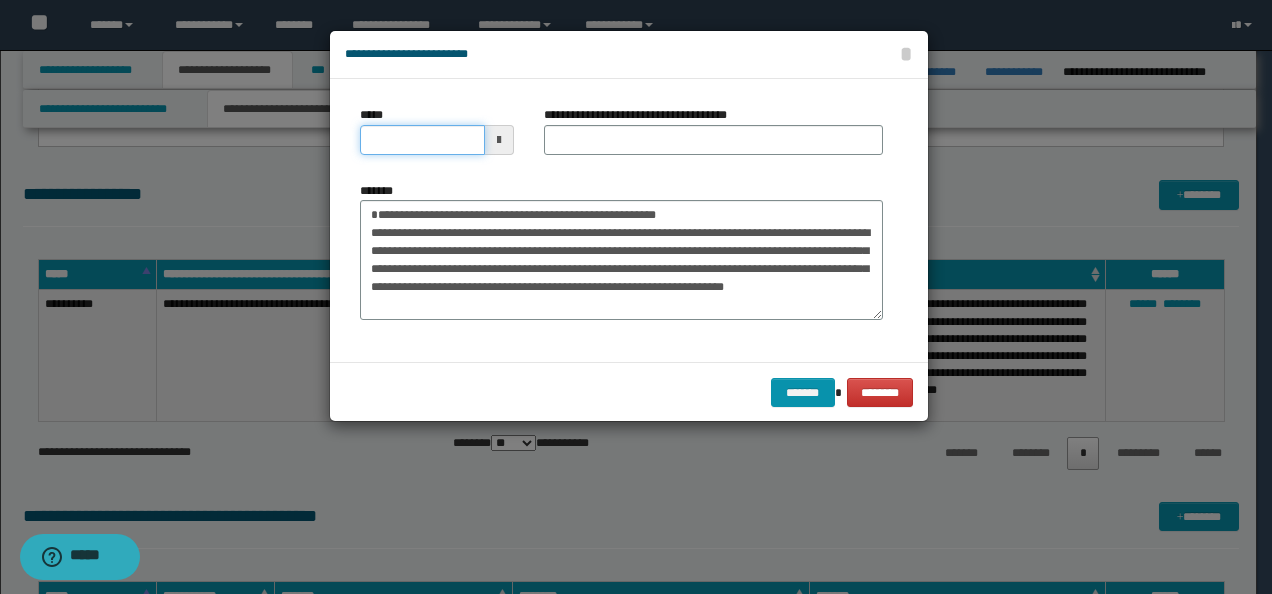 click on "*****" at bounding box center [422, 140] 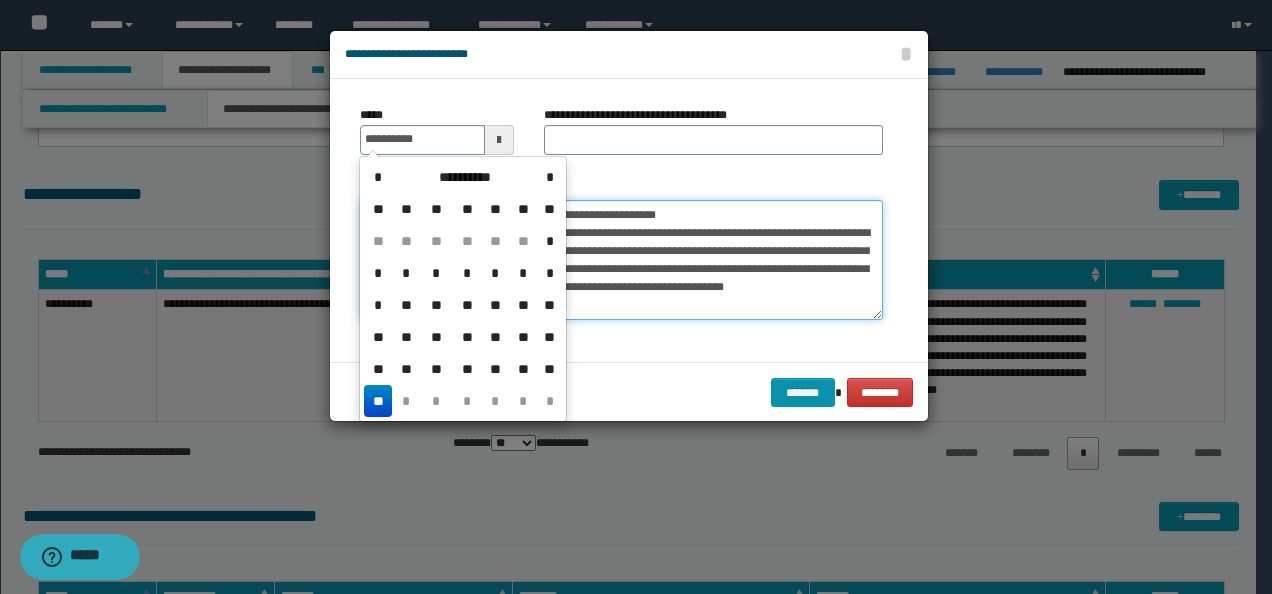 type on "**********" 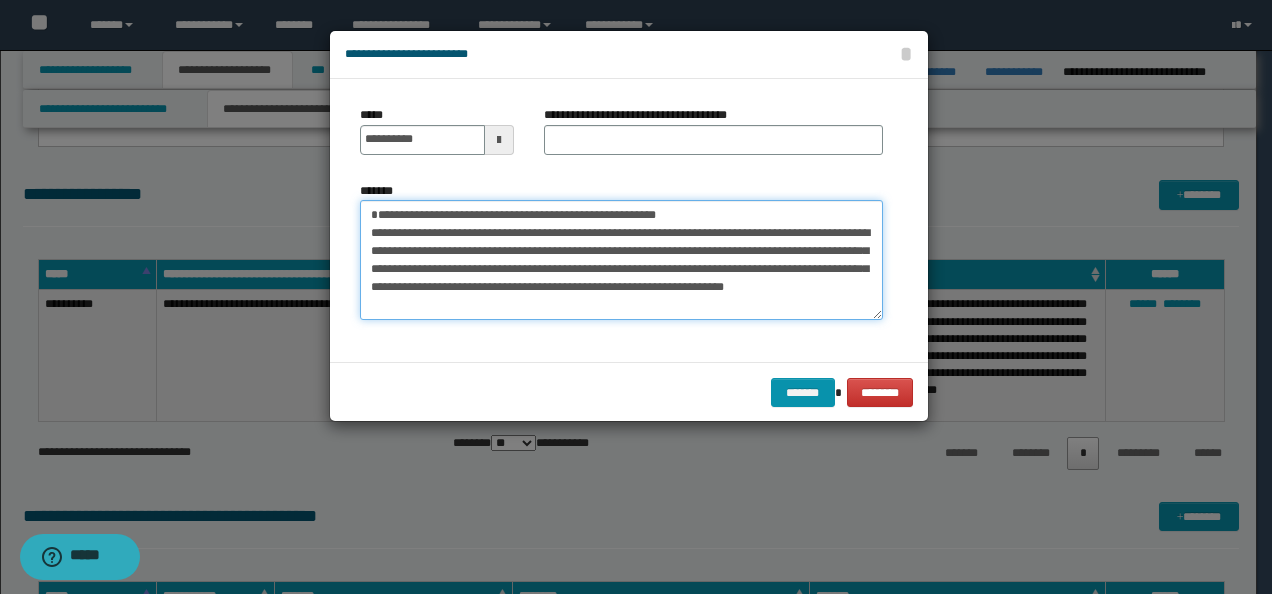 drag, startPoint x: 292, startPoint y: 192, endPoint x: 256, endPoint y: 186, distance: 36.496574 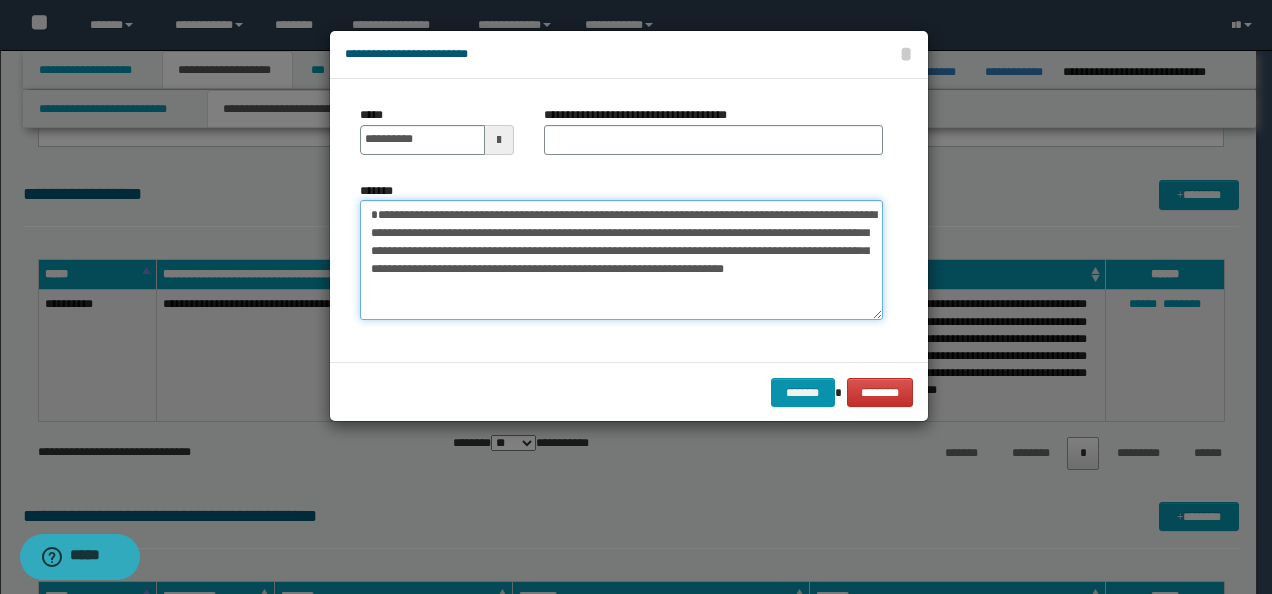 type on "**********" 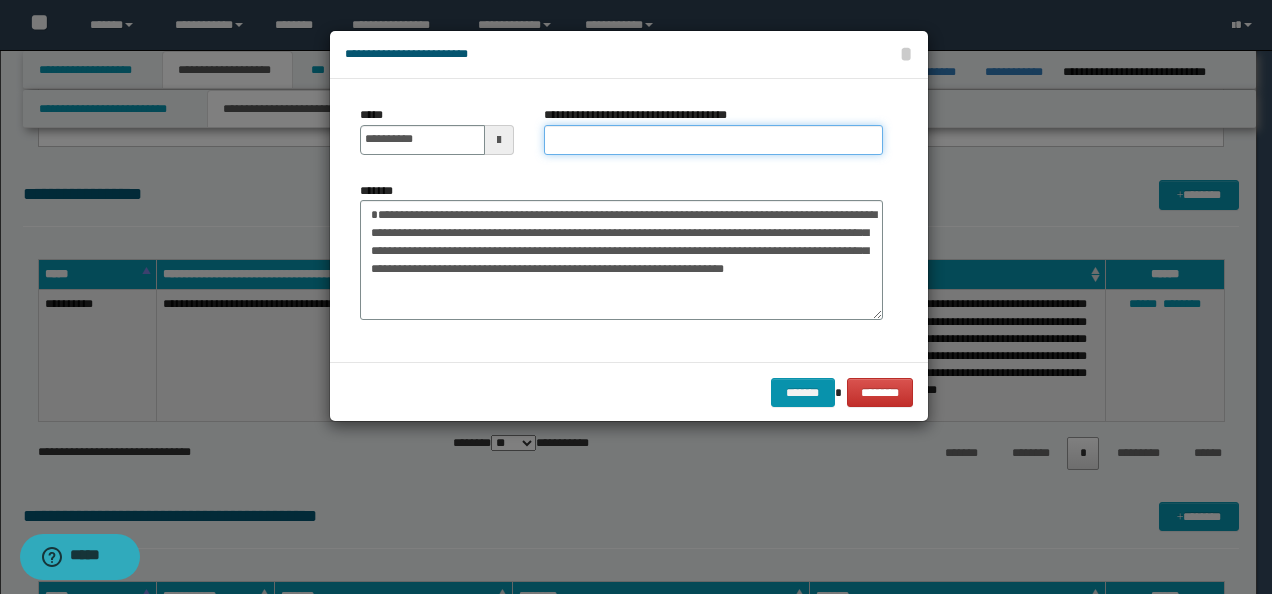 drag, startPoint x: 630, startPoint y: 130, endPoint x: 643, endPoint y: 144, distance: 19.104973 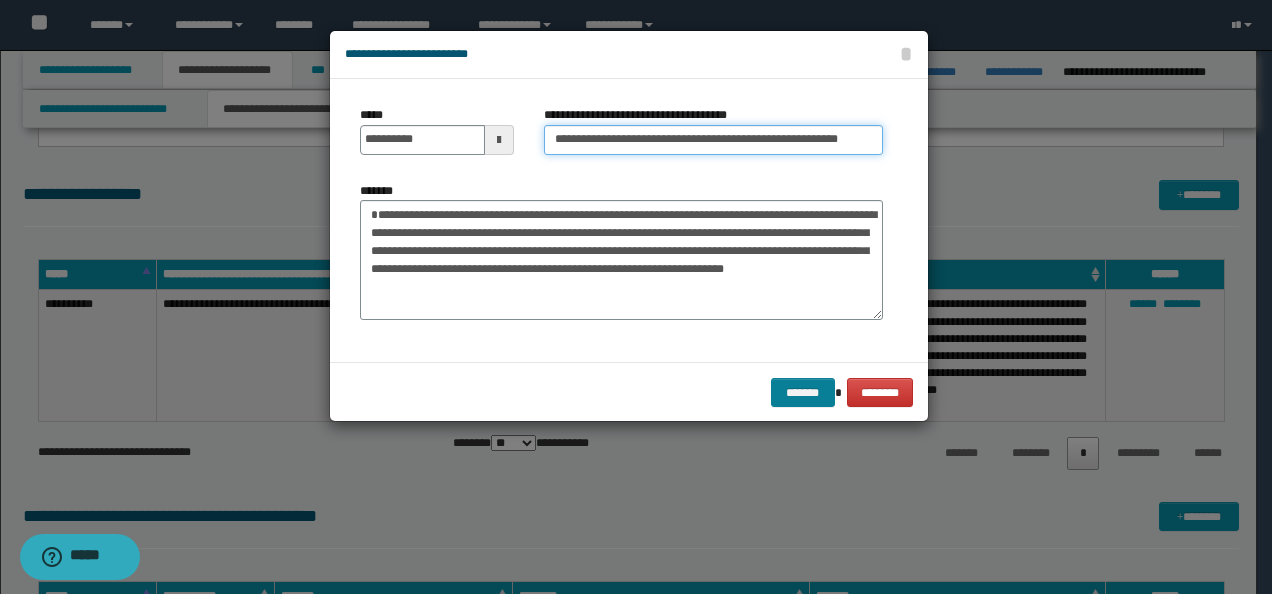 type on "**********" 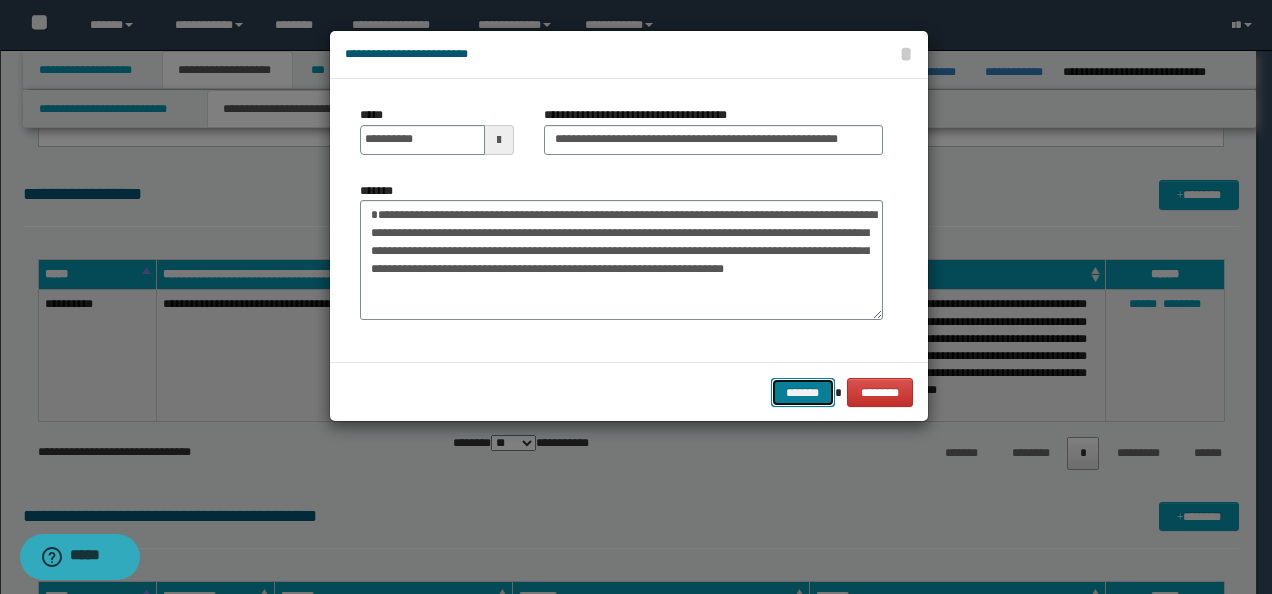 click on "*******" at bounding box center (803, 392) 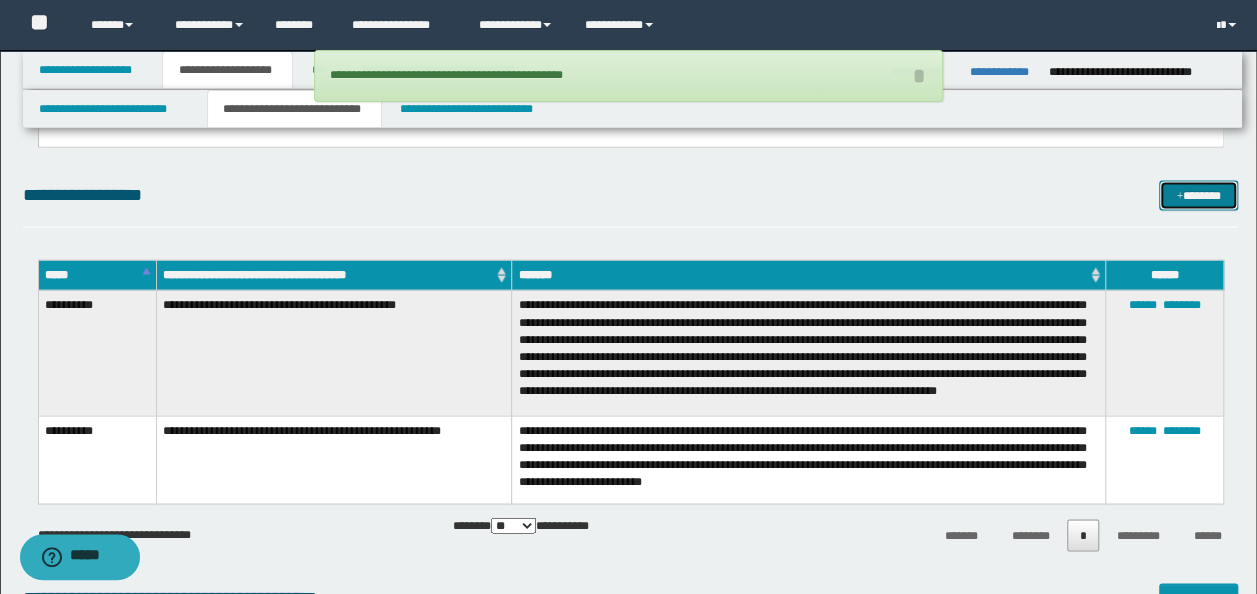 click on "*******" at bounding box center (1198, 194) 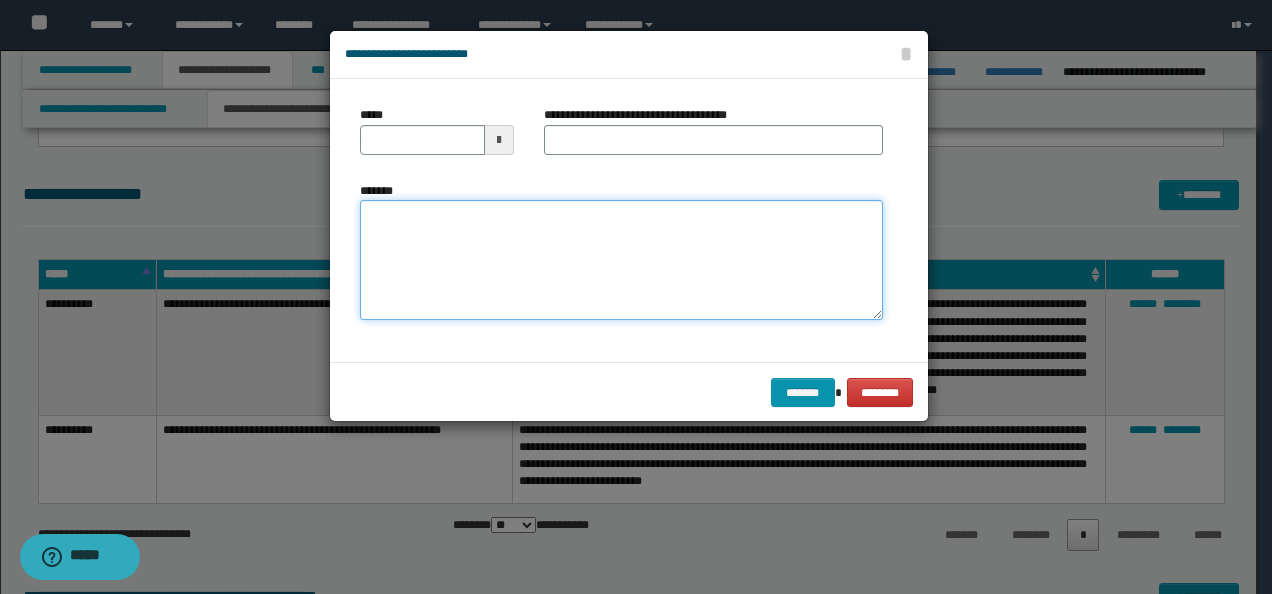 click on "*******" at bounding box center (621, 259) 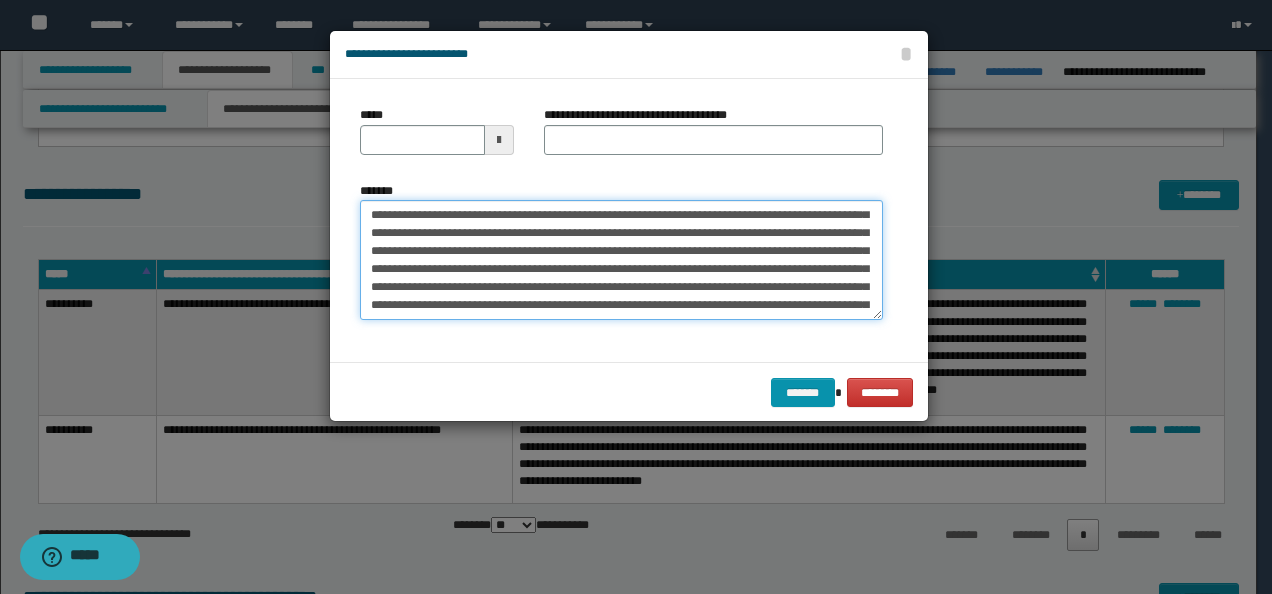 scroll, scrollTop: 0, scrollLeft: 0, axis: both 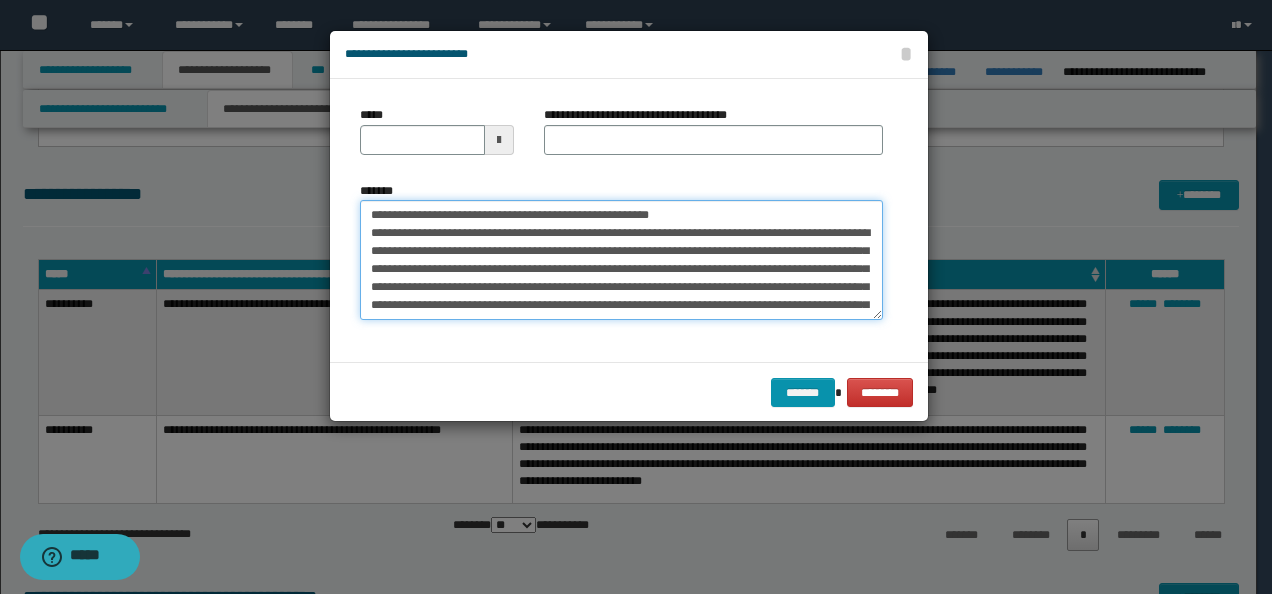 drag, startPoint x: 434, startPoint y: 213, endPoint x: 311, endPoint y: 188, distance: 125.51494 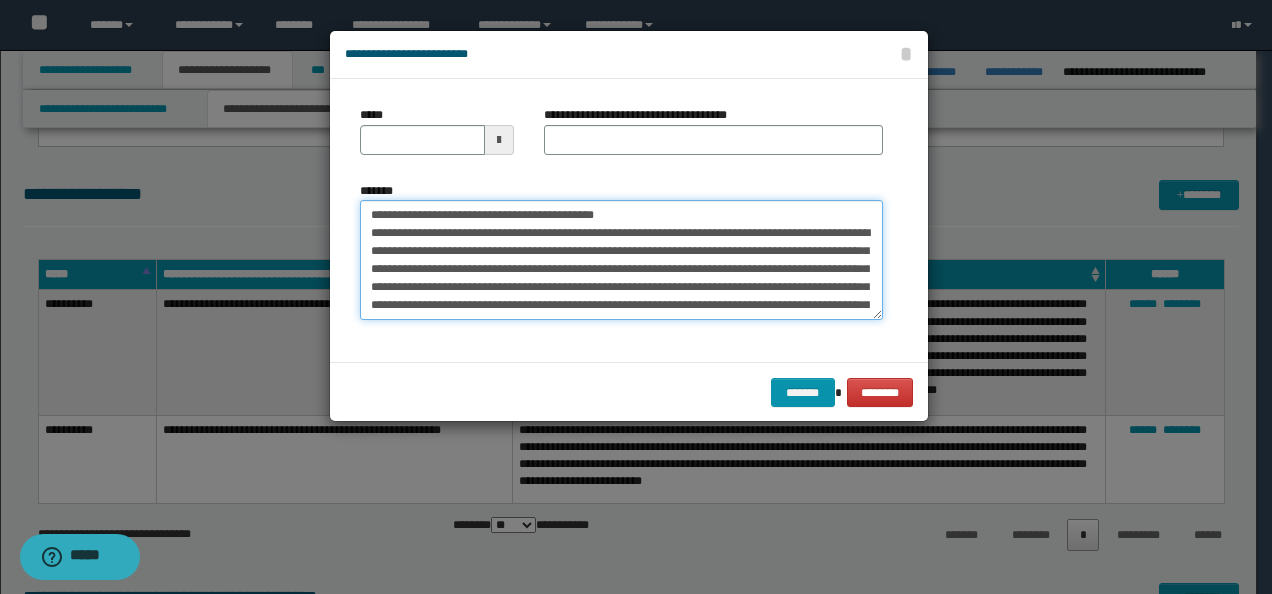 type 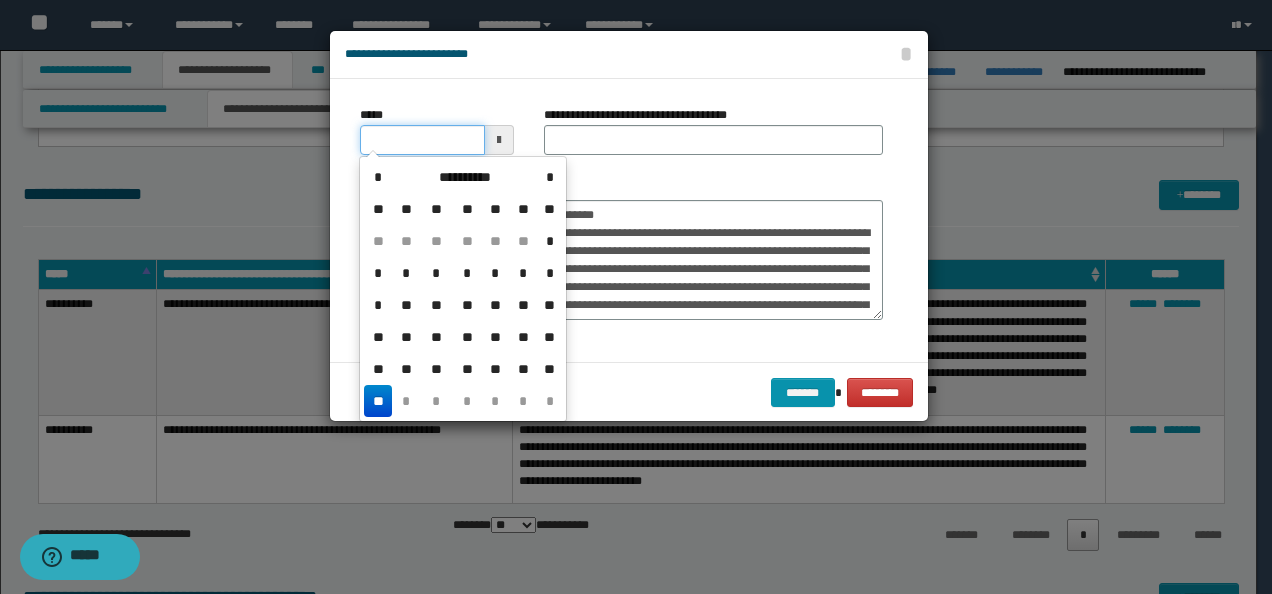 click on "*****" at bounding box center (422, 140) 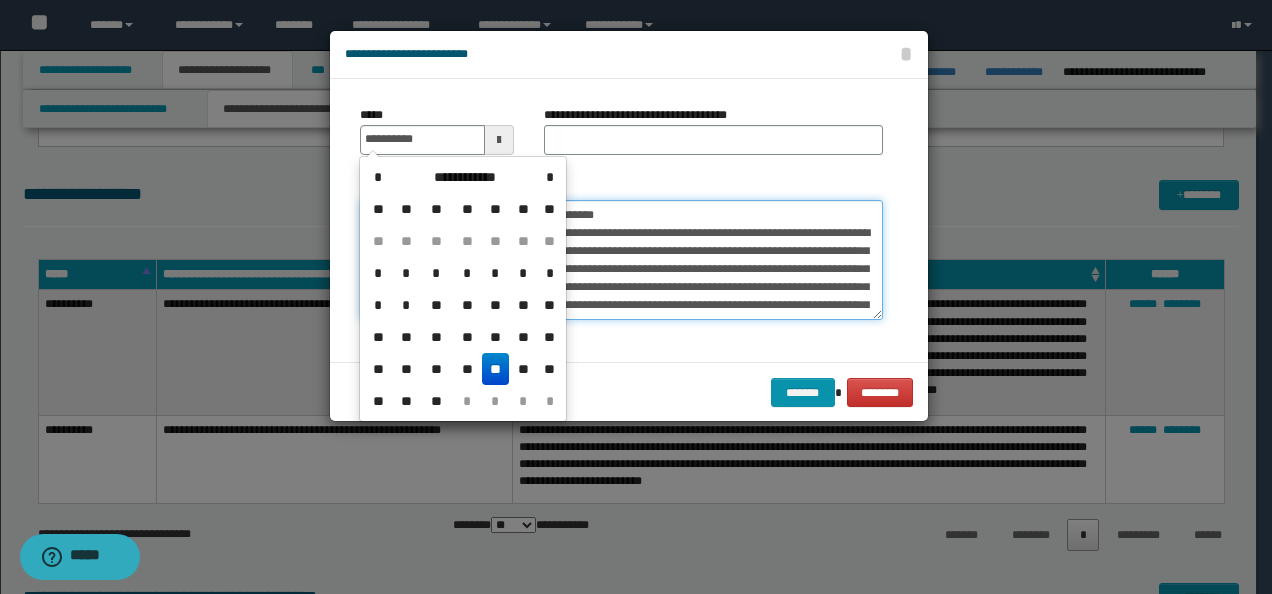type on "**********" 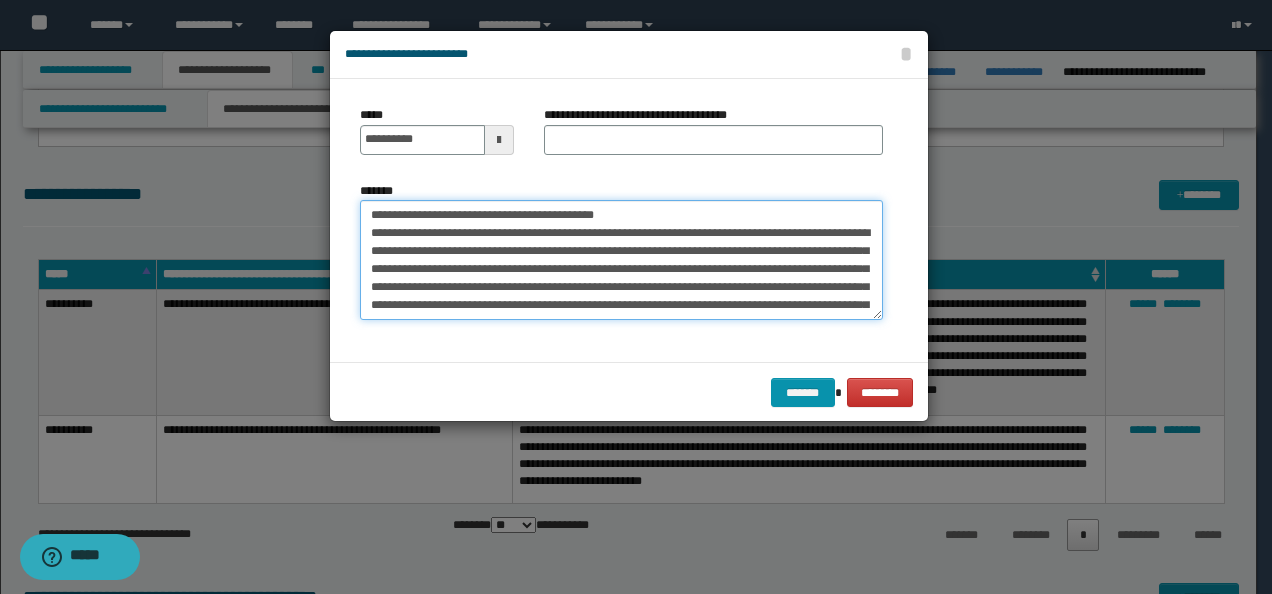 drag, startPoint x: 672, startPoint y: 211, endPoint x: 502, endPoint y: 168, distance: 175.35393 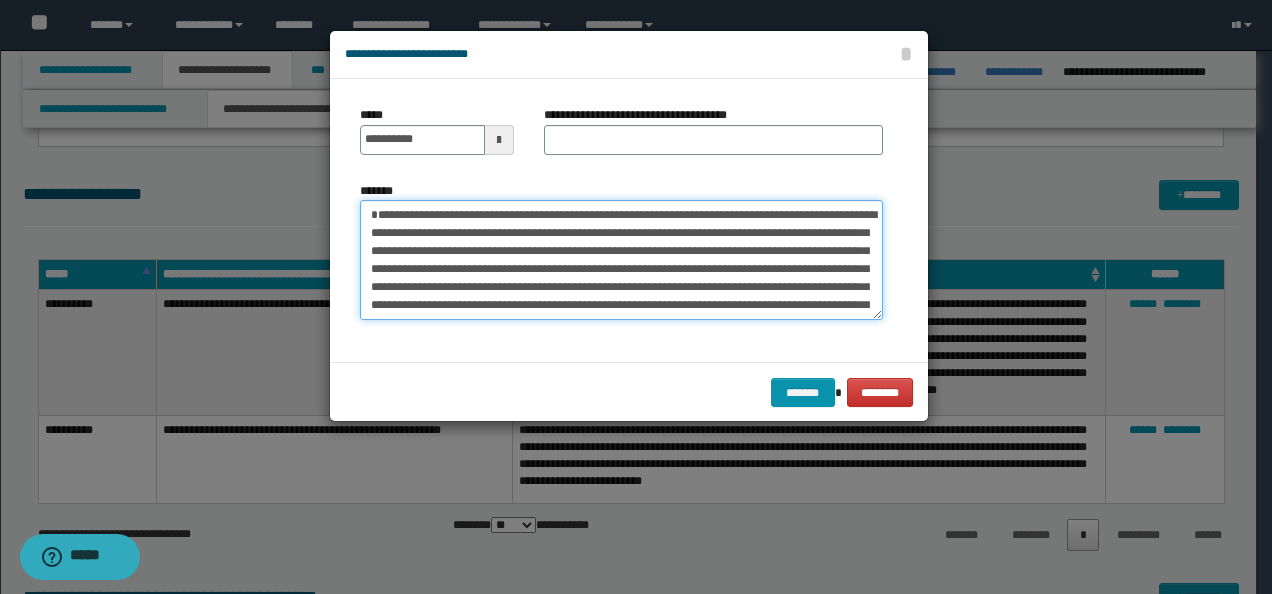 type on "**********" 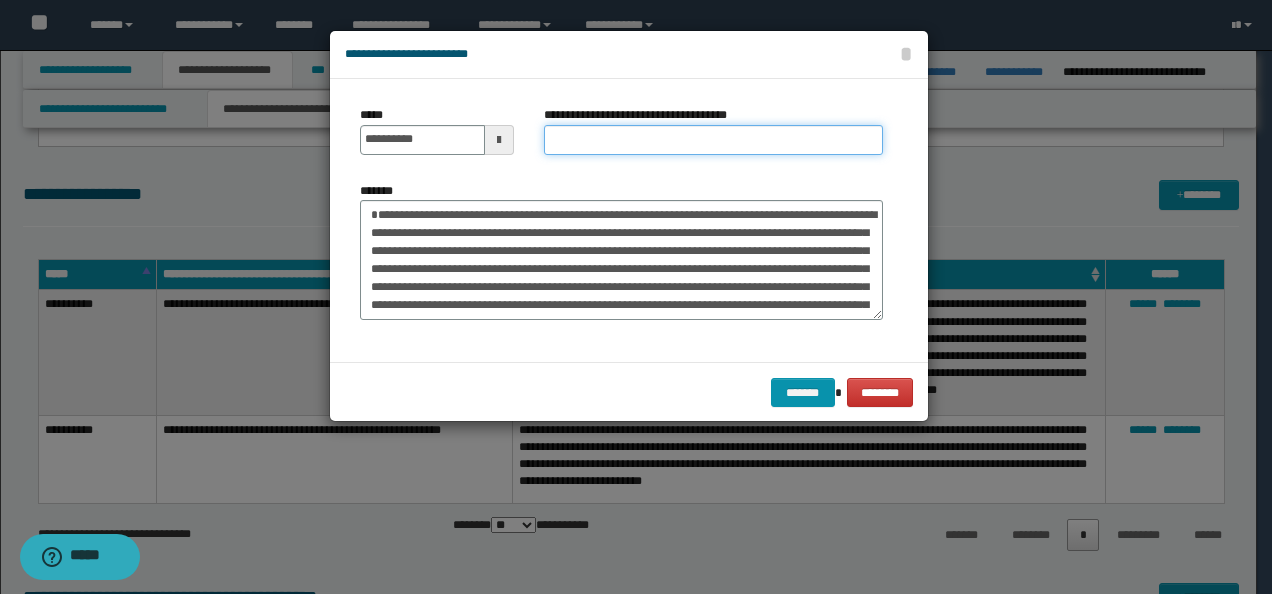 drag, startPoint x: 598, startPoint y: 126, endPoint x: 609, endPoint y: 137, distance: 15.556349 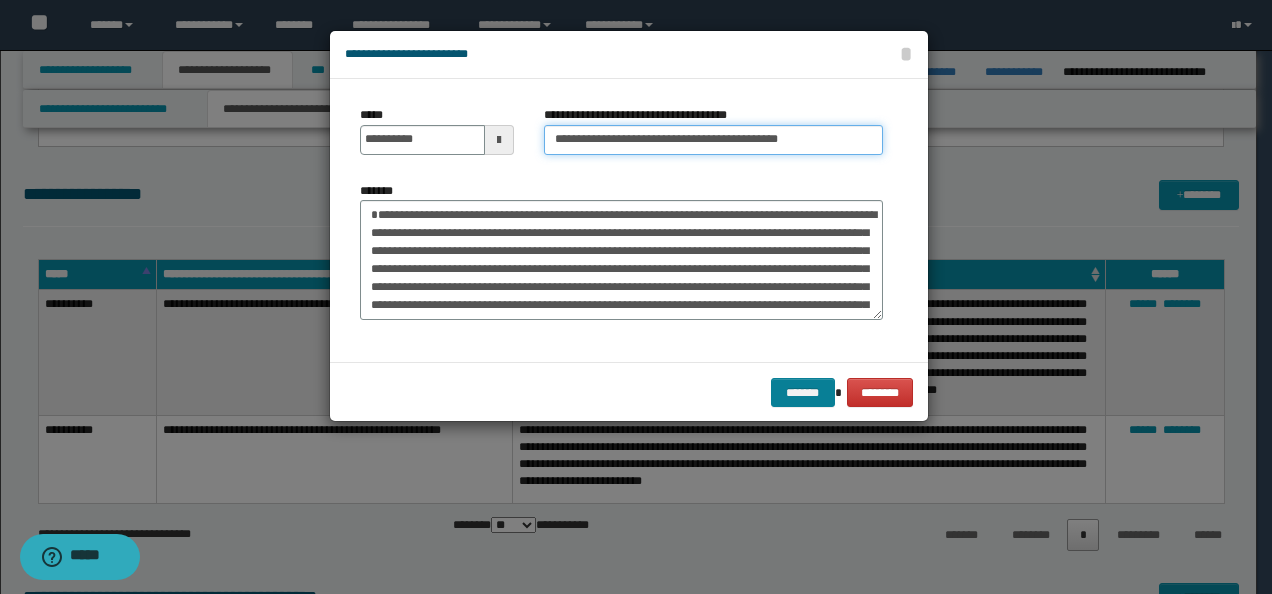 type on "**********" 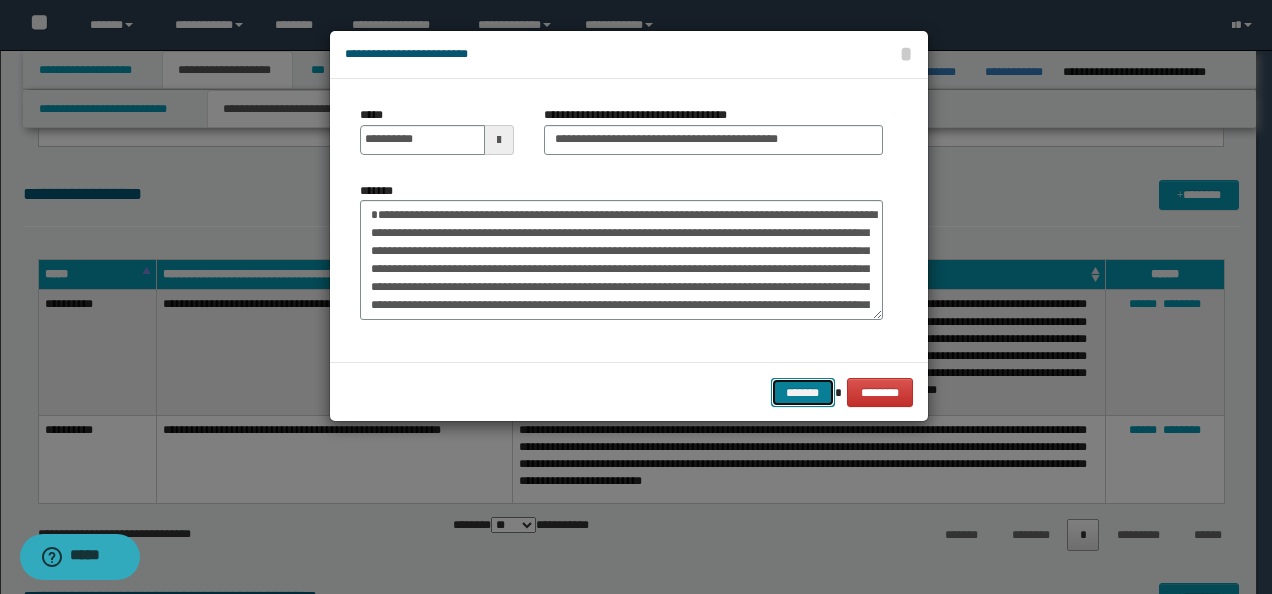 click on "*******" at bounding box center (803, 392) 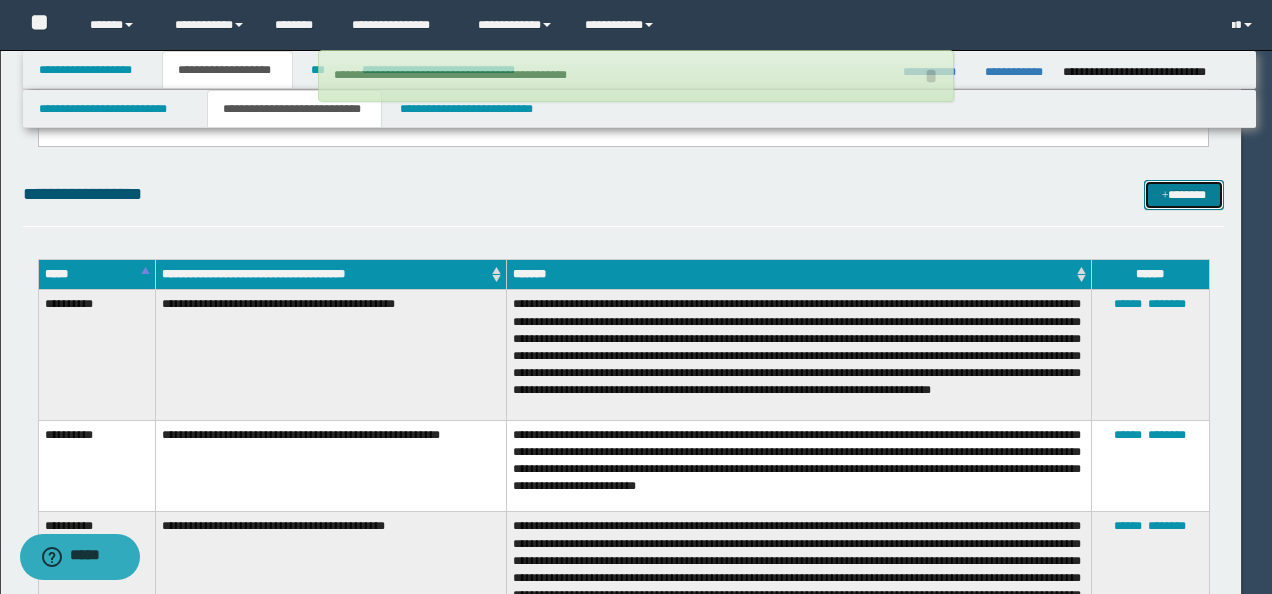 type 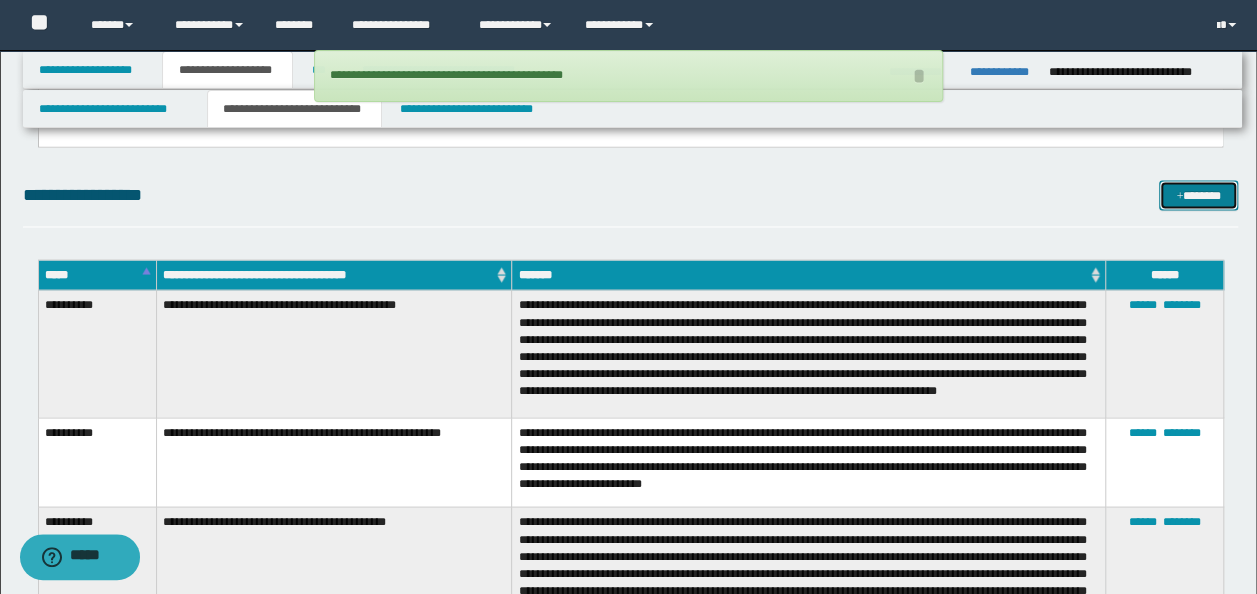 click on "*******" at bounding box center (1198, 194) 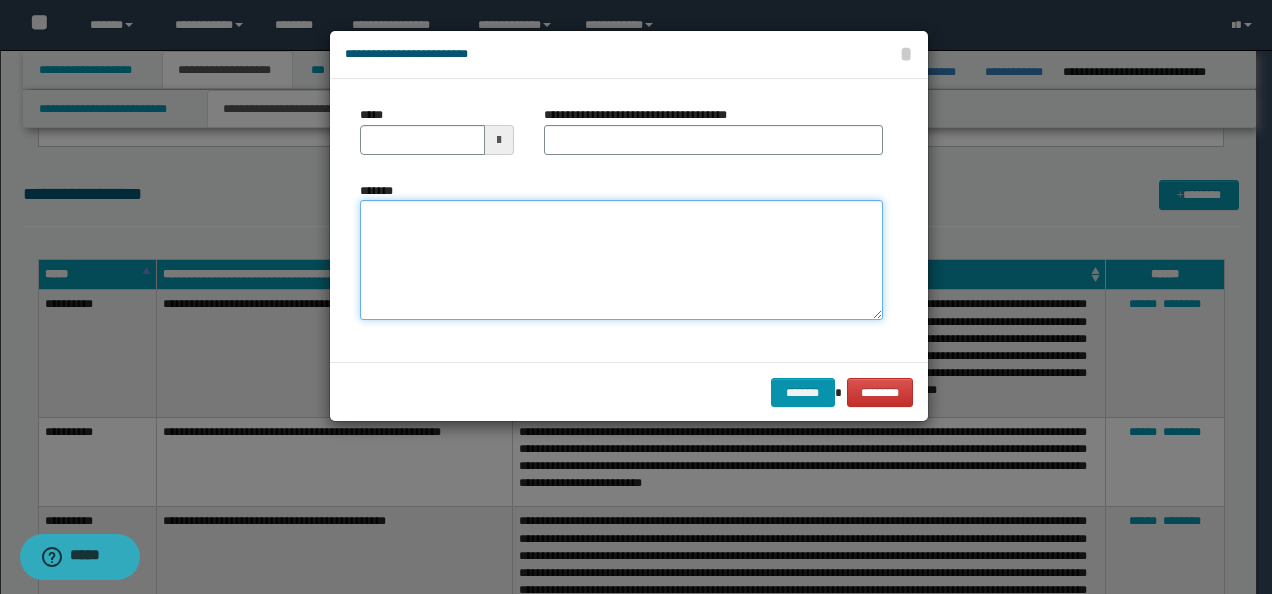 click on "*******" at bounding box center [621, 259] 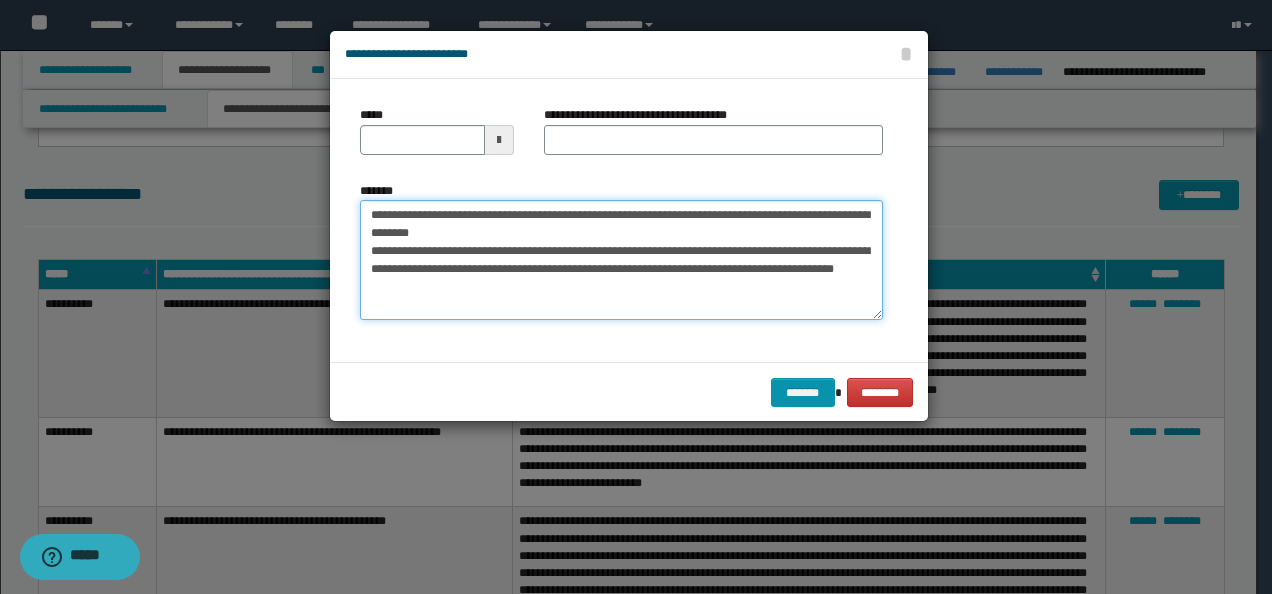 scroll, scrollTop: 0, scrollLeft: 0, axis: both 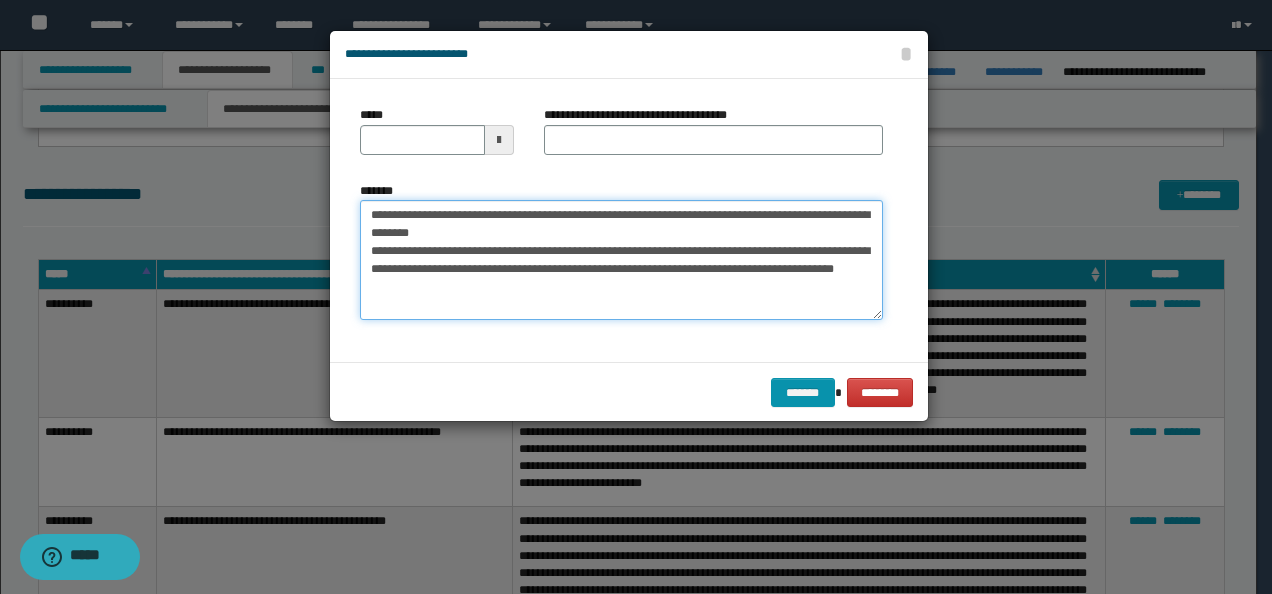 drag, startPoint x: 429, startPoint y: 212, endPoint x: 379, endPoint y: 164, distance: 69.31089 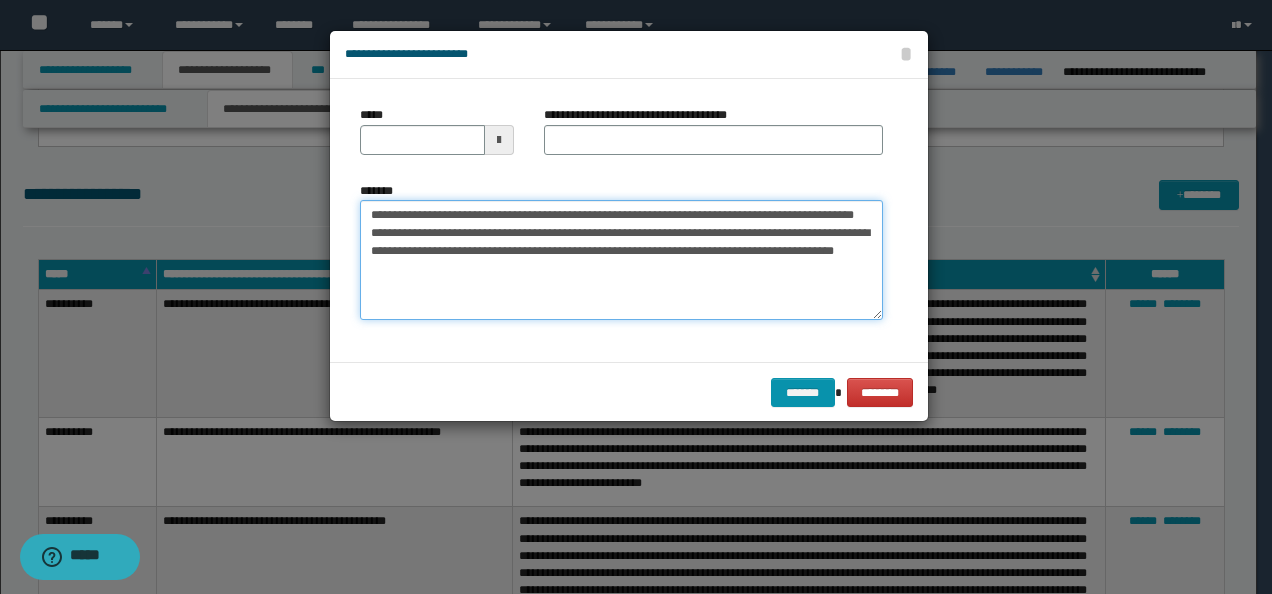 type 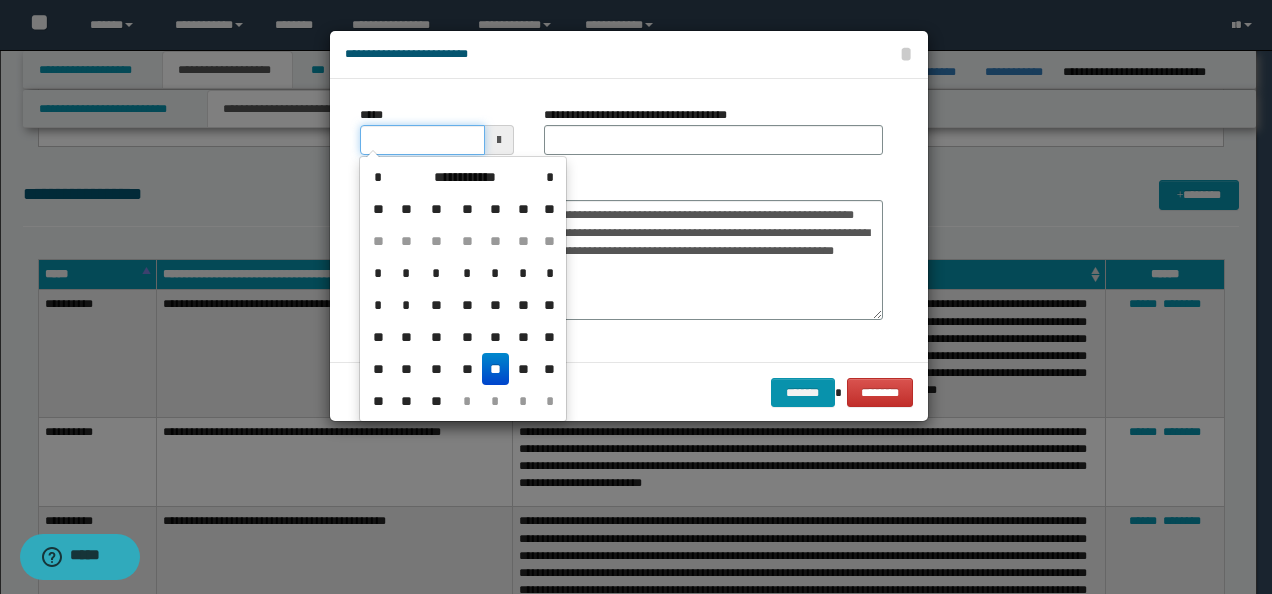 click on "*****" at bounding box center [422, 140] 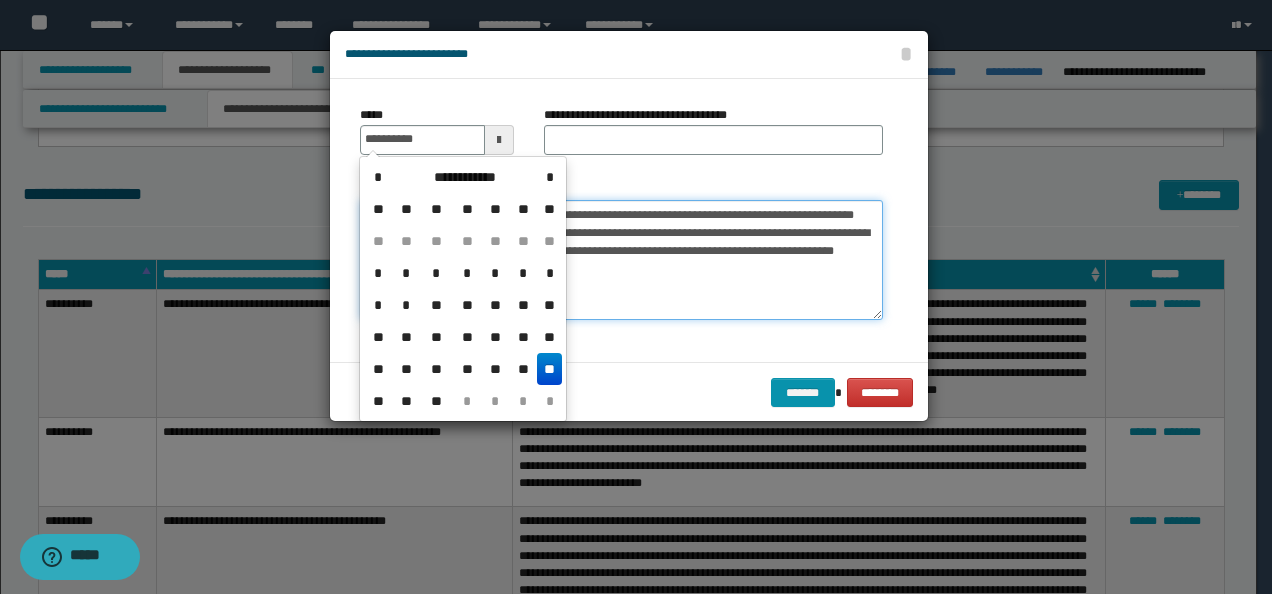 type on "**********" 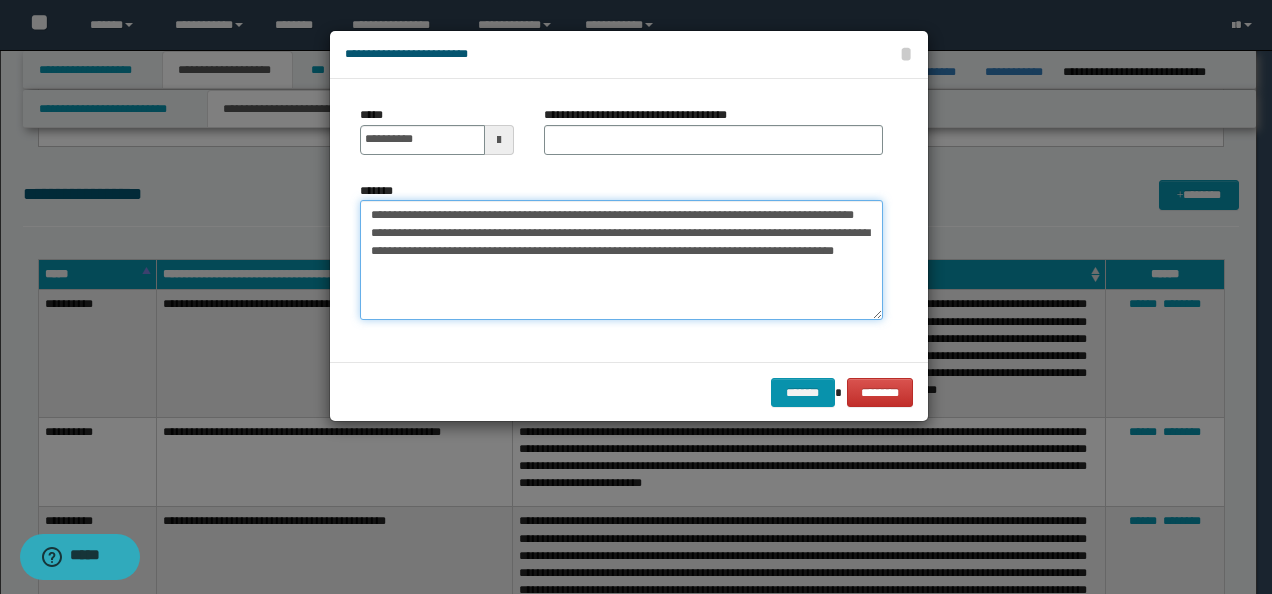 click on "**********" at bounding box center (621, 259) 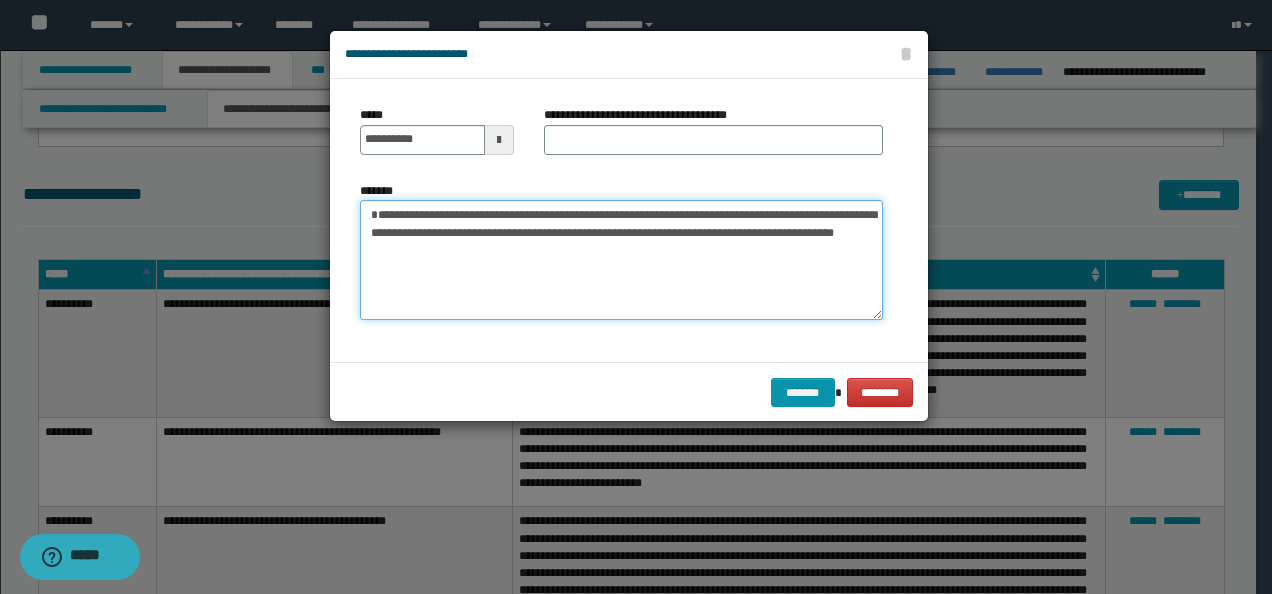type on "**********" 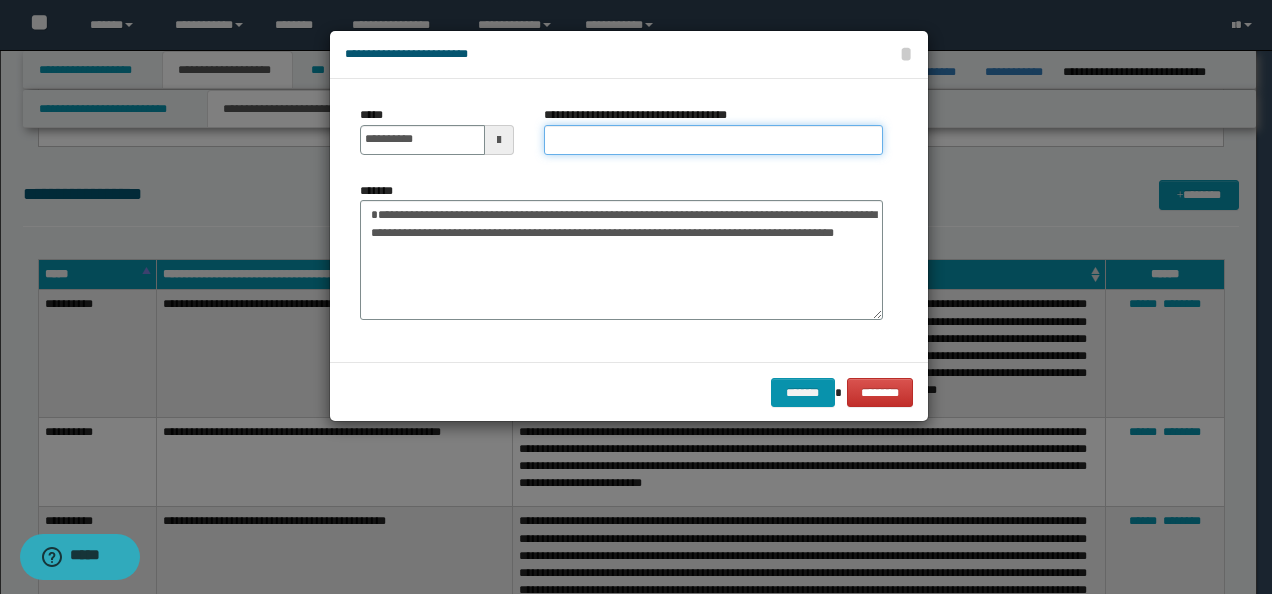 click on "**********" at bounding box center (713, 140) 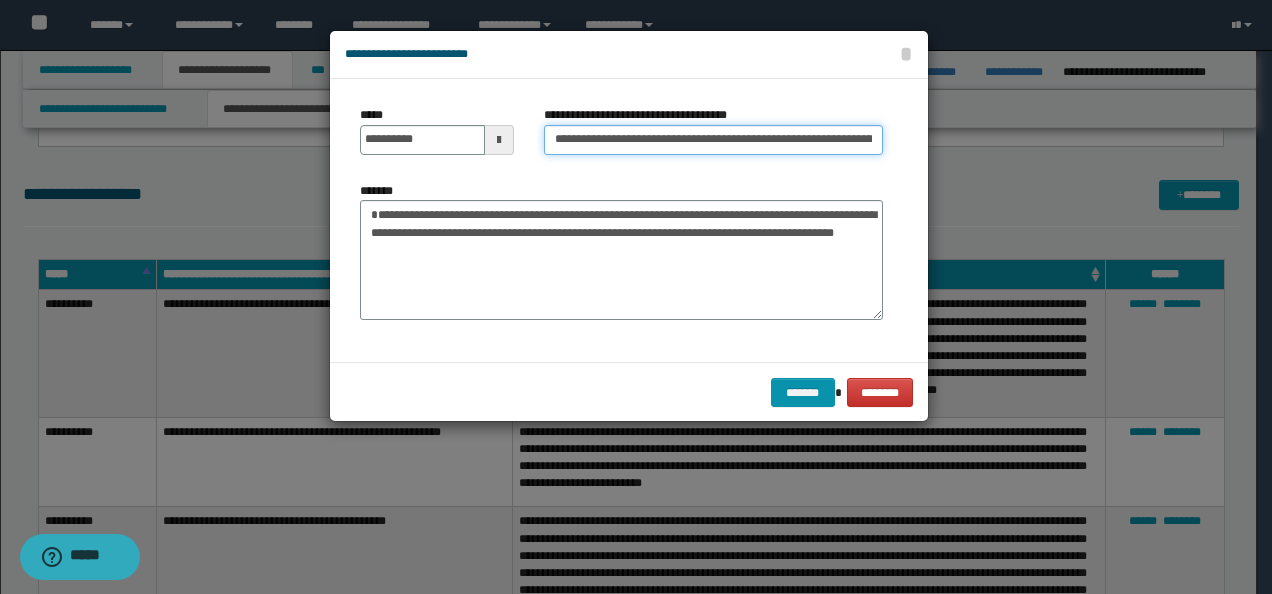scroll, scrollTop: 0, scrollLeft: 218, axis: horizontal 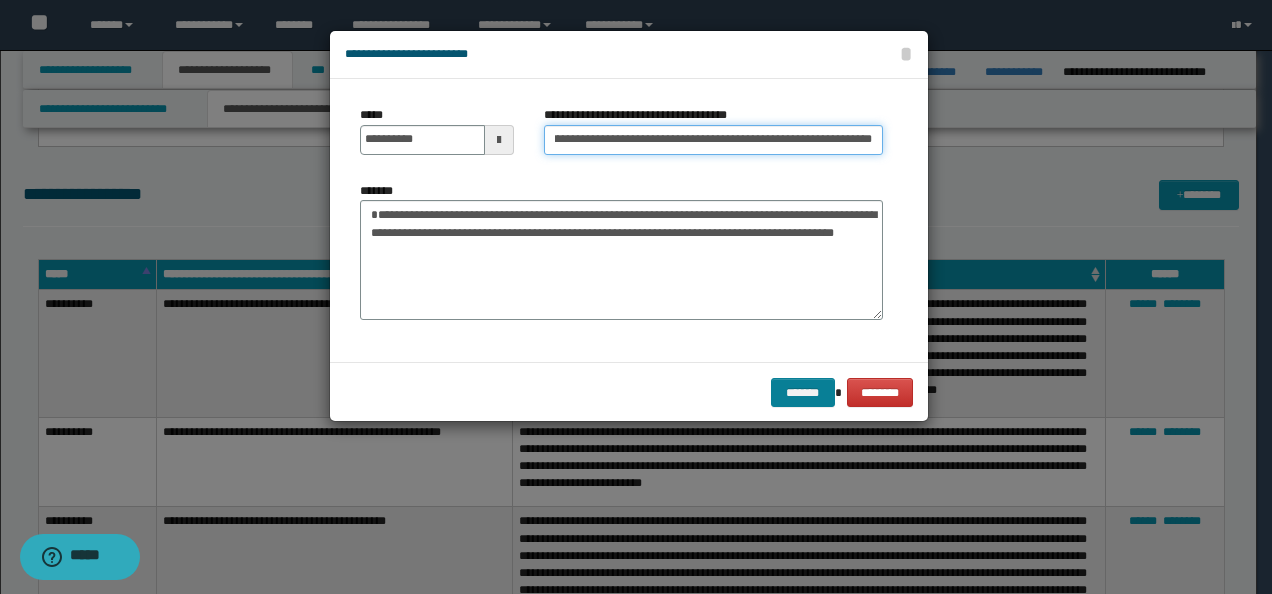 type on "**********" 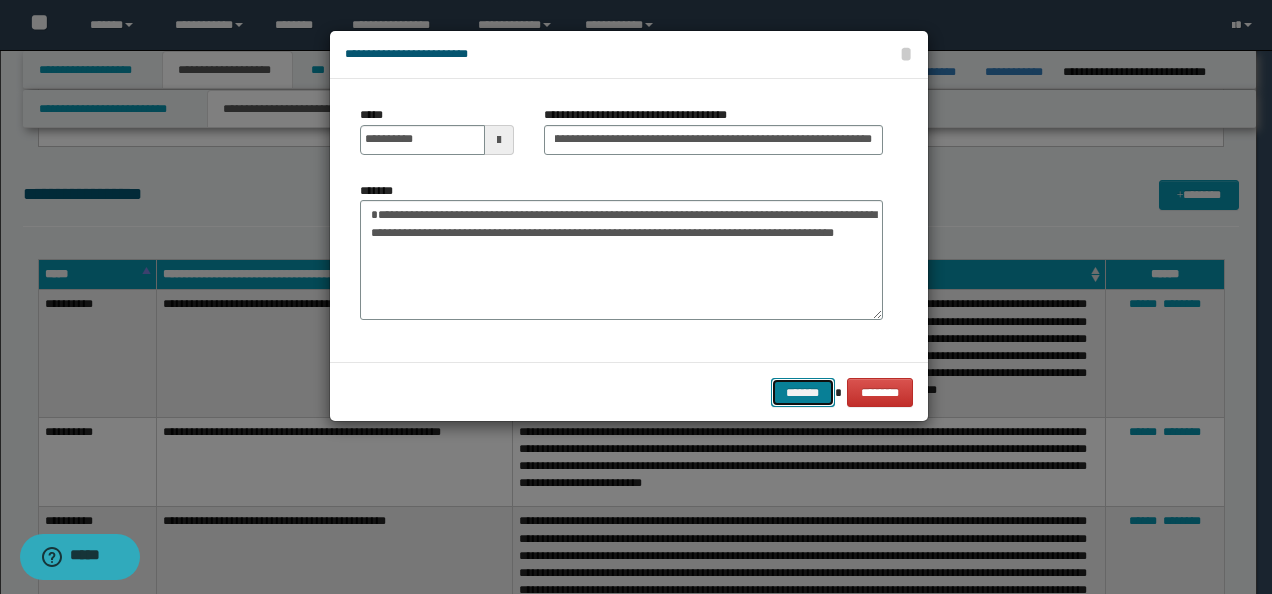 click on "*******" at bounding box center (803, 392) 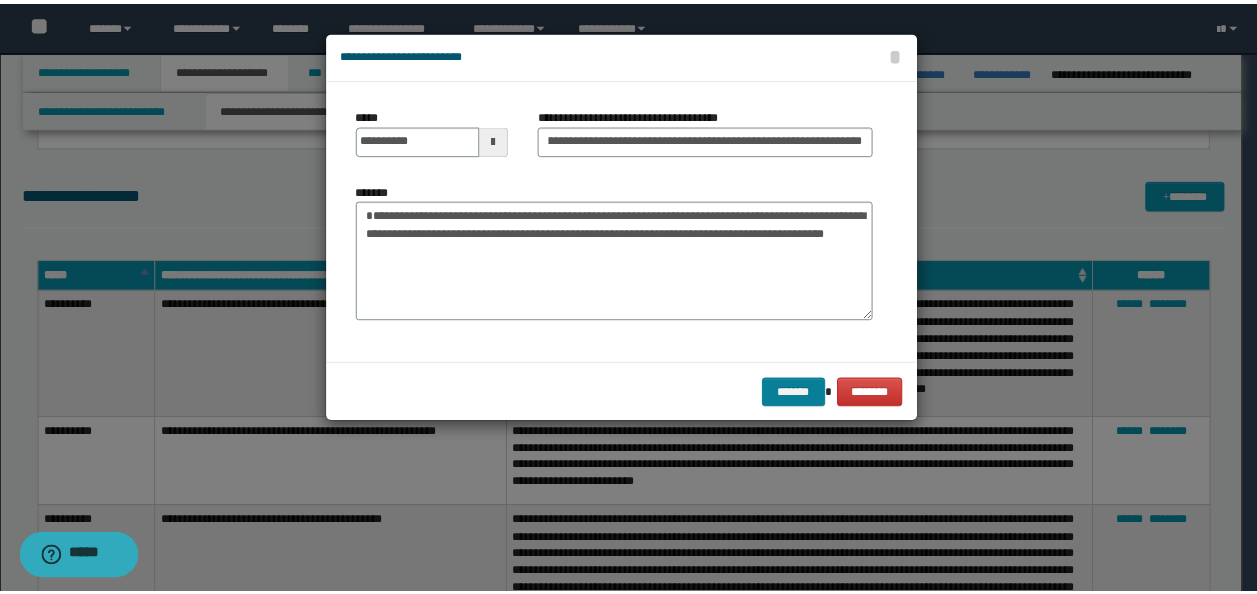 scroll, scrollTop: 0, scrollLeft: 0, axis: both 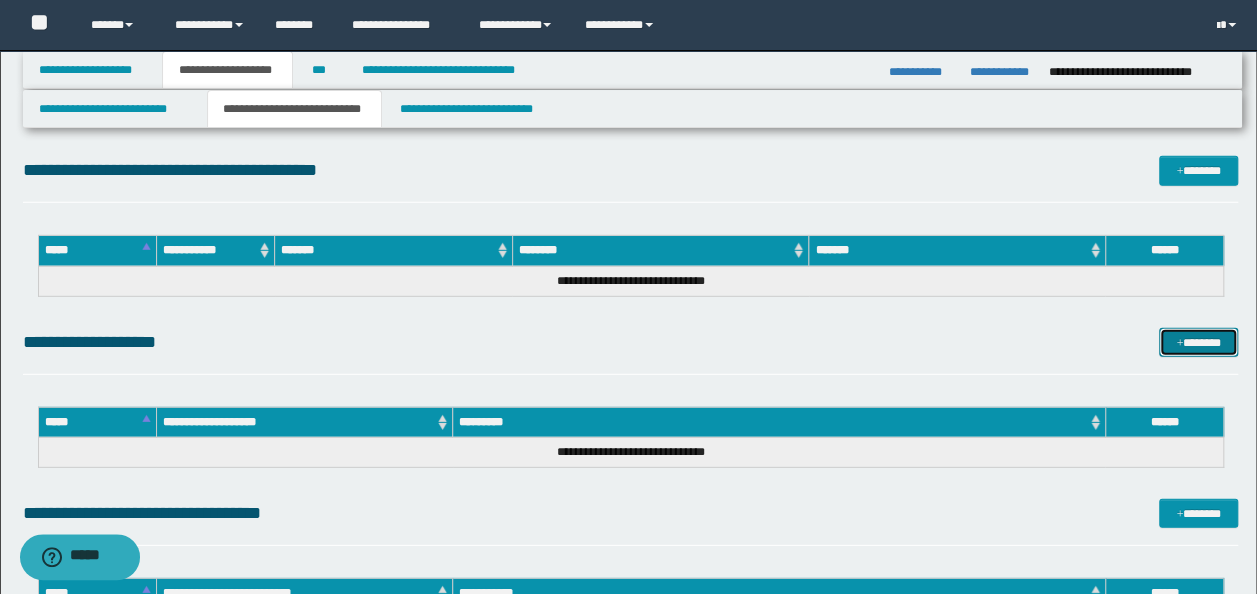 click on "*******" at bounding box center [1198, 342] 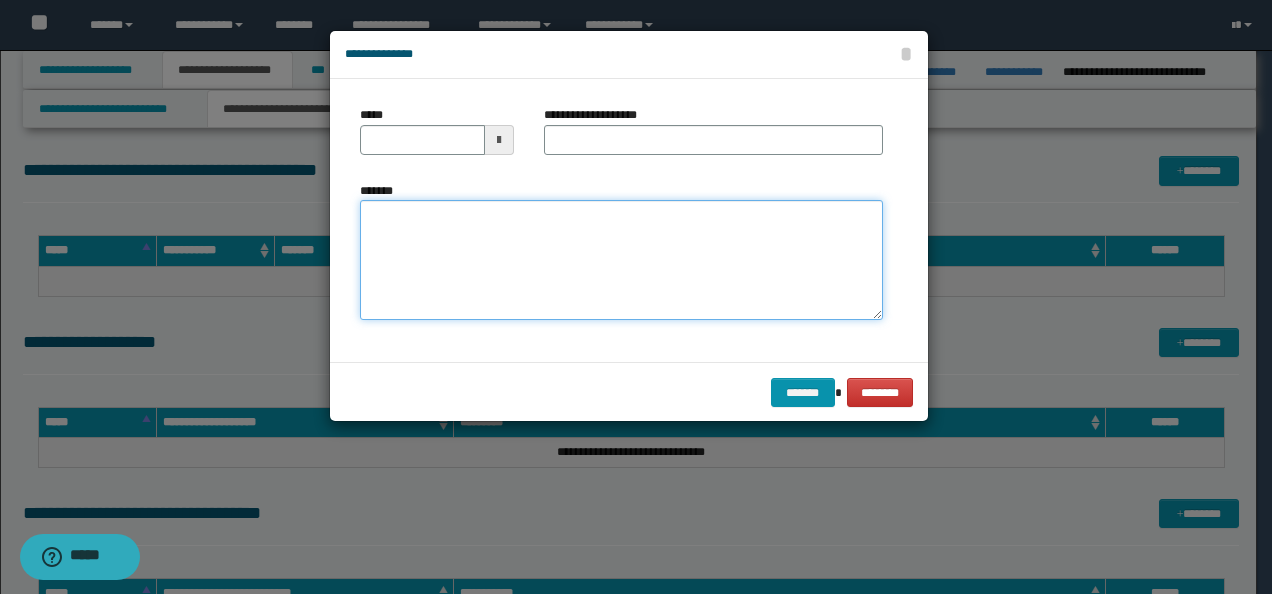 click on "*******" at bounding box center (621, 260) 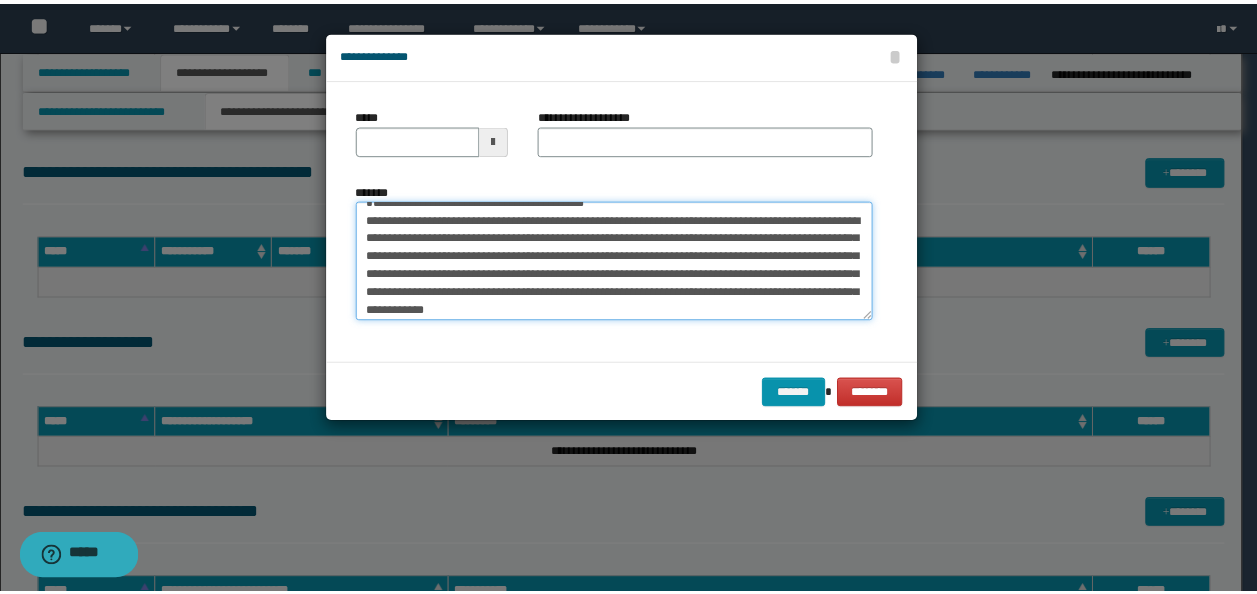 scroll, scrollTop: 0, scrollLeft: 0, axis: both 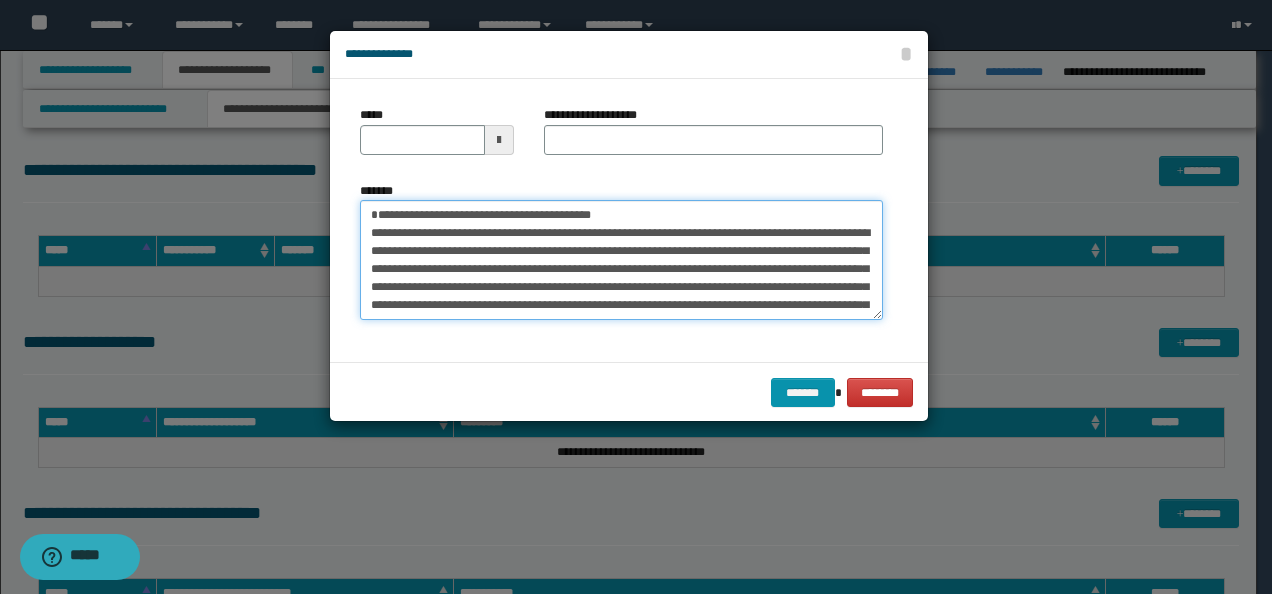 drag, startPoint x: 428, startPoint y: 230, endPoint x: 320, endPoint y: 215, distance: 109.03669 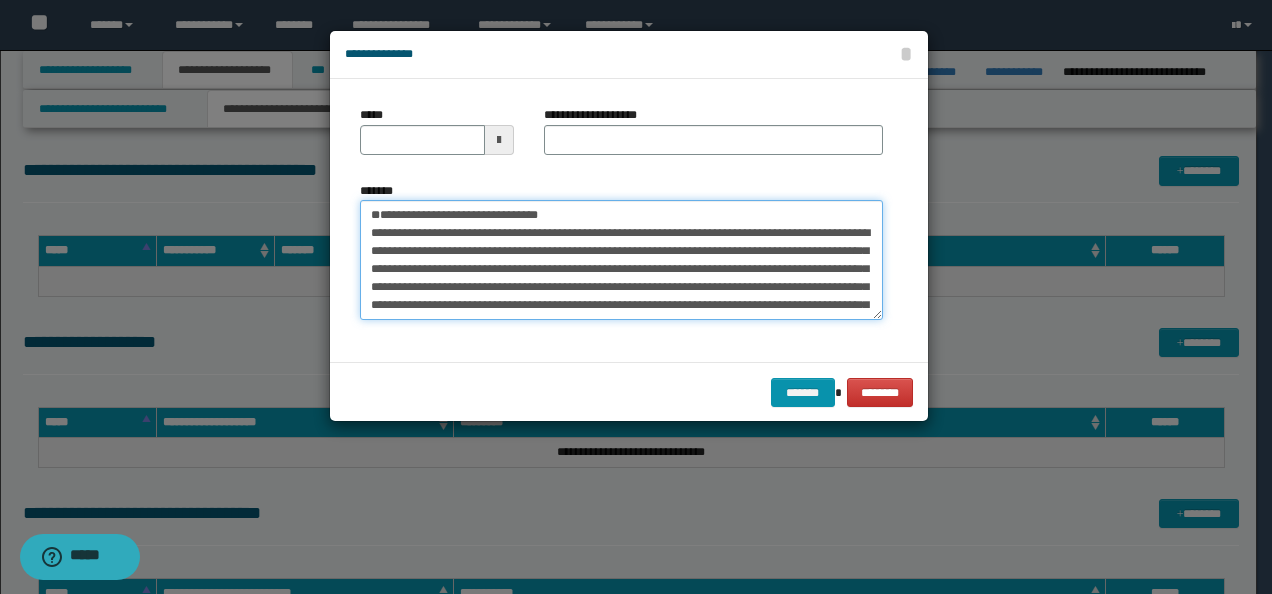 type 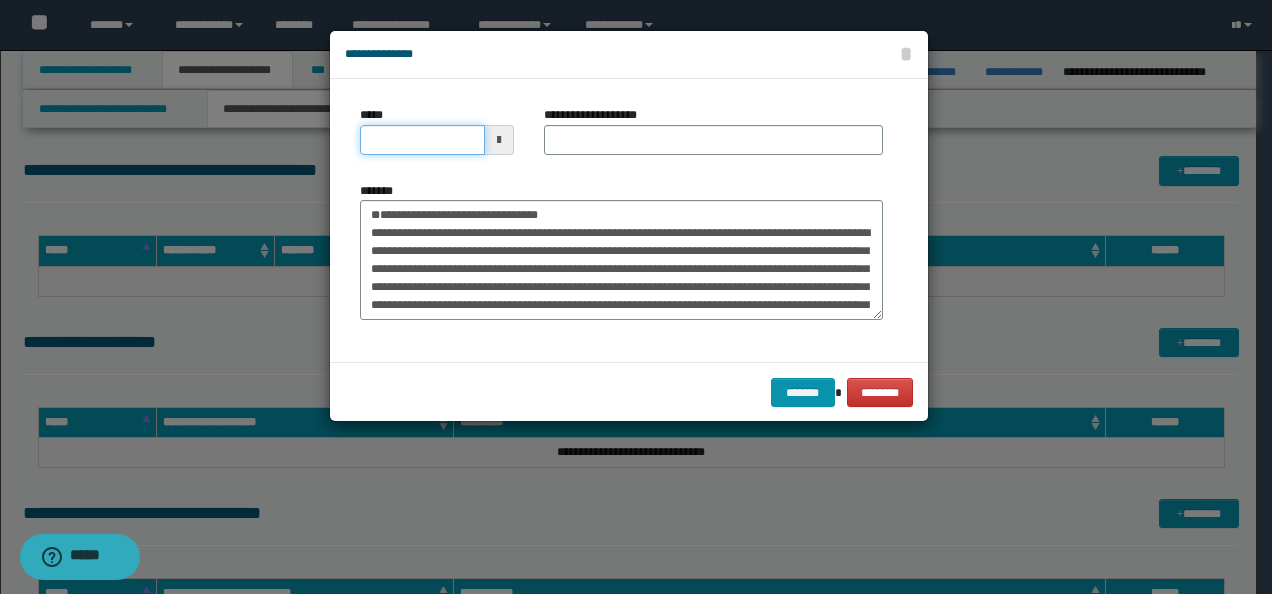 click on "*****" at bounding box center [422, 140] 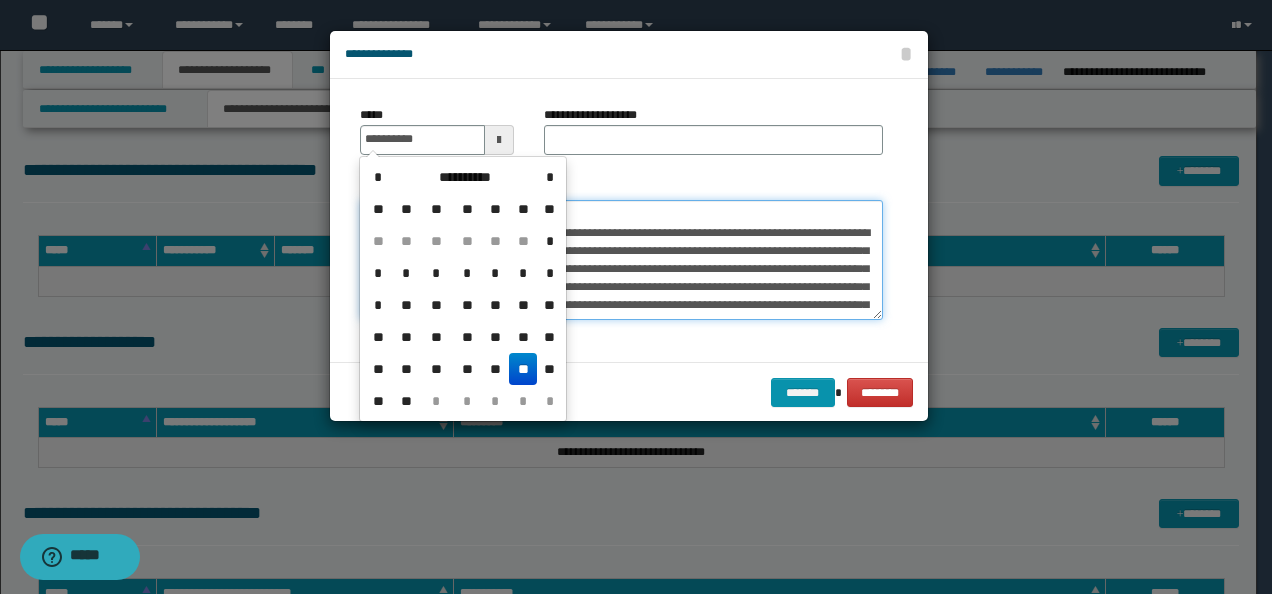 type on "**********" 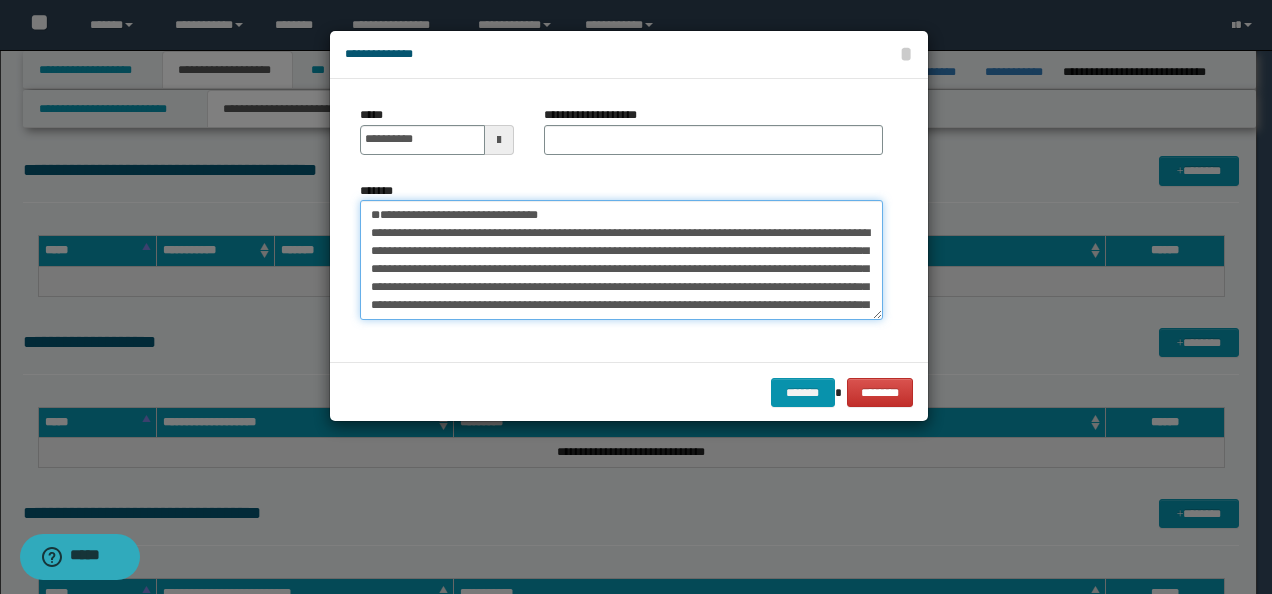 drag, startPoint x: 238, startPoint y: 214, endPoint x: 1, endPoint y: 214, distance: 237 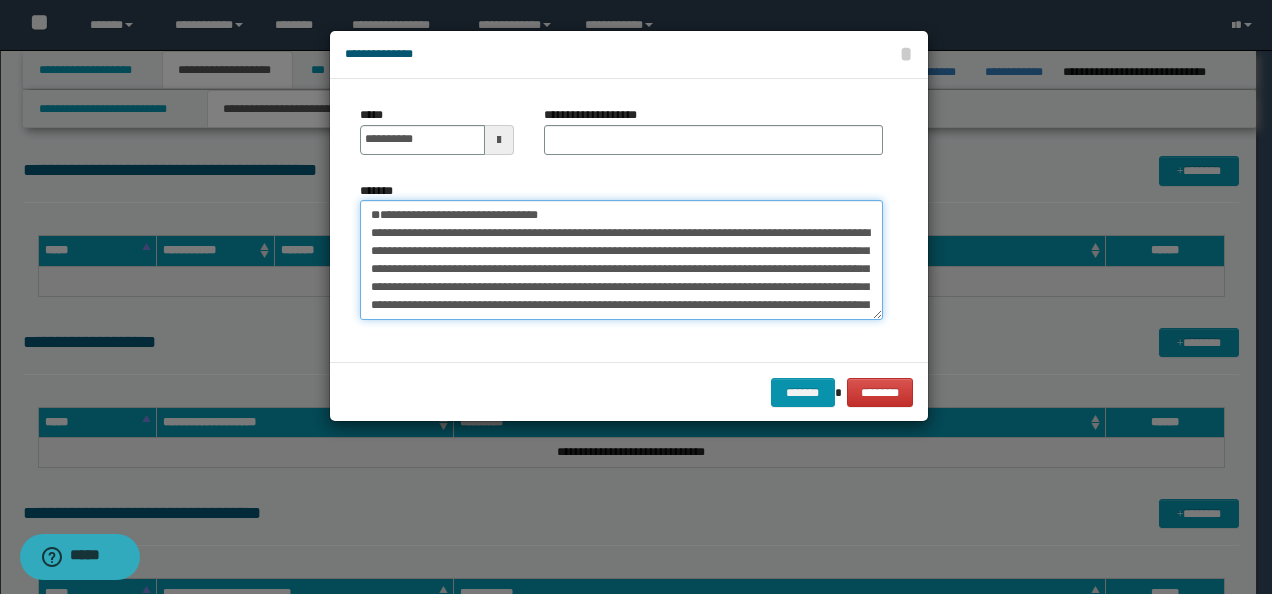 drag, startPoint x: 414, startPoint y: 232, endPoint x: 229, endPoint y: 150, distance: 202.3586 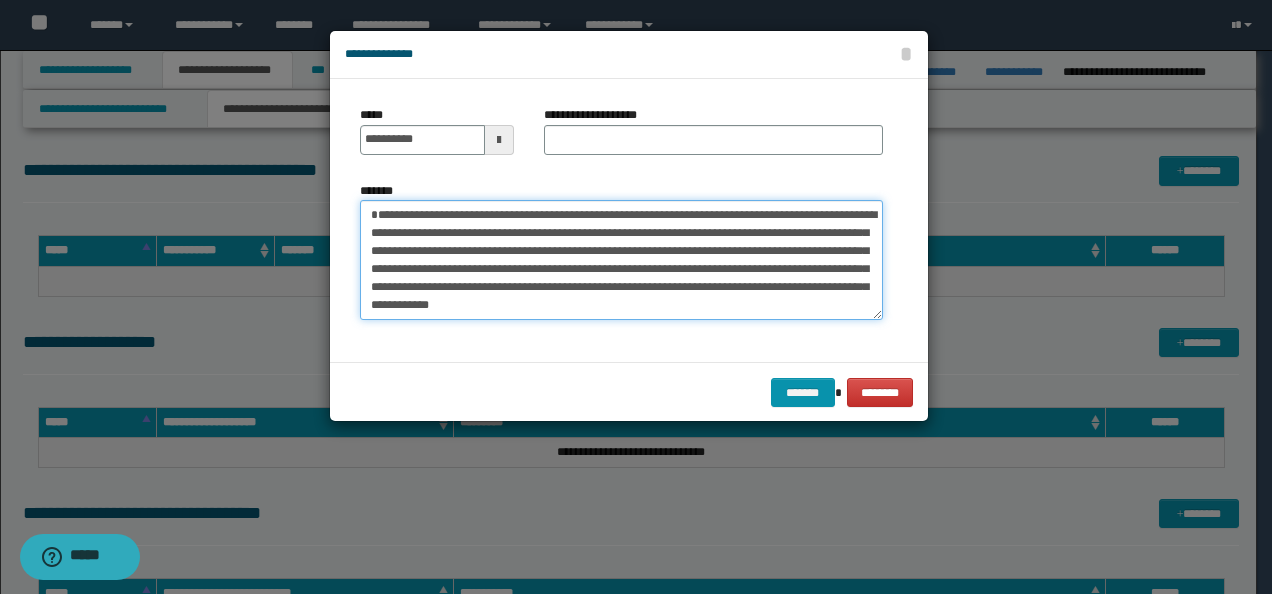 type on "**********" 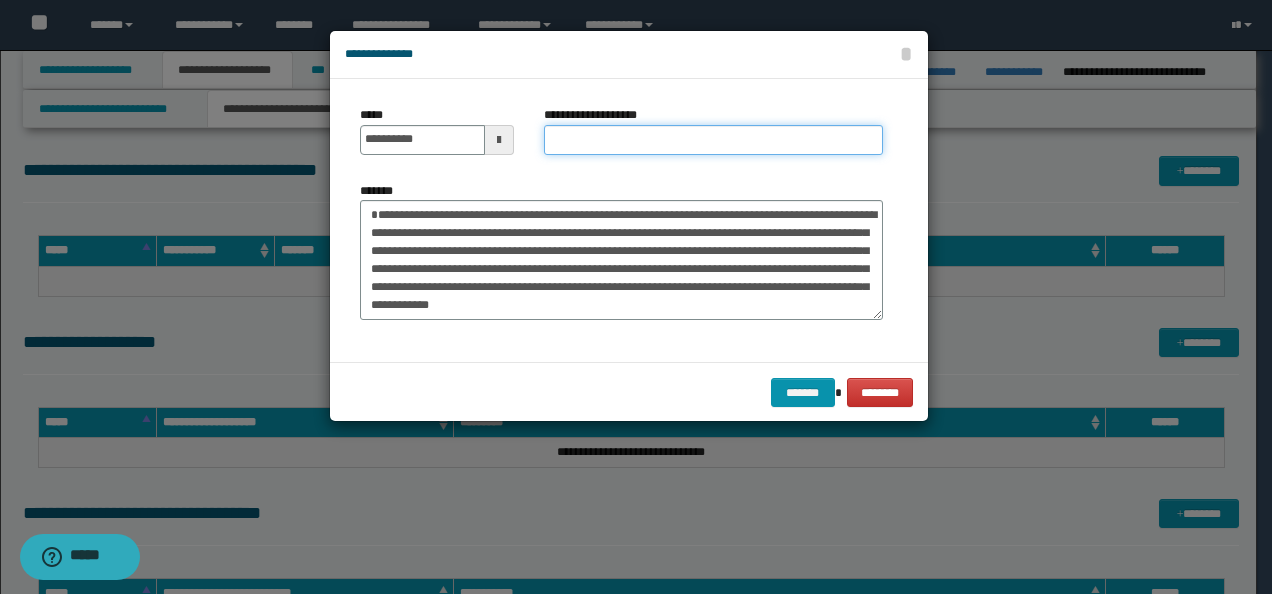 drag, startPoint x: 587, startPoint y: 142, endPoint x: 610, endPoint y: 144, distance: 23.086792 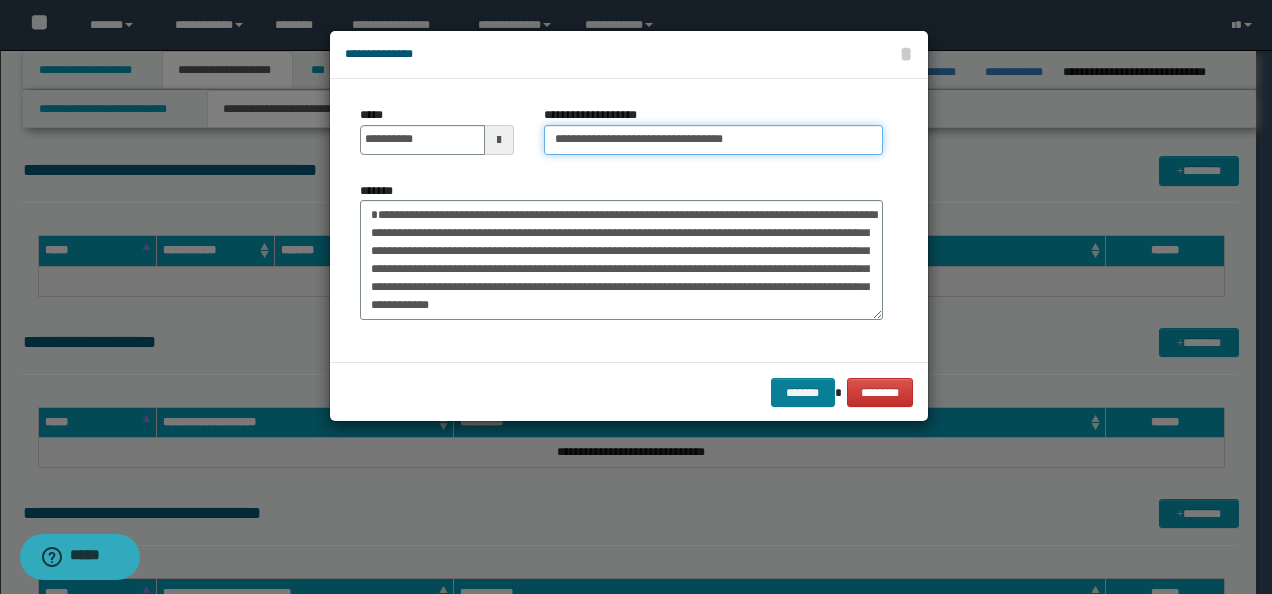 type on "**********" 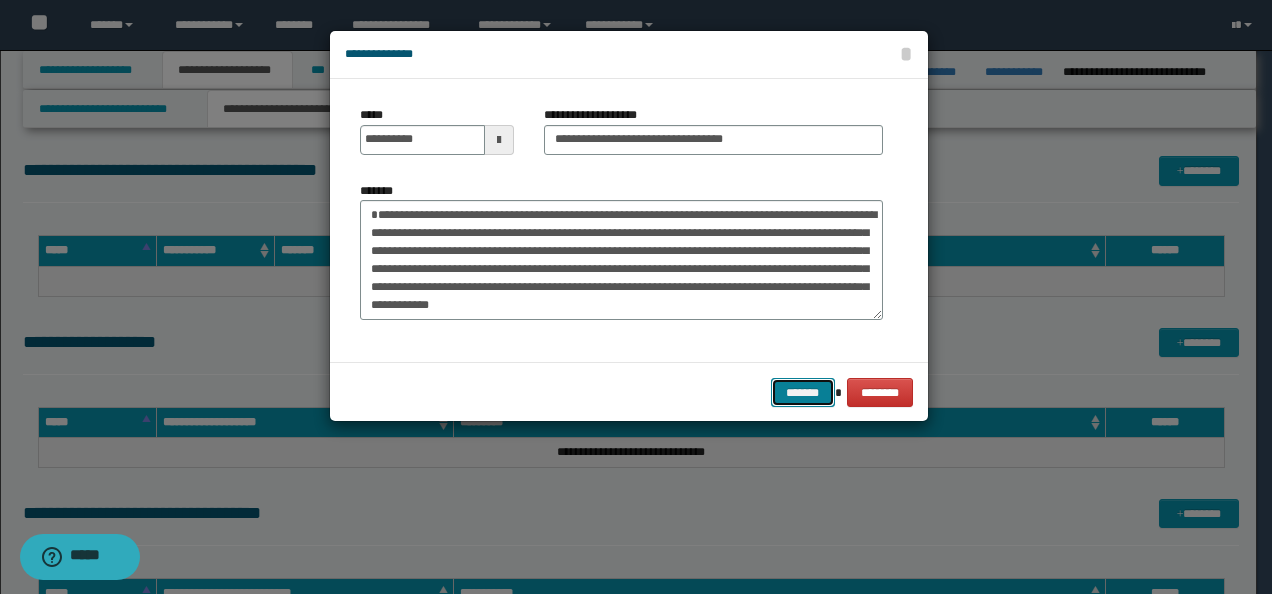 click on "*******" at bounding box center [803, 392] 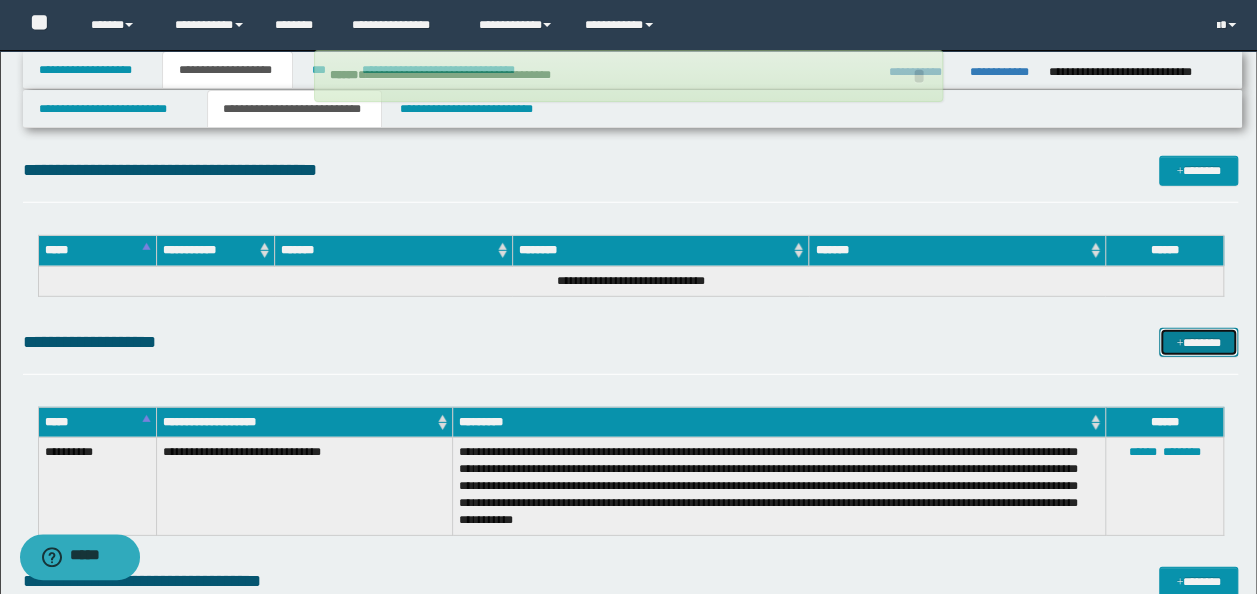 type 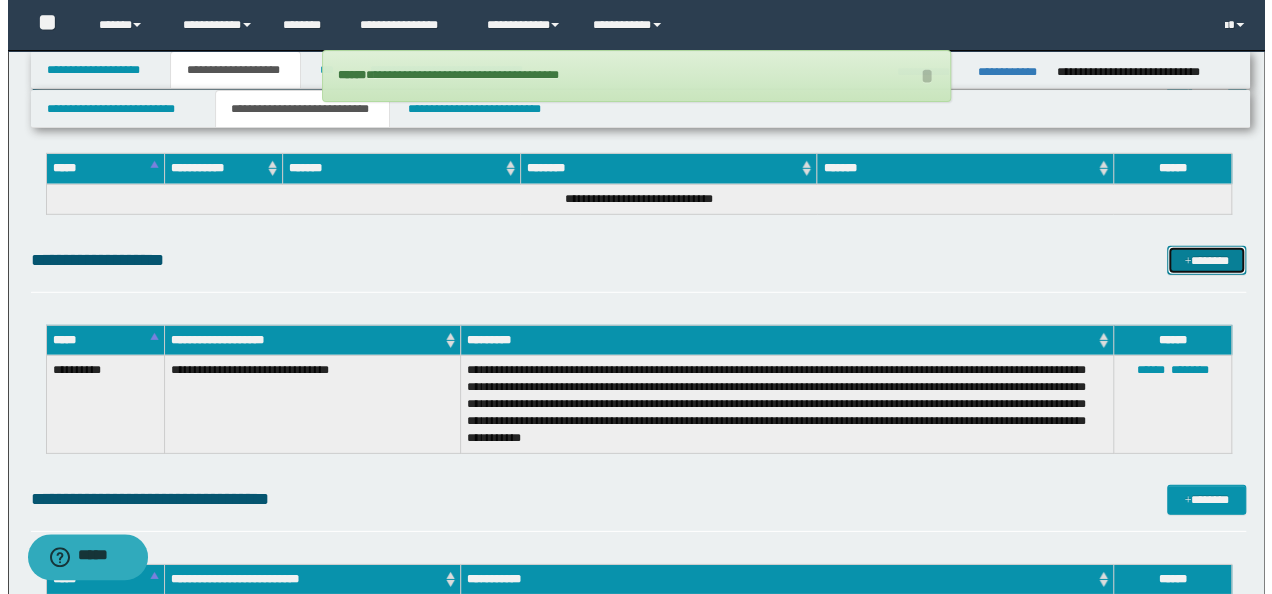 scroll, scrollTop: 2800, scrollLeft: 0, axis: vertical 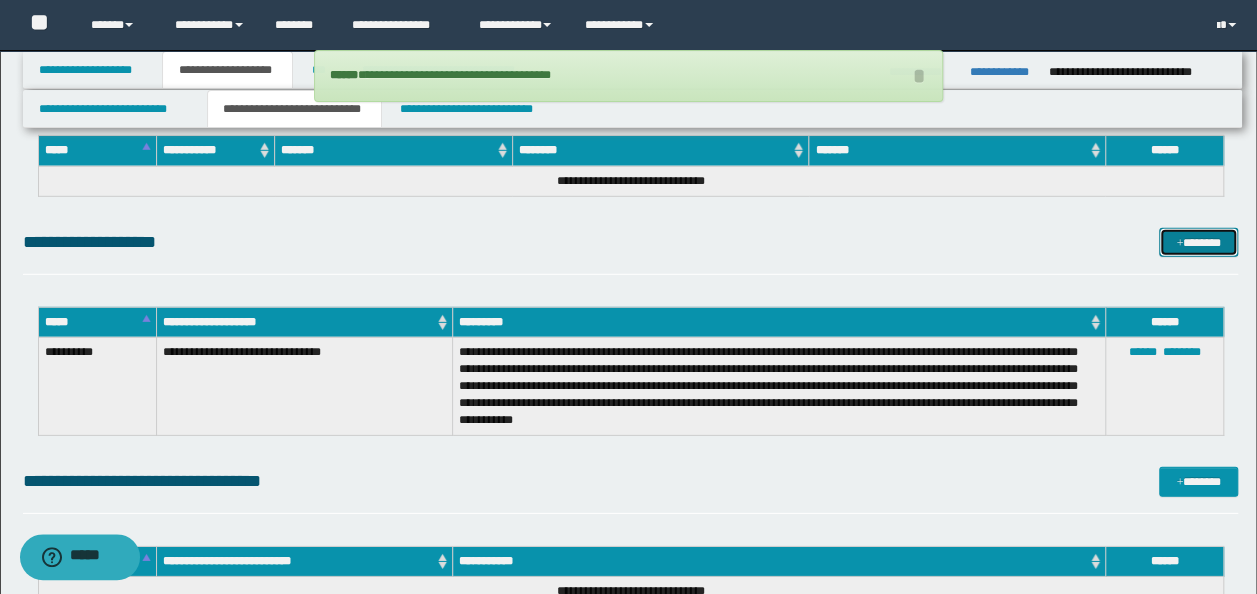 click on "*******" at bounding box center [1198, 242] 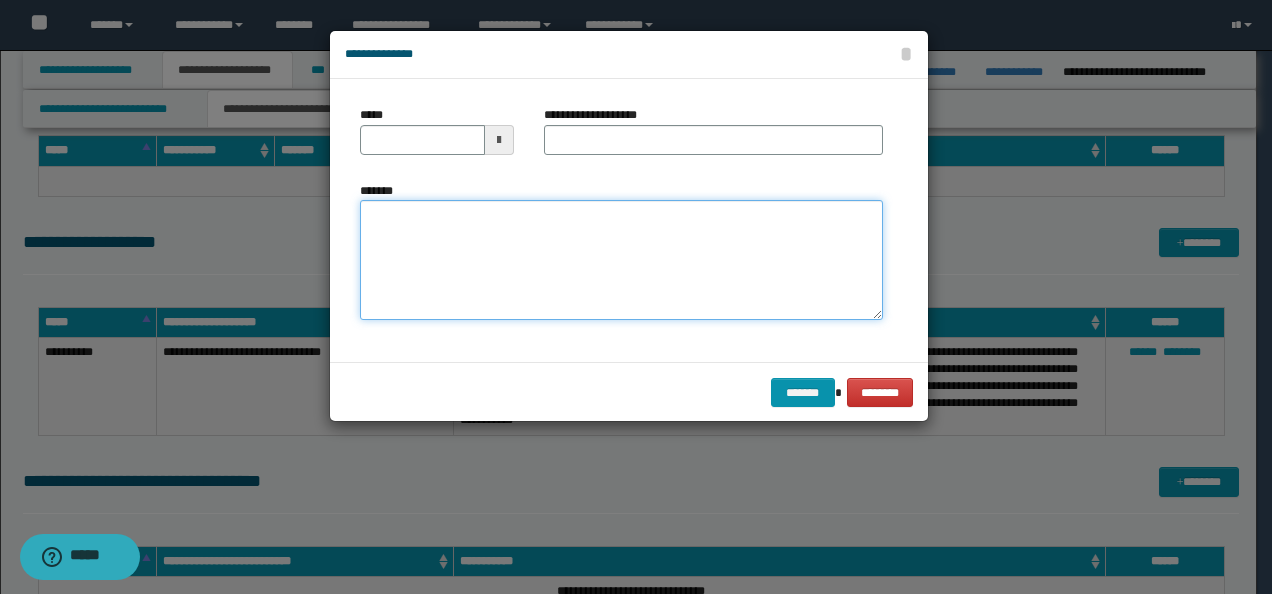 click on "*******" at bounding box center (621, 259) 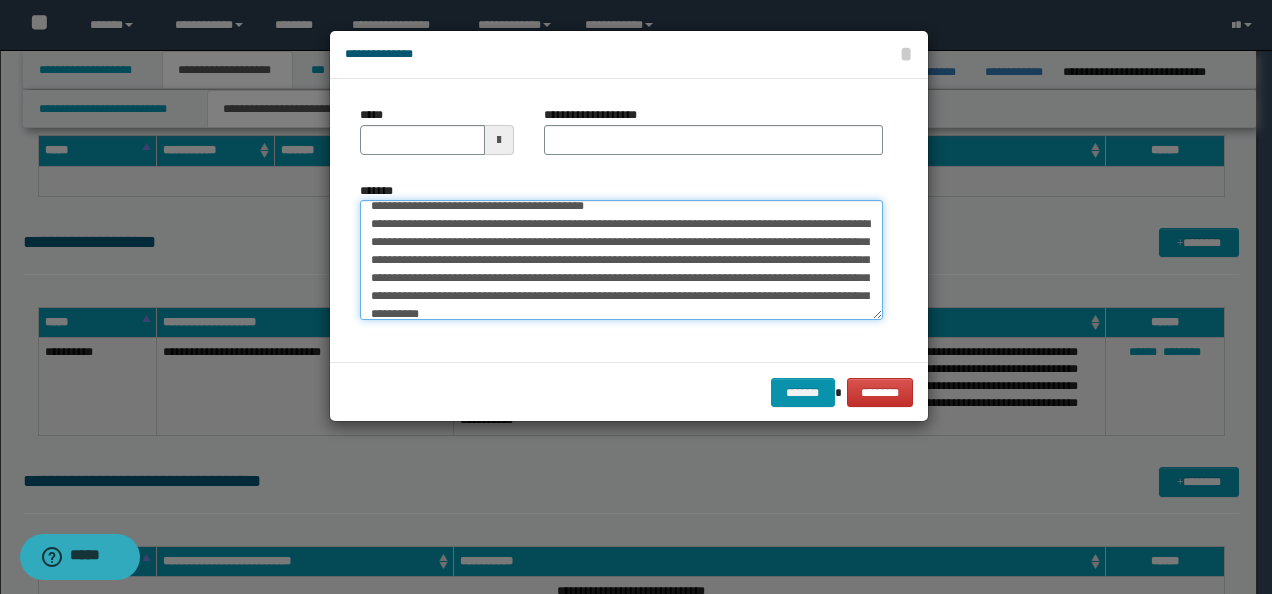 scroll, scrollTop: 0, scrollLeft: 0, axis: both 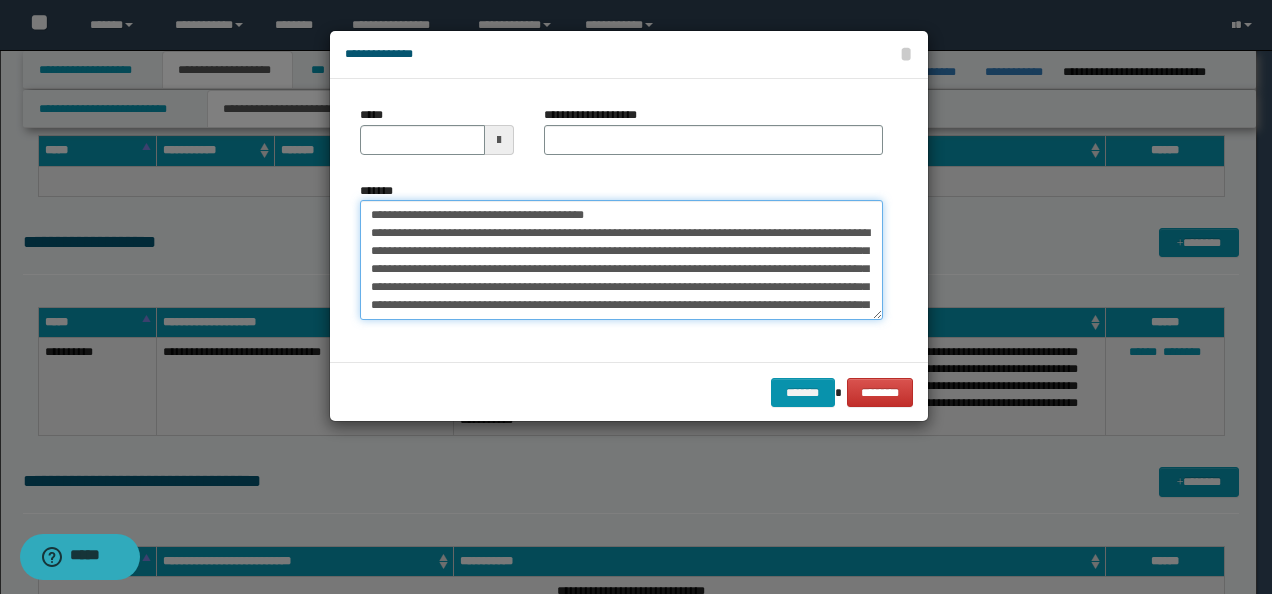 drag, startPoint x: 420, startPoint y: 210, endPoint x: 354, endPoint y: 185, distance: 70.5762 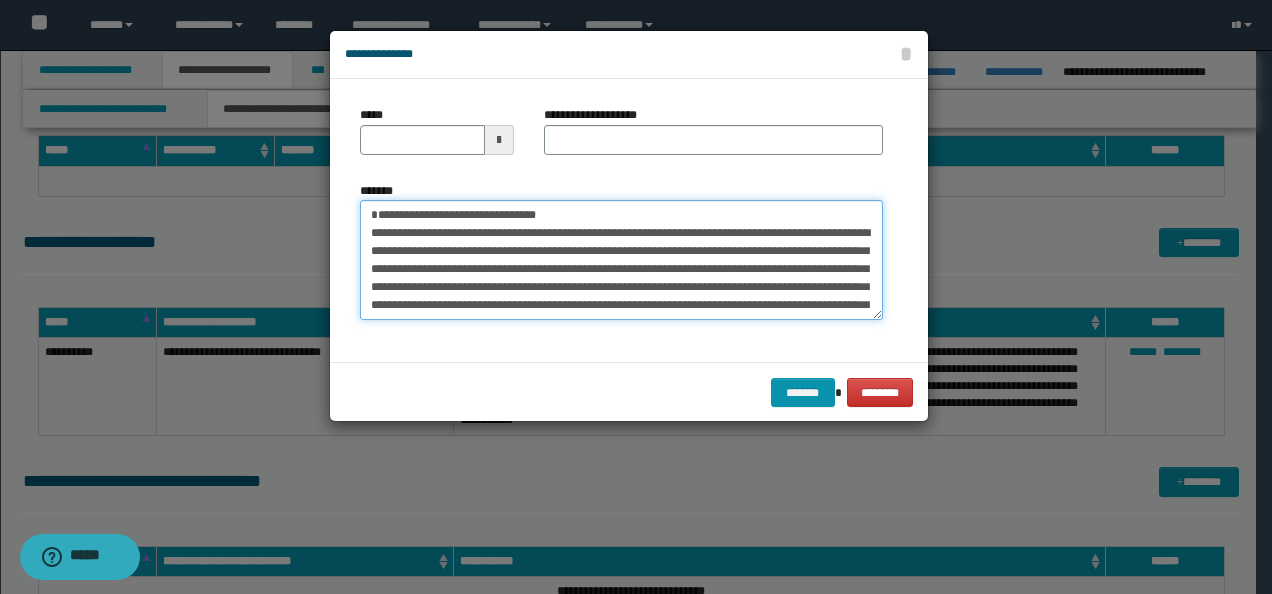 type 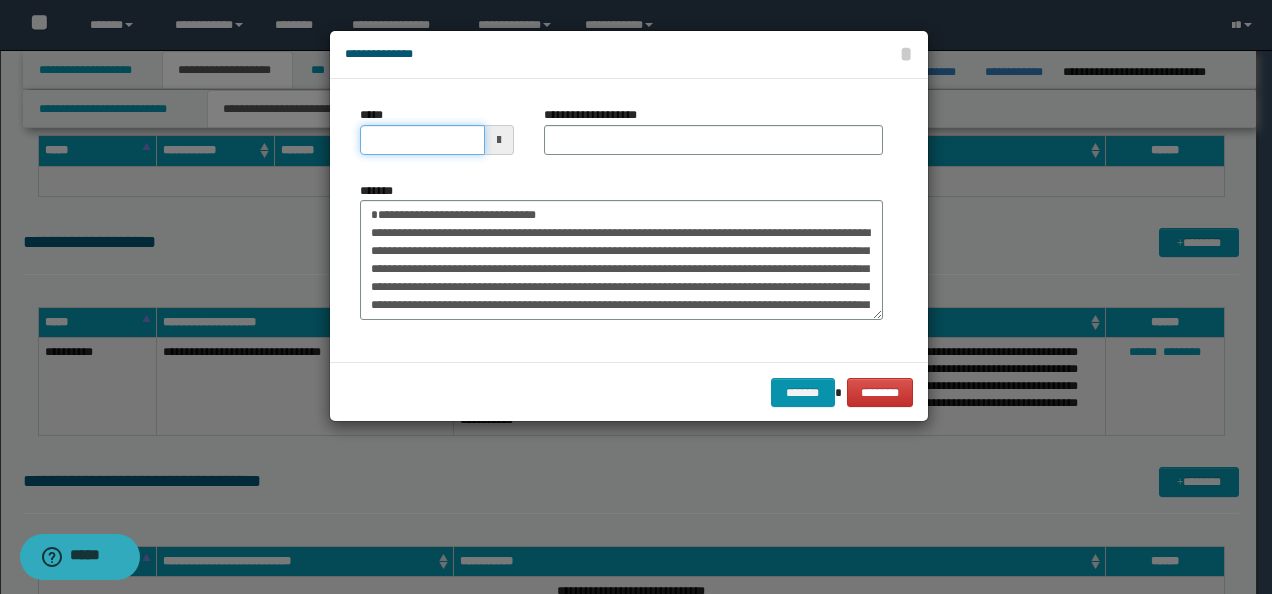 drag, startPoint x: 430, startPoint y: 139, endPoint x: 446, endPoint y: 147, distance: 17.888544 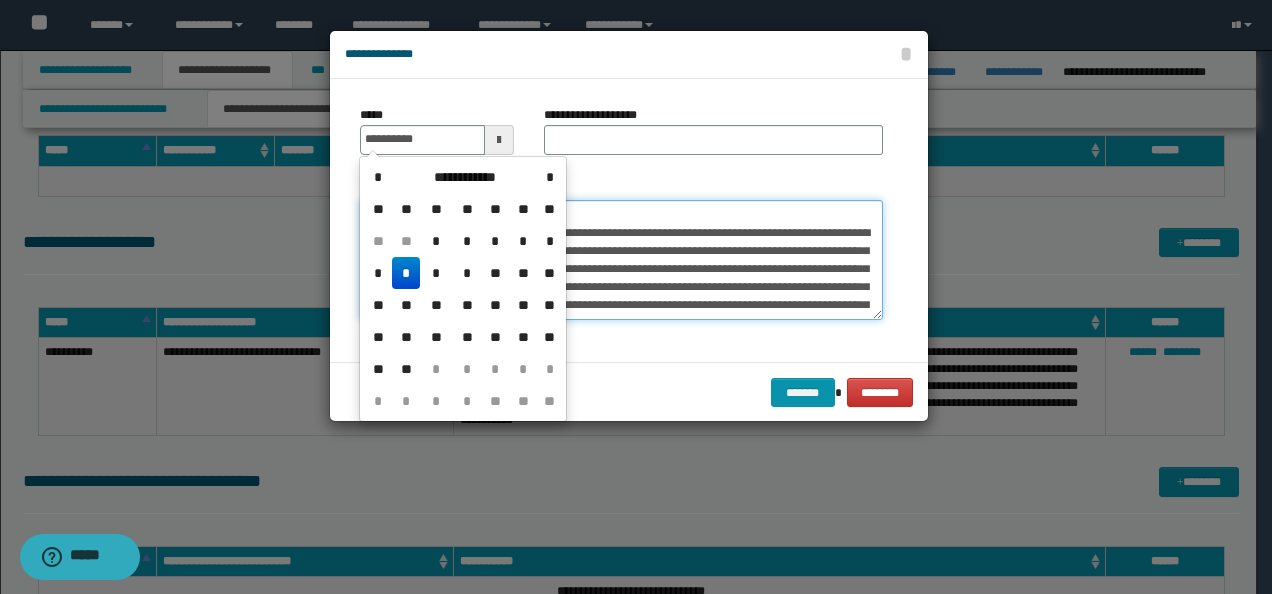 type on "**********" 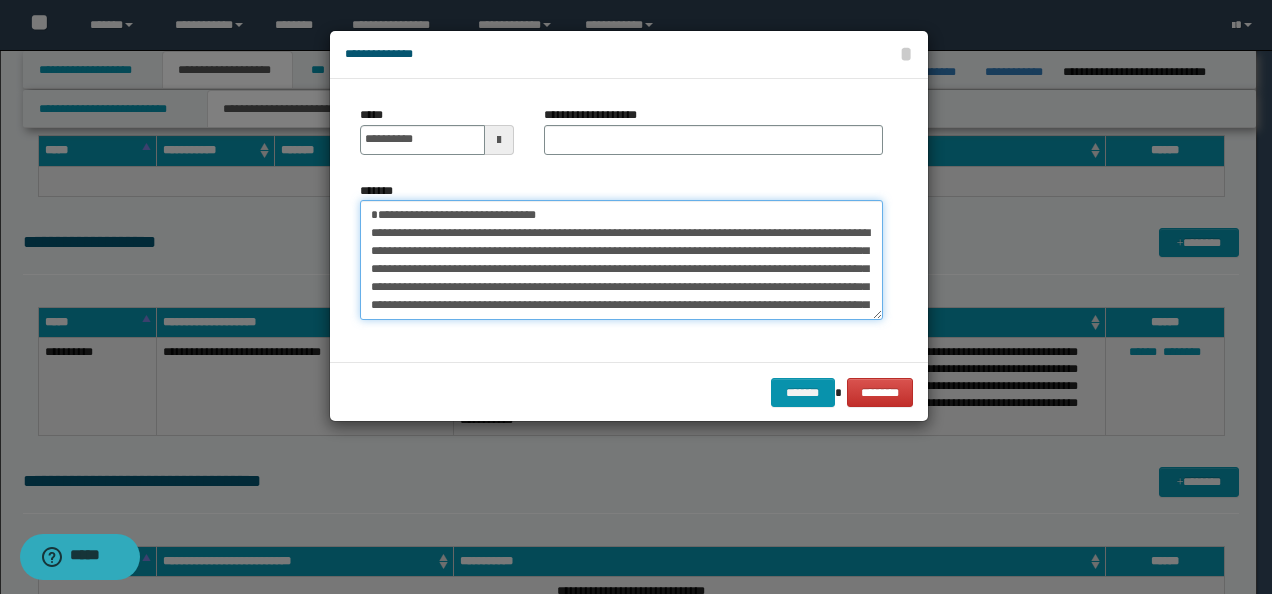 drag, startPoint x: 586, startPoint y: 204, endPoint x: 95, endPoint y: 204, distance: 491 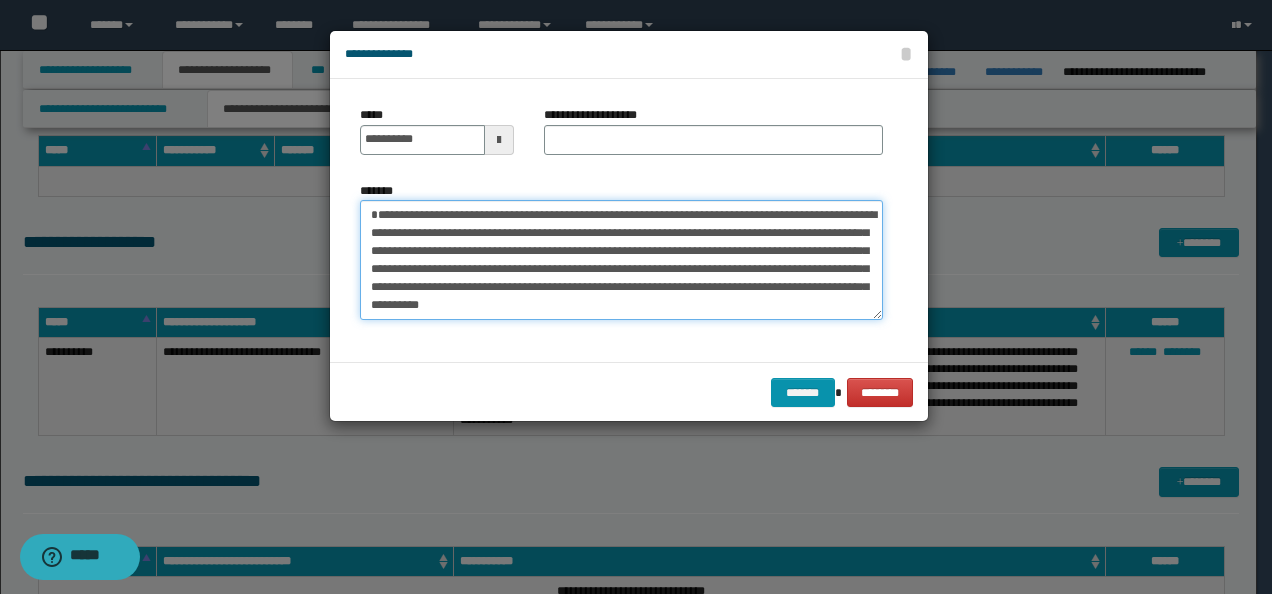 type on "**********" 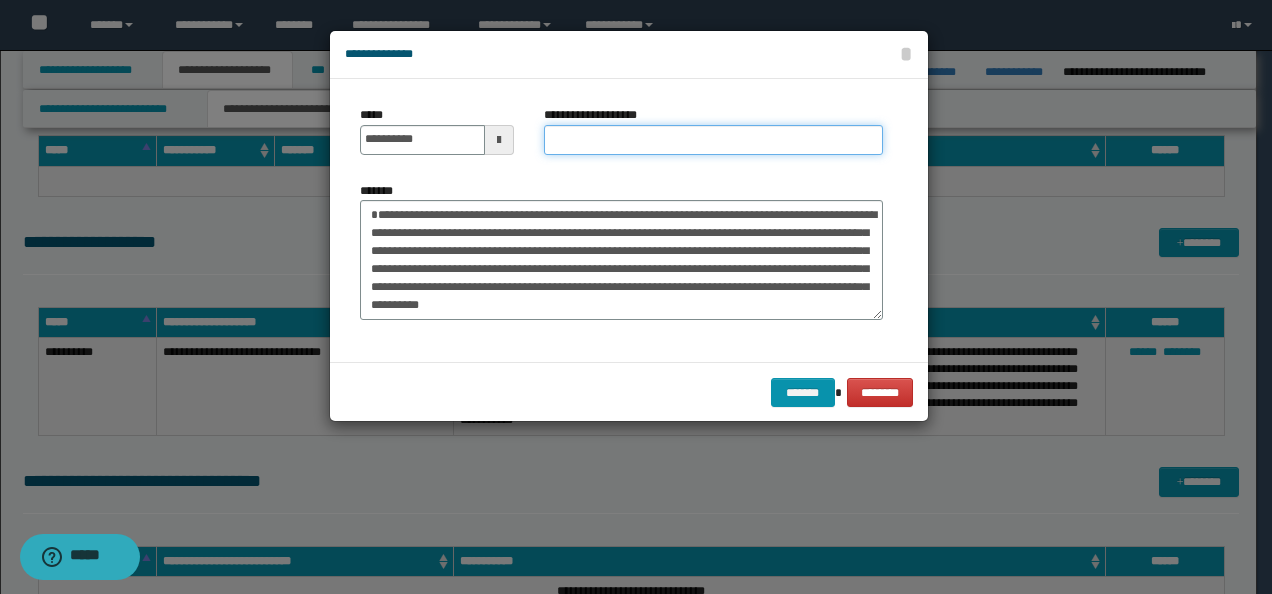 drag, startPoint x: 561, startPoint y: 140, endPoint x: 601, endPoint y: 146, distance: 40.4475 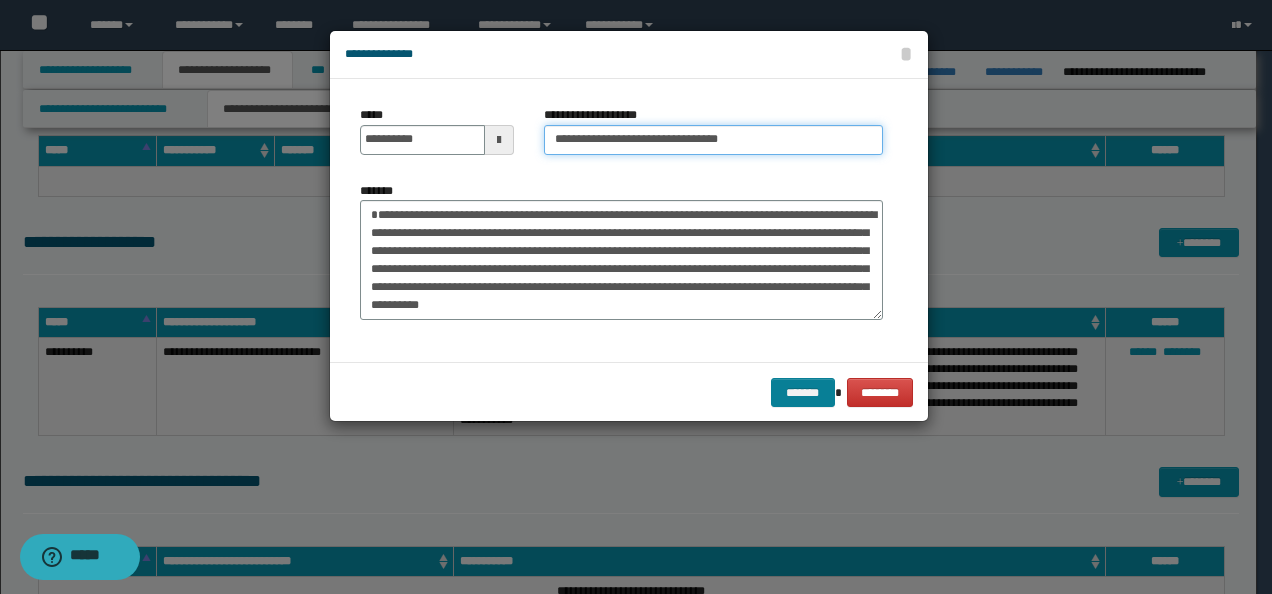 type on "**********" 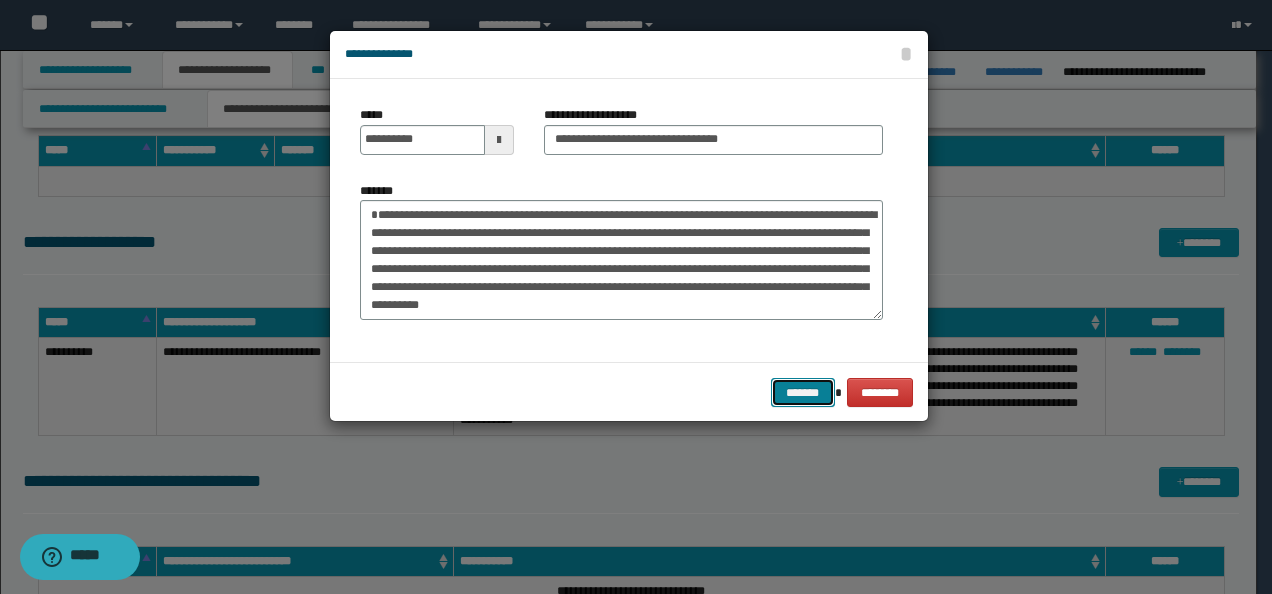 click on "*******" at bounding box center [803, 392] 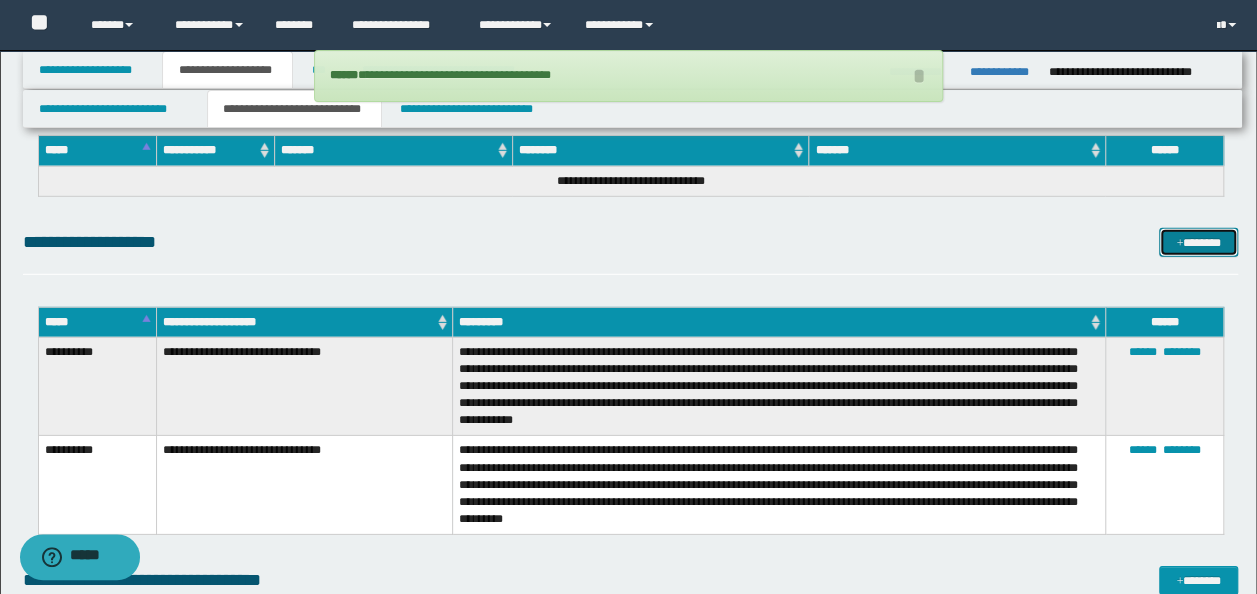 click on "*******" at bounding box center [1198, 242] 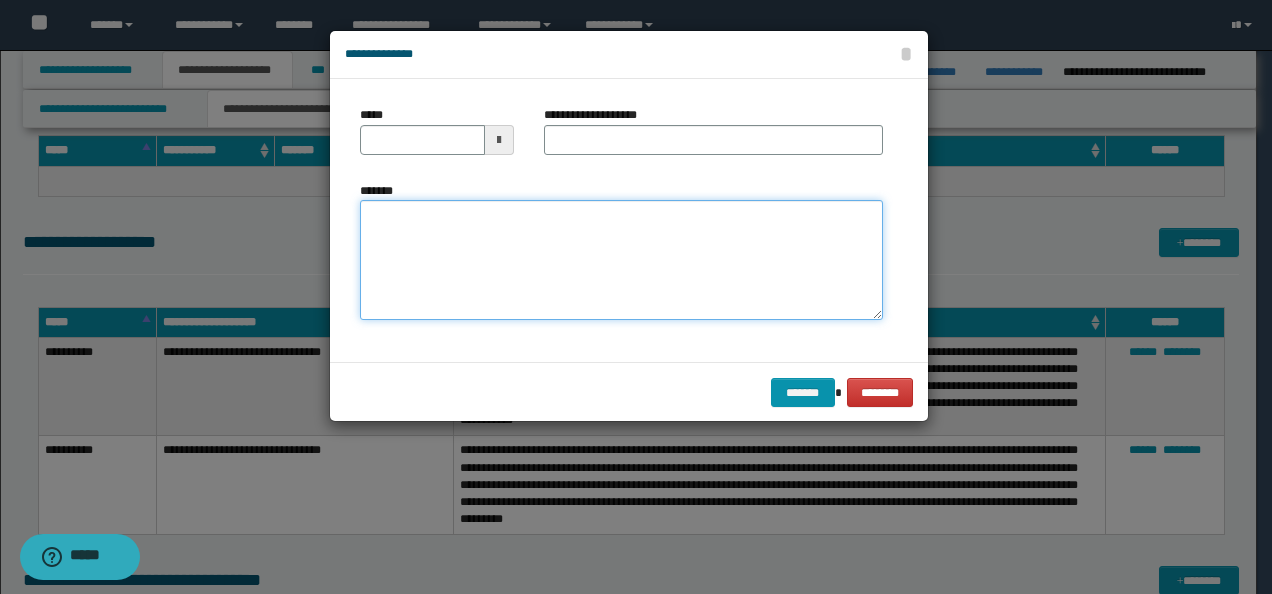 click on "*******" at bounding box center [621, 259] 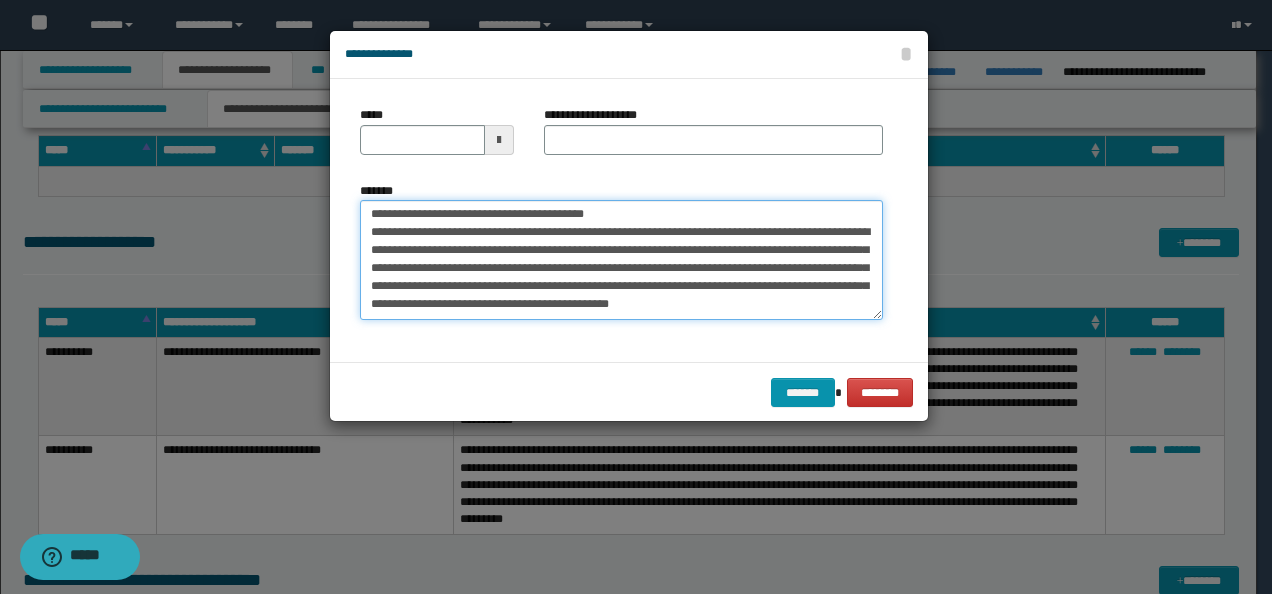 scroll, scrollTop: 0, scrollLeft: 0, axis: both 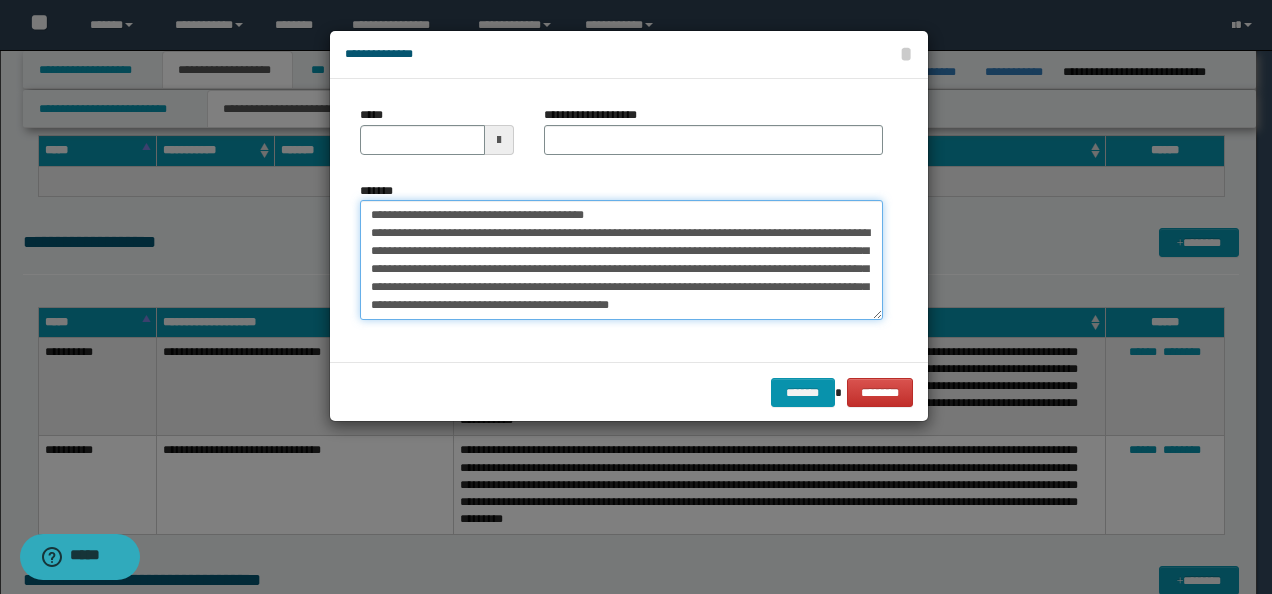 drag, startPoint x: 426, startPoint y: 212, endPoint x: 340, endPoint y: 198, distance: 87.13208 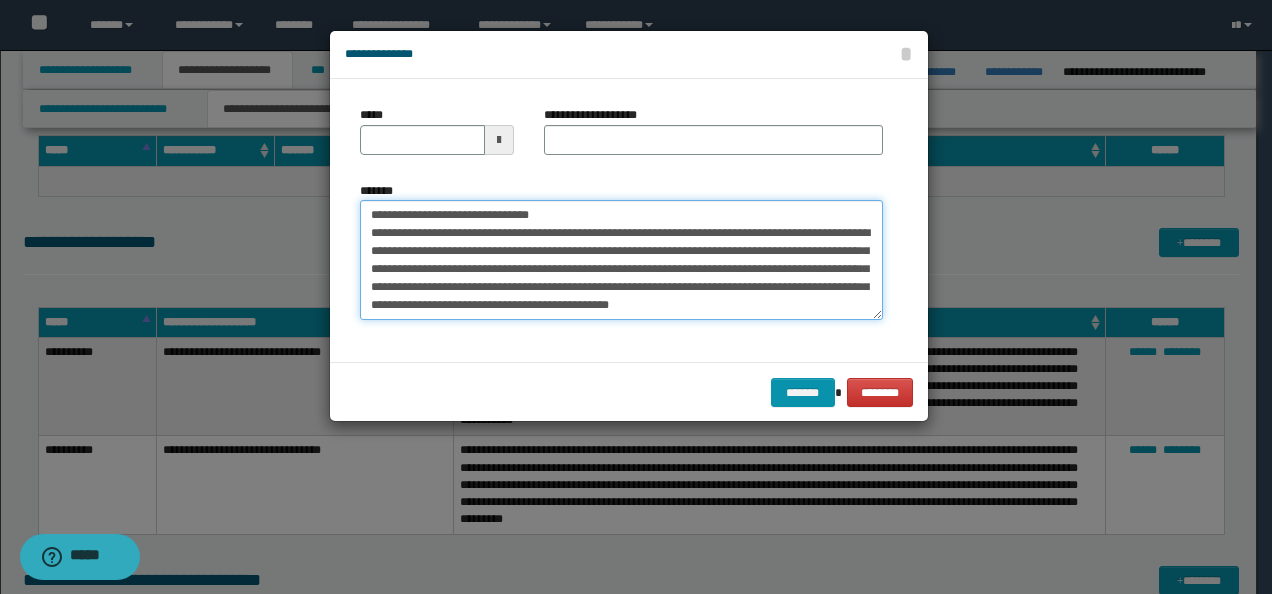 type 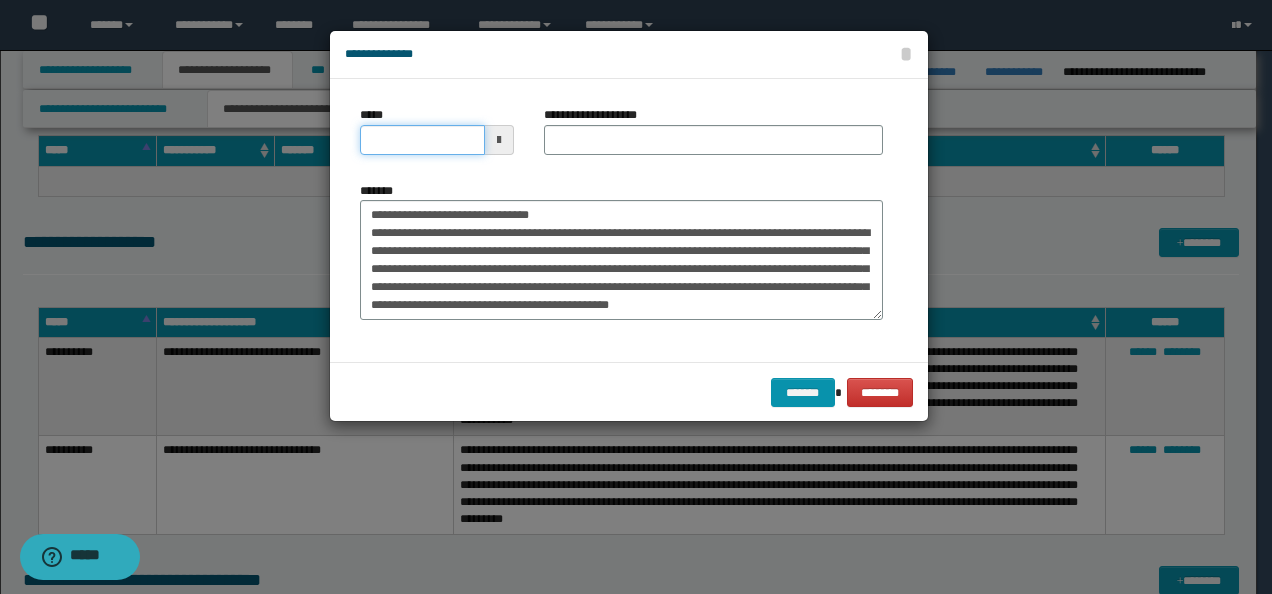click on "*****" at bounding box center [422, 140] 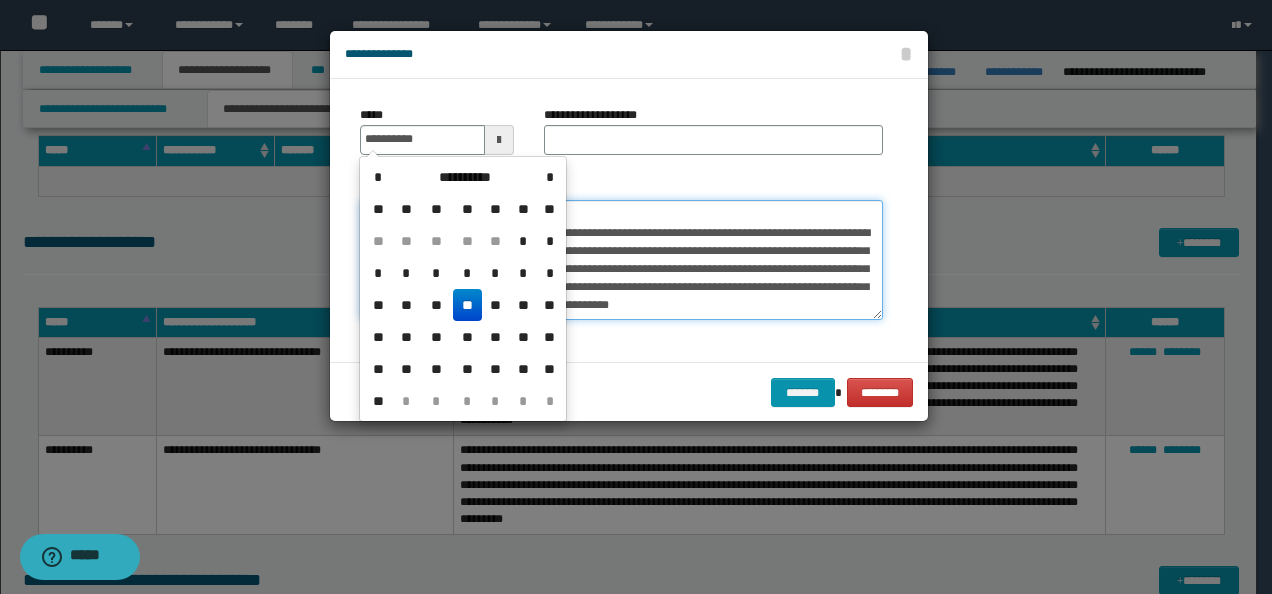 type on "**********" 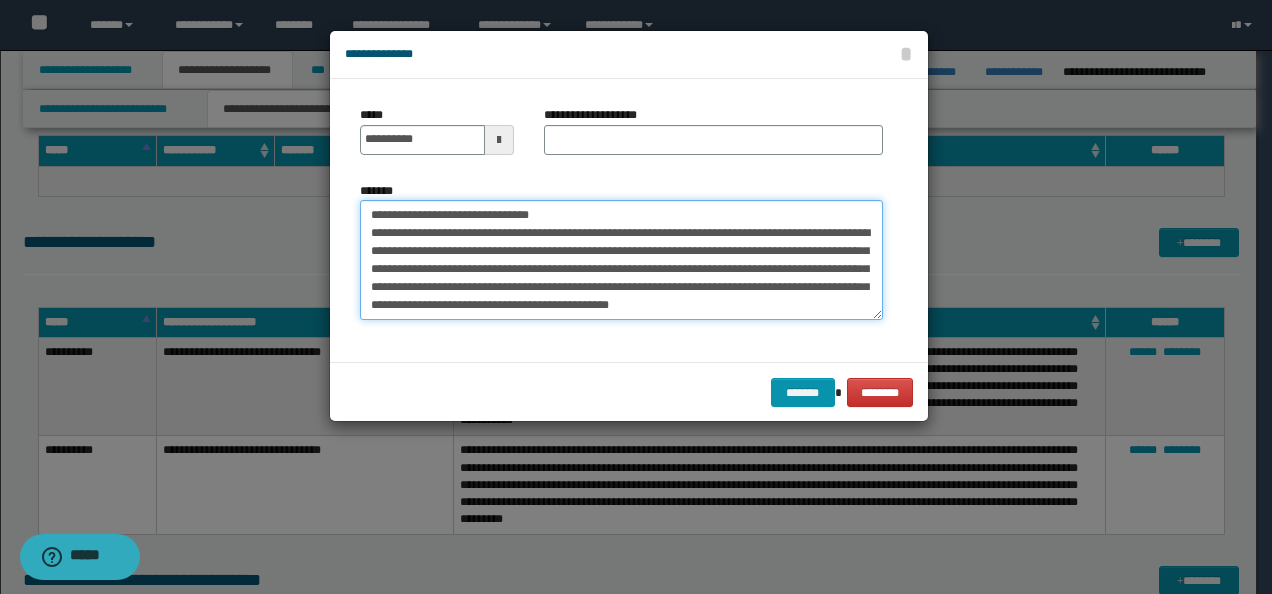 drag, startPoint x: 584, startPoint y: 219, endPoint x: 197, endPoint y: 210, distance: 387.10464 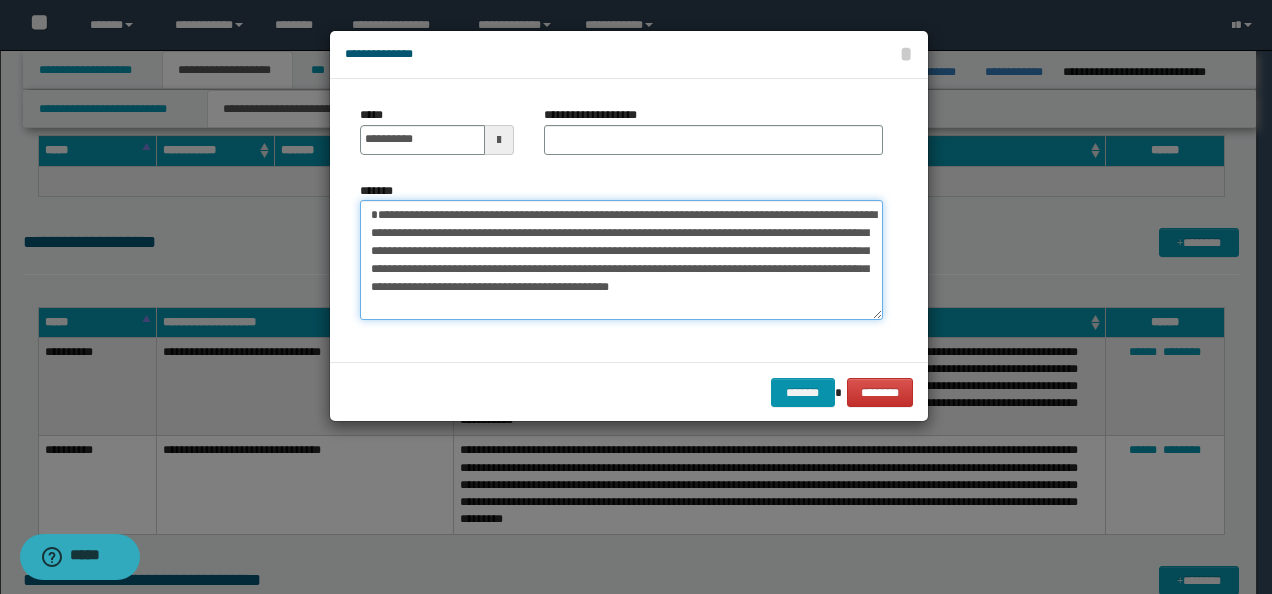 type on "**********" 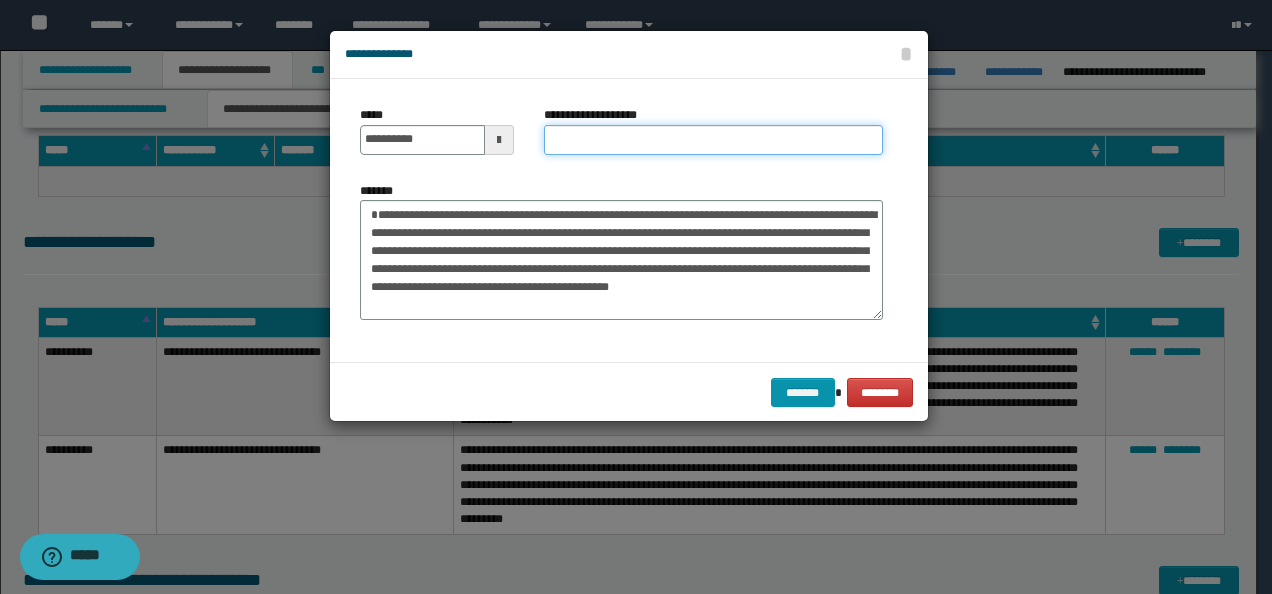 click on "**********" at bounding box center (713, 140) 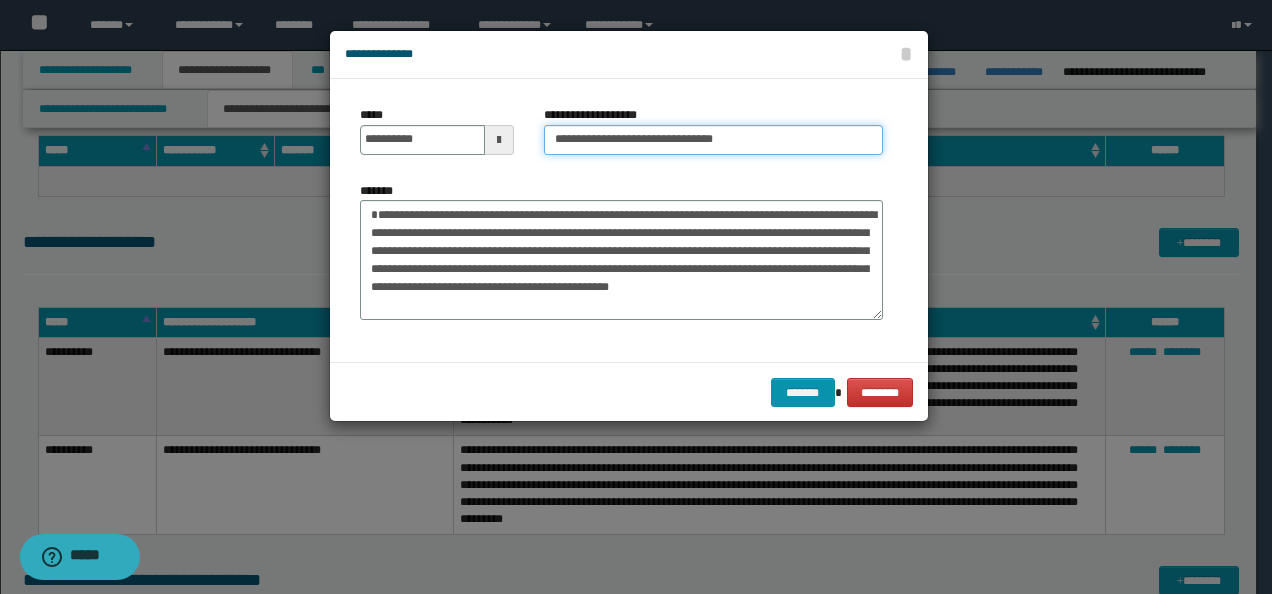 type on "**********" 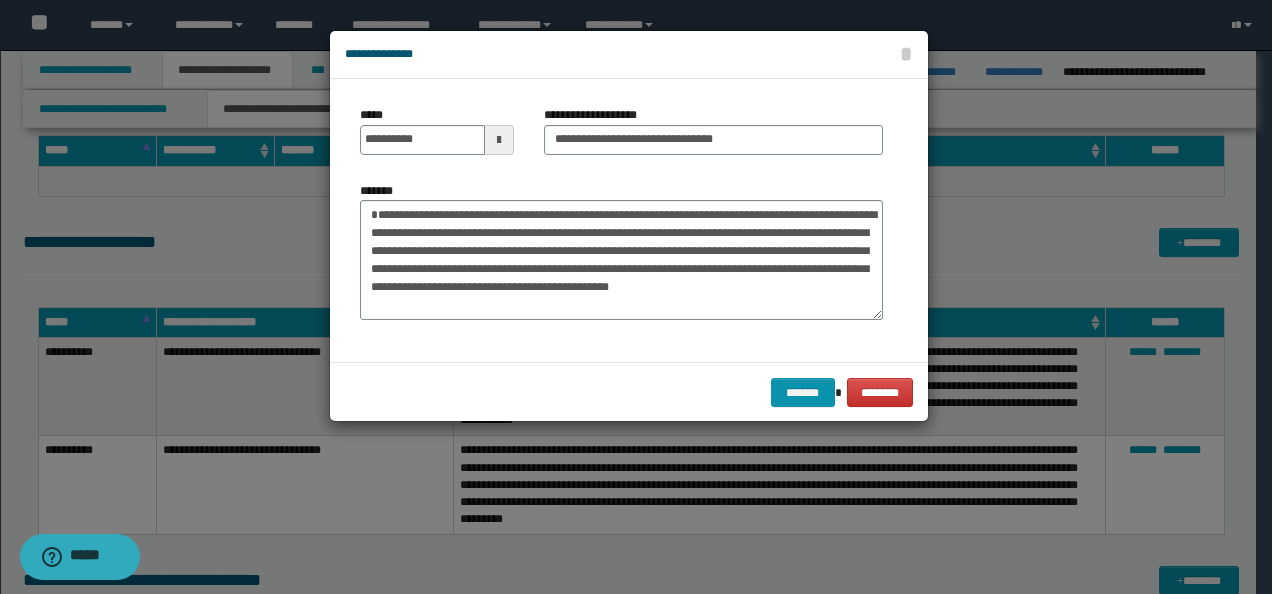 click on "*******
********" at bounding box center [629, 392] 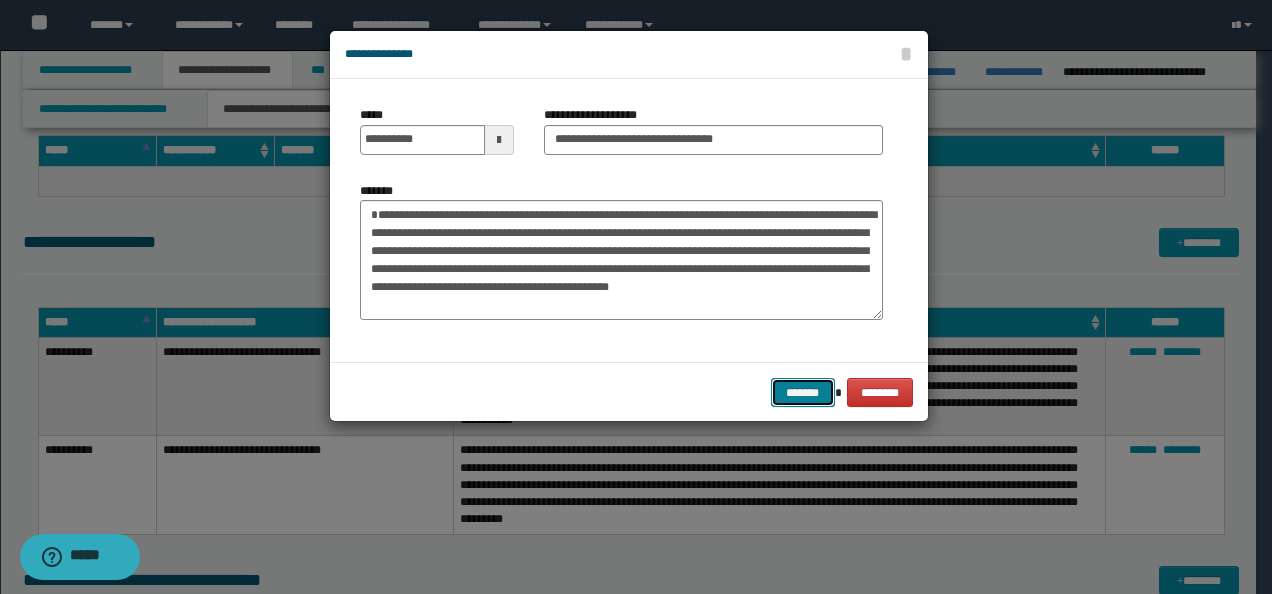 click on "*******" at bounding box center (803, 392) 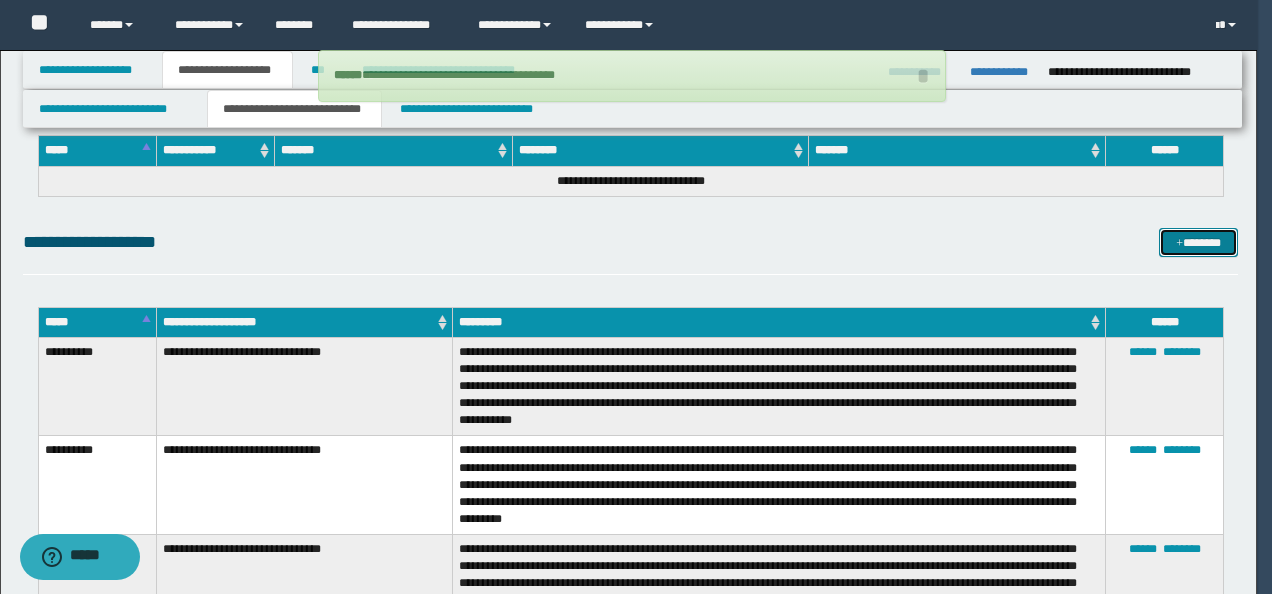 type 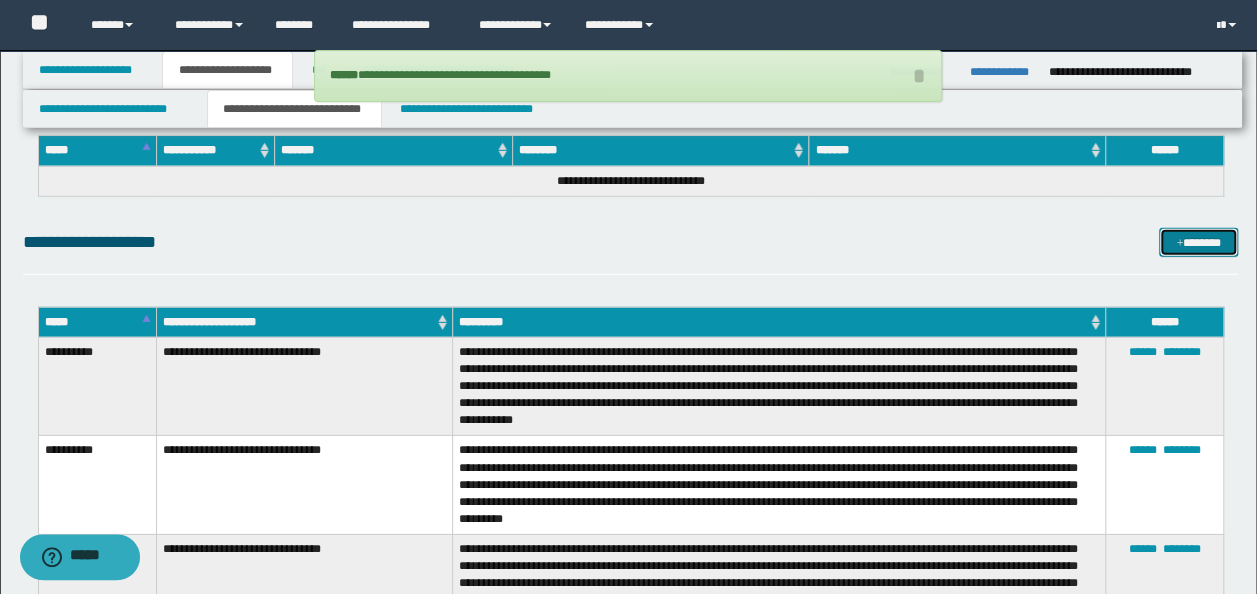 click on "*******" at bounding box center (1198, 242) 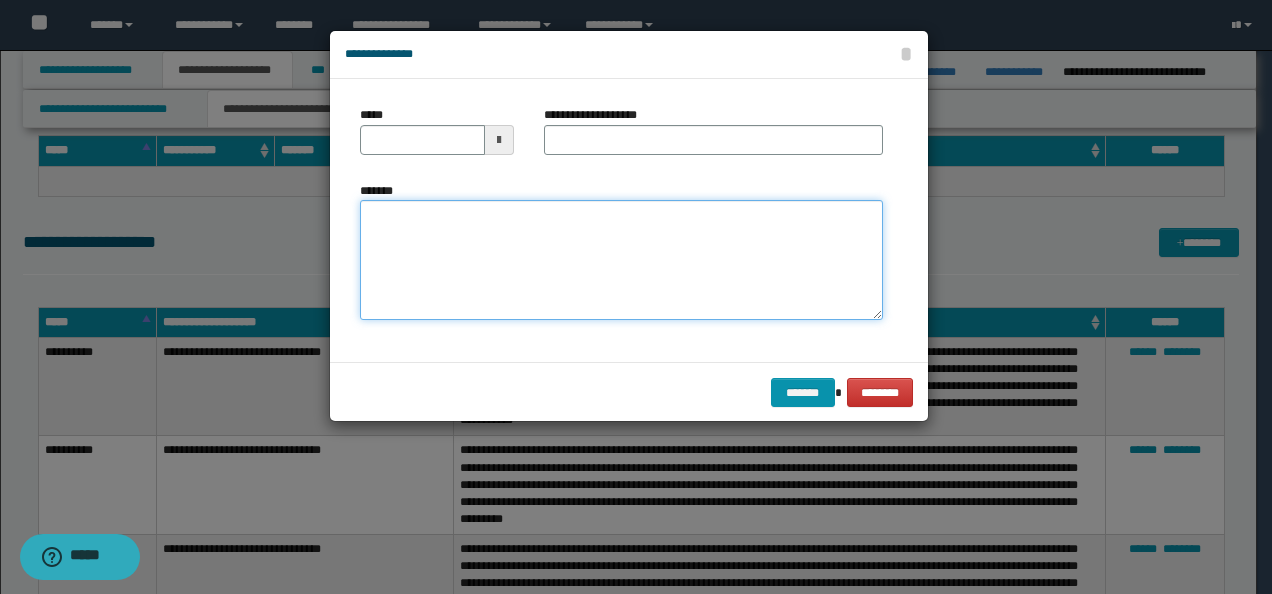 click on "*******" at bounding box center (621, 259) 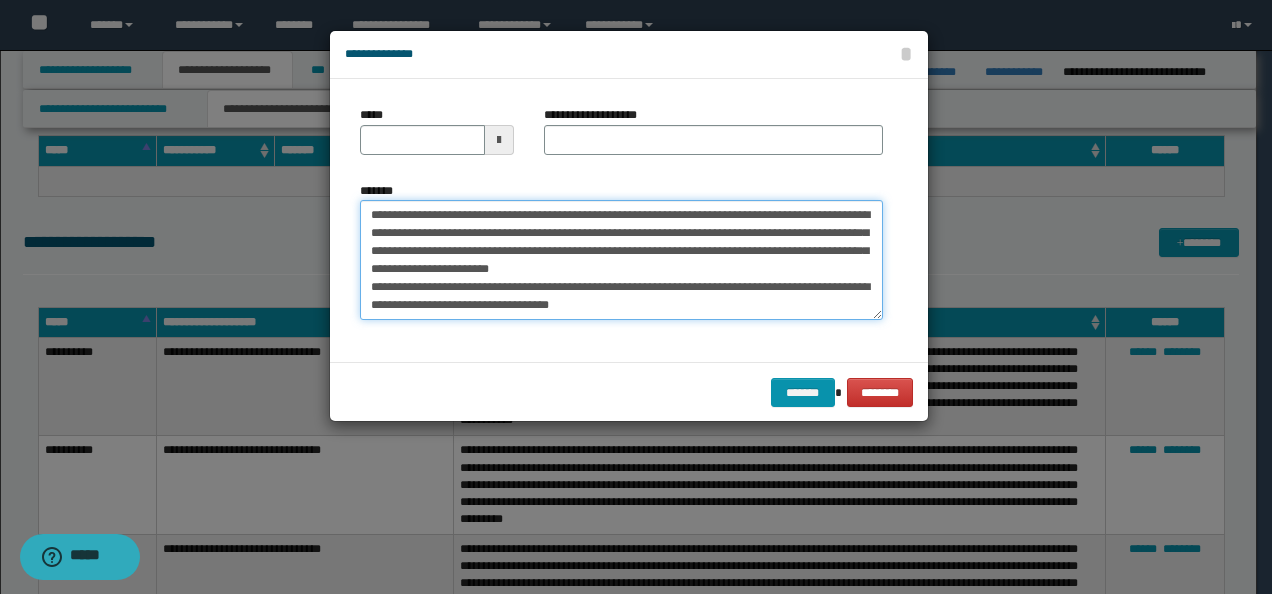 scroll, scrollTop: 0, scrollLeft: 0, axis: both 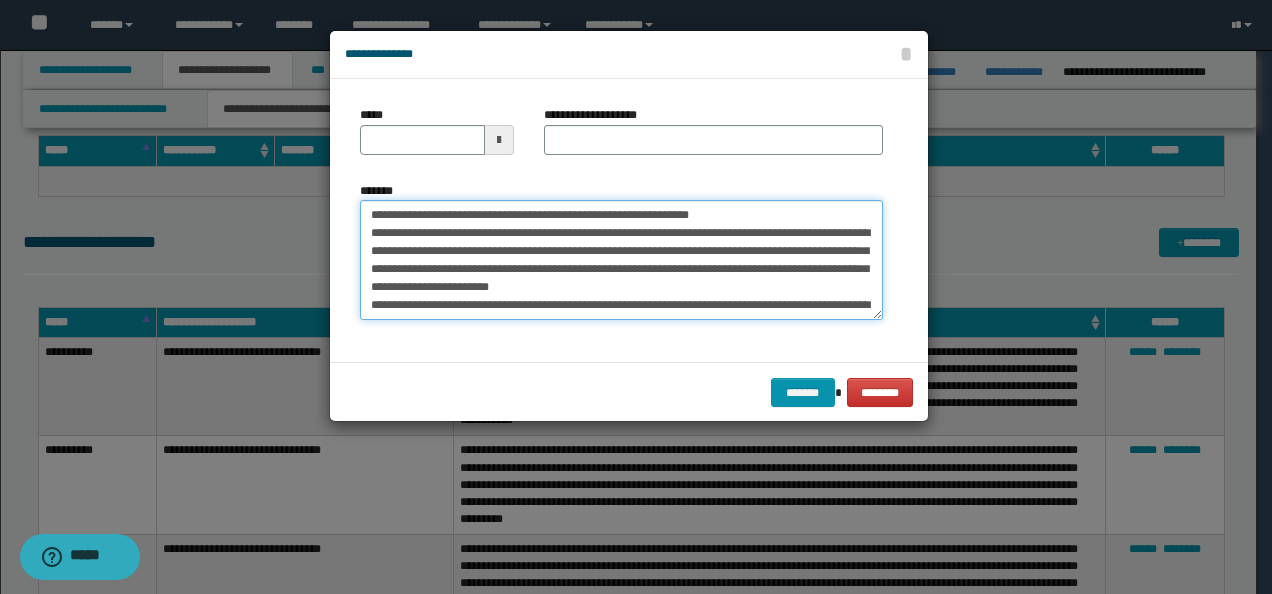 drag, startPoint x: 440, startPoint y: 212, endPoint x: 310, endPoint y: 207, distance: 130.09612 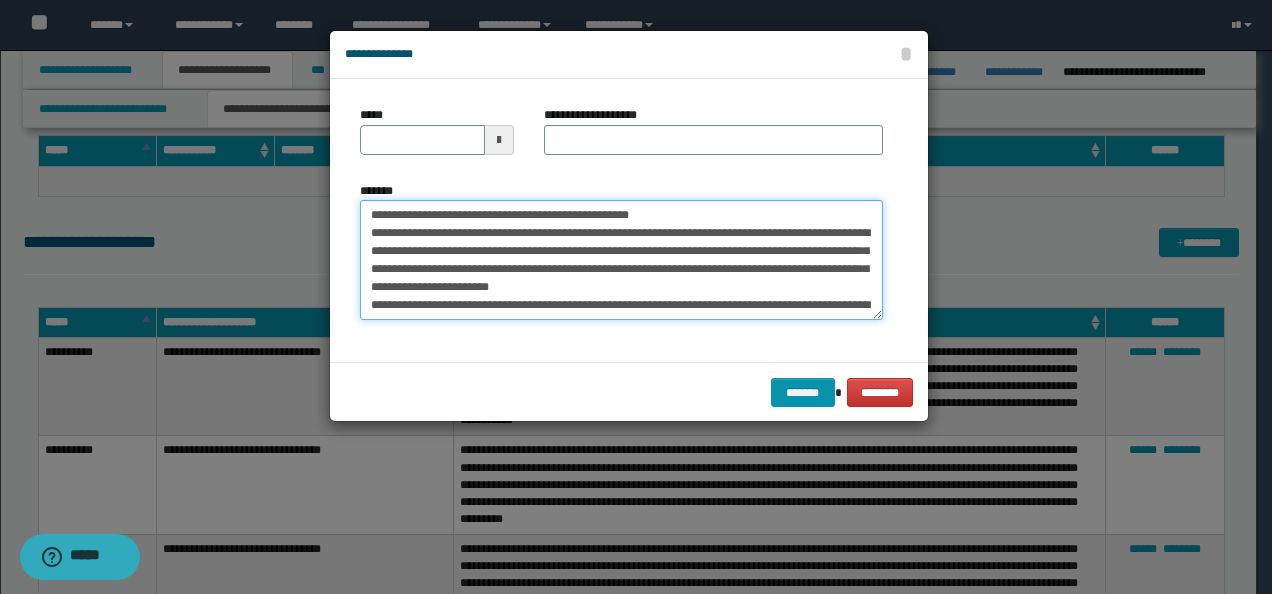 type 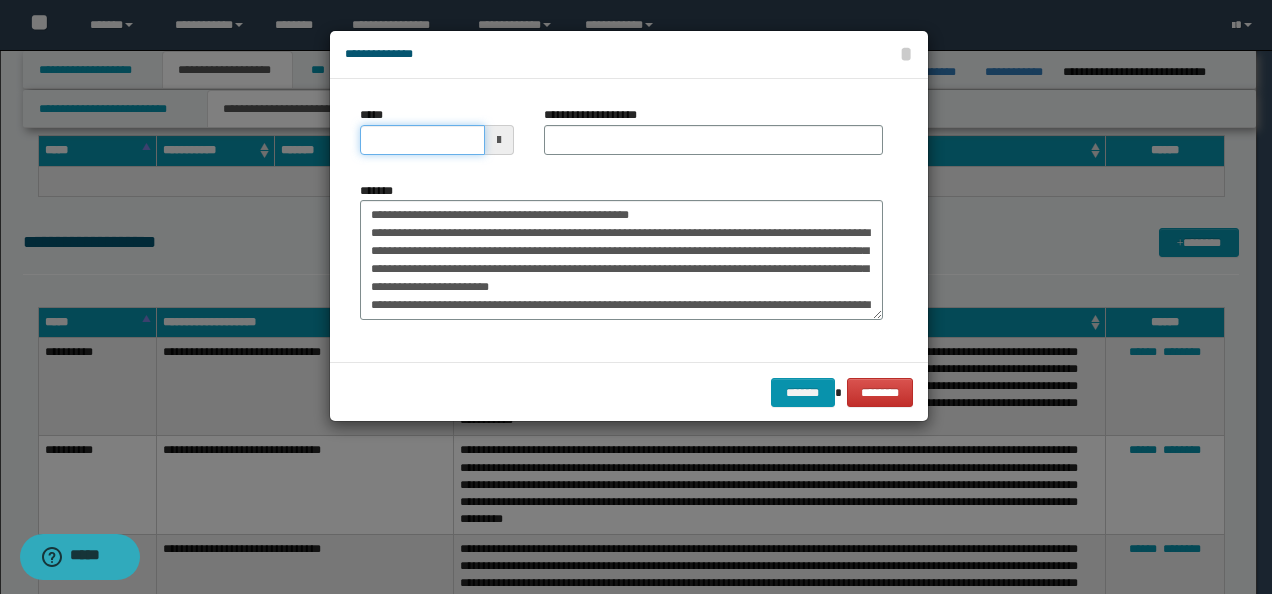 click on "*****" at bounding box center [422, 140] 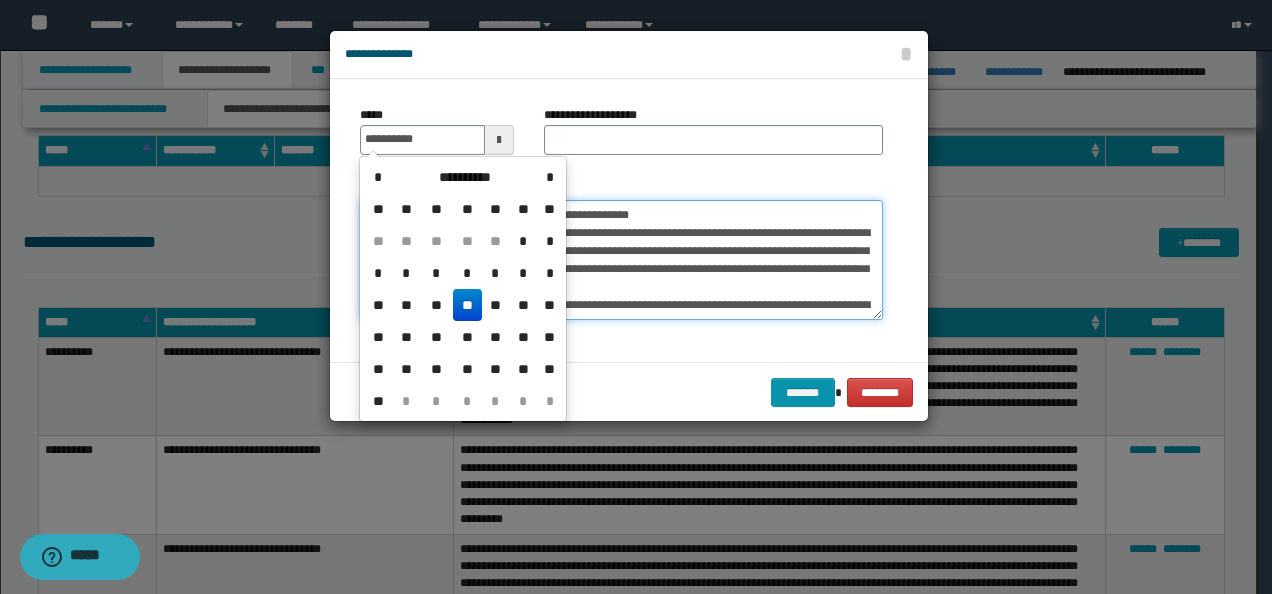 type on "**********" 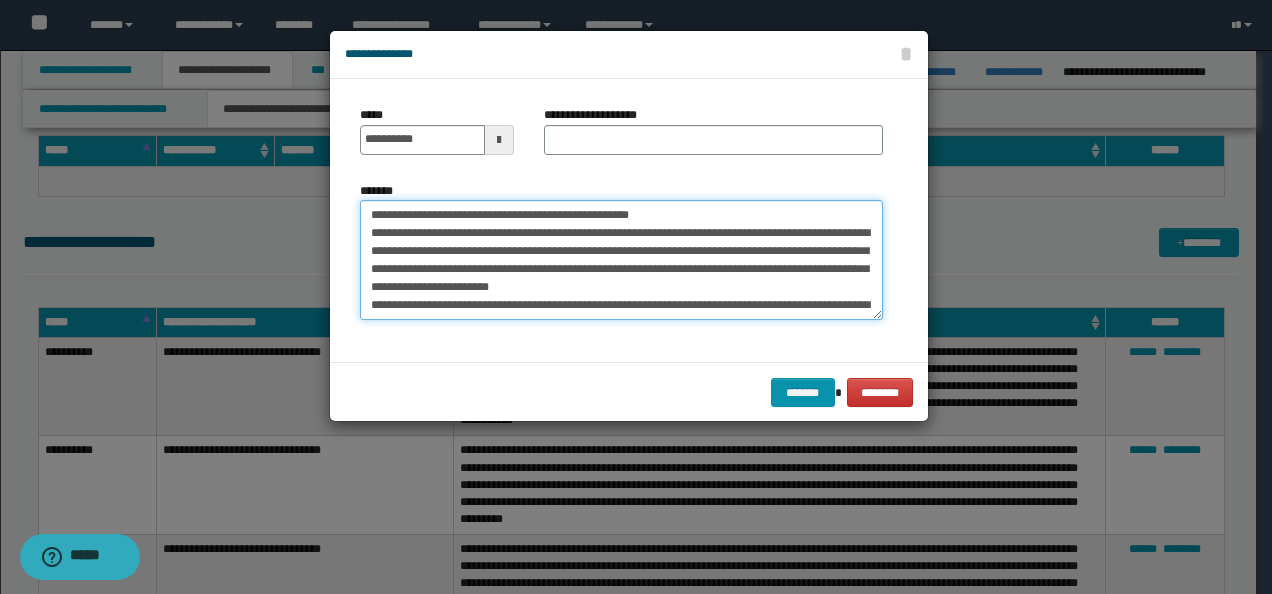drag, startPoint x: 717, startPoint y: 210, endPoint x: 244, endPoint y: 210, distance: 473 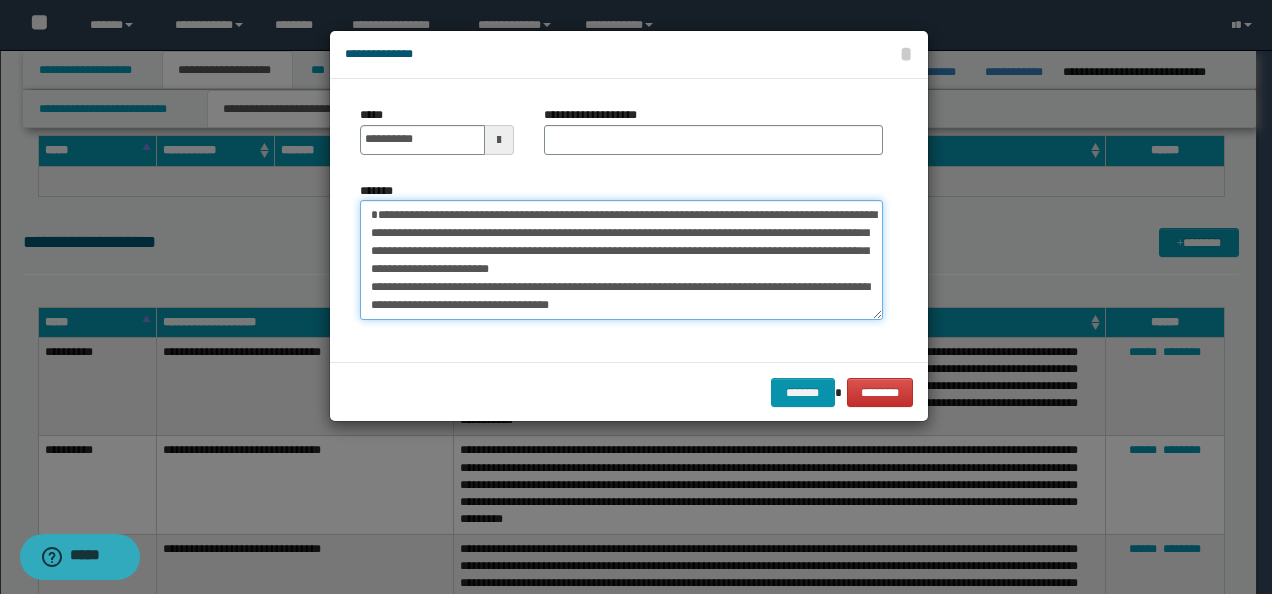 type on "**********" 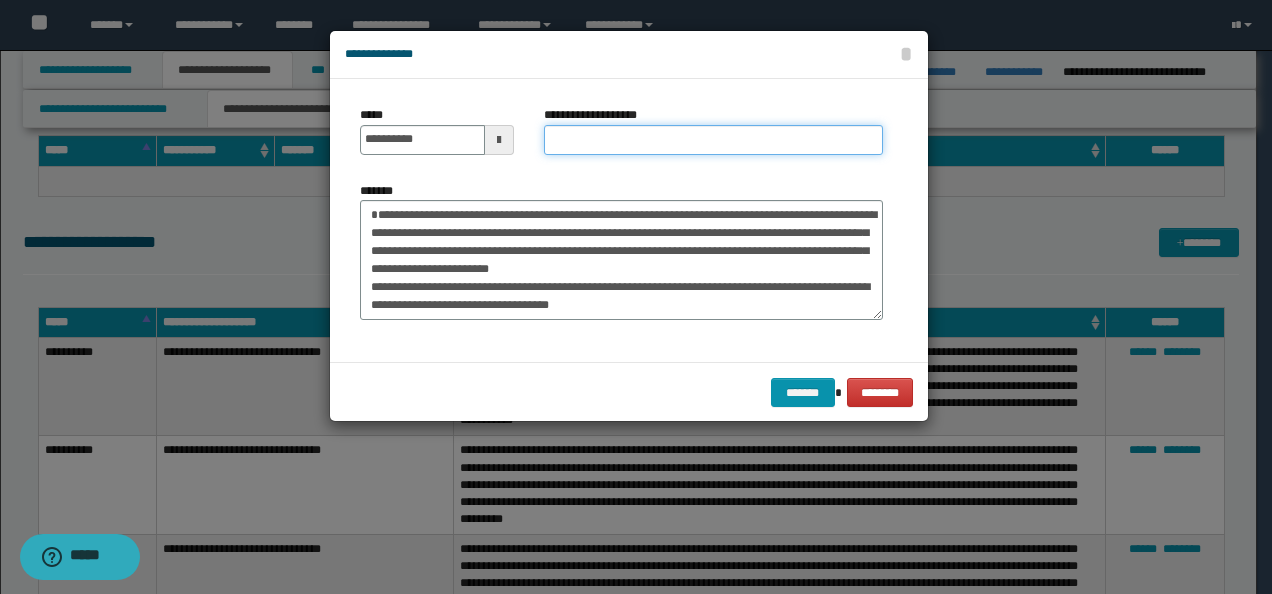 click on "**********" at bounding box center [713, 140] 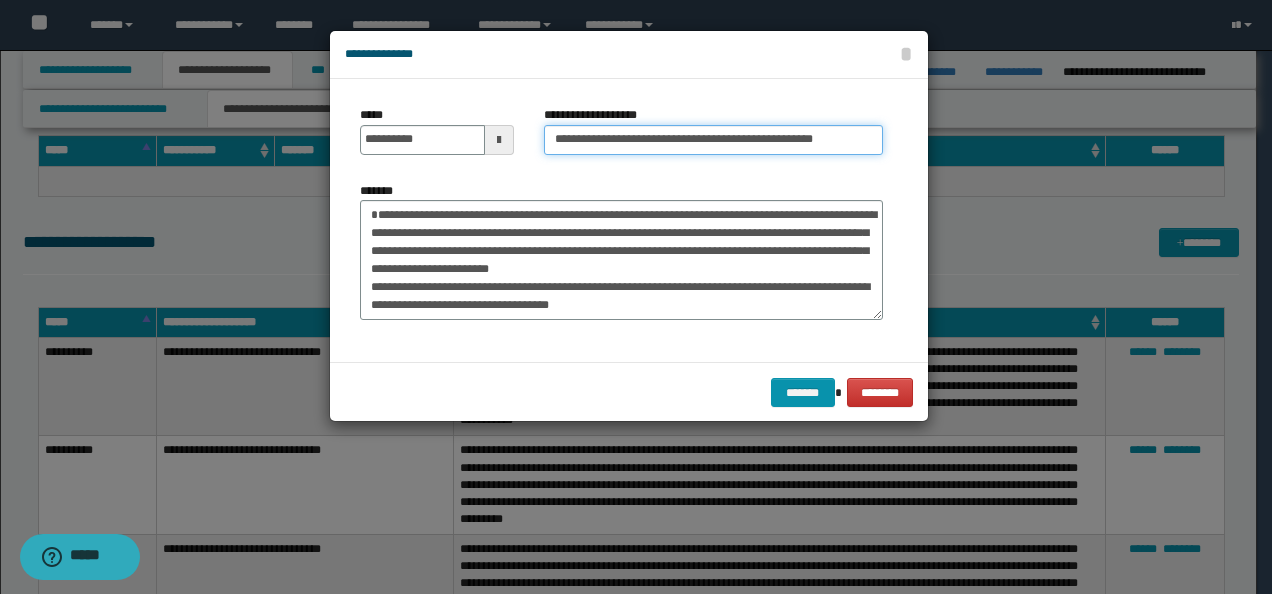 scroll, scrollTop: 0, scrollLeft: 12, axis: horizontal 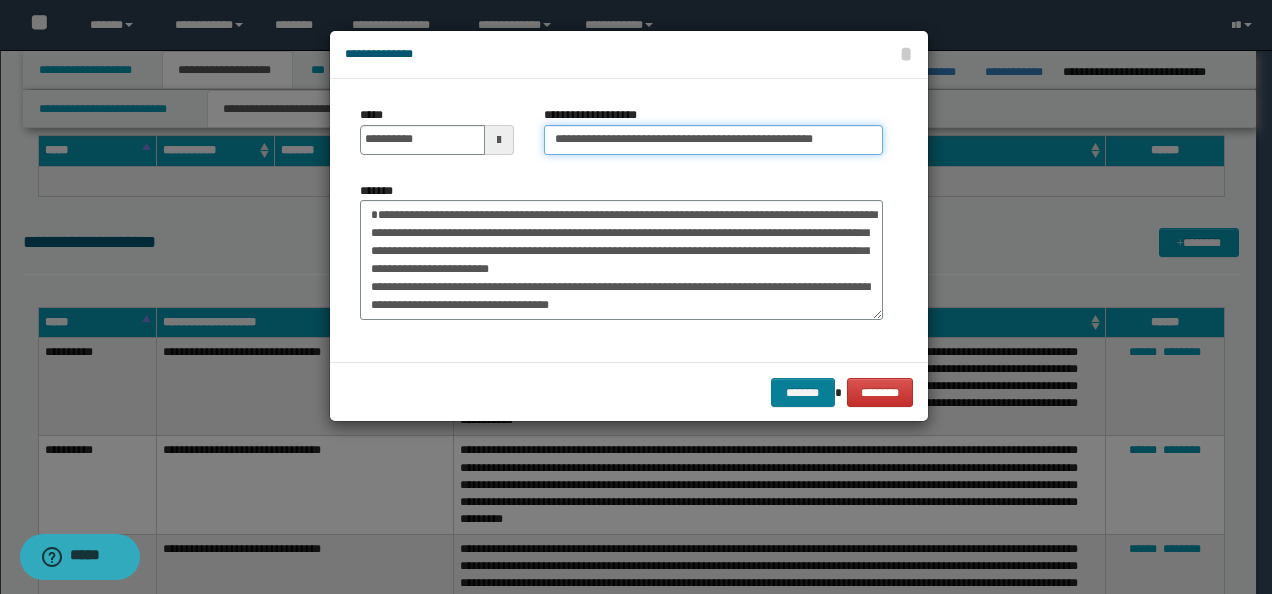 type on "**********" 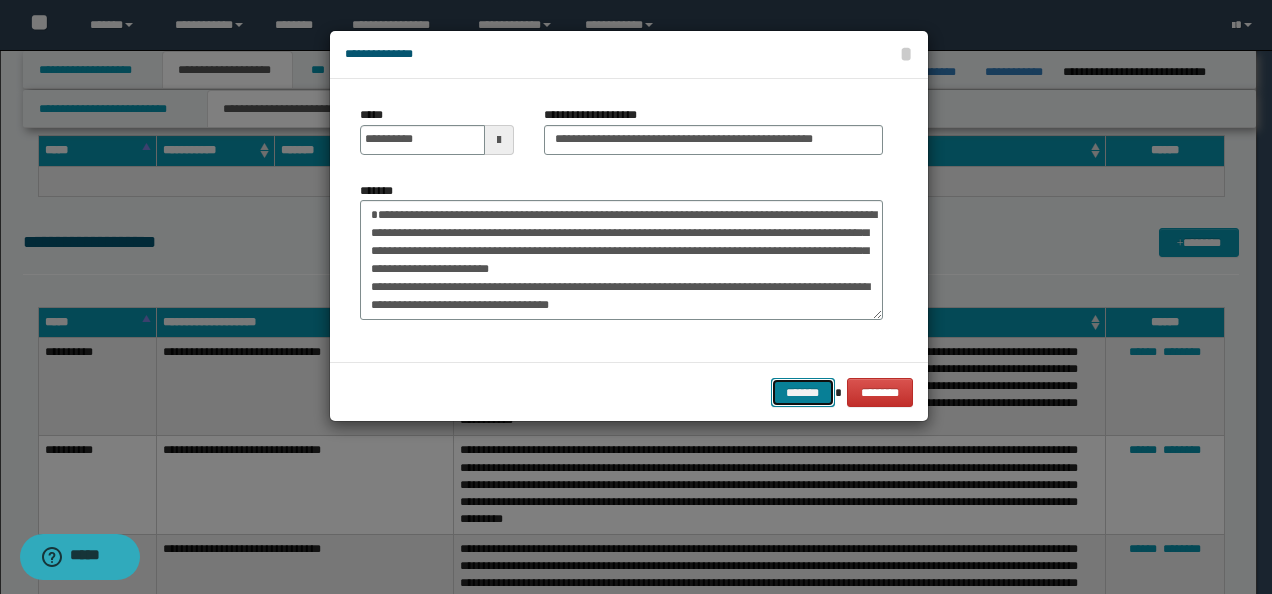 click on "*******" at bounding box center [803, 392] 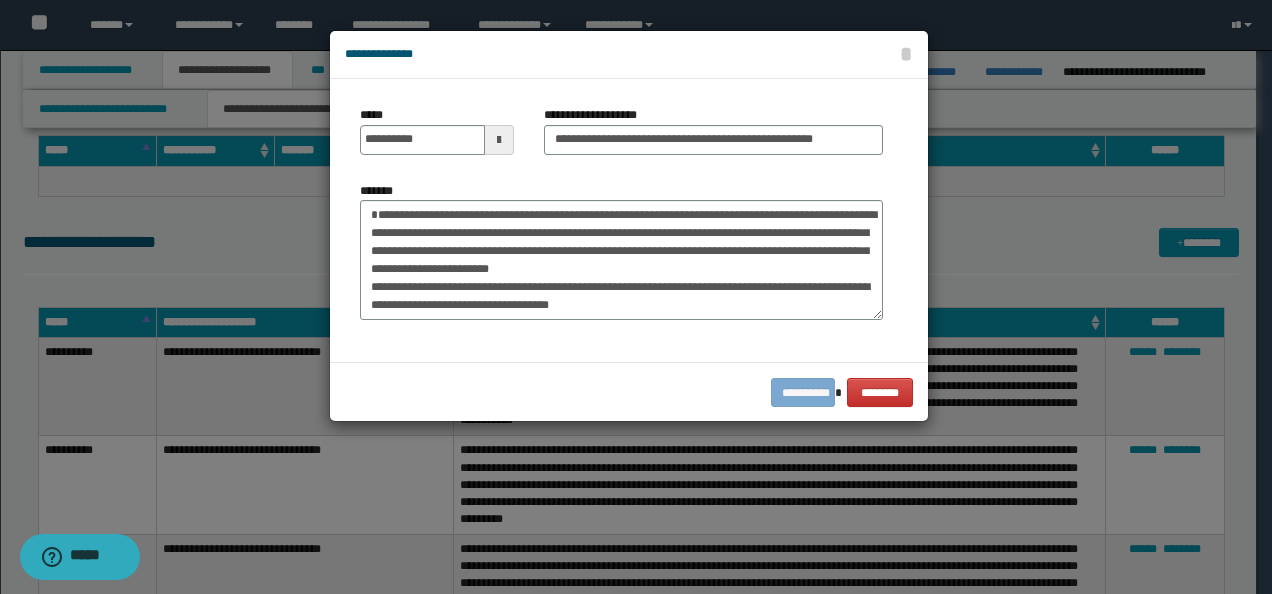 scroll, scrollTop: 0, scrollLeft: 0, axis: both 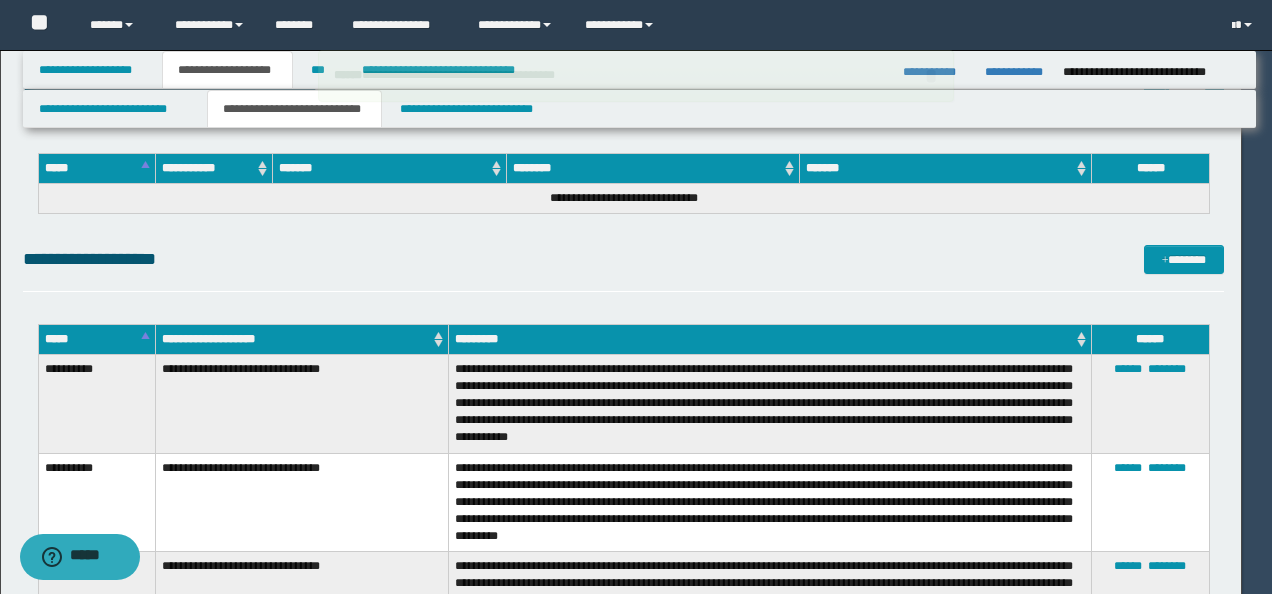 type 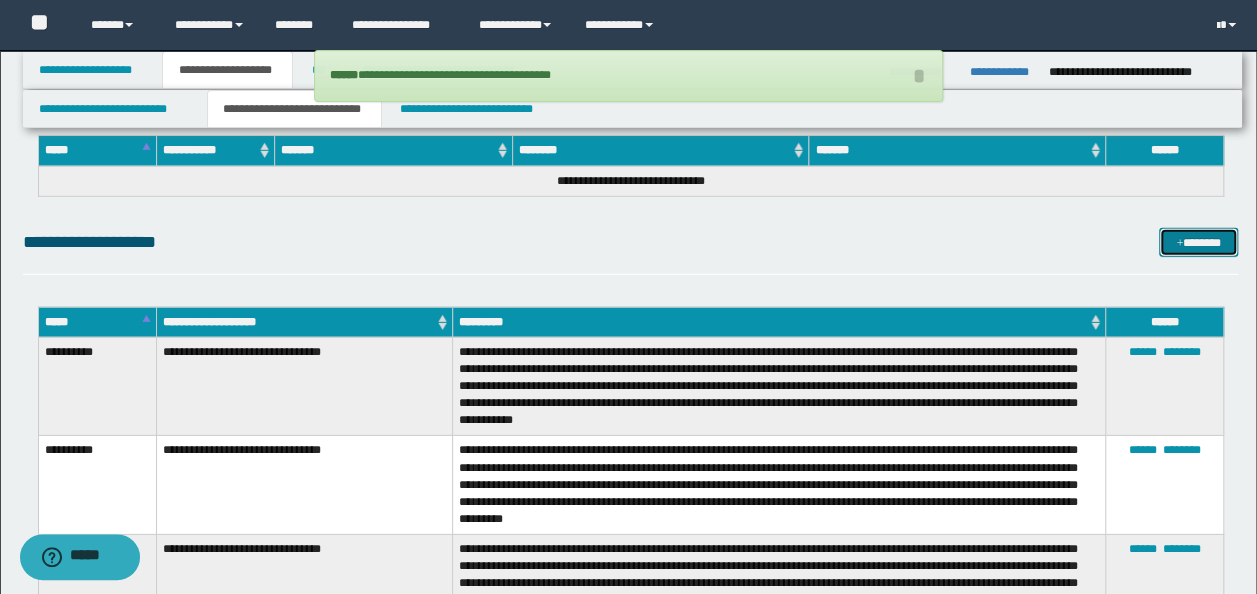 click at bounding box center [1179, 244] 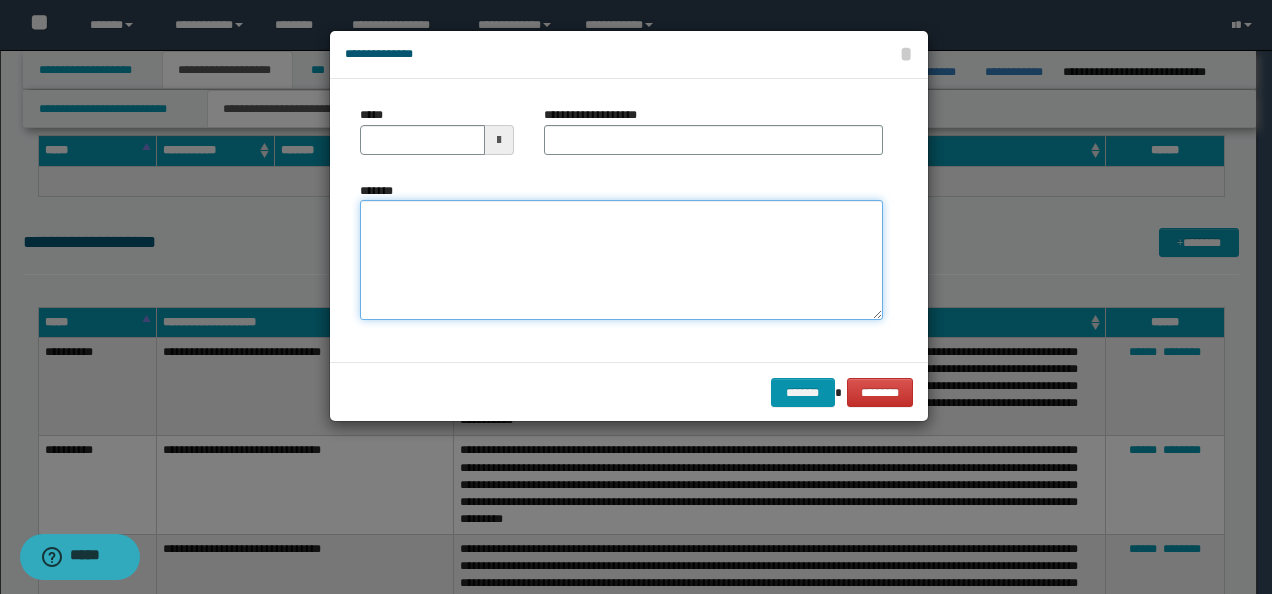 click on "*******" at bounding box center (621, 259) 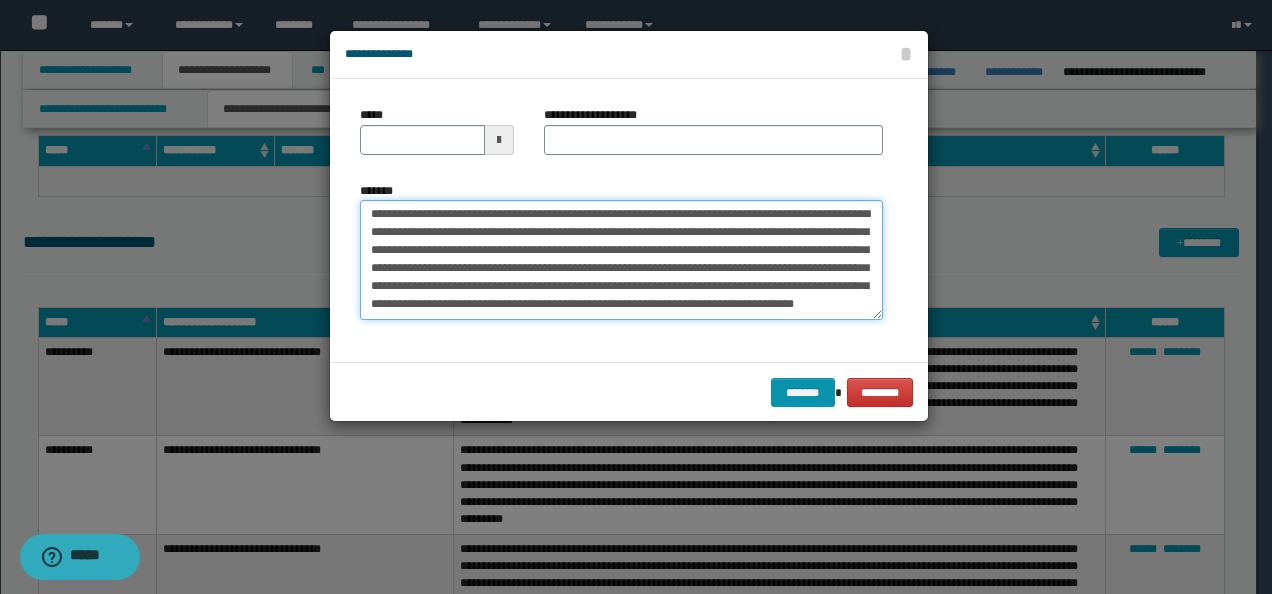 scroll, scrollTop: 0, scrollLeft: 0, axis: both 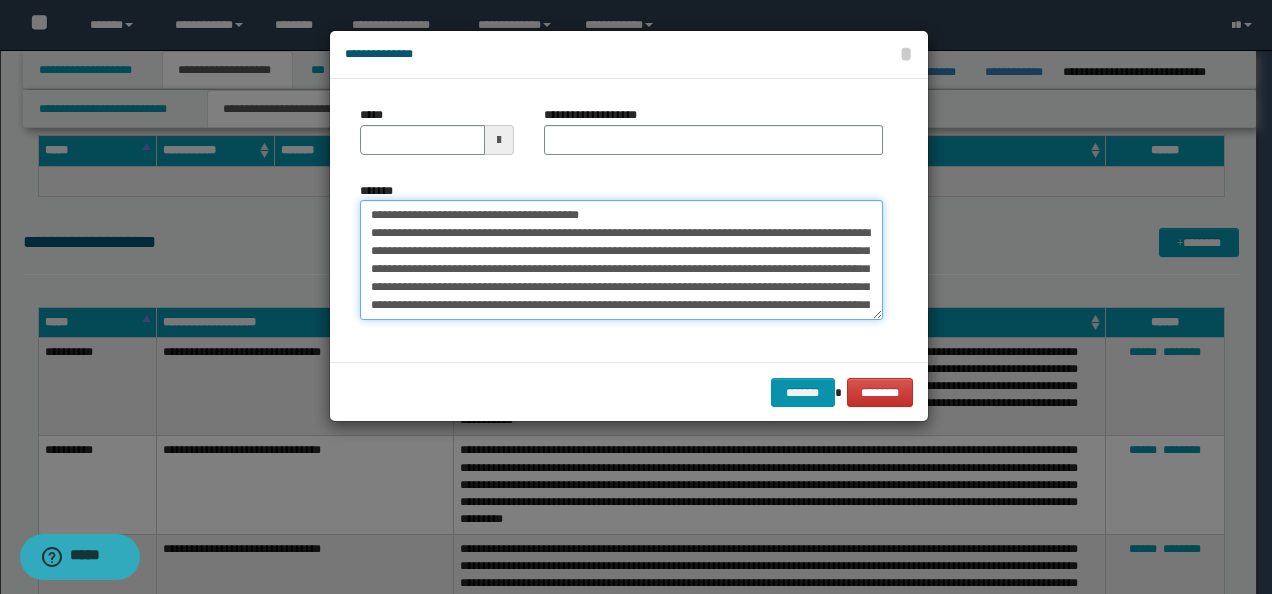 click on "**********" at bounding box center (636, 297) 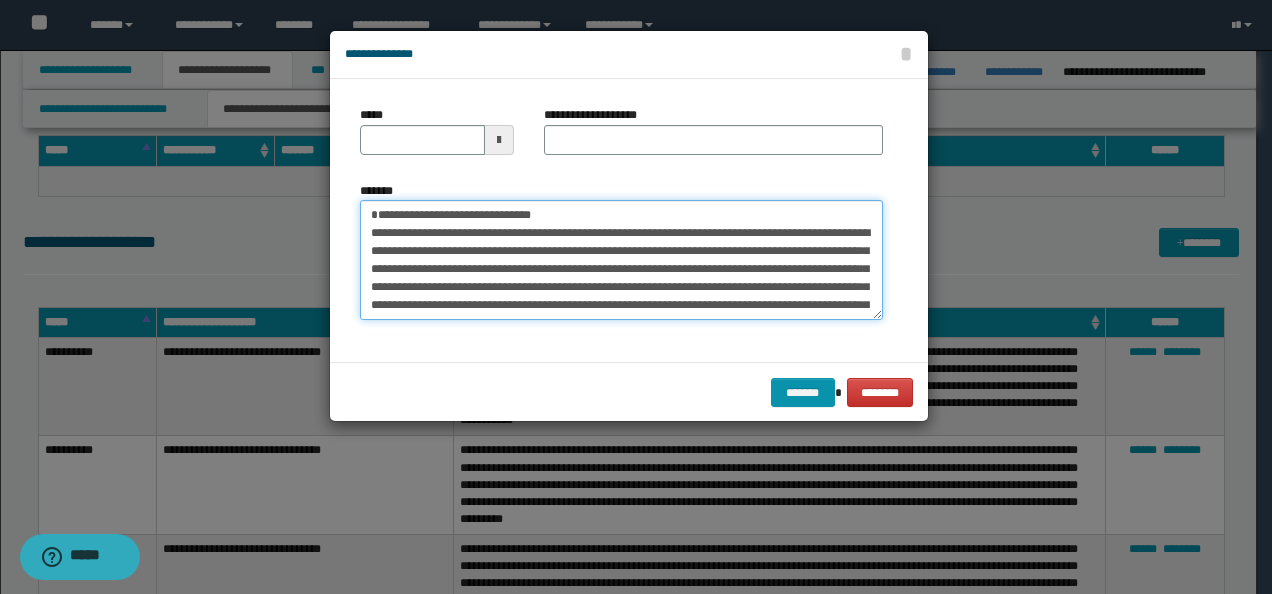 type 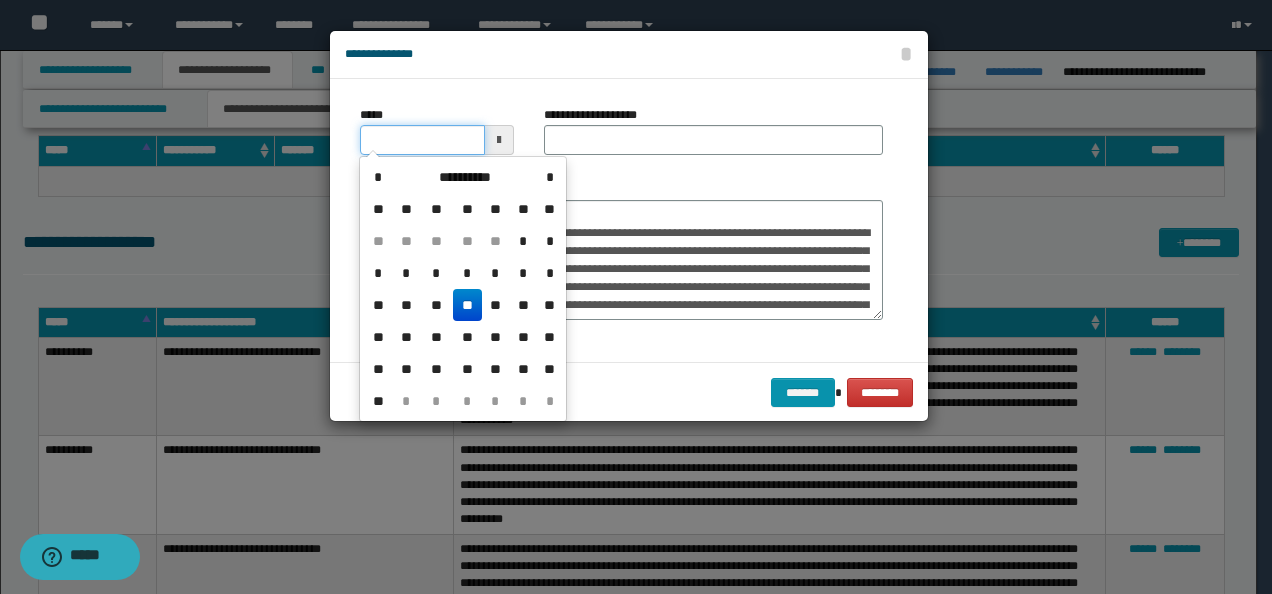 click on "*****" at bounding box center (422, 140) 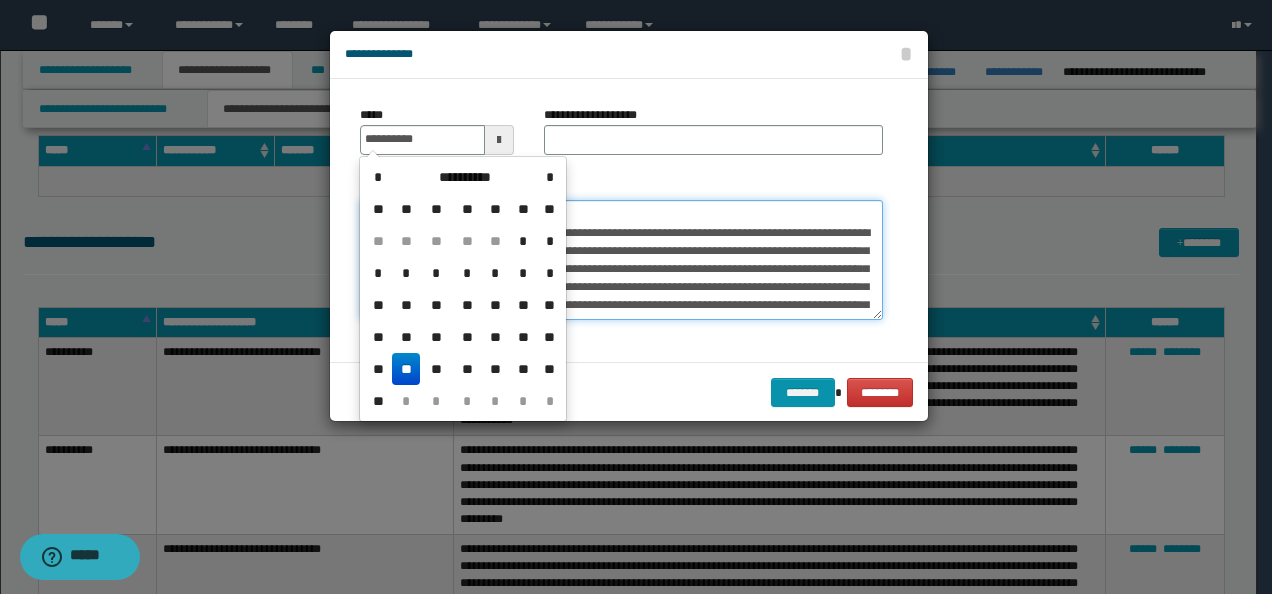 type on "**********" 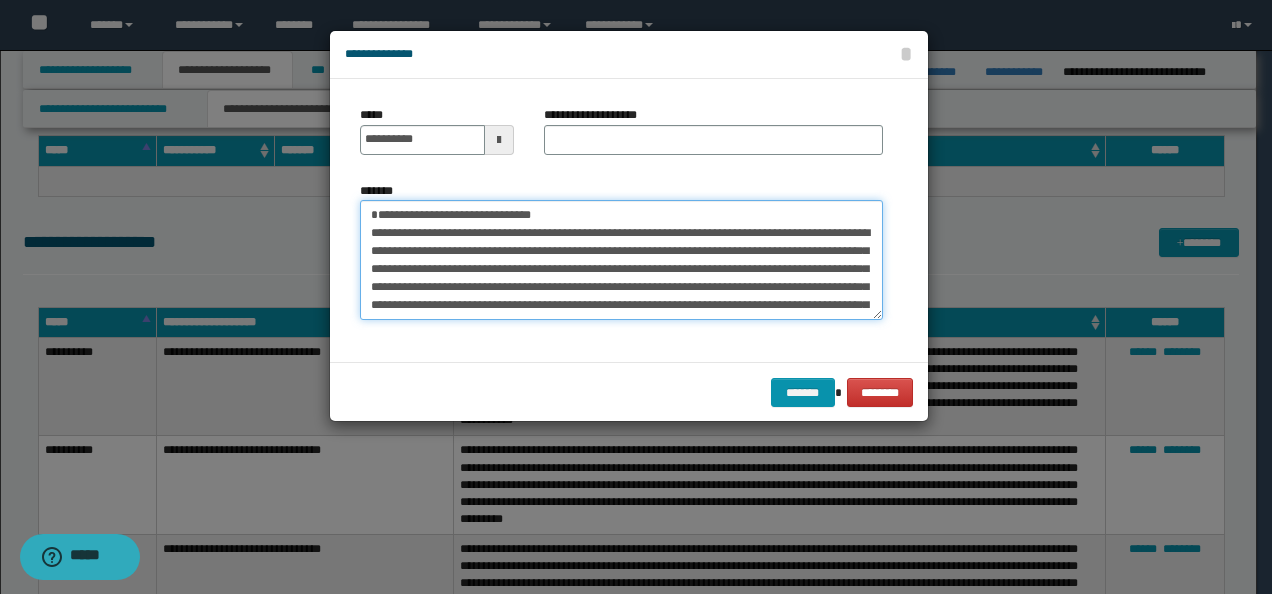 drag, startPoint x: 636, startPoint y: 210, endPoint x: 150, endPoint y: 200, distance: 486.10287 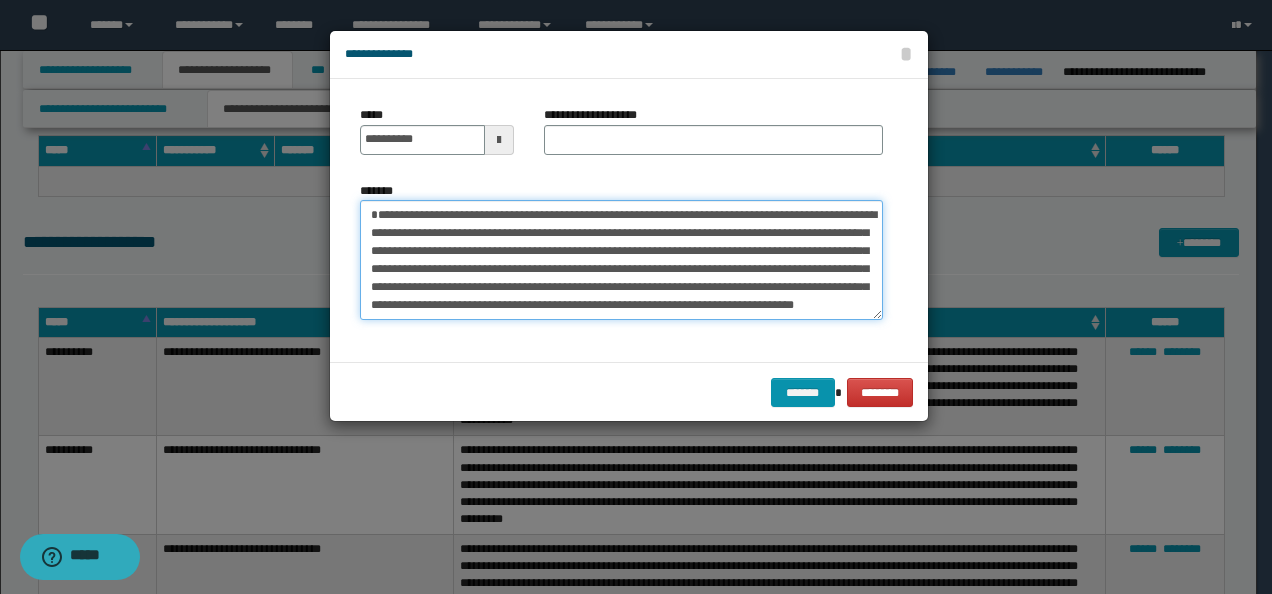 type on "**********" 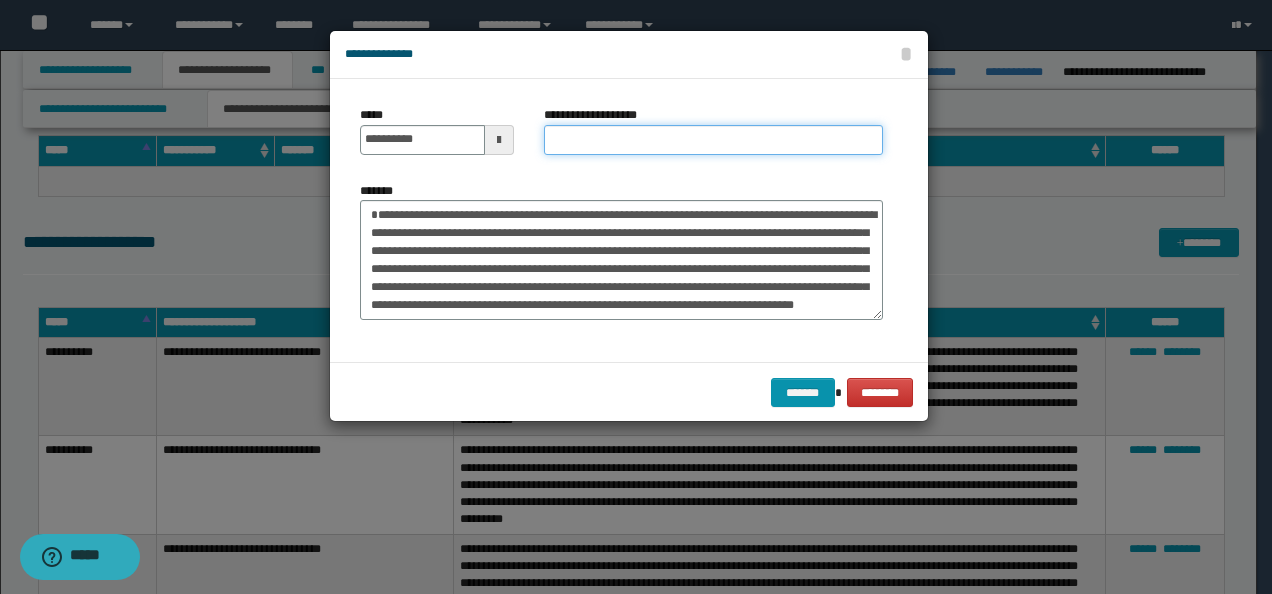 click on "**********" at bounding box center [713, 140] 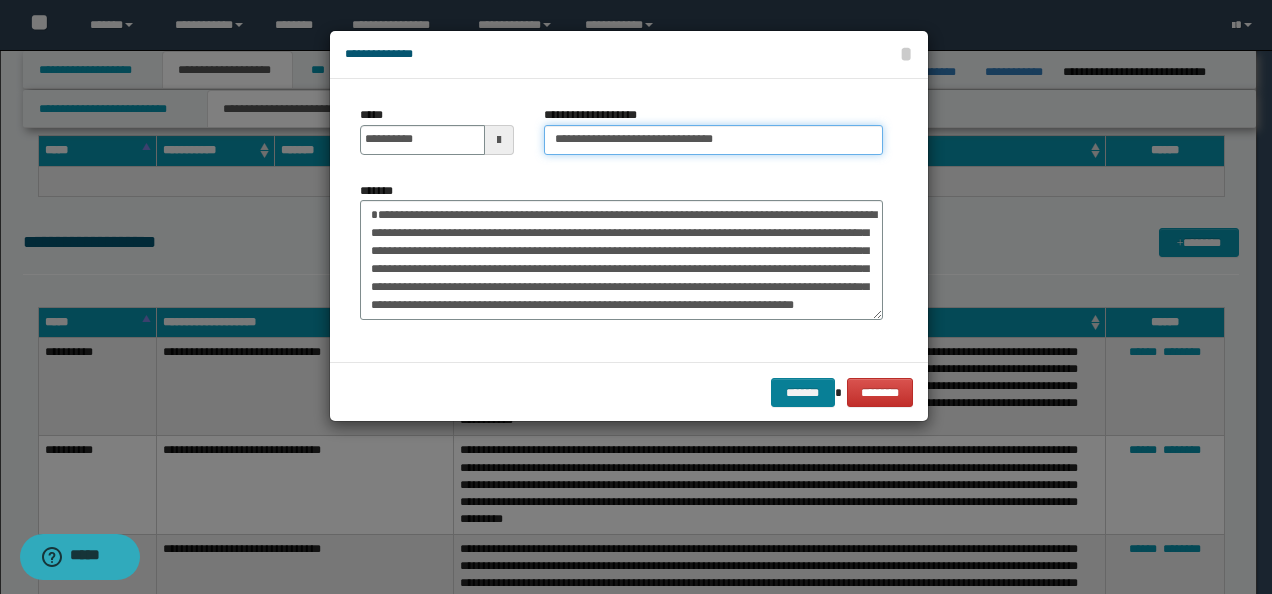 type on "**********" 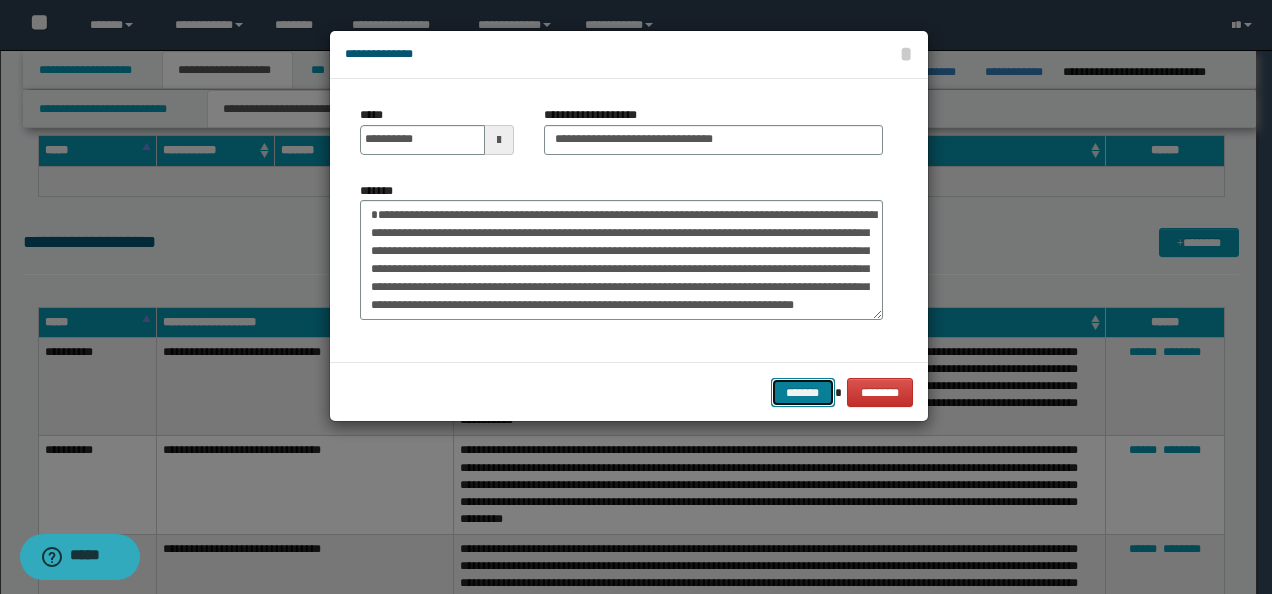 click on "*******" at bounding box center (803, 392) 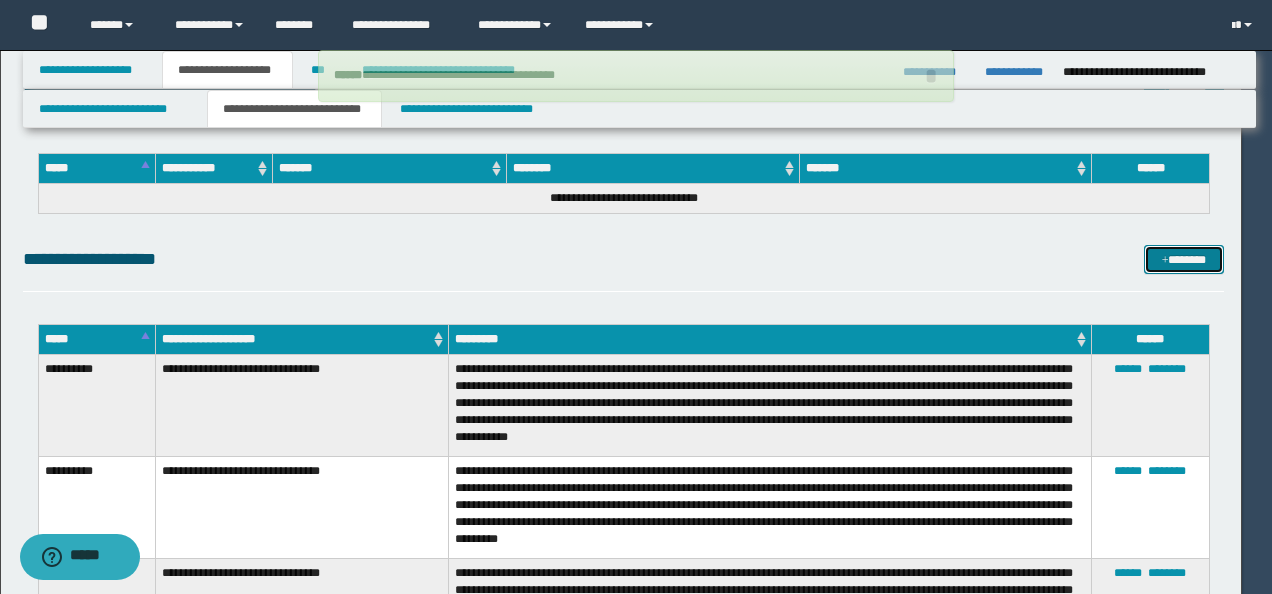 type 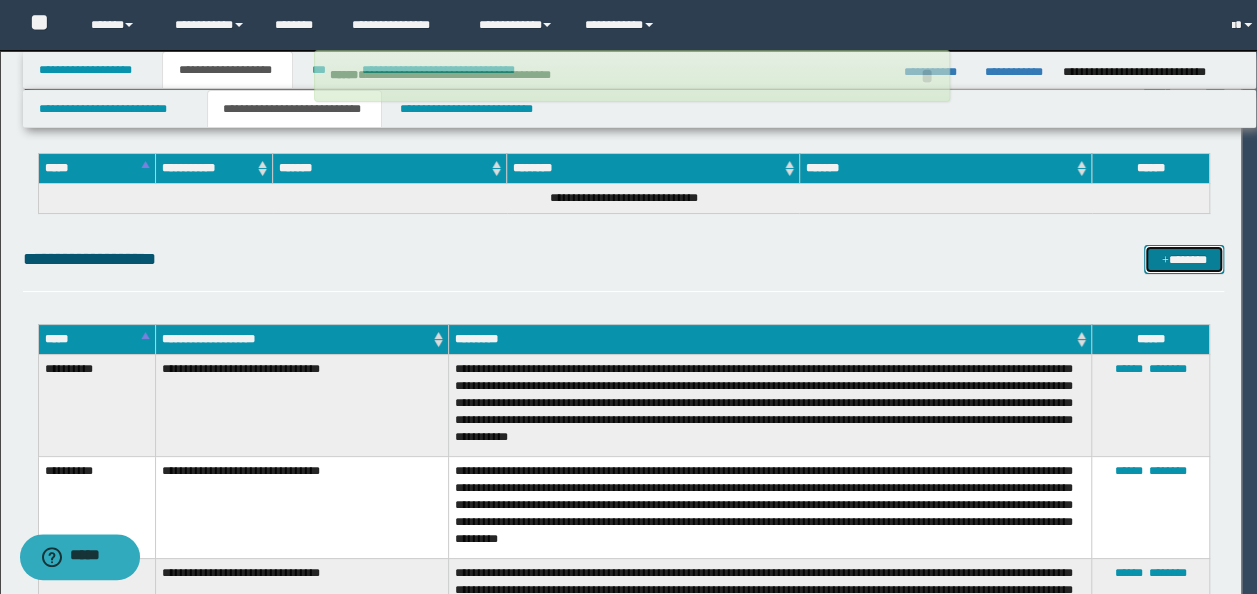 click on "*******" at bounding box center (1183, 259) 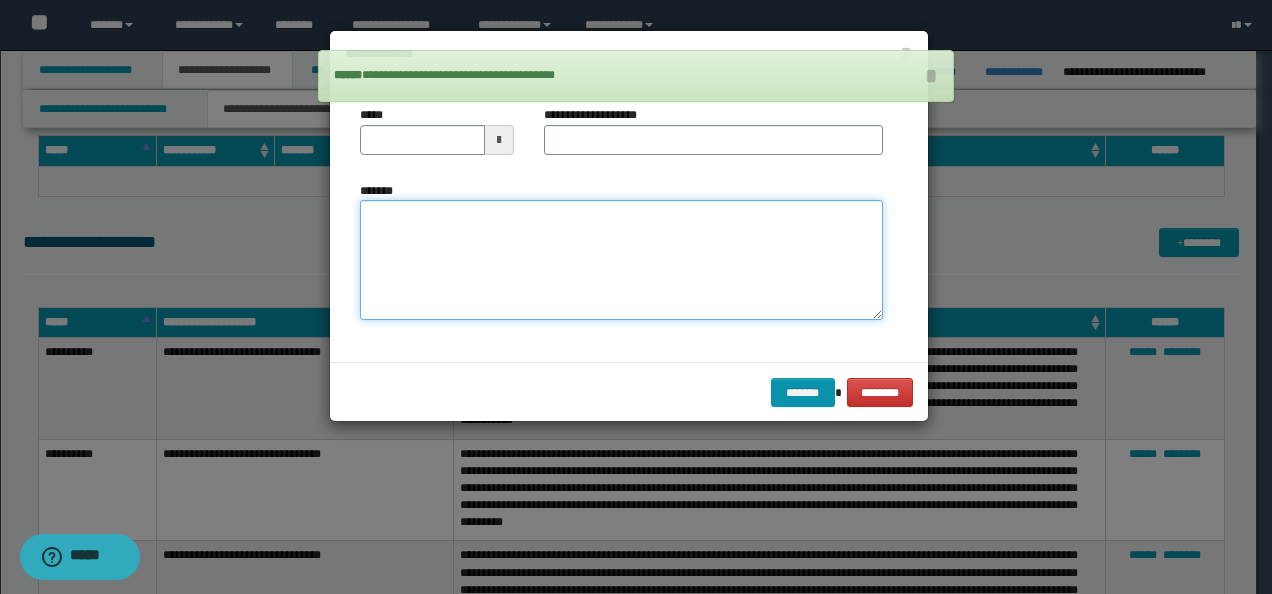 click on "*******" at bounding box center (621, 259) 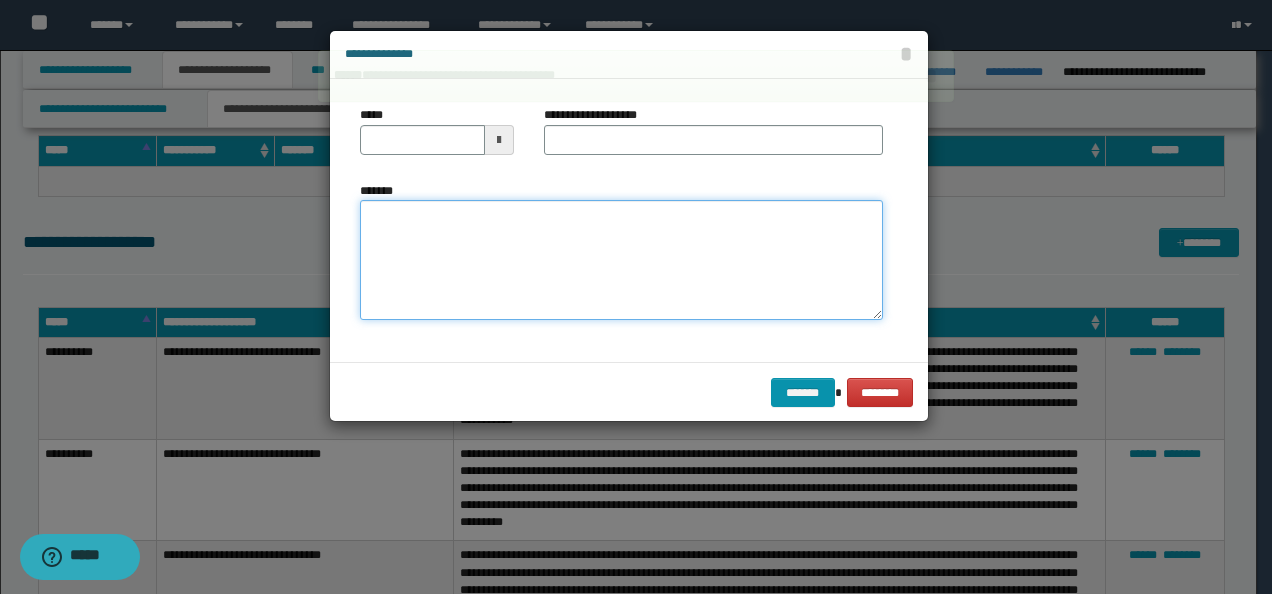 paste on "**********" 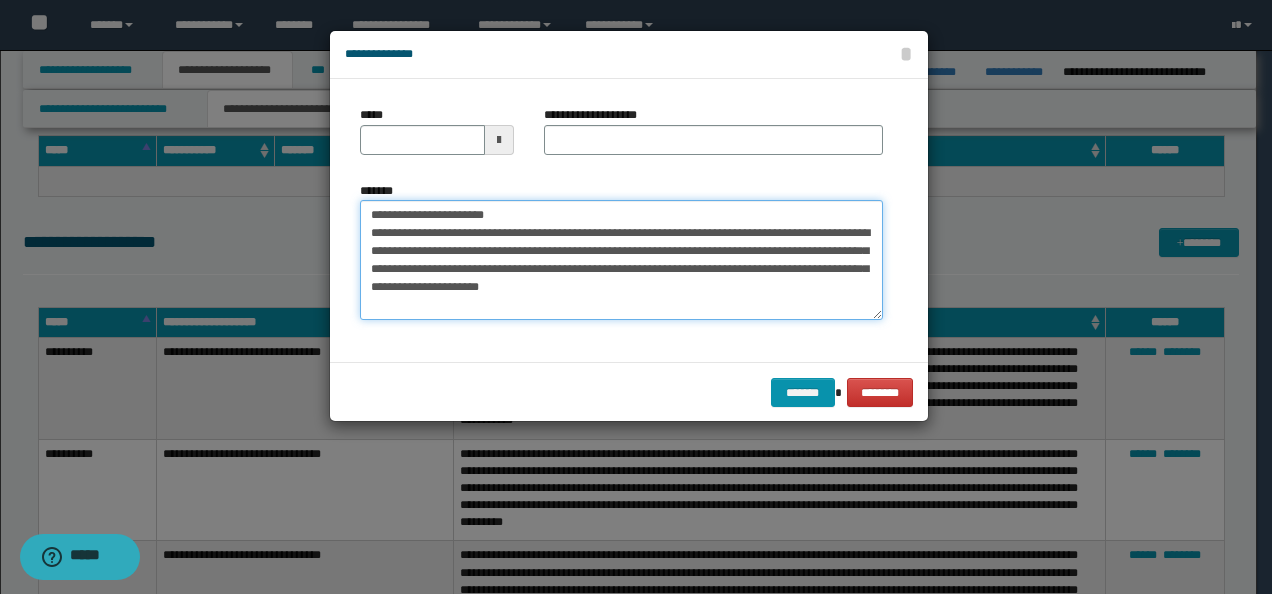 drag, startPoint x: 365, startPoint y: 212, endPoint x: 366, endPoint y: 188, distance: 24.020824 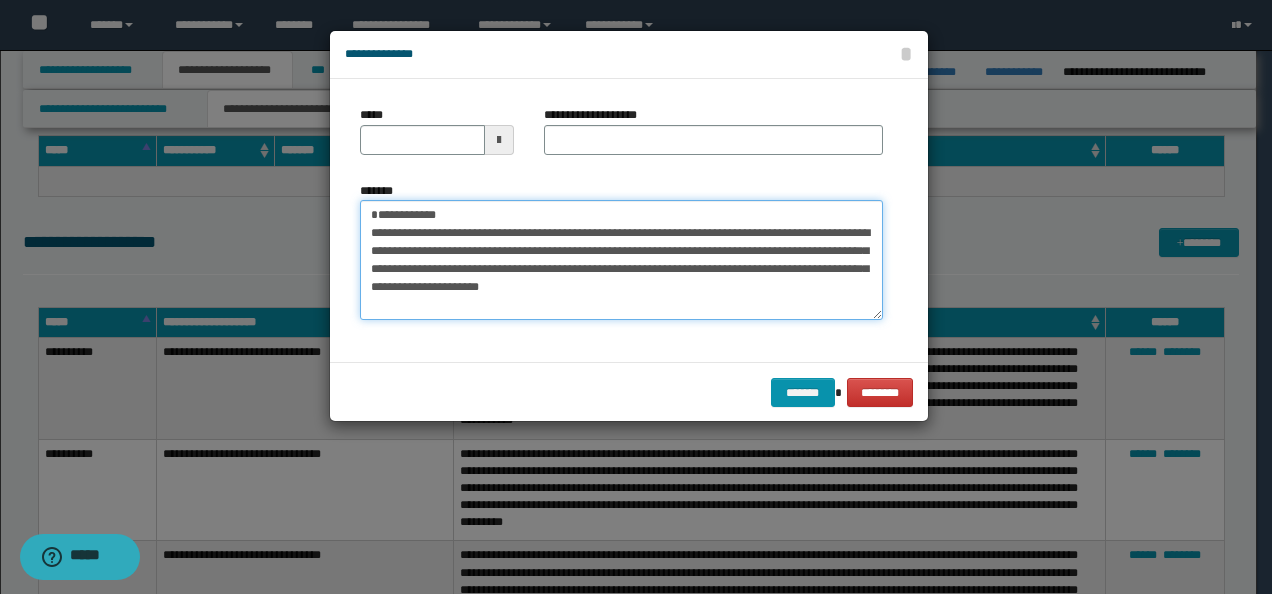type 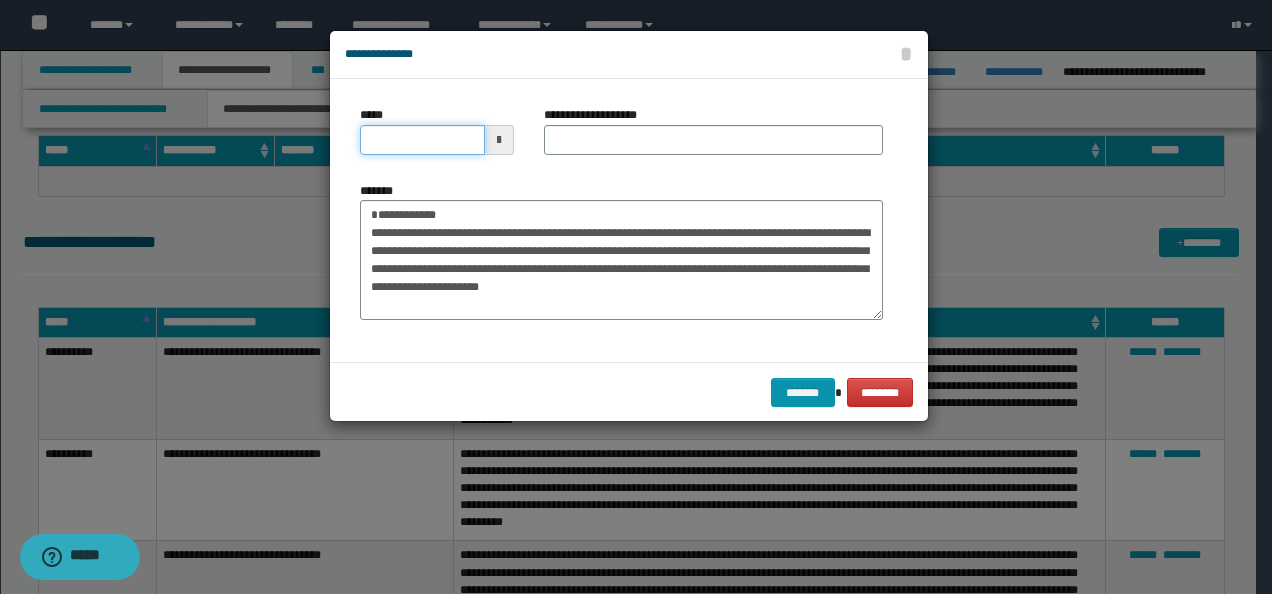 click on "*****" at bounding box center (422, 140) 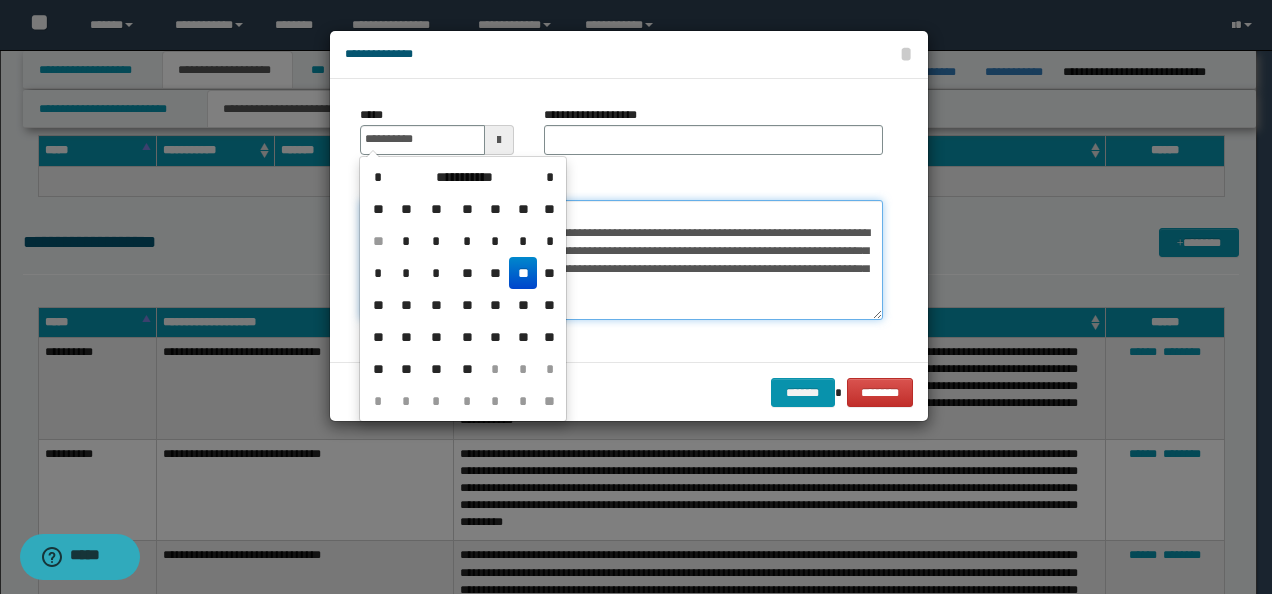 type on "**********" 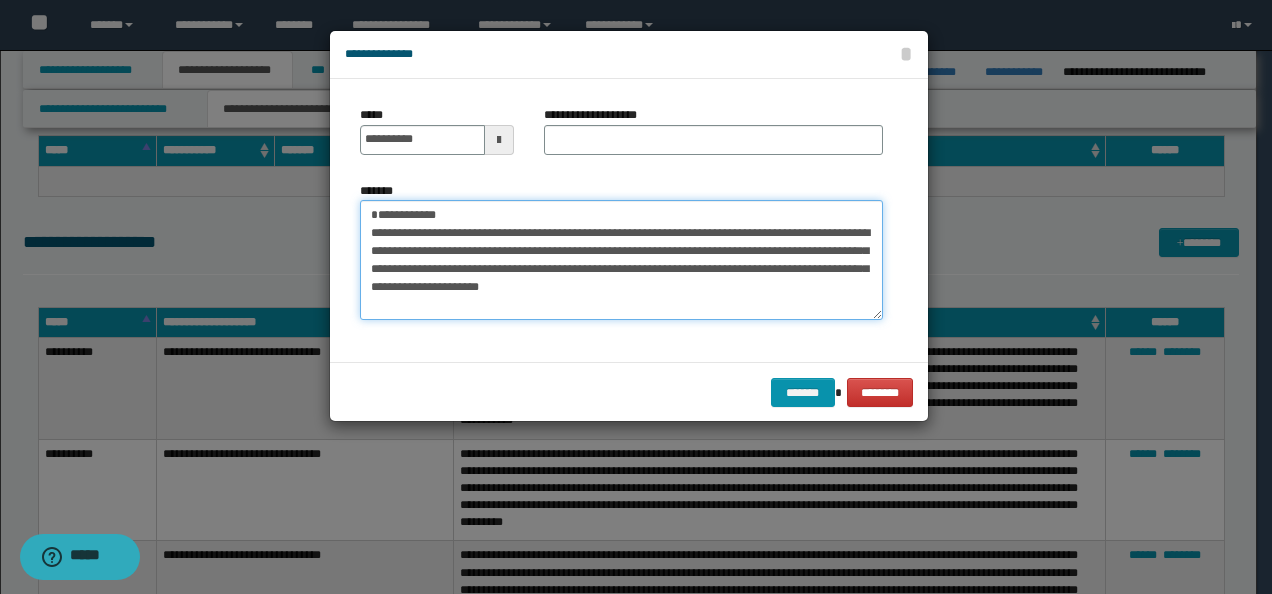 drag, startPoint x: 628, startPoint y: 206, endPoint x: 144, endPoint y: 202, distance: 484.01654 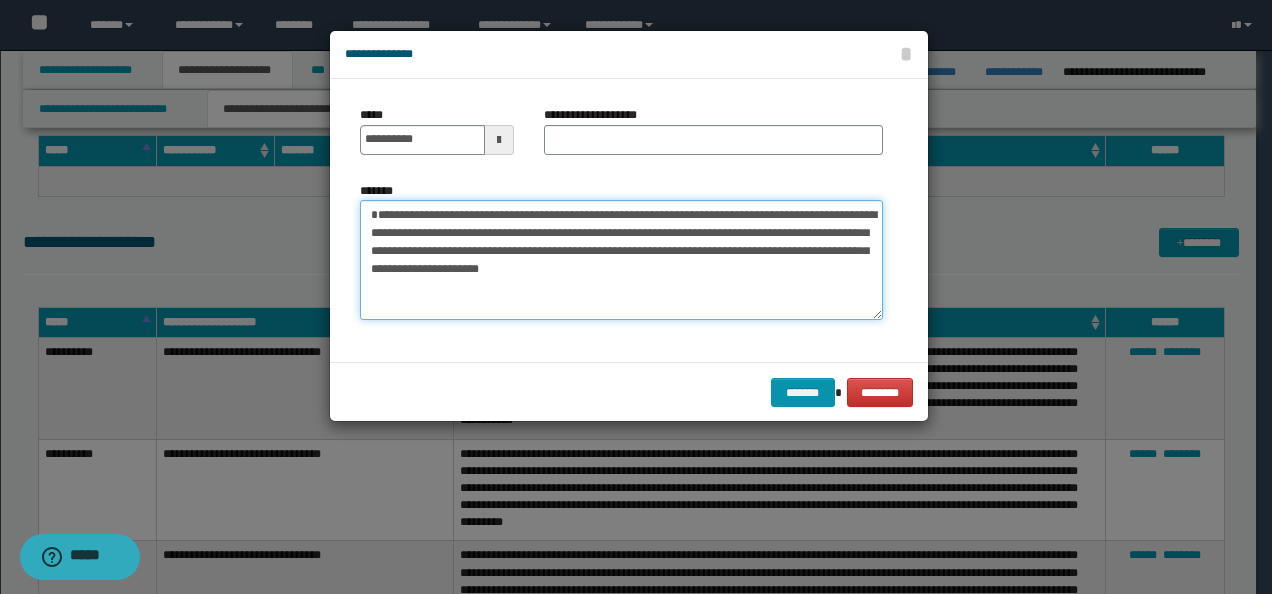type on "**********" 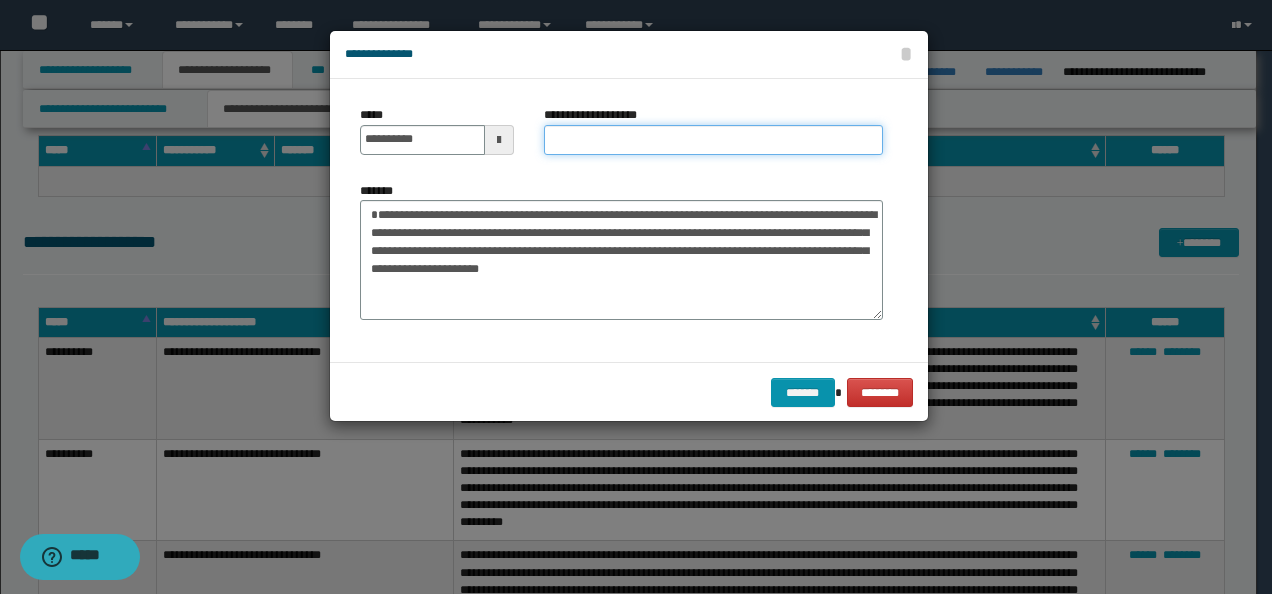 drag, startPoint x: 637, startPoint y: 135, endPoint x: 643, endPoint y: 144, distance: 10.816654 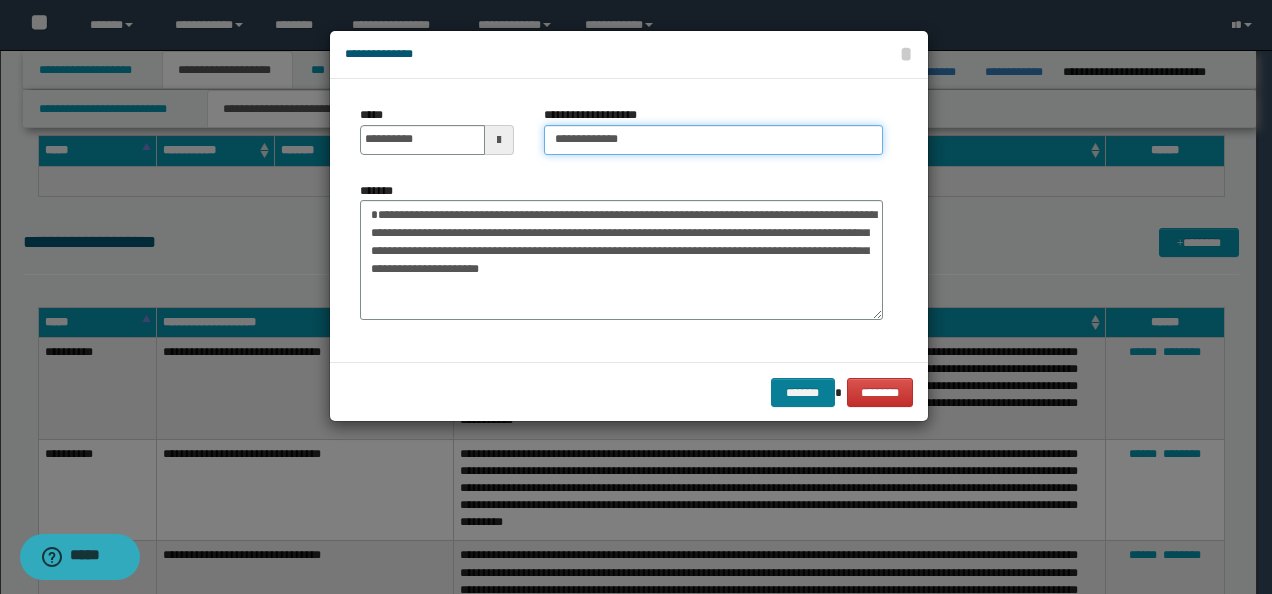 type on "**********" 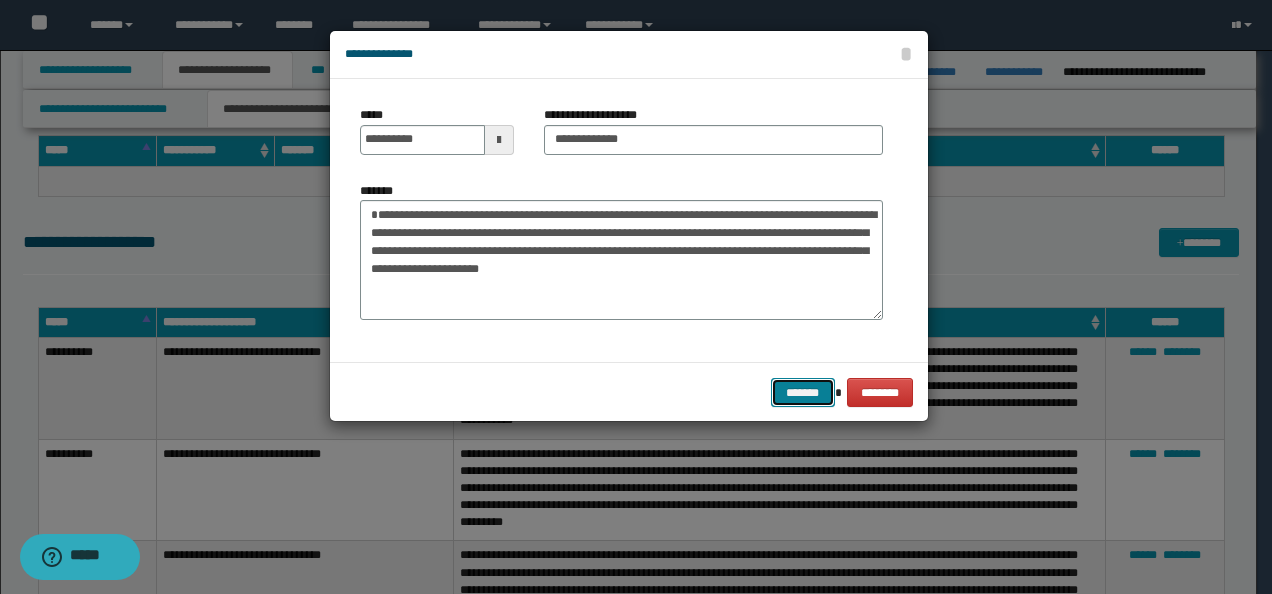 click on "*******" at bounding box center [803, 392] 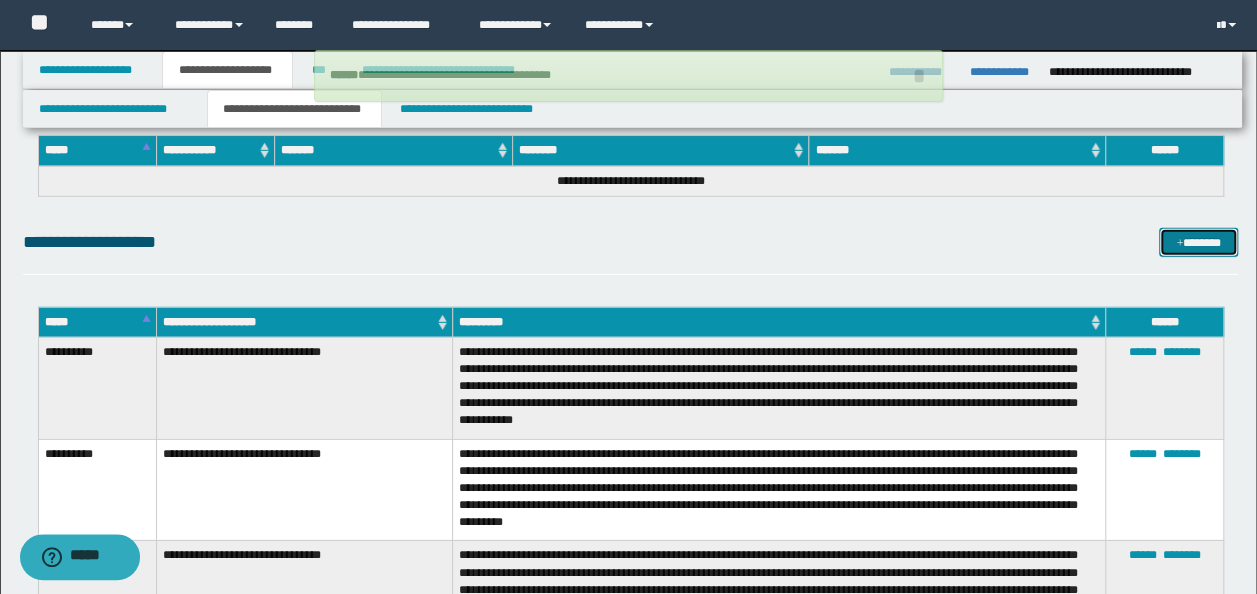 type 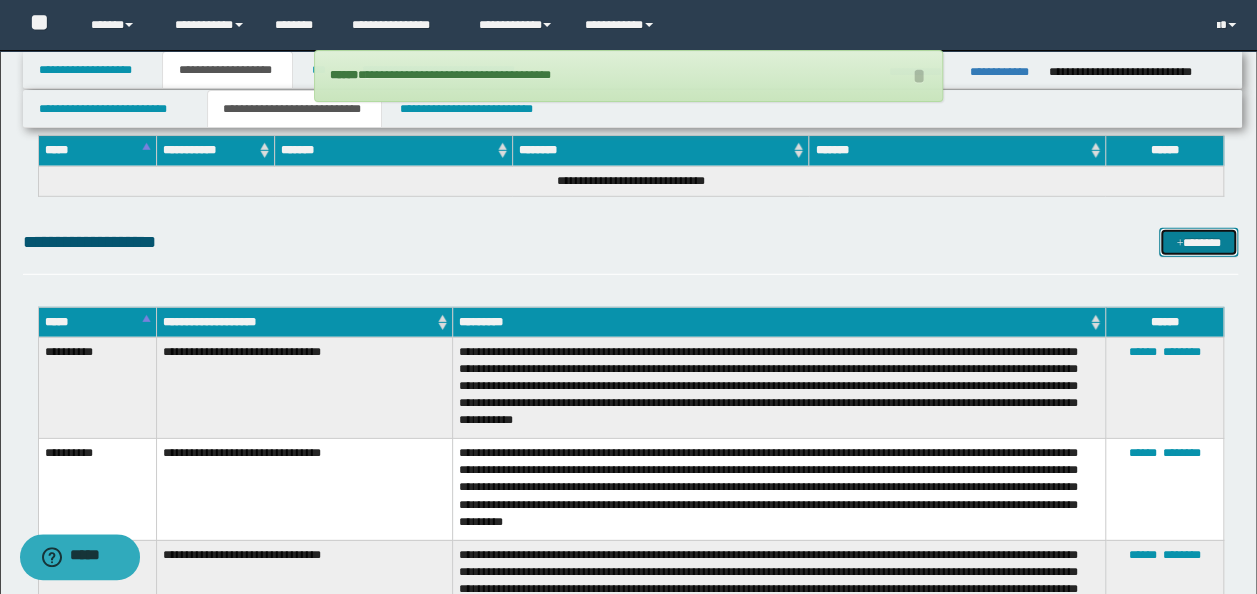 click on "*******" at bounding box center [1198, 242] 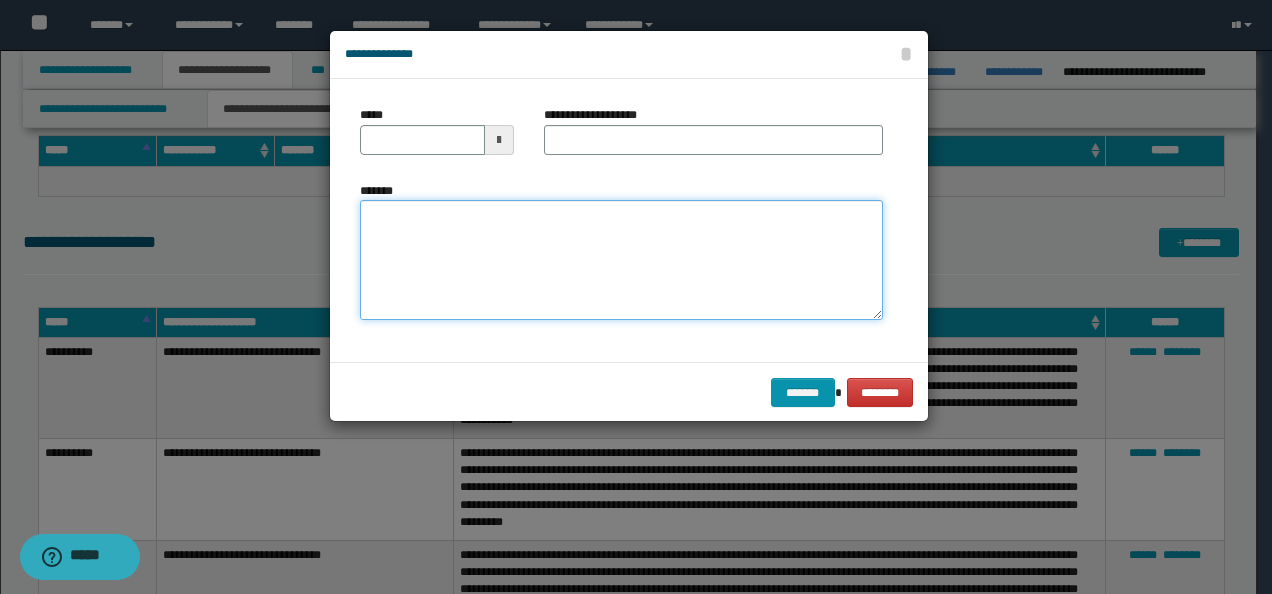 click on "*******" at bounding box center [621, 259] 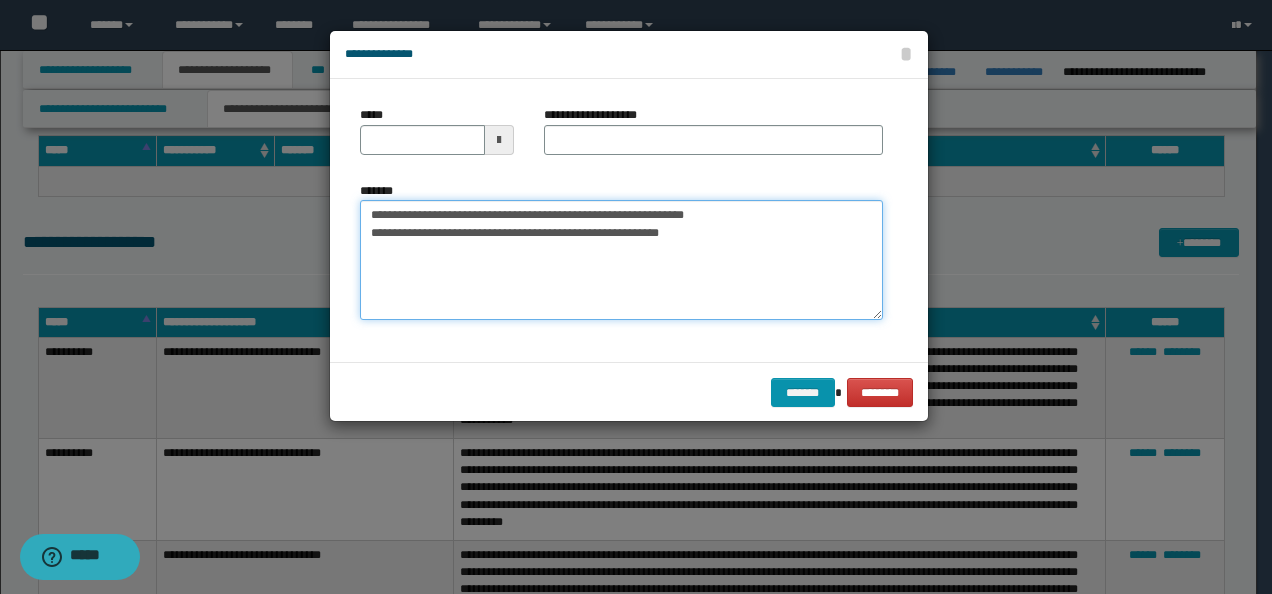 drag, startPoint x: 430, startPoint y: 213, endPoint x: 258, endPoint y: 199, distance: 172.56883 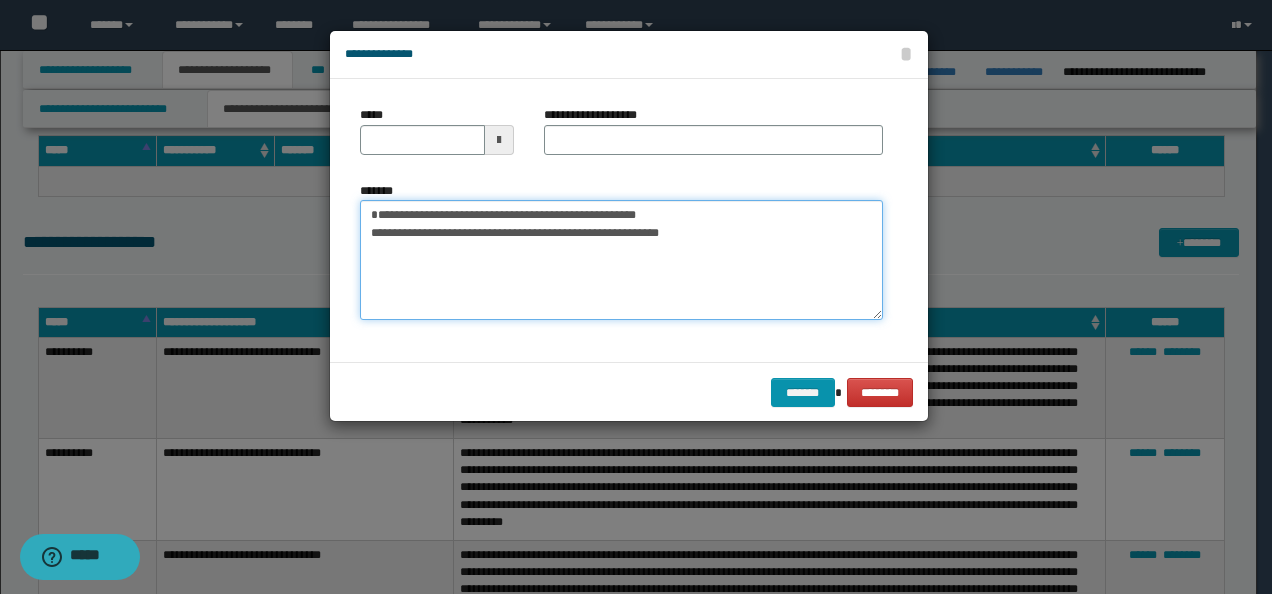 type on "**********" 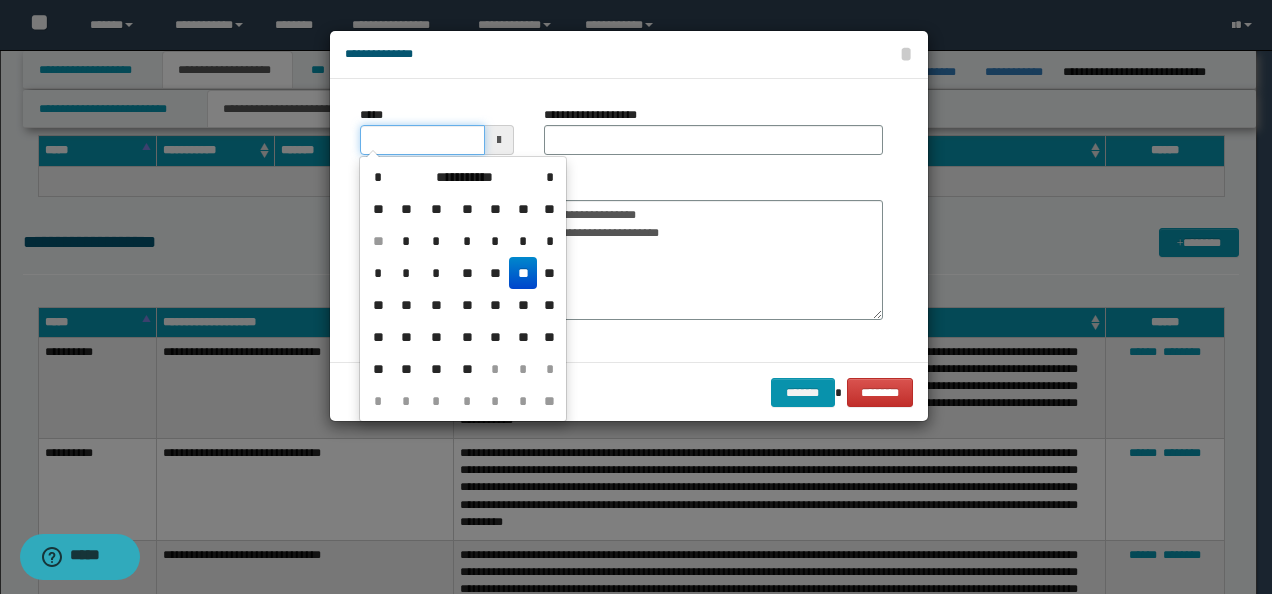 click on "*****" at bounding box center [422, 140] 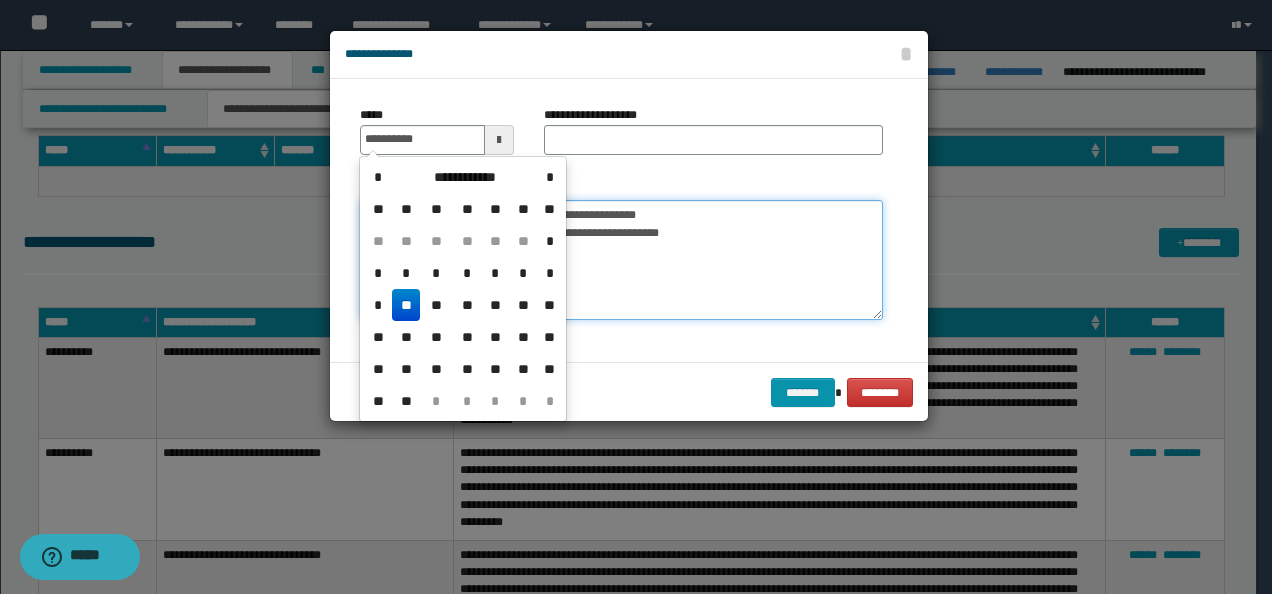 type on "**********" 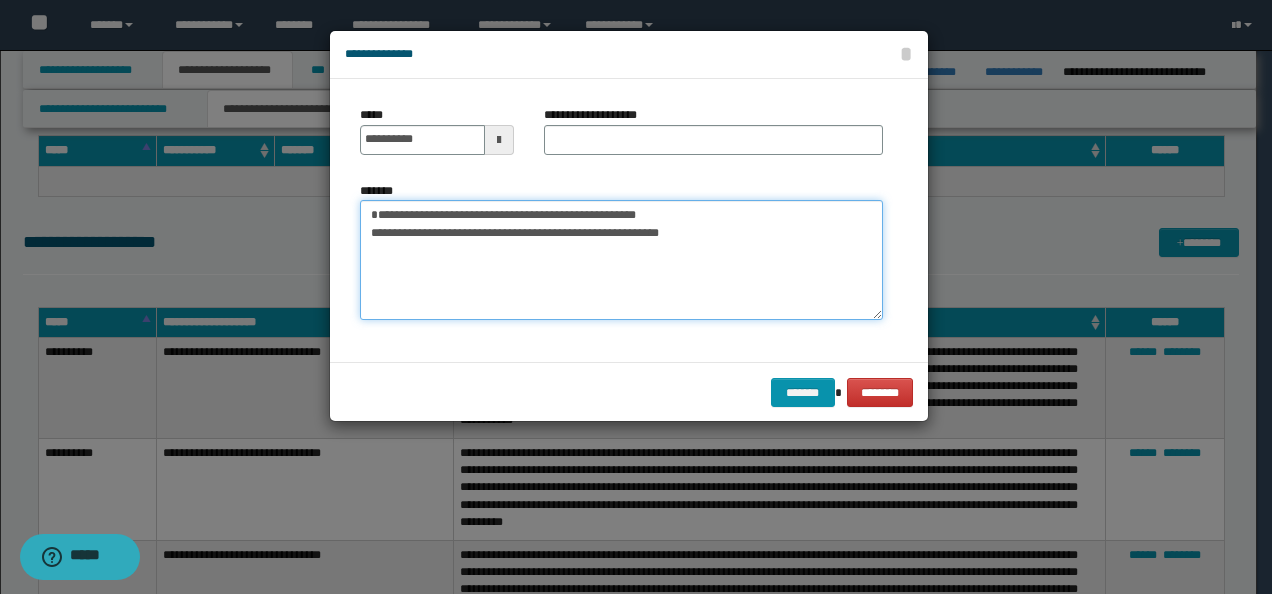 click on "**********" at bounding box center [636, 297] 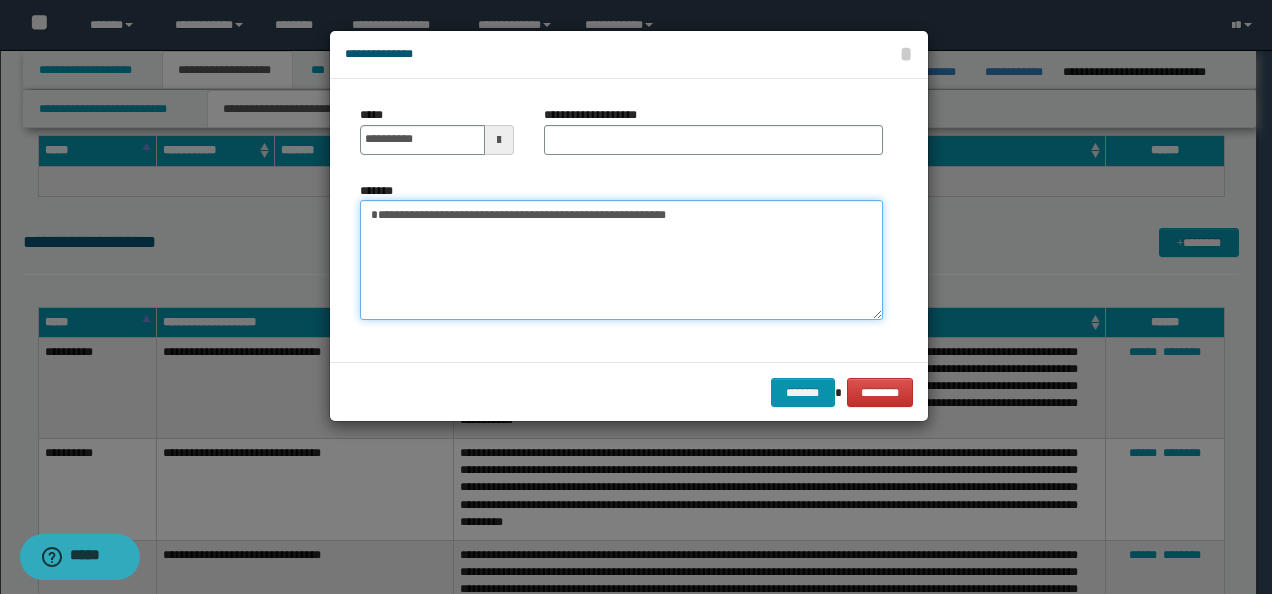 type on "**********" 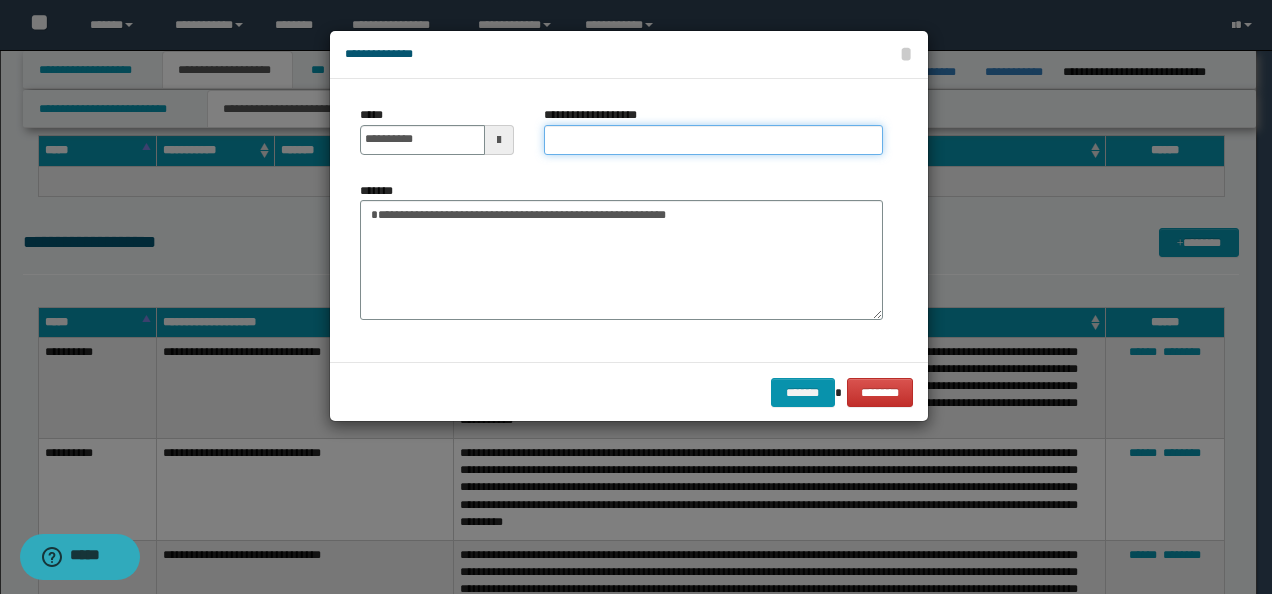 drag, startPoint x: 558, startPoint y: 140, endPoint x: 578, endPoint y: 152, distance: 23.323807 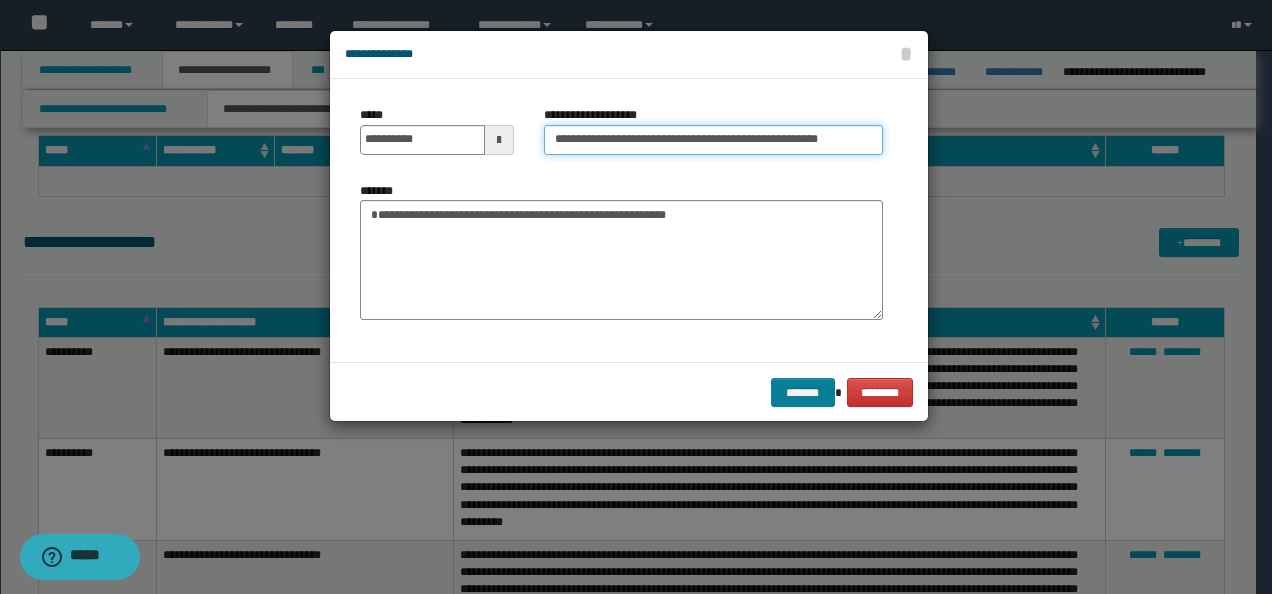 type on "**********" 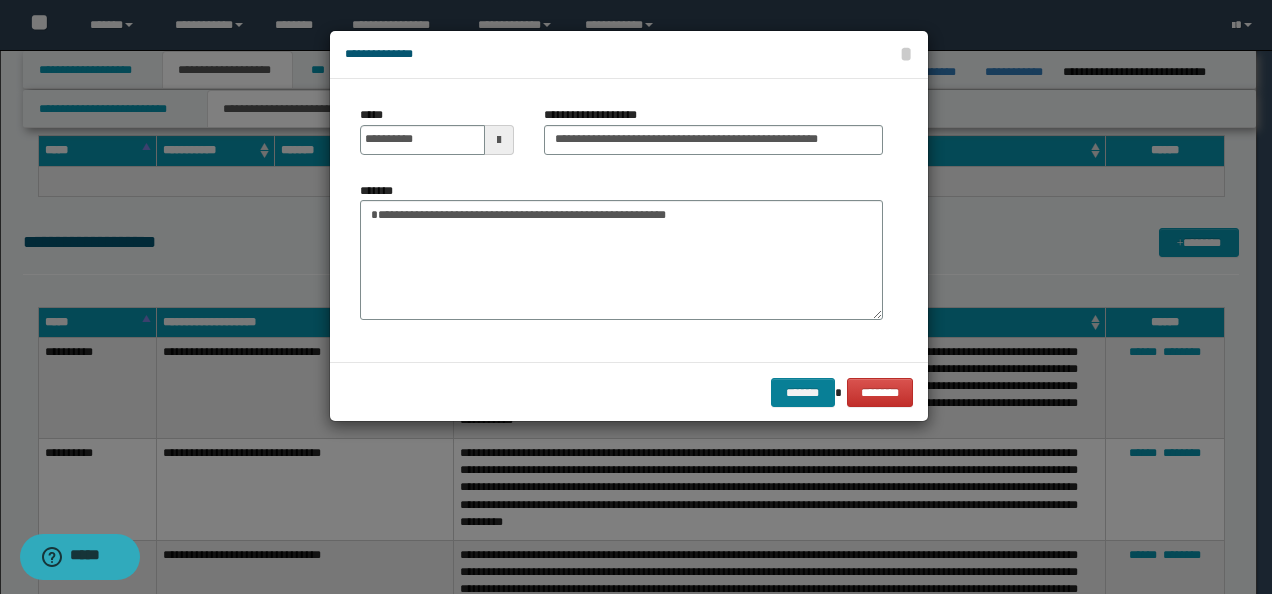 click on "*******
********" at bounding box center (629, 392) 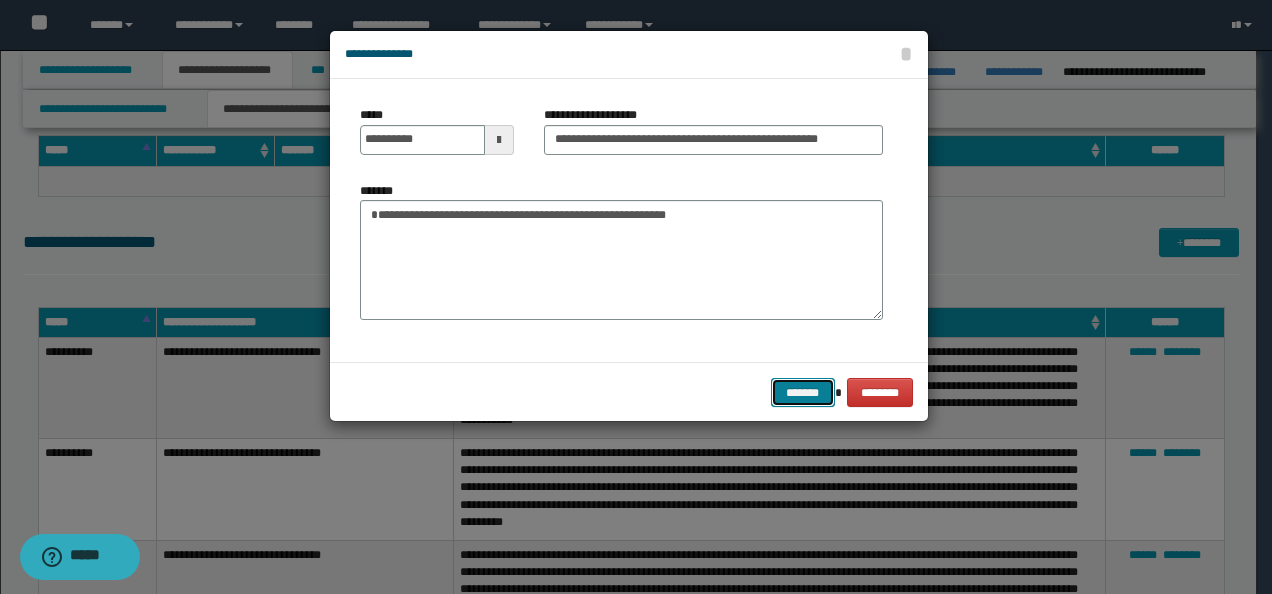 click on "*******" at bounding box center [803, 392] 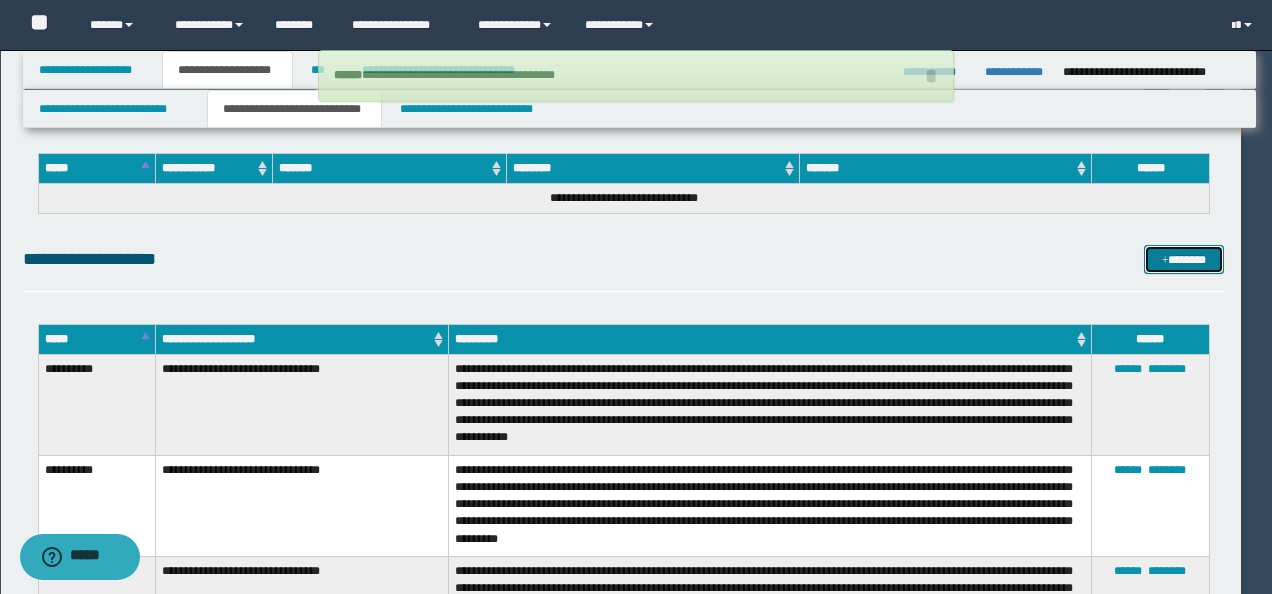 type 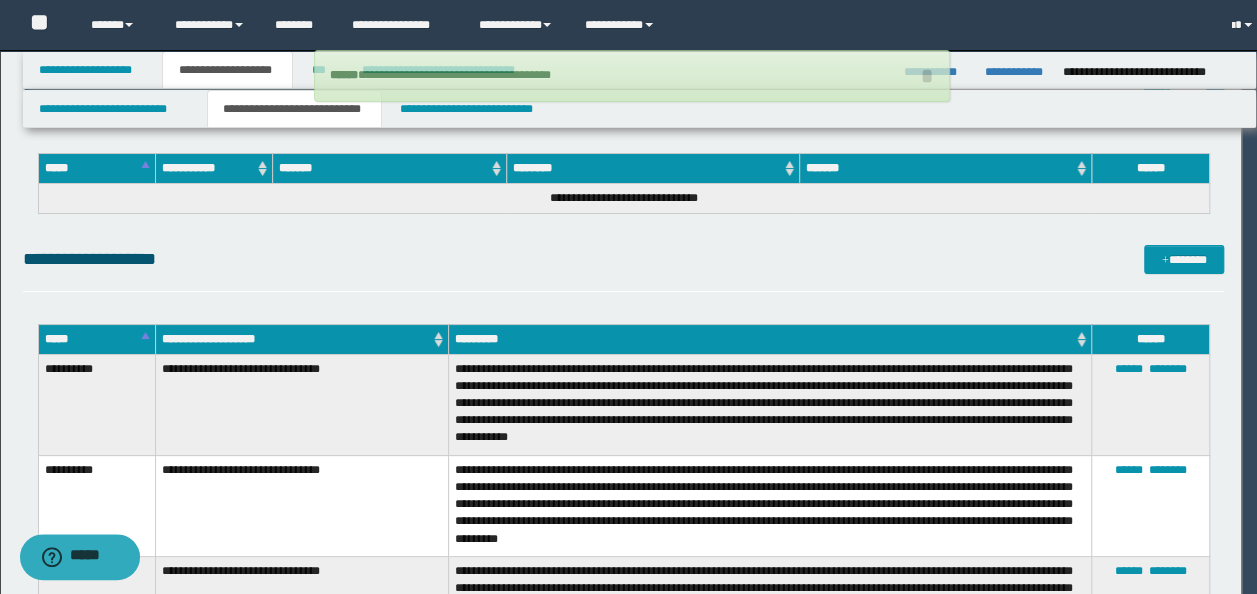 click on "**********" at bounding box center [623, 268] 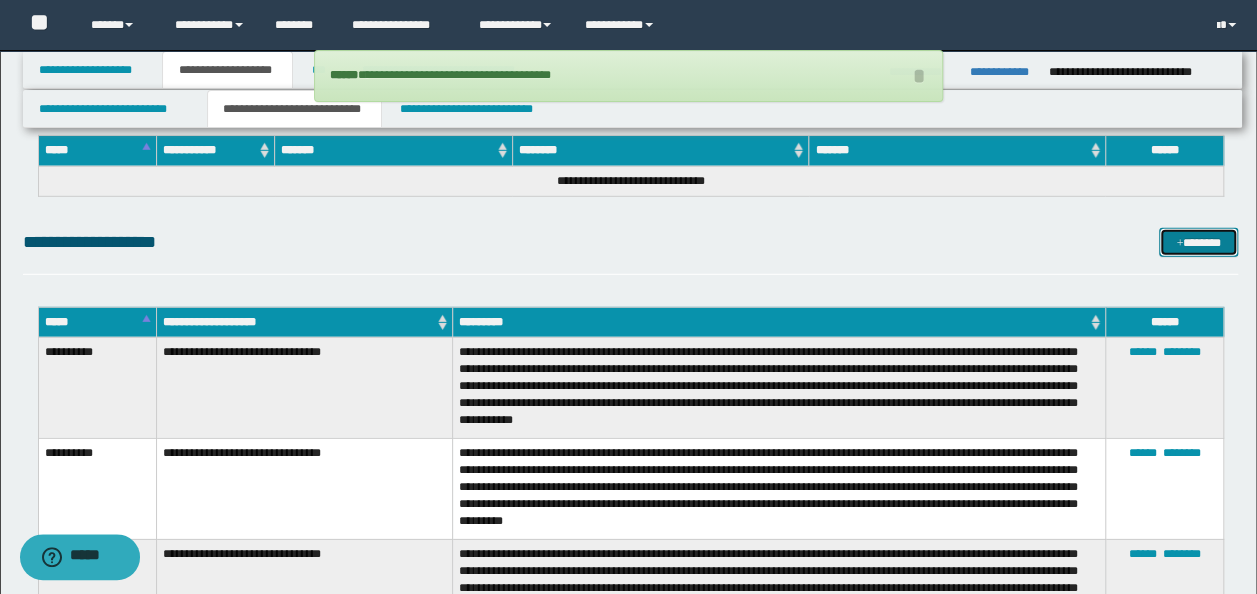 click on "*******" at bounding box center [1198, 242] 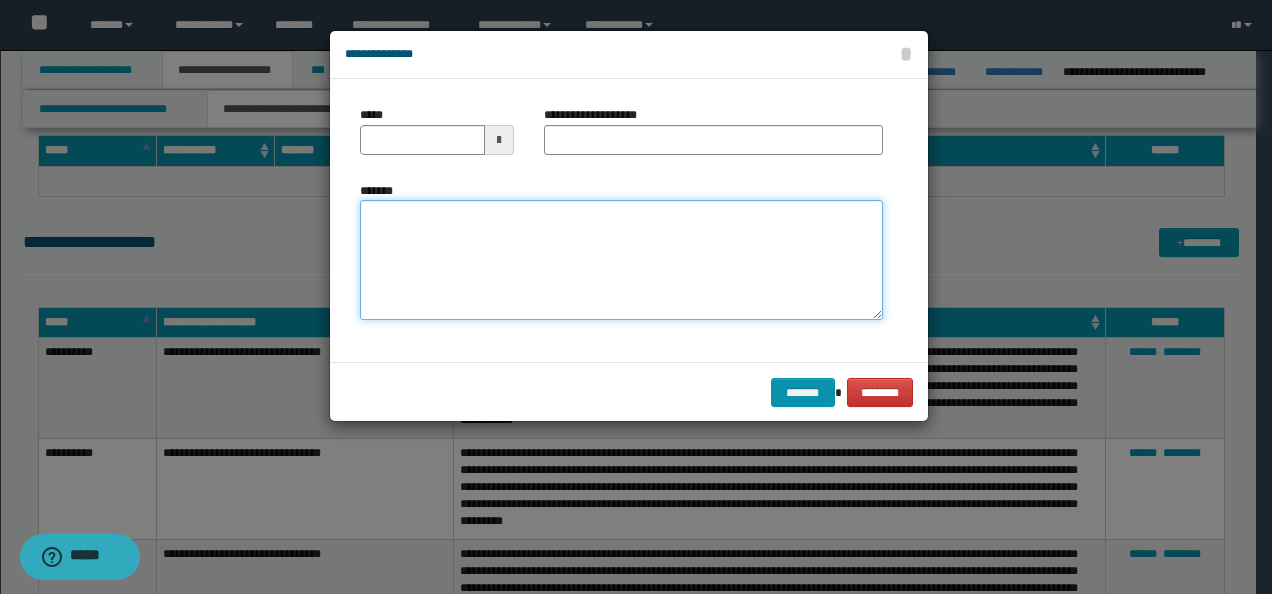 click on "*******" at bounding box center [621, 259] 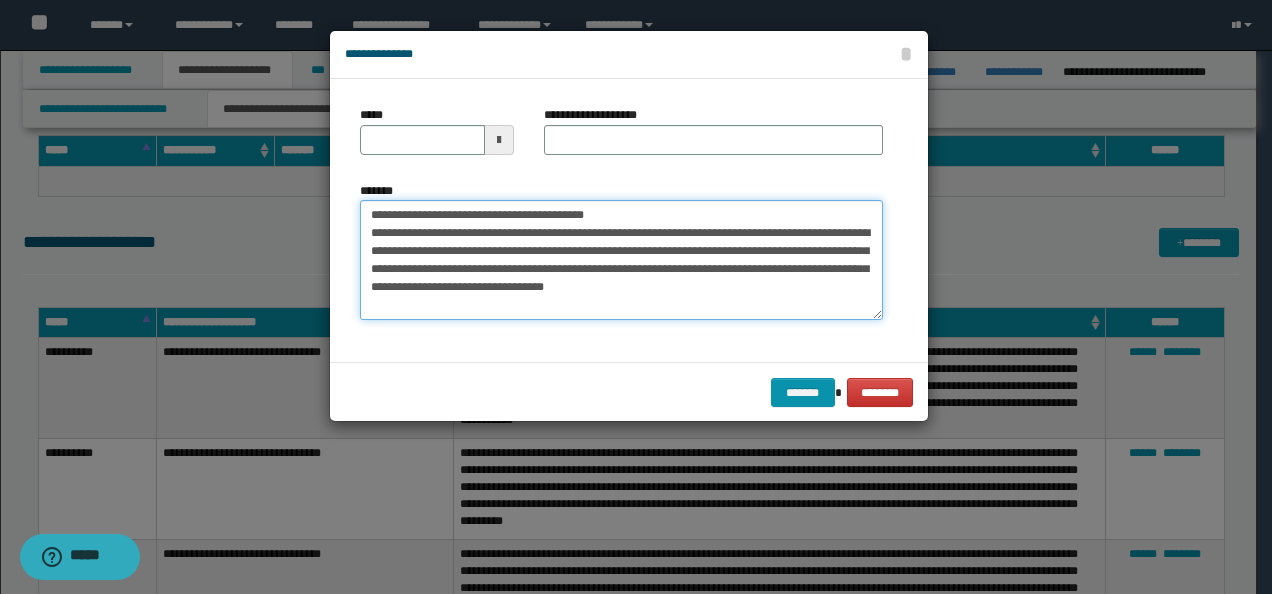 drag, startPoint x: 365, startPoint y: 210, endPoint x: 321, endPoint y: 204, distance: 44.407207 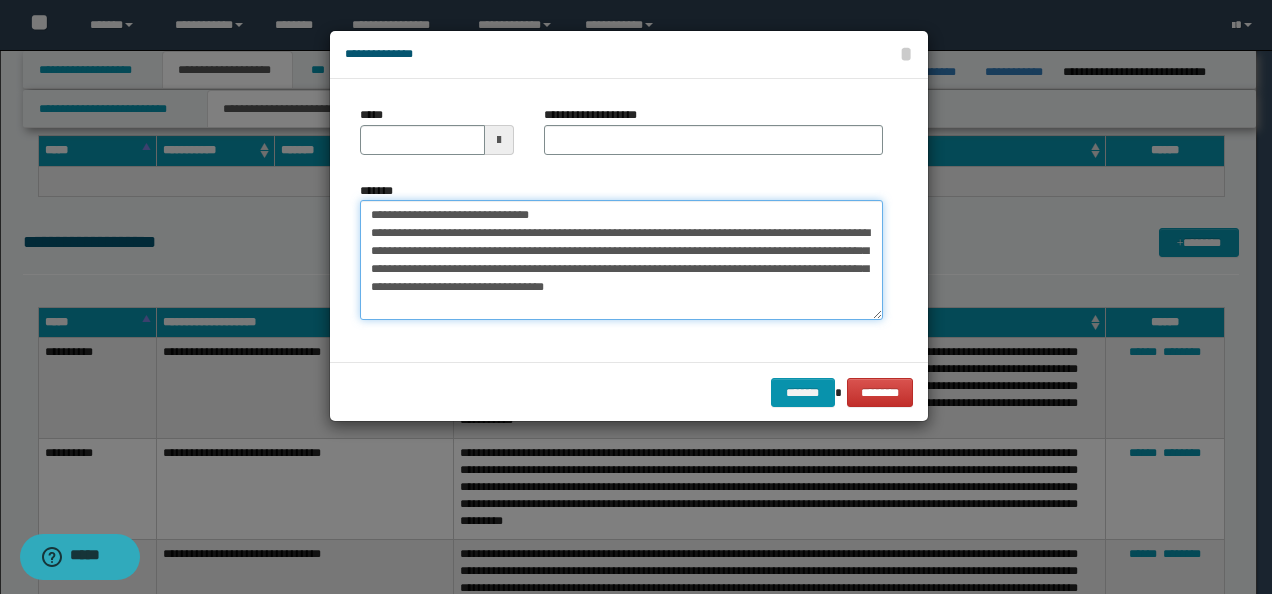 type on "**********" 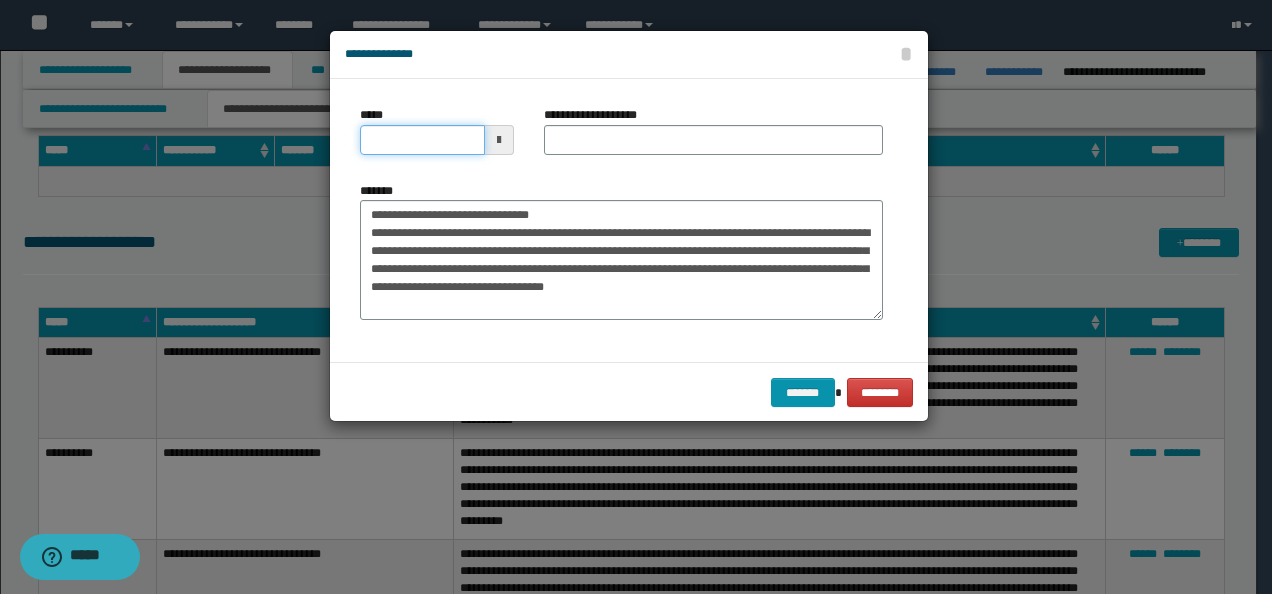 click on "*****" at bounding box center [422, 140] 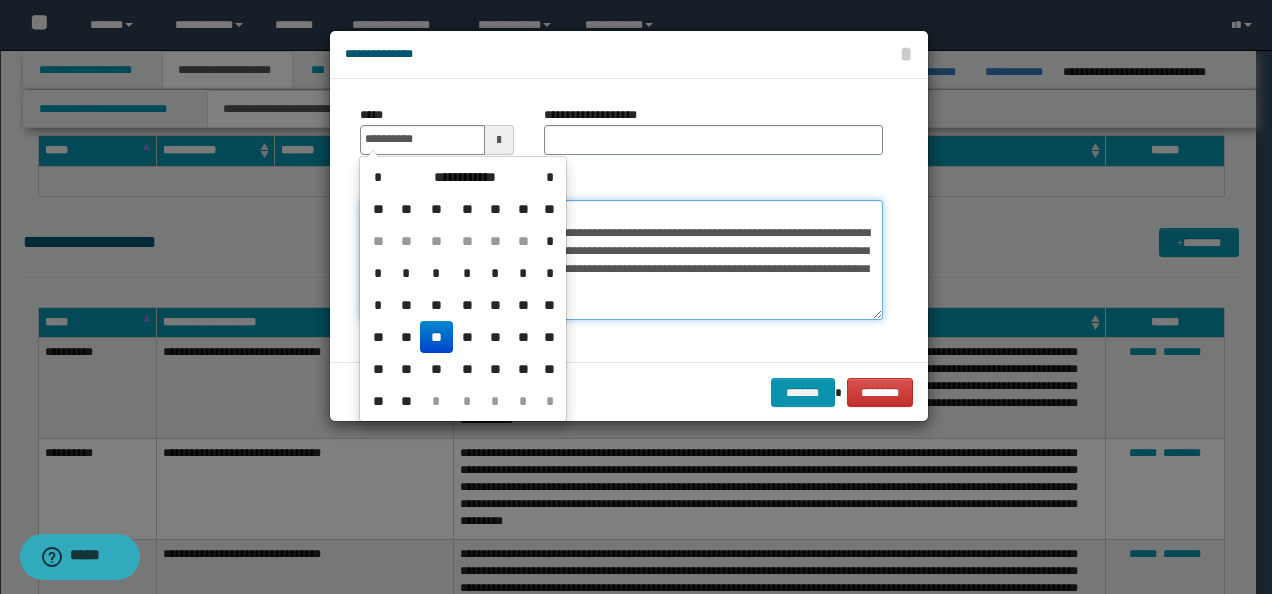 type on "**********" 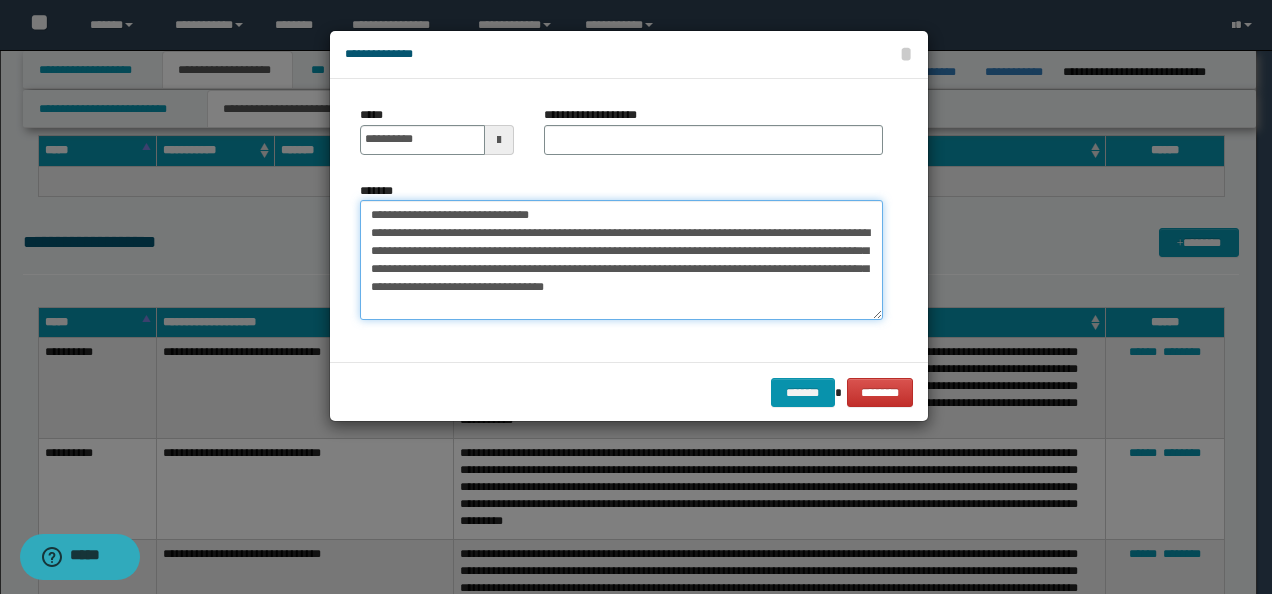 drag, startPoint x: 604, startPoint y: 214, endPoint x: 563, endPoint y: 150, distance: 76.00658 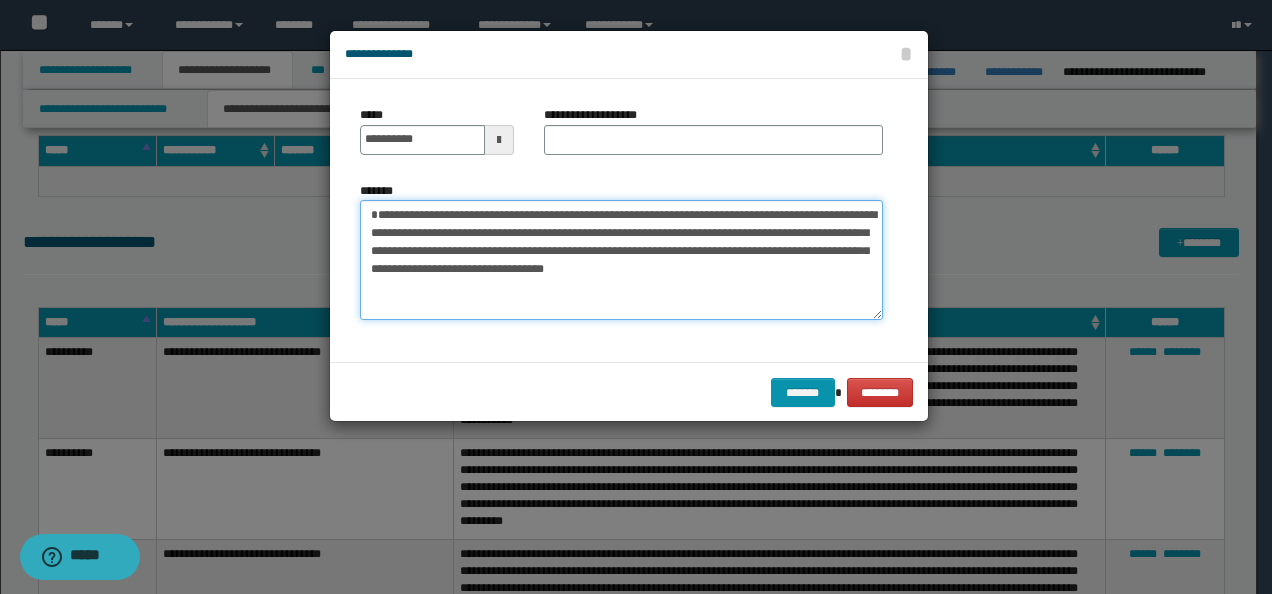 type on "**********" 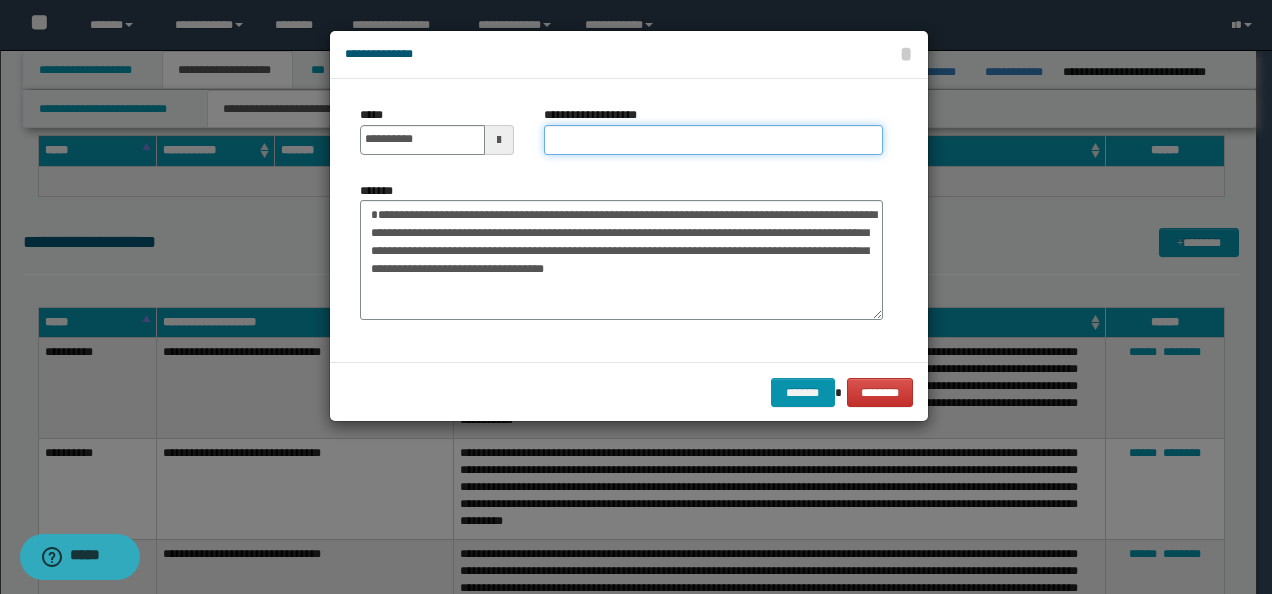 drag, startPoint x: 588, startPoint y: 138, endPoint x: 626, endPoint y: 144, distance: 38.470768 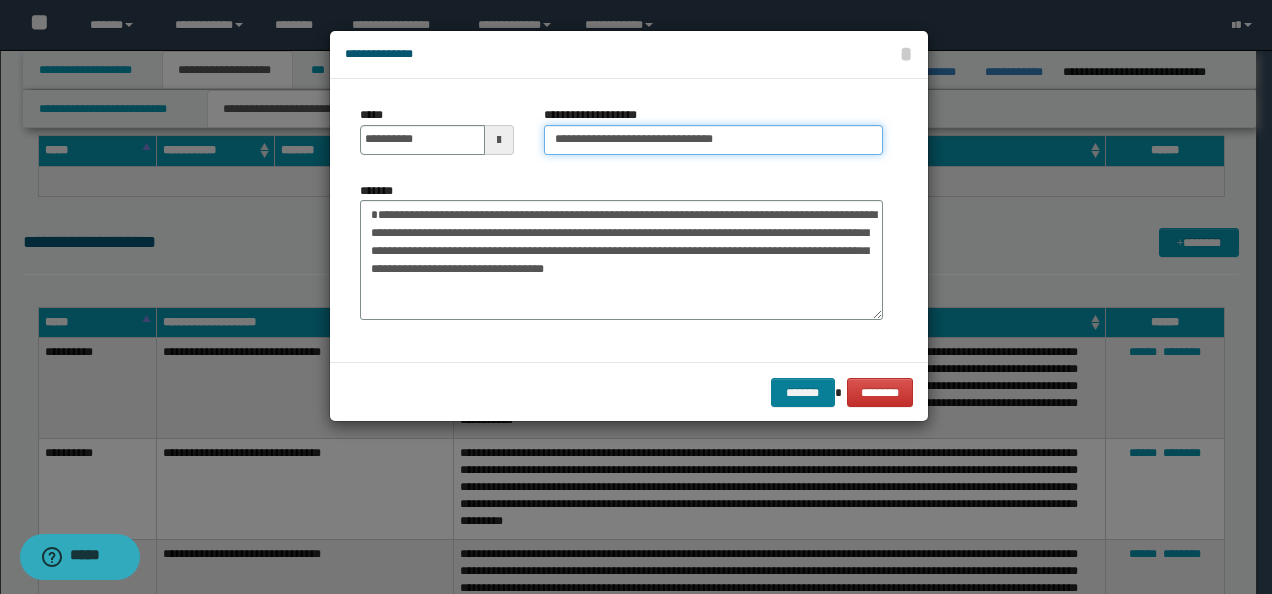 type on "**********" 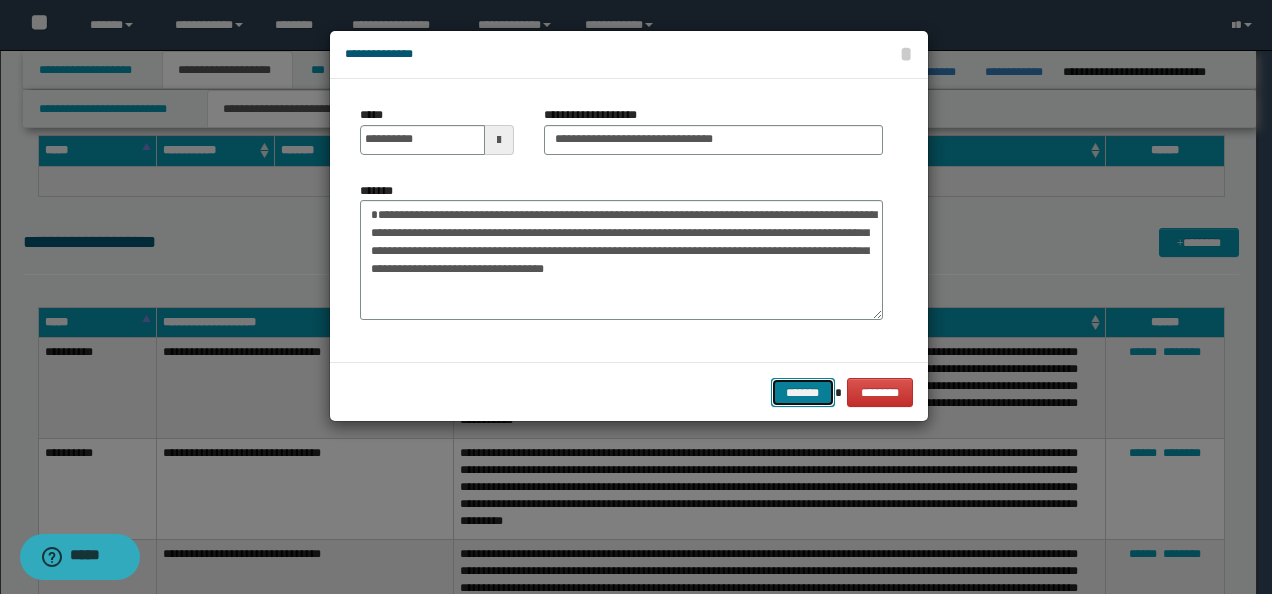 click on "*******" at bounding box center [803, 392] 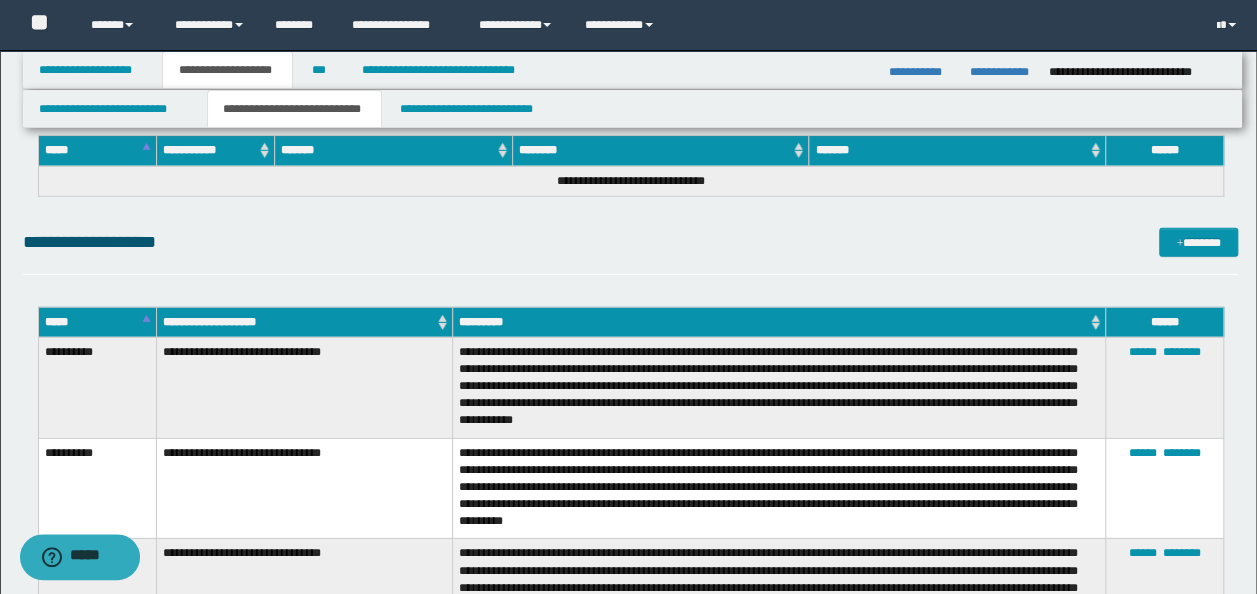 click on "**********" at bounding box center [631, 251] 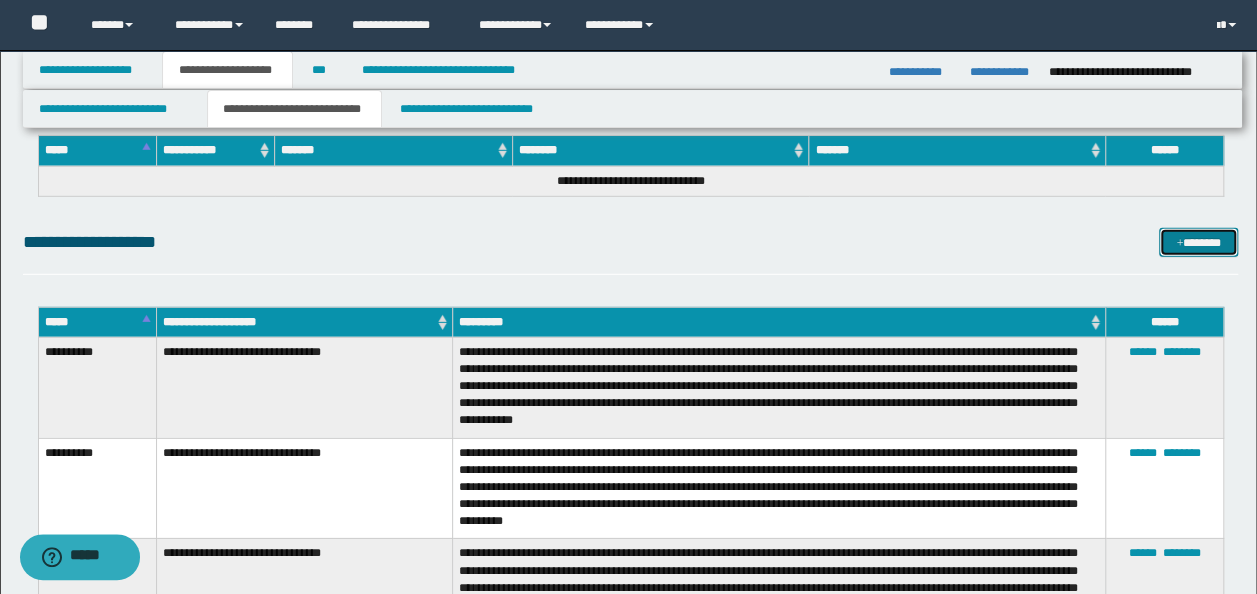 click on "*******" at bounding box center [1198, 242] 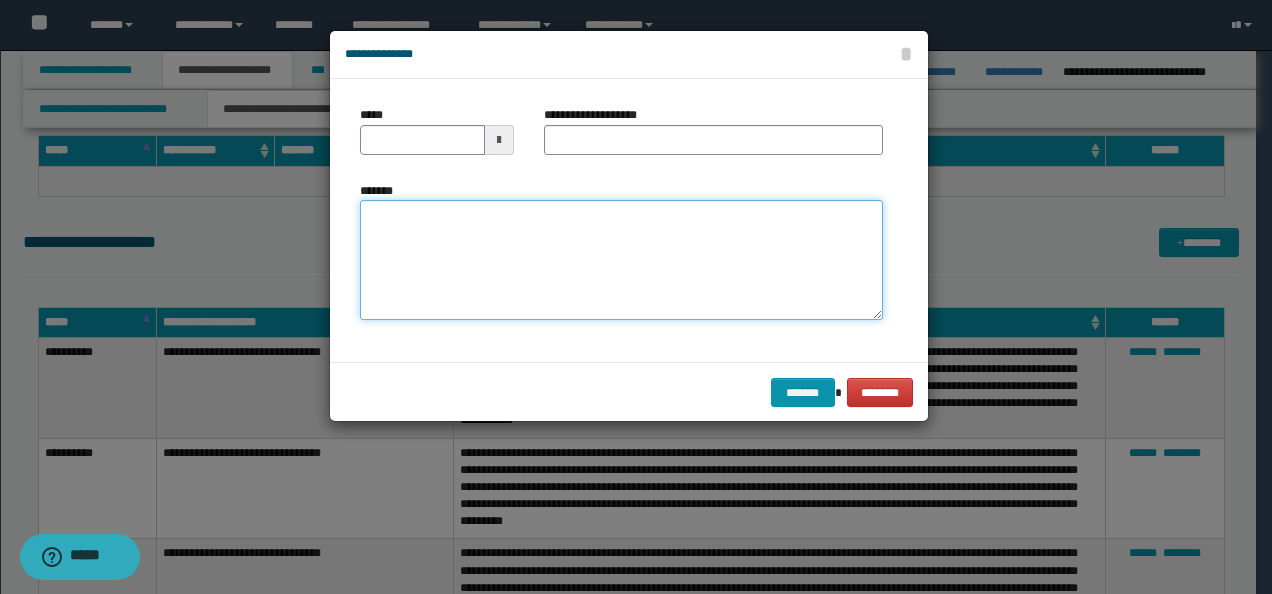 click on "*******" at bounding box center (621, 259) 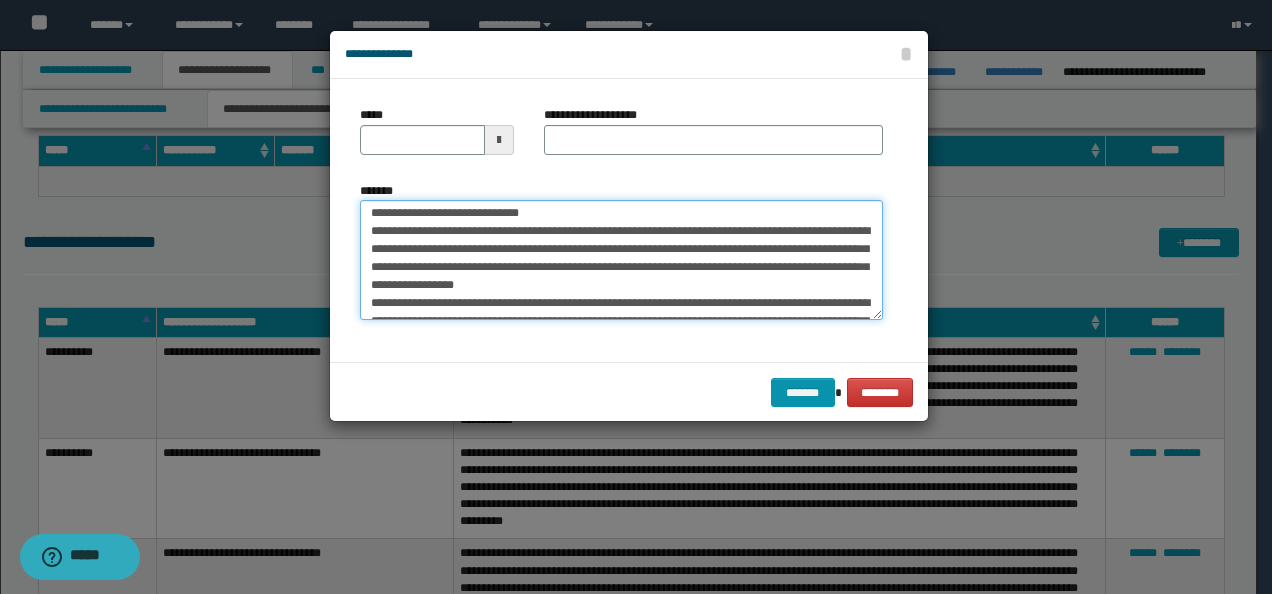 scroll, scrollTop: 0, scrollLeft: 0, axis: both 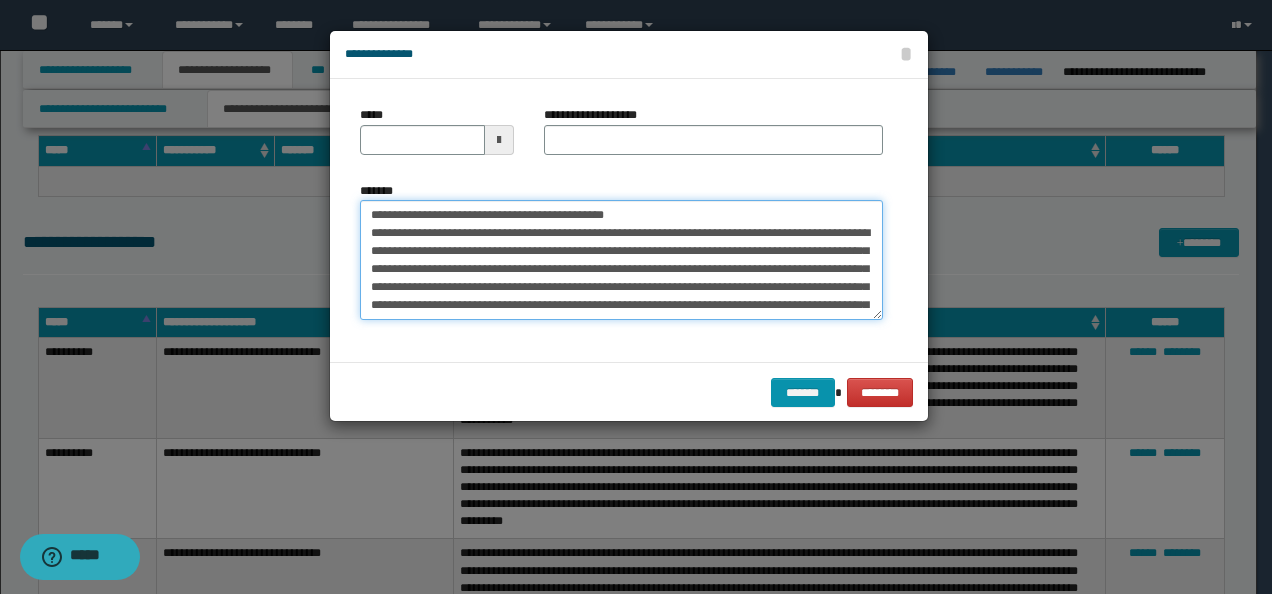 drag, startPoint x: 432, startPoint y: 211, endPoint x: 398, endPoint y: 135, distance: 83.25864 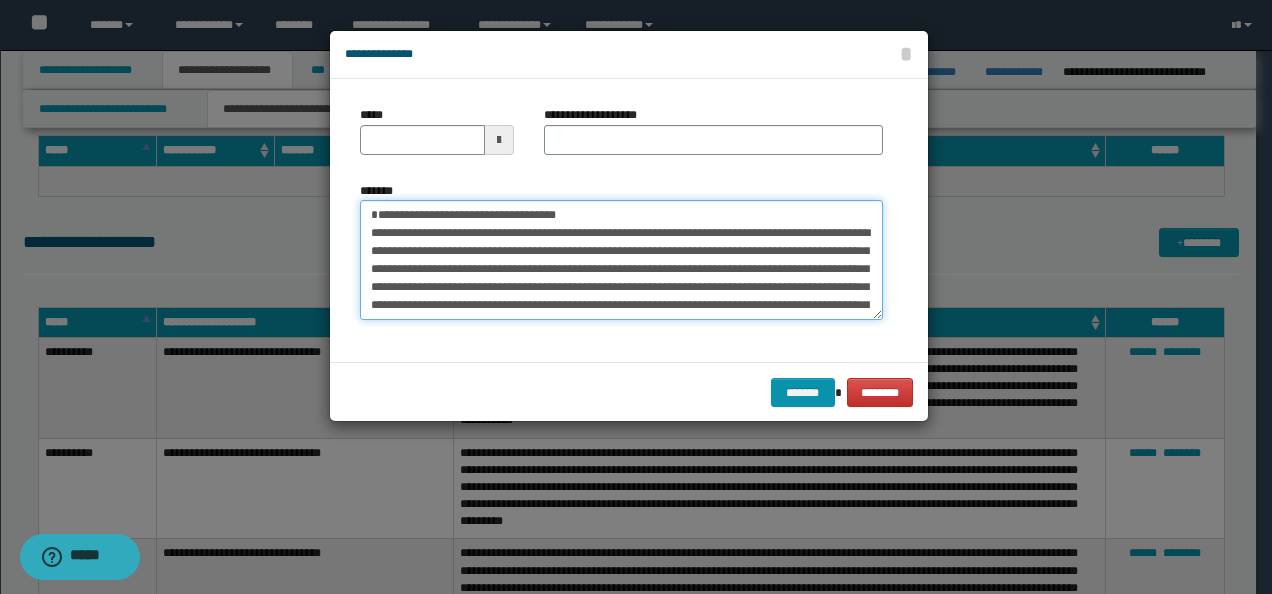 type on "**********" 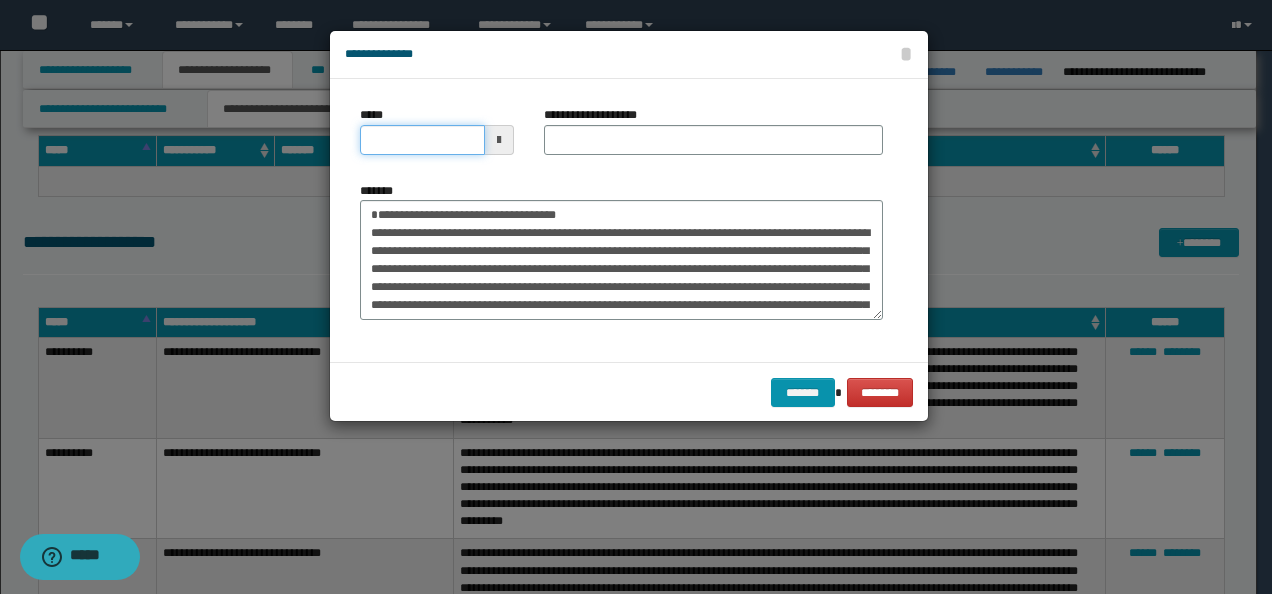 click on "*****" at bounding box center [422, 140] 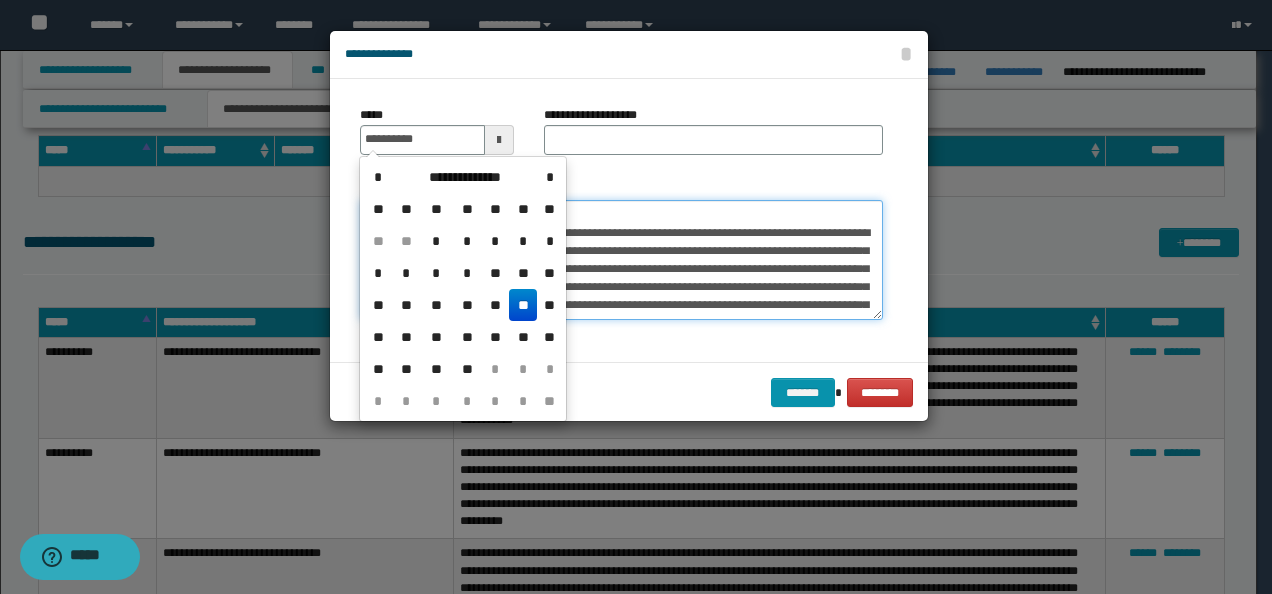 type on "**********" 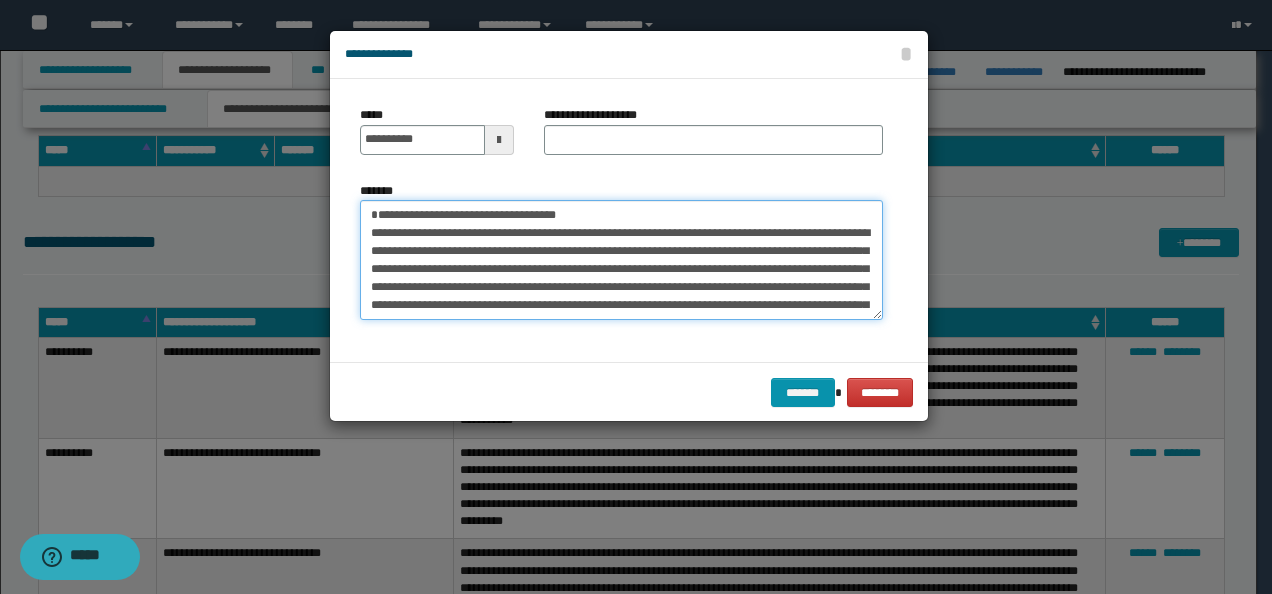 drag, startPoint x: 643, startPoint y: 208, endPoint x: 487, endPoint y: 166, distance: 161.55495 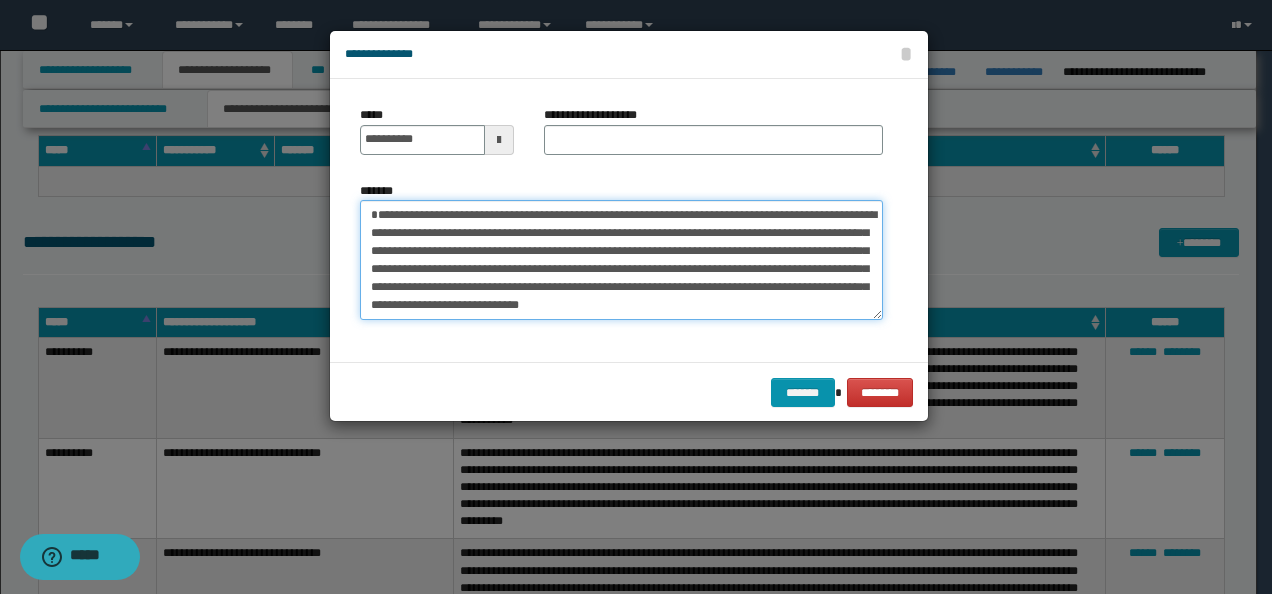 type on "**********" 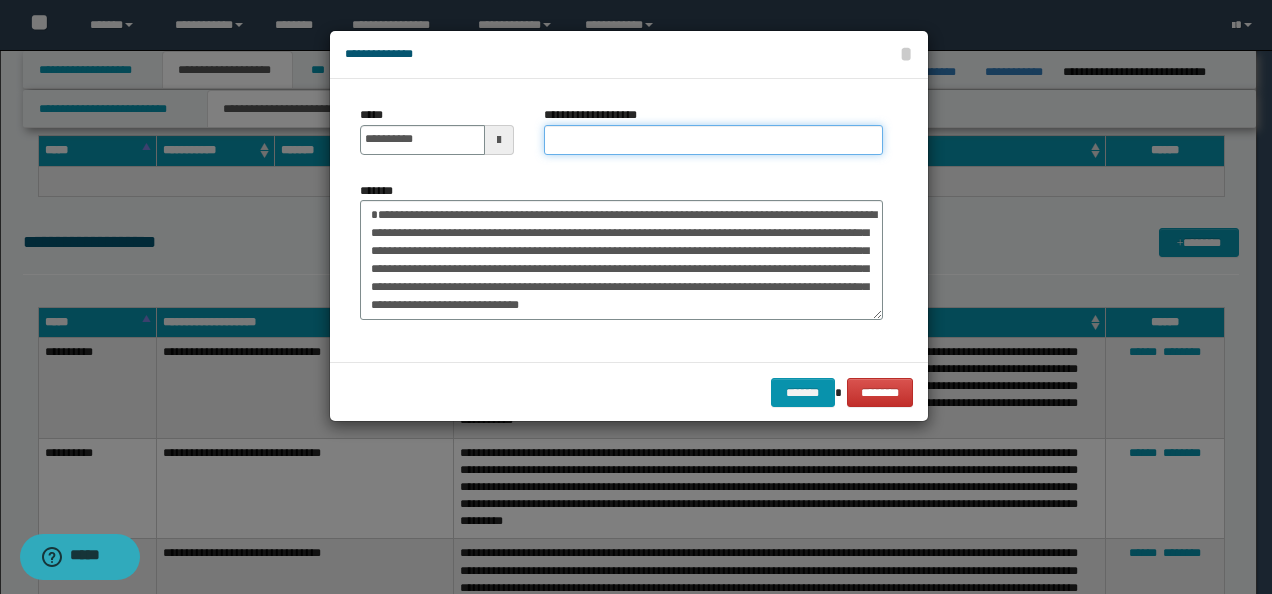 click on "**********" at bounding box center [713, 140] 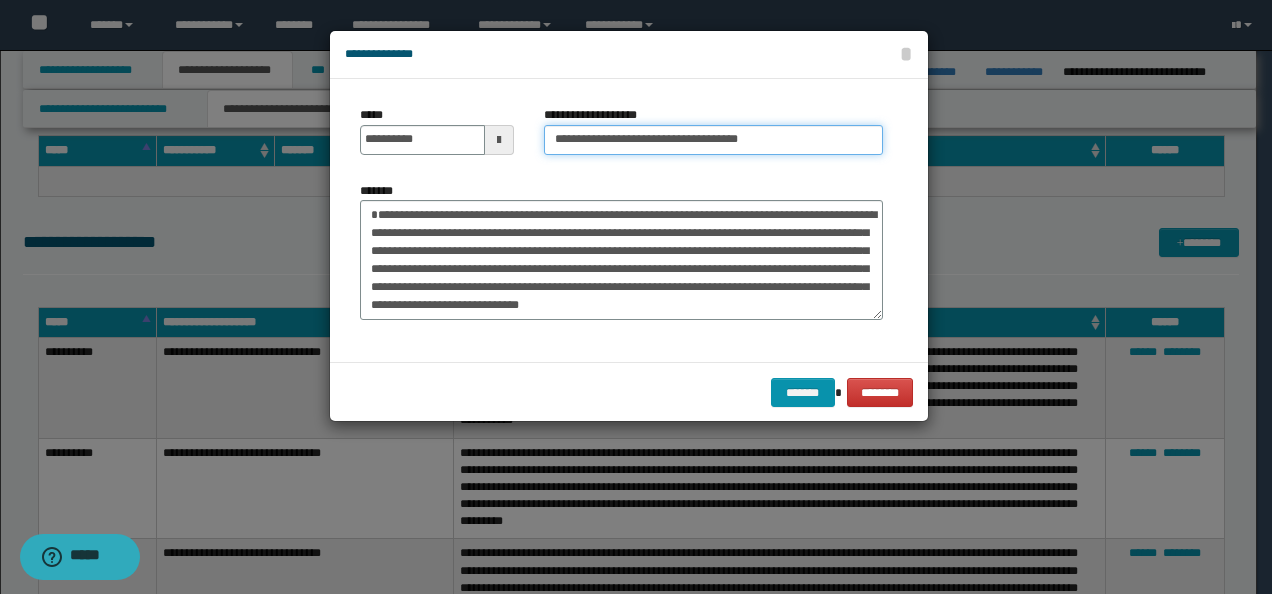 type on "**********" 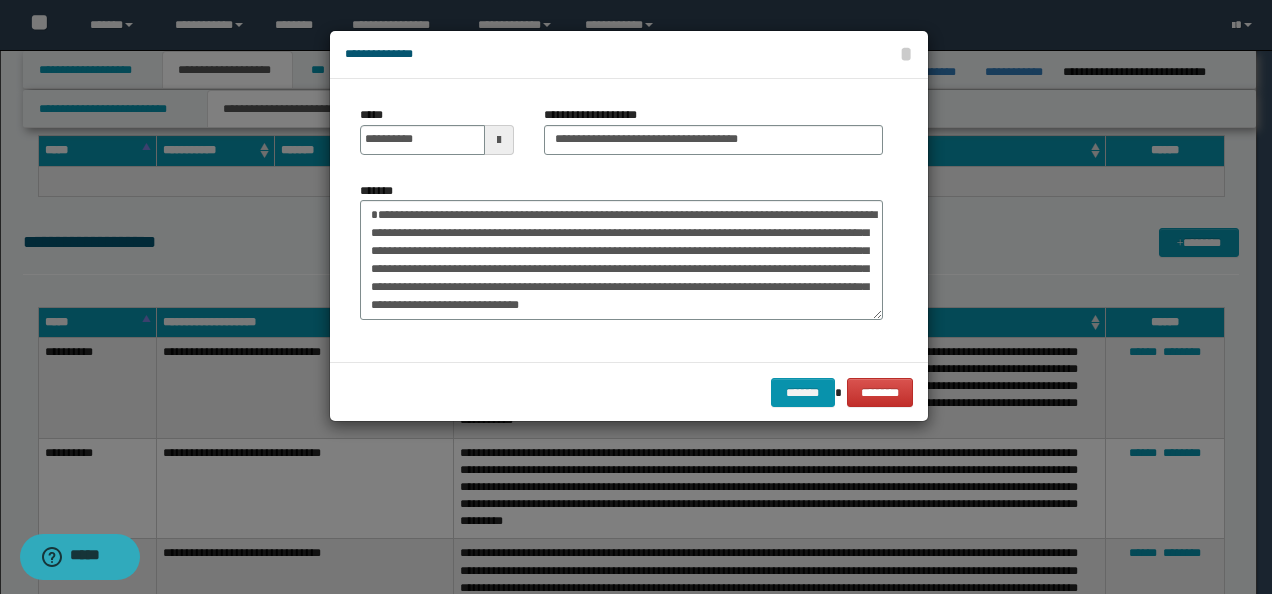 click on "*******
********" at bounding box center (629, 392) 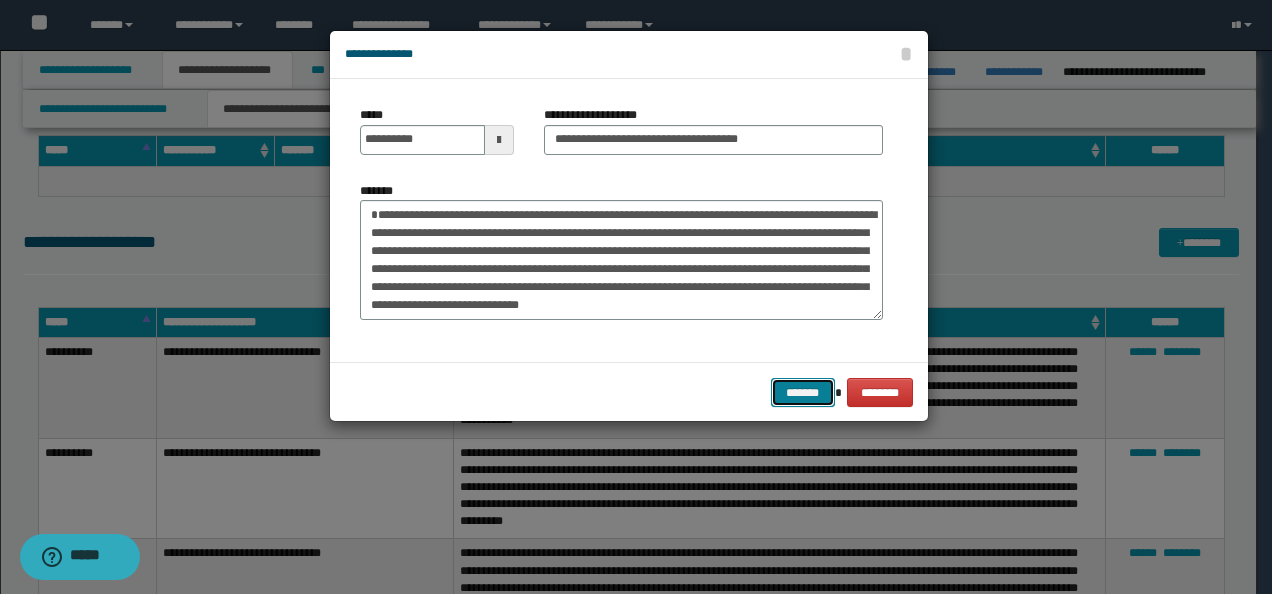 click on "*******" at bounding box center [803, 392] 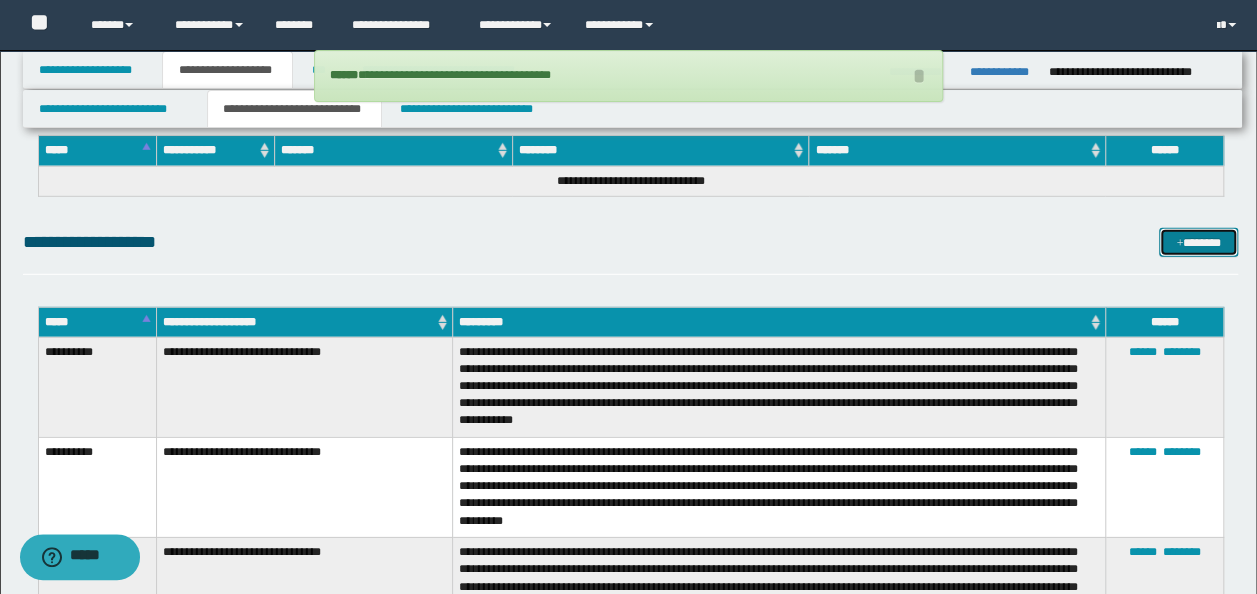 click on "*******" at bounding box center [1198, 242] 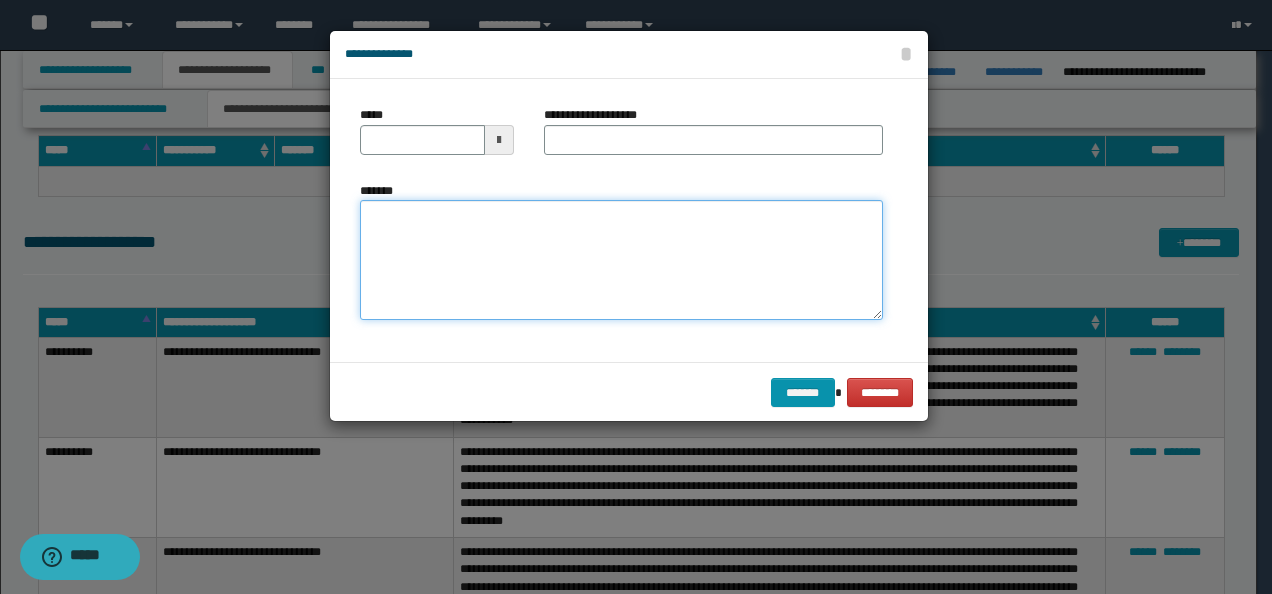 click on "*******" at bounding box center [621, 259] 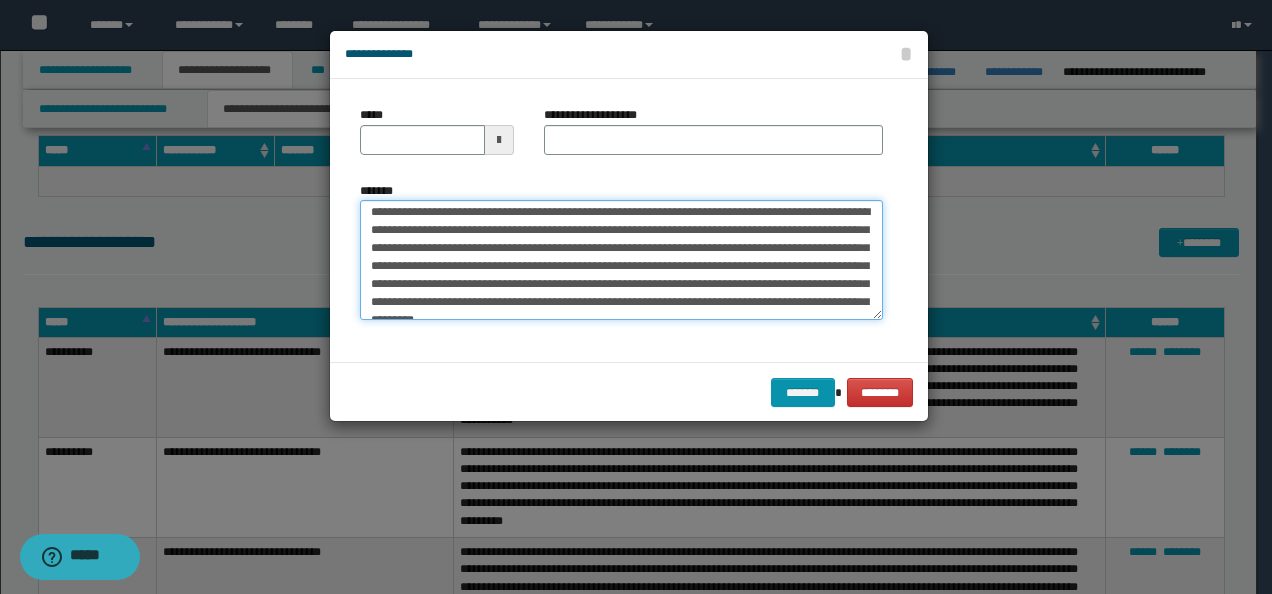 scroll, scrollTop: 0, scrollLeft: 0, axis: both 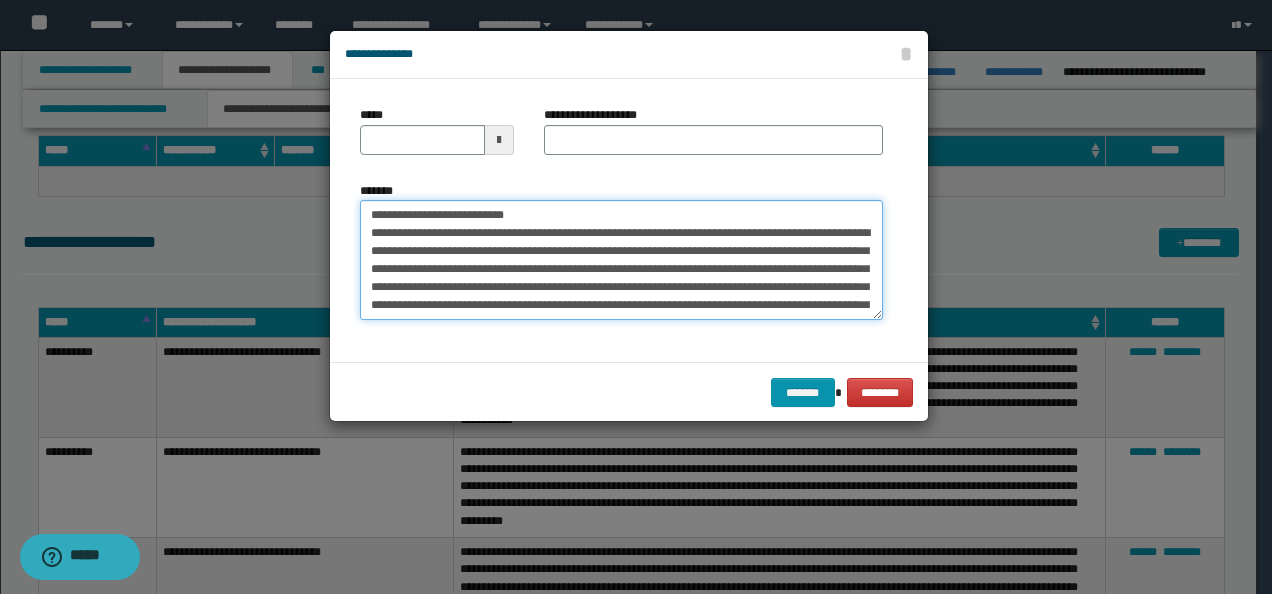 drag, startPoint x: 433, startPoint y: 212, endPoint x: 334, endPoint y: 188, distance: 101.86756 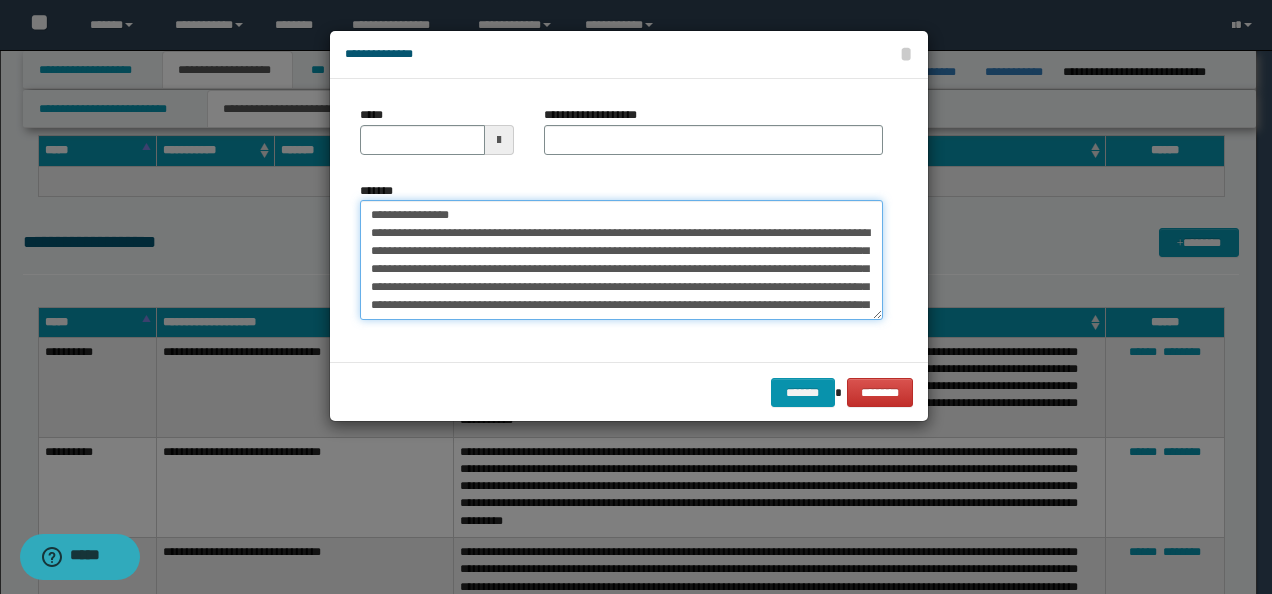 type on "**********" 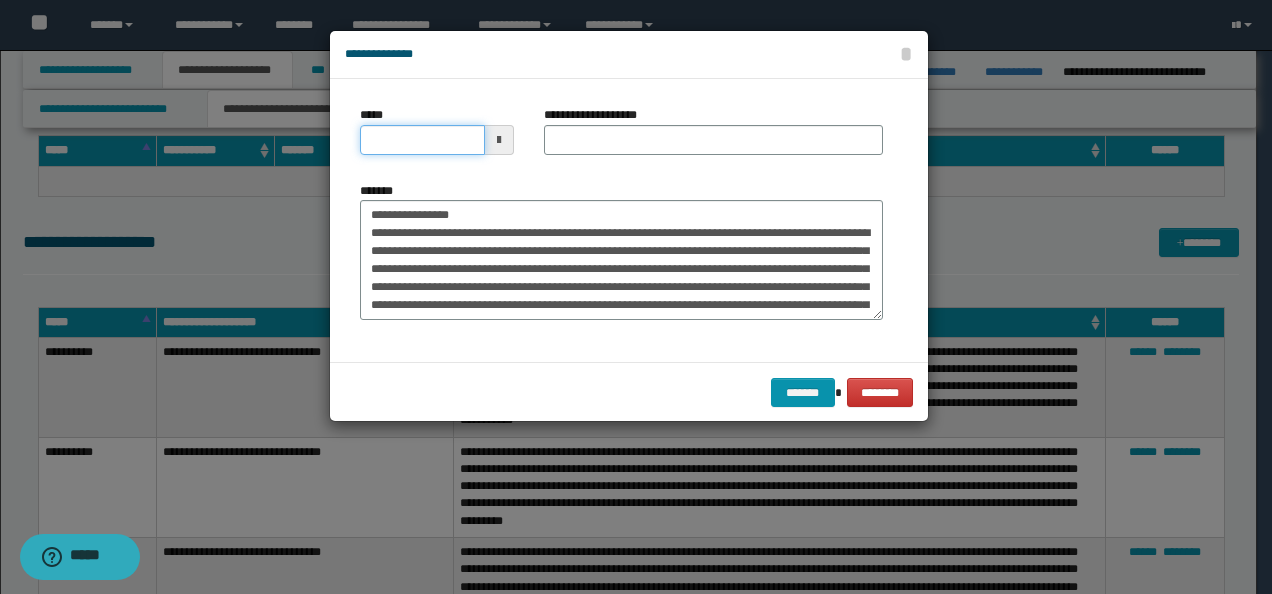 click on "*****" at bounding box center [422, 140] 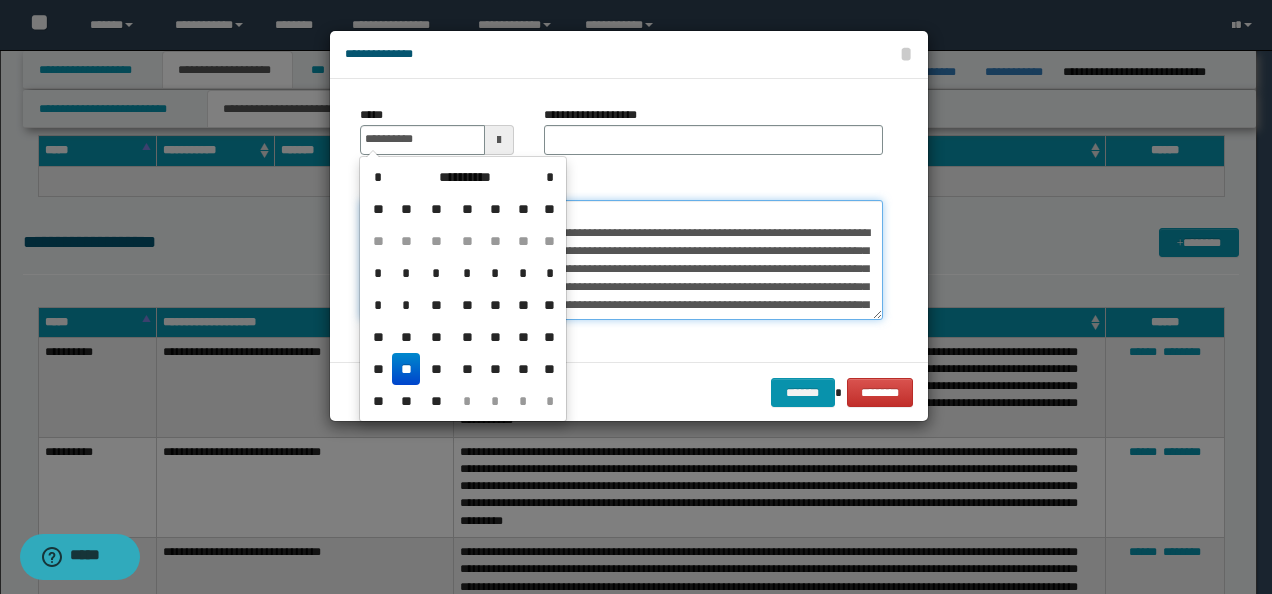 type on "**********" 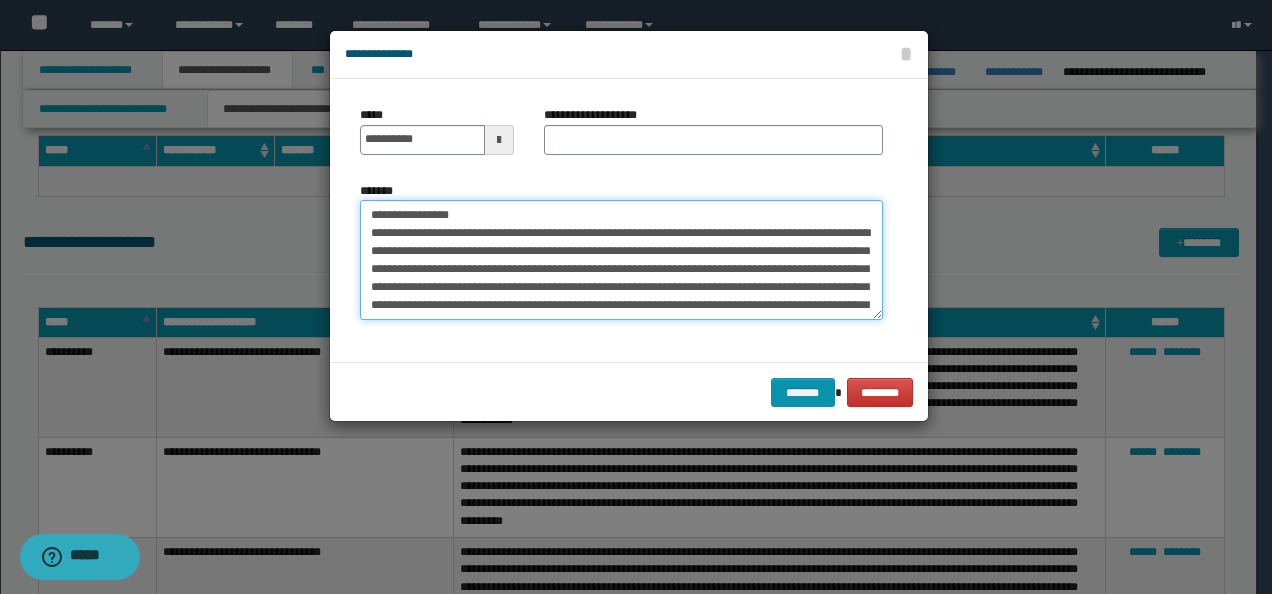 drag, startPoint x: 88, startPoint y: 208, endPoint x: 260, endPoint y: 202, distance: 172.10461 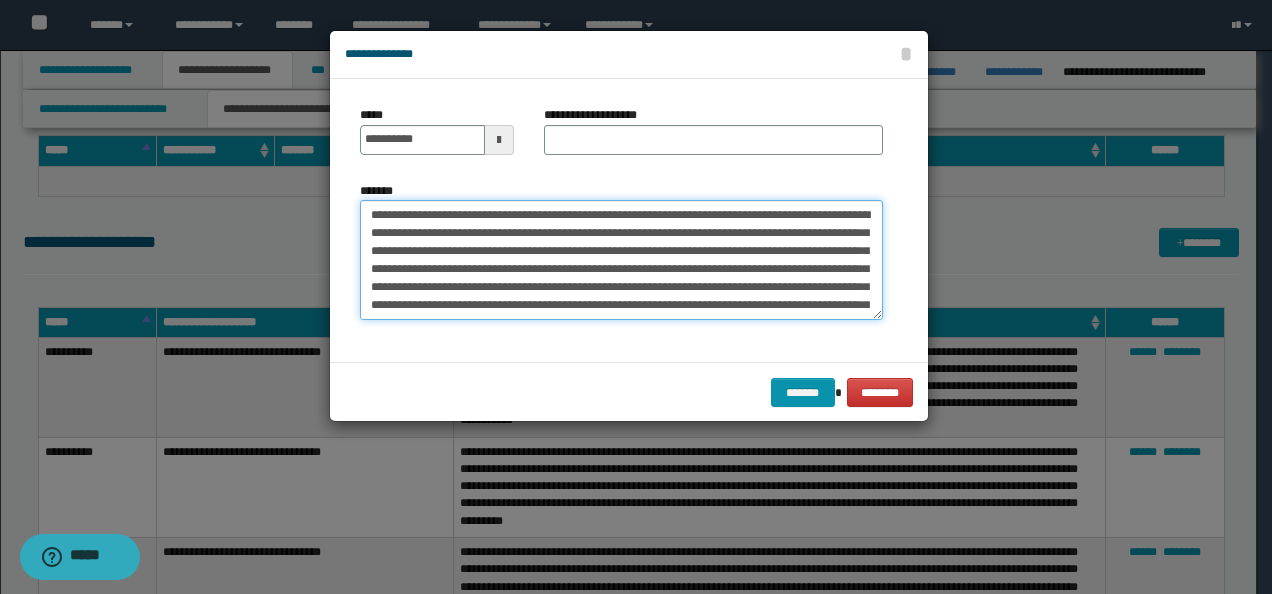 type on "**********" 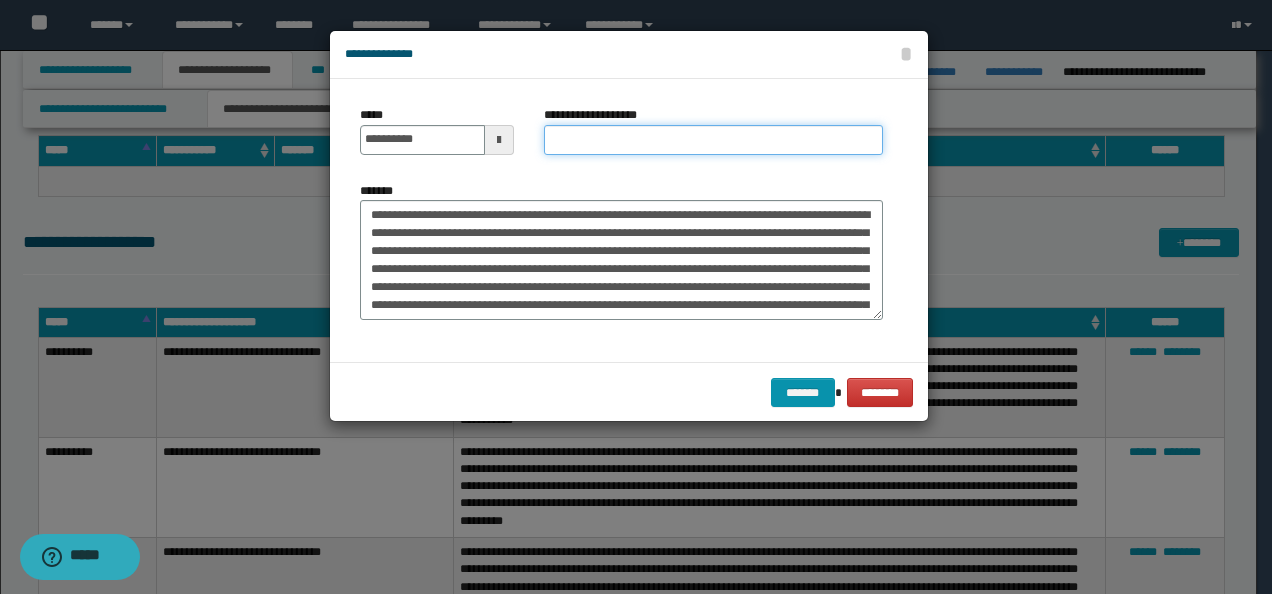 click on "**********" at bounding box center [713, 140] 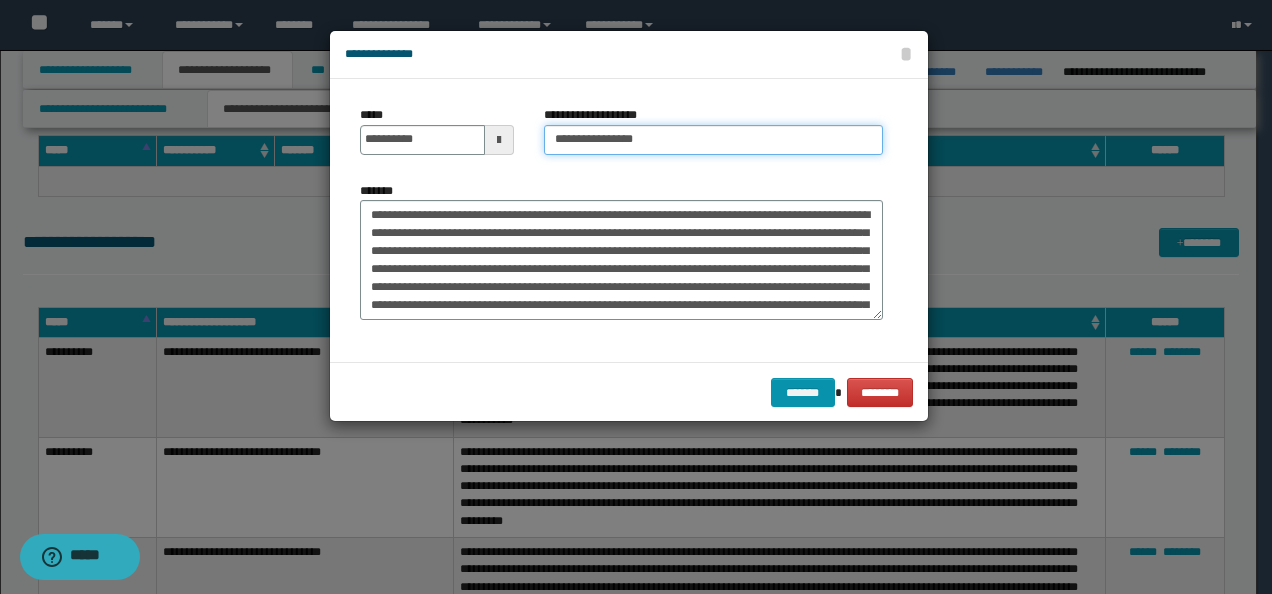 type on "**********" 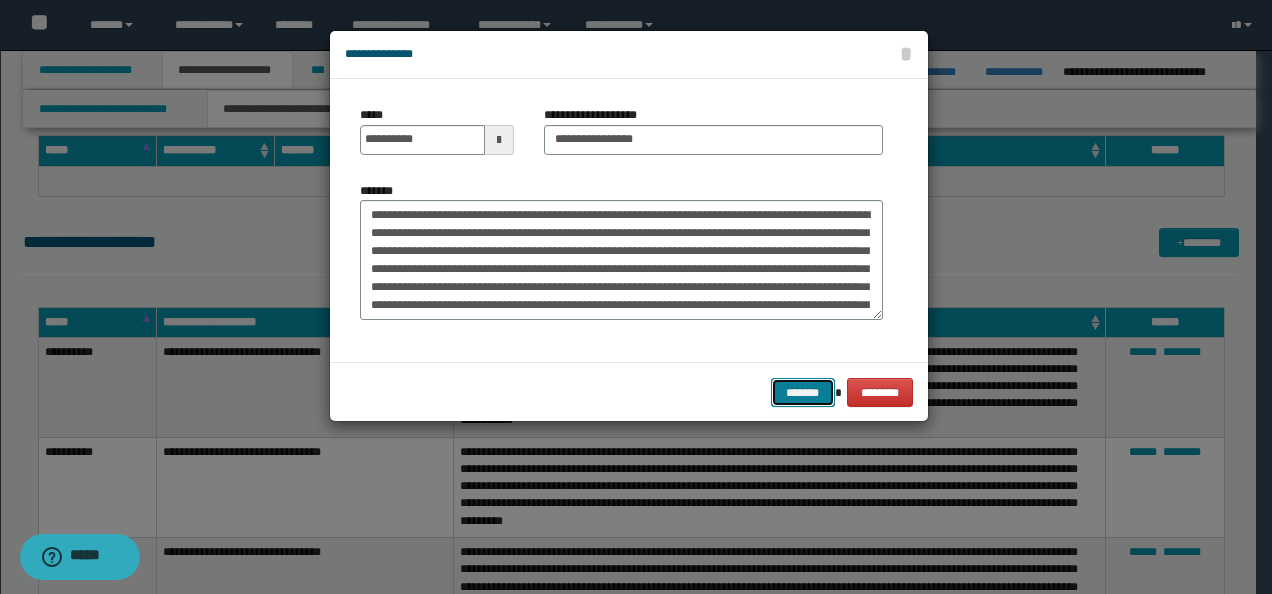 click on "*******" at bounding box center [803, 392] 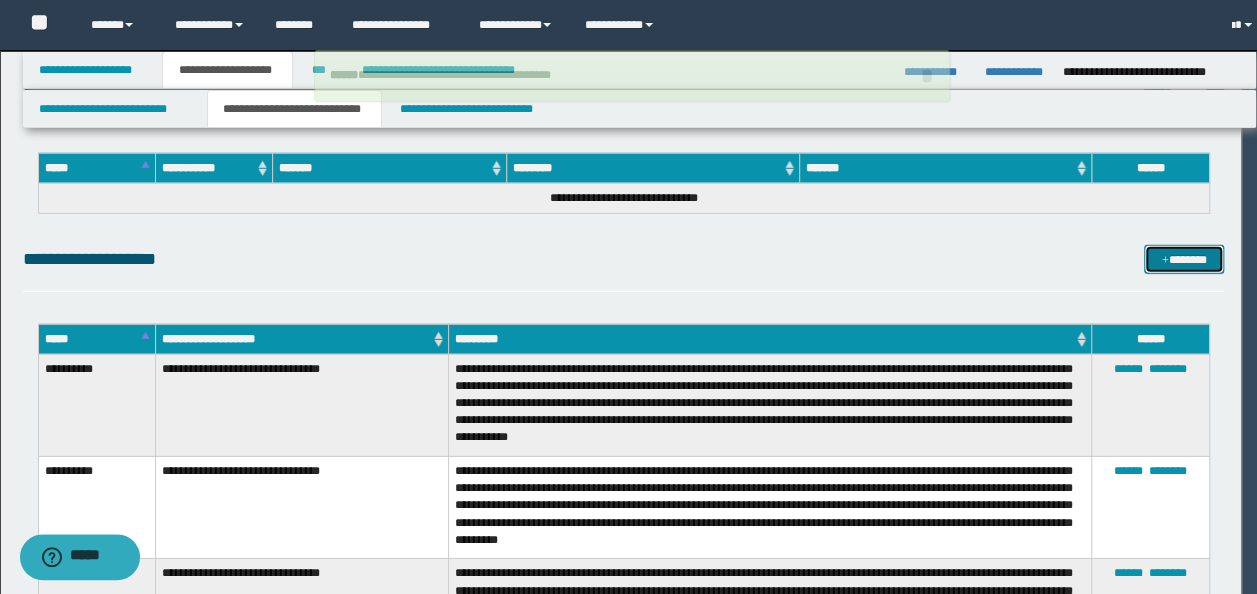 type 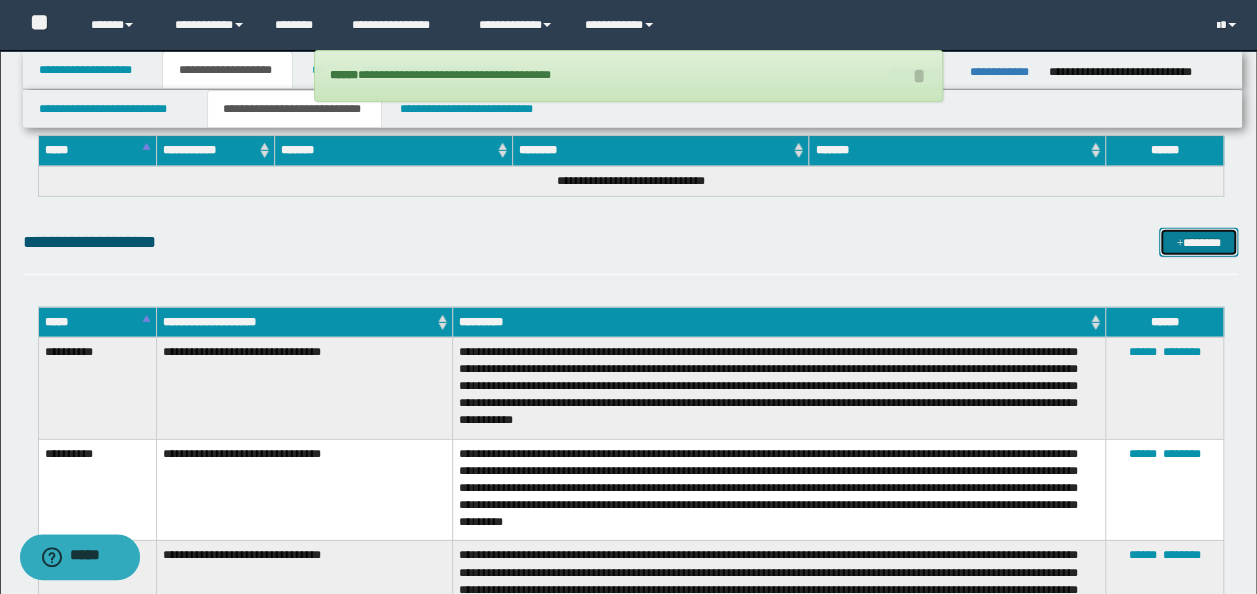click at bounding box center (1179, 244) 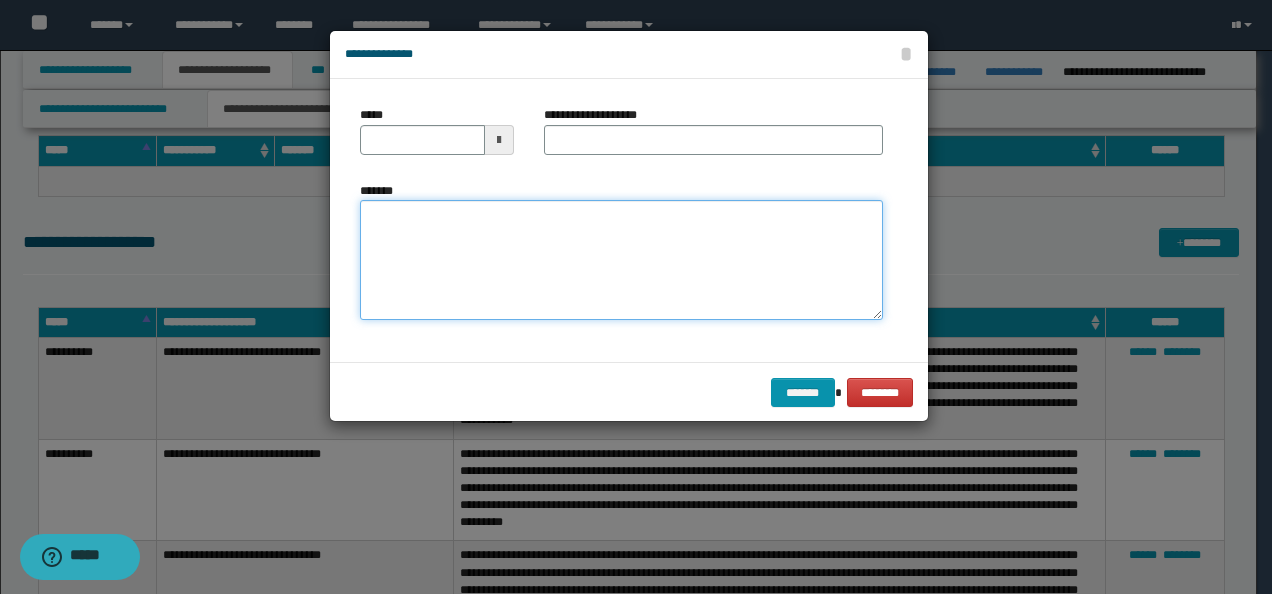 click on "*******" at bounding box center [621, 259] 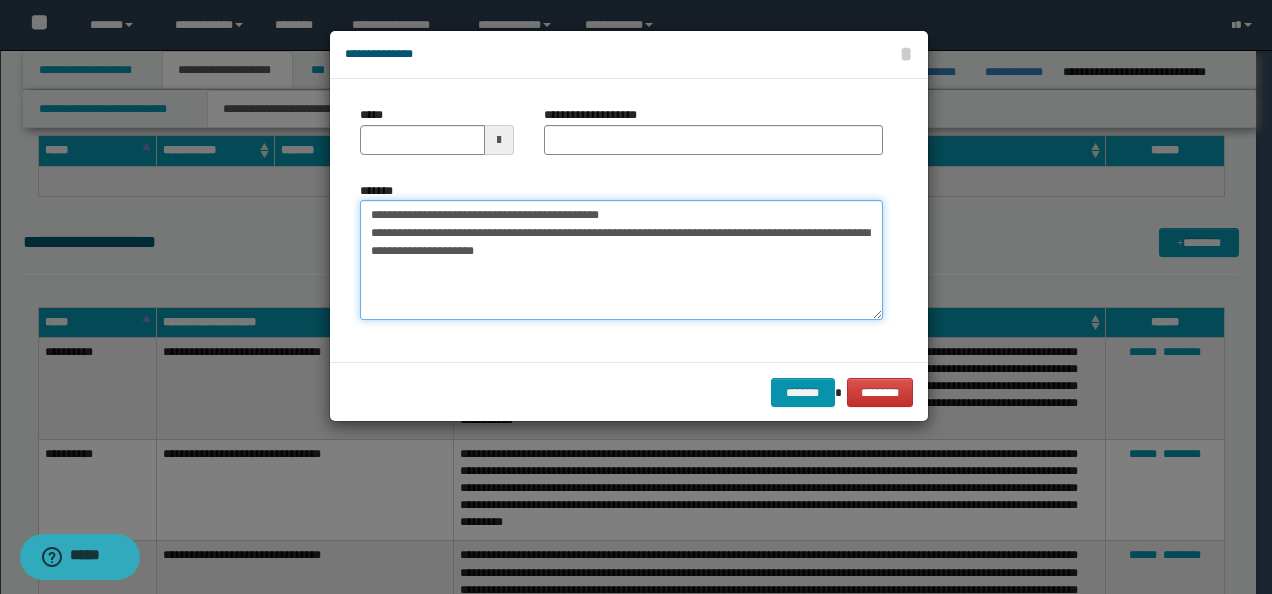 drag, startPoint x: 430, startPoint y: 214, endPoint x: 292, endPoint y: 210, distance: 138.05795 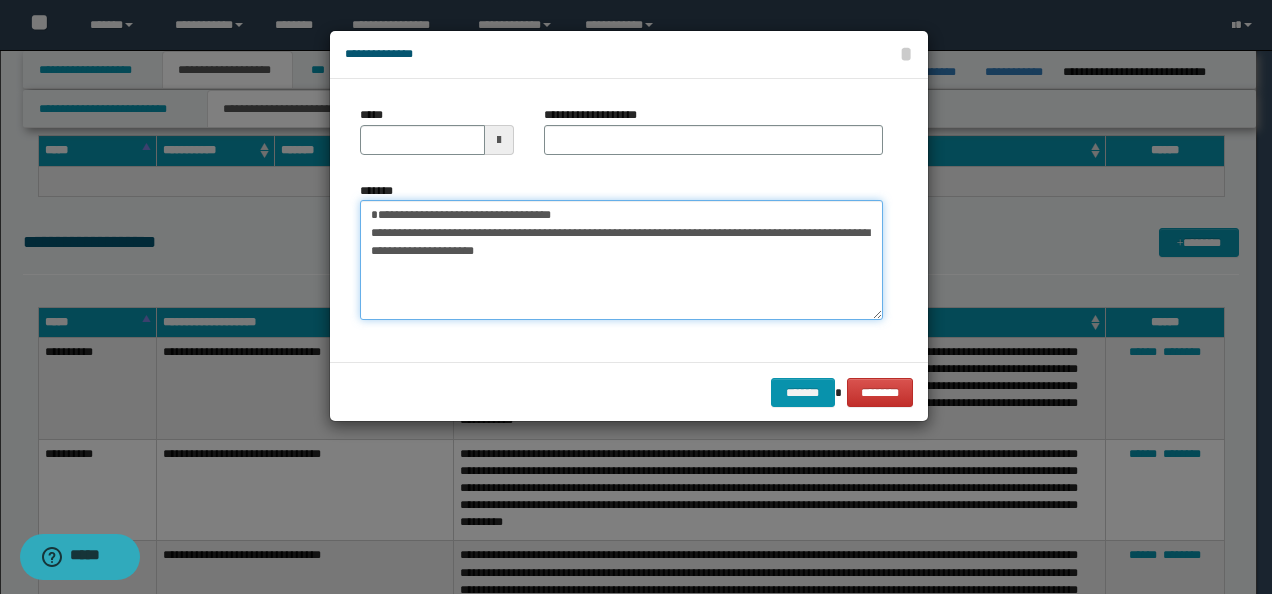 type 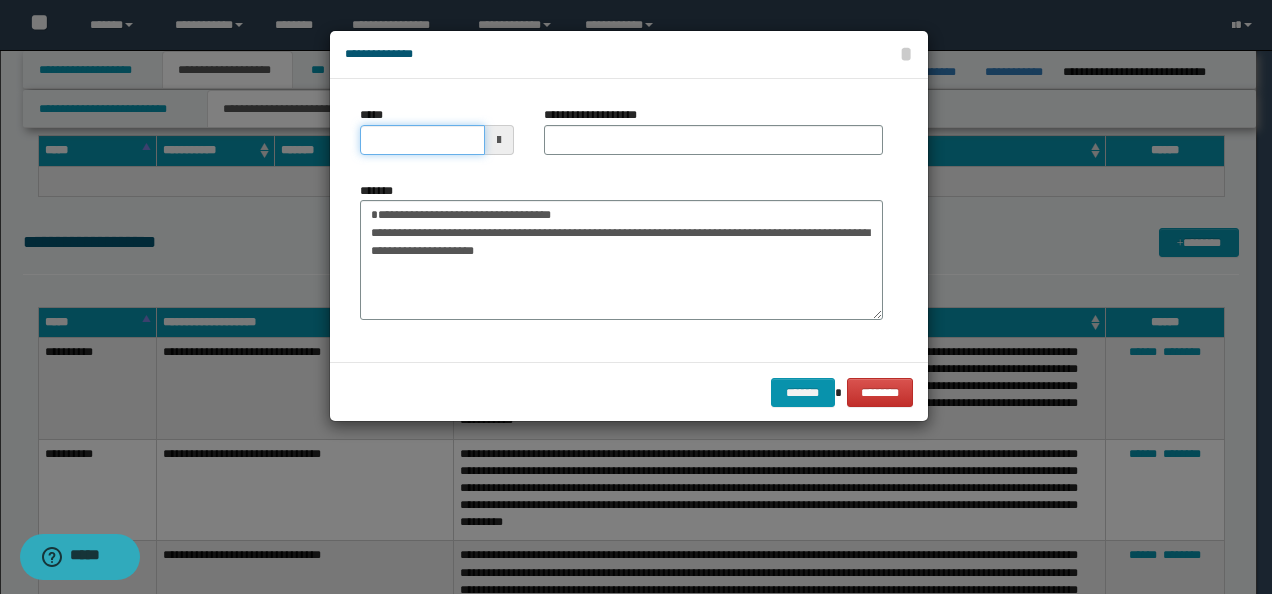 click on "*****" at bounding box center (422, 140) 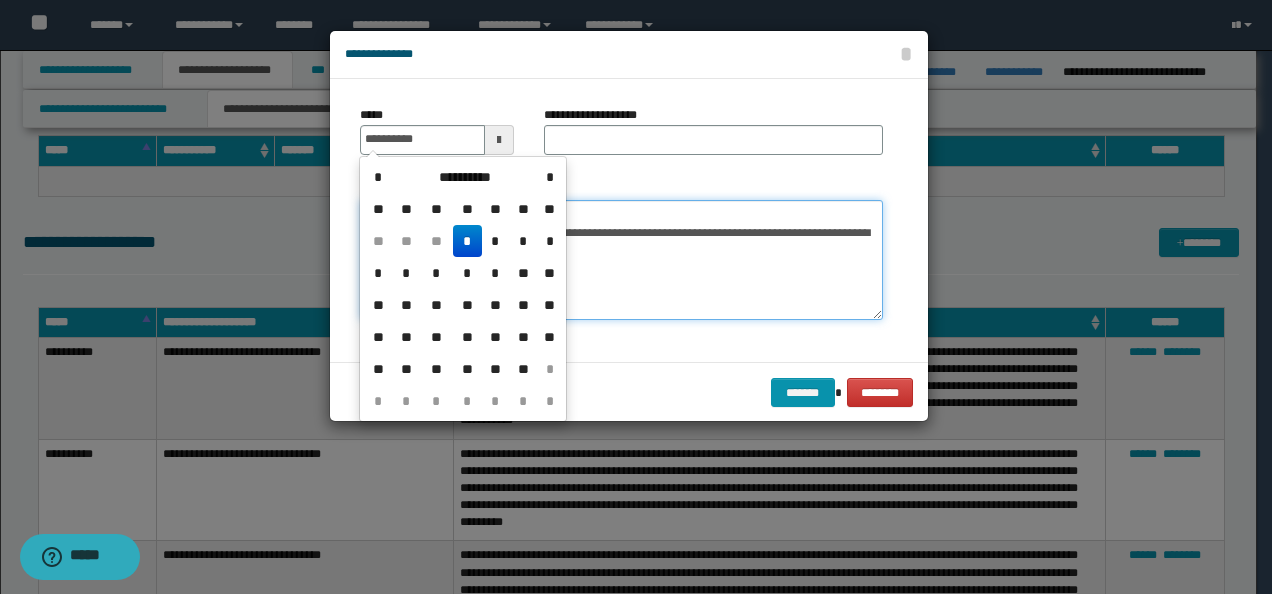 type on "**********" 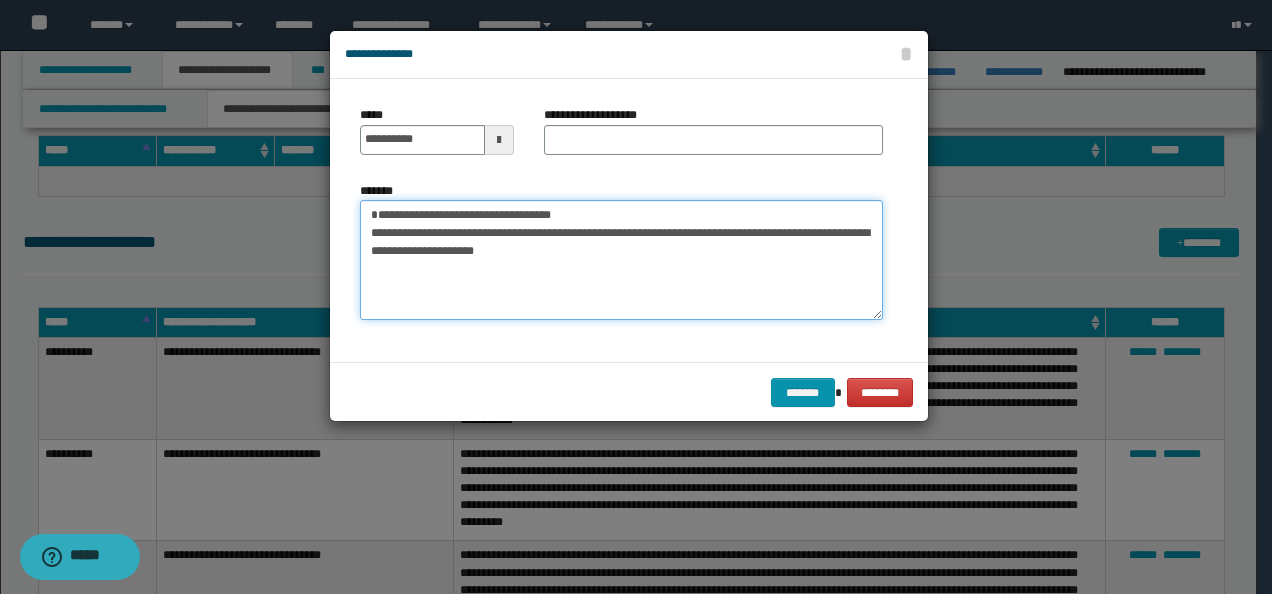 drag, startPoint x: 412, startPoint y: 213, endPoint x: 112, endPoint y: 209, distance: 300.02667 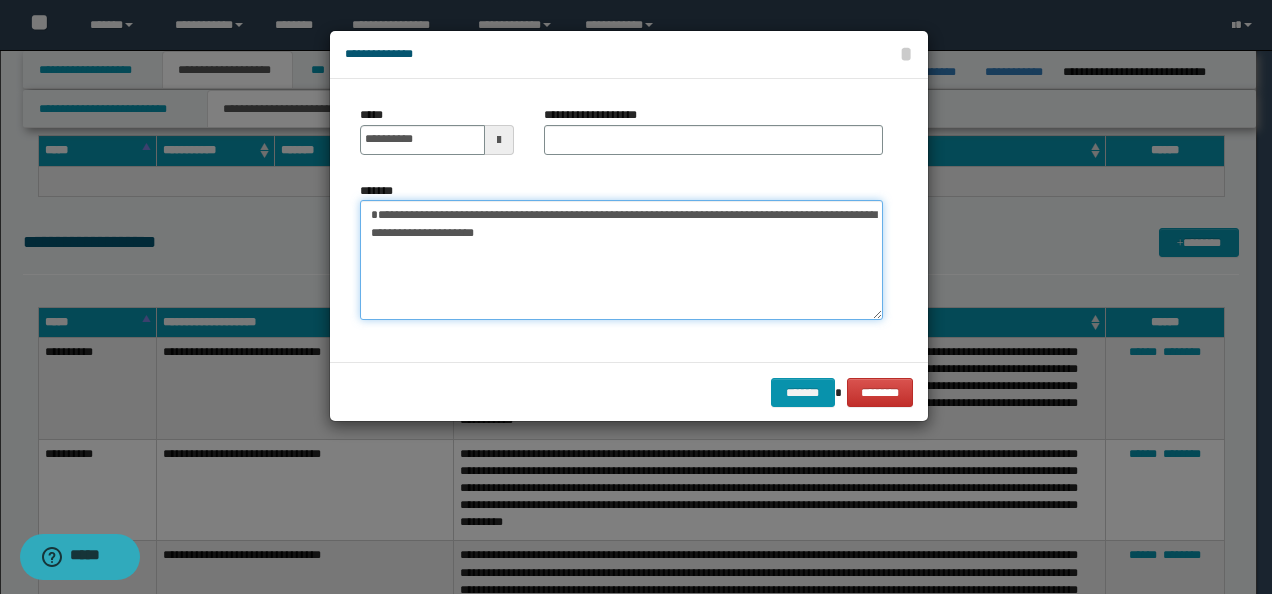 type on "**********" 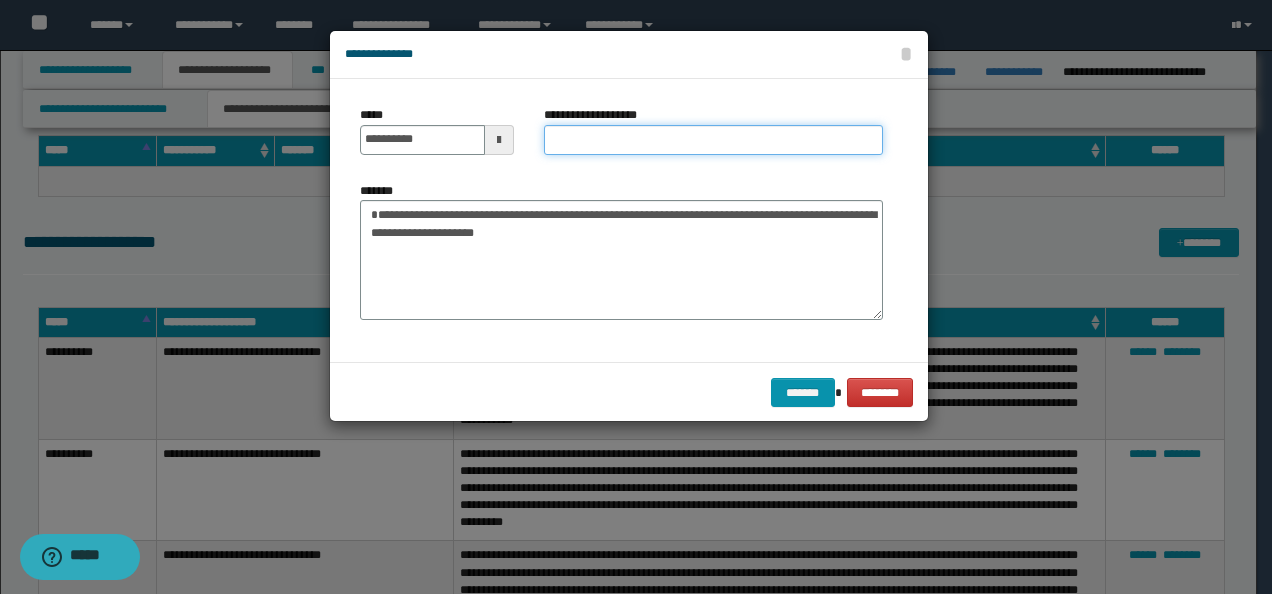 click on "**********" at bounding box center [713, 140] 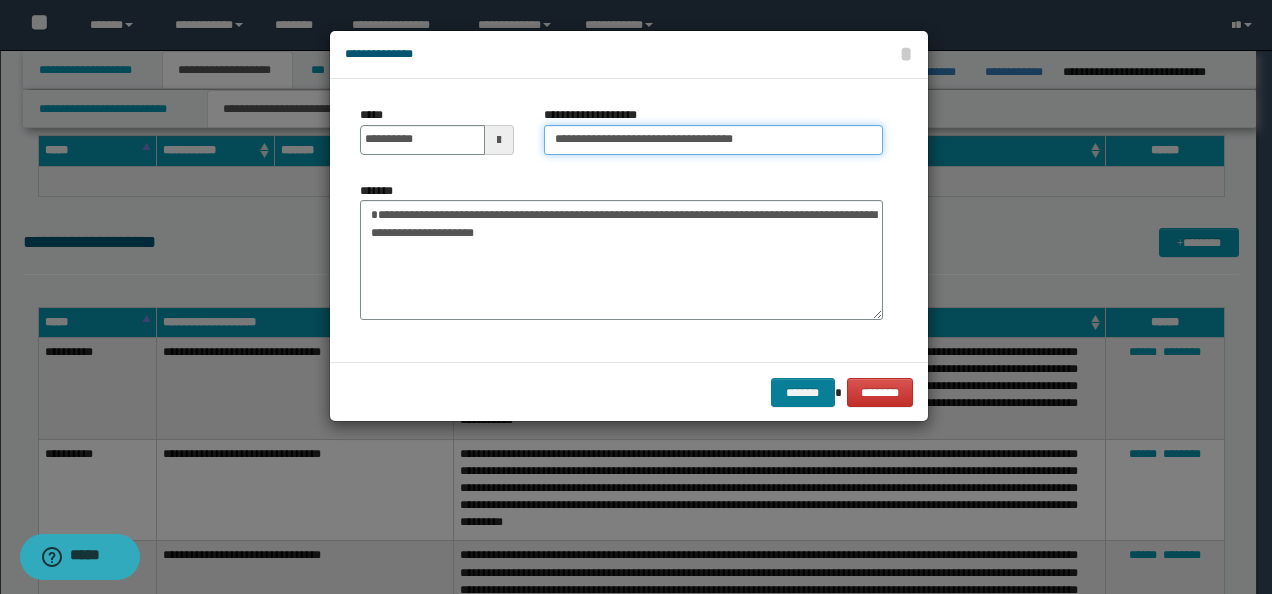 type on "**********" 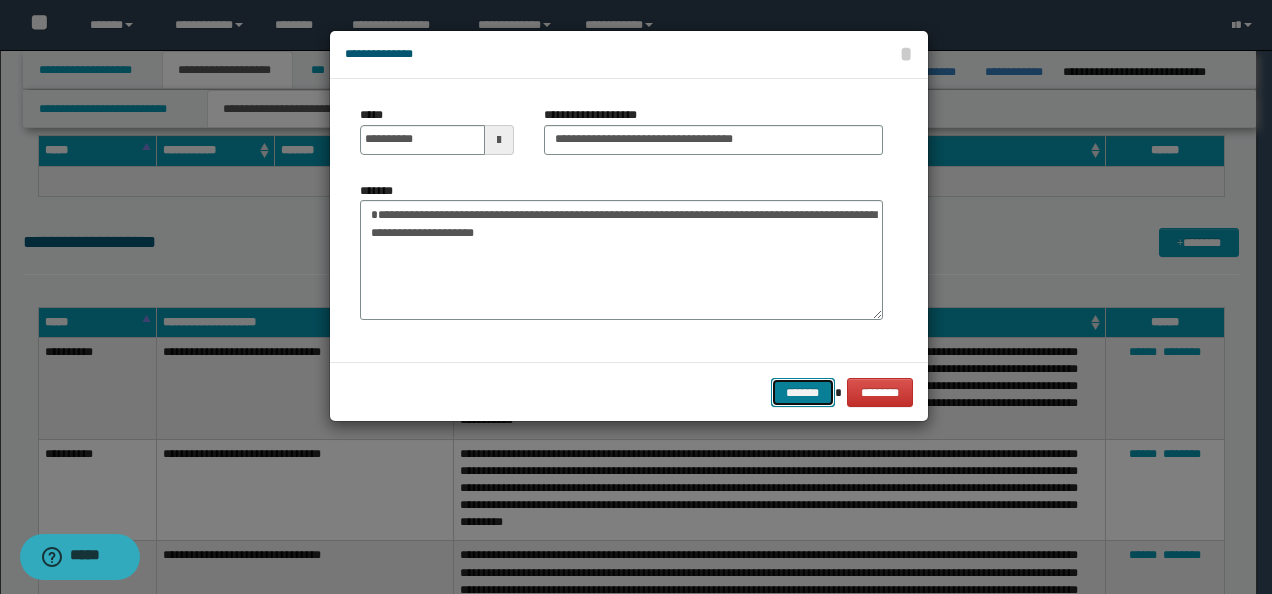 click on "*******" at bounding box center (803, 392) 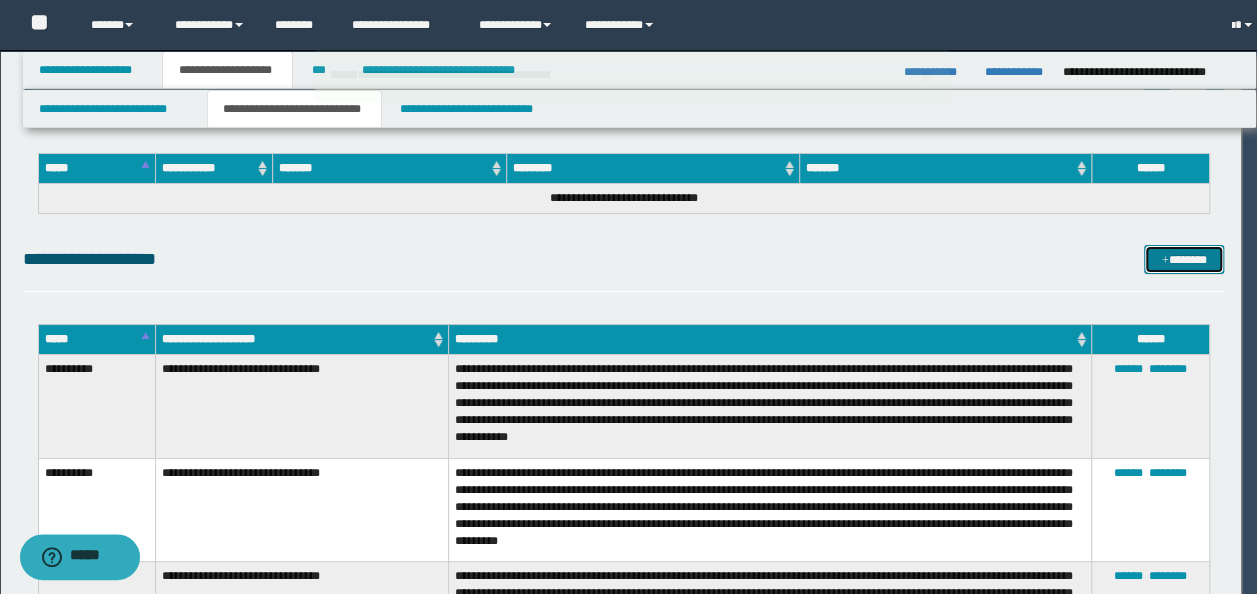 type 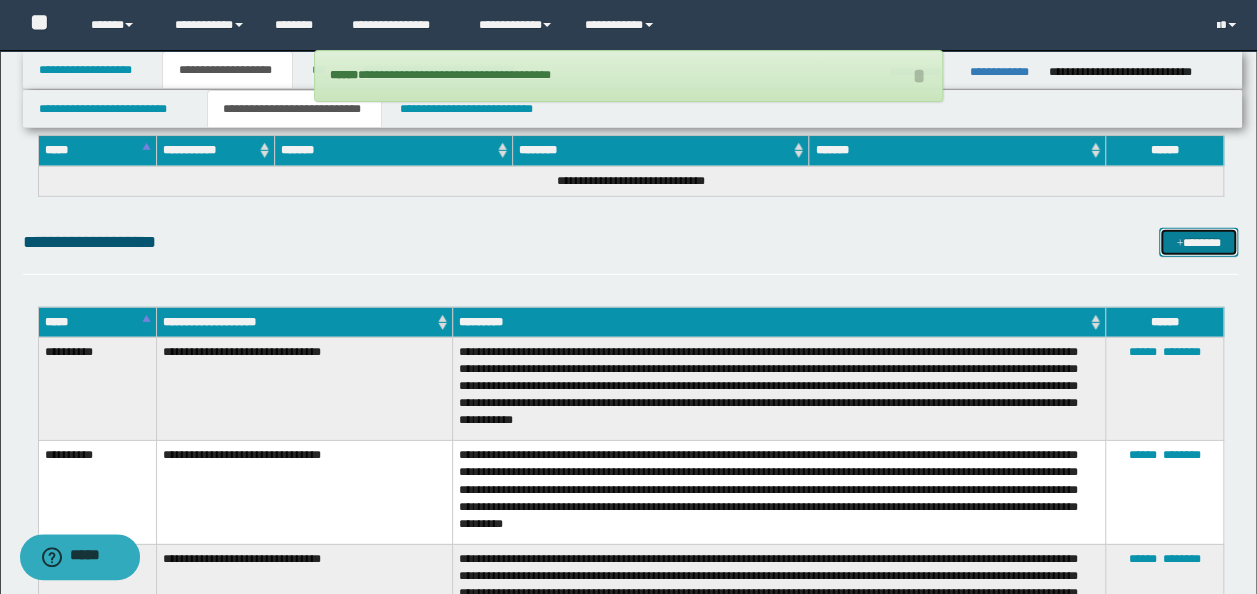 click at bounding box center [1179, 244] 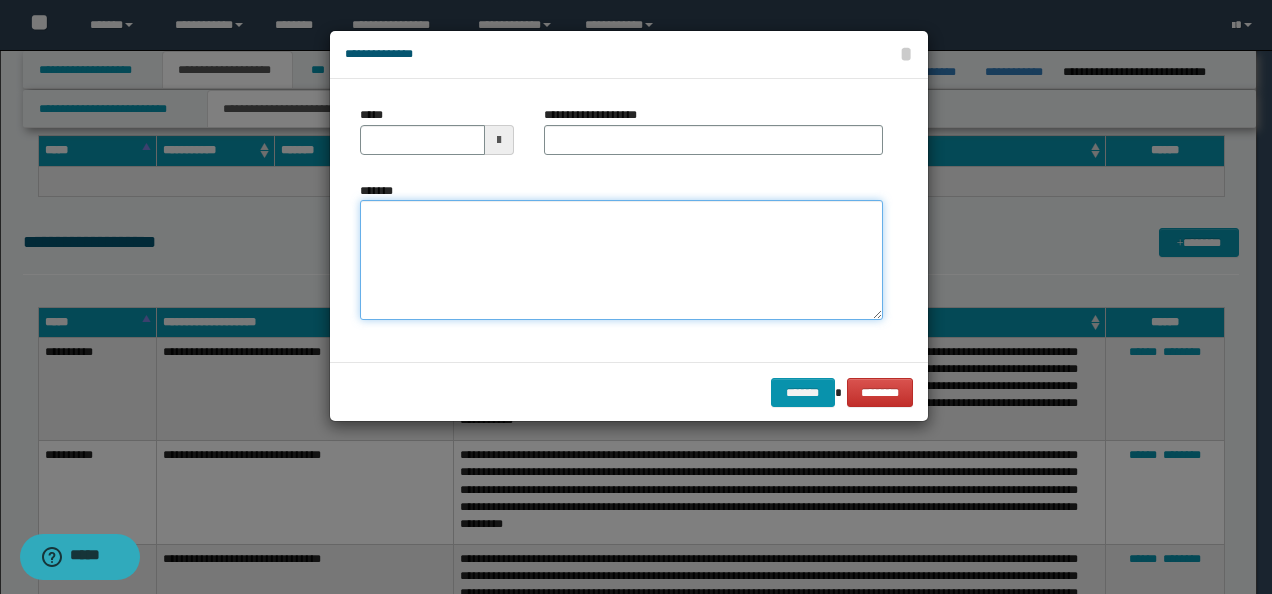 click on "*******" at bounding box center [621, 259] 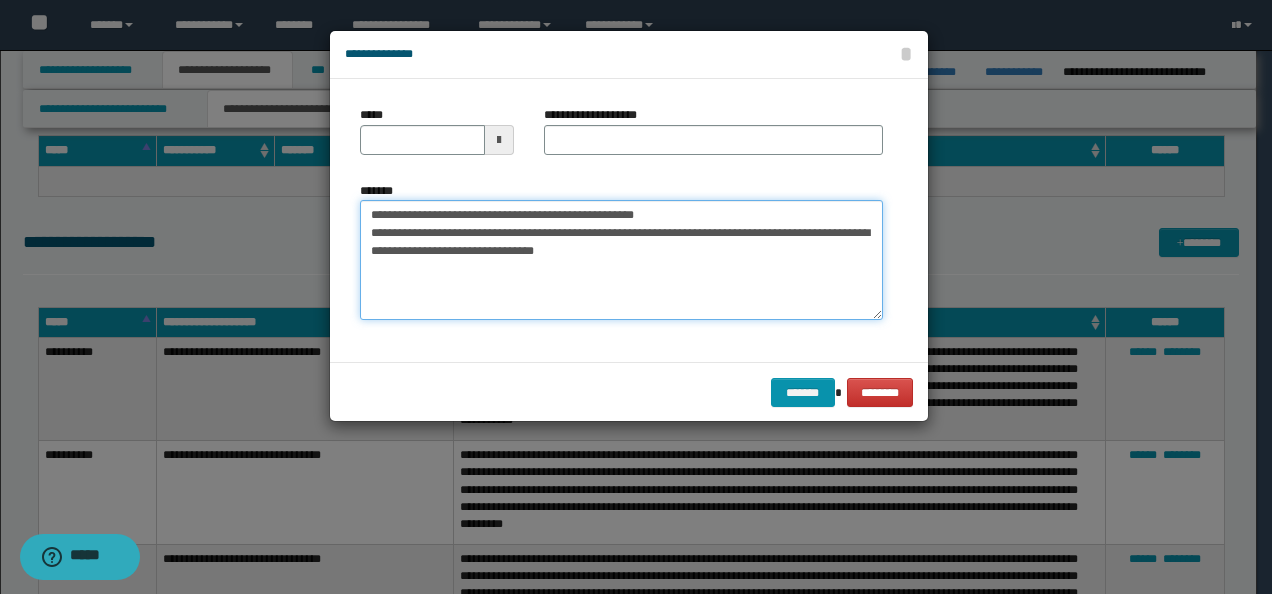 drag, startPoint x: 436, startPoint y: 211, endPoint x: 320, endPoint y: 199, distance: 116.61904 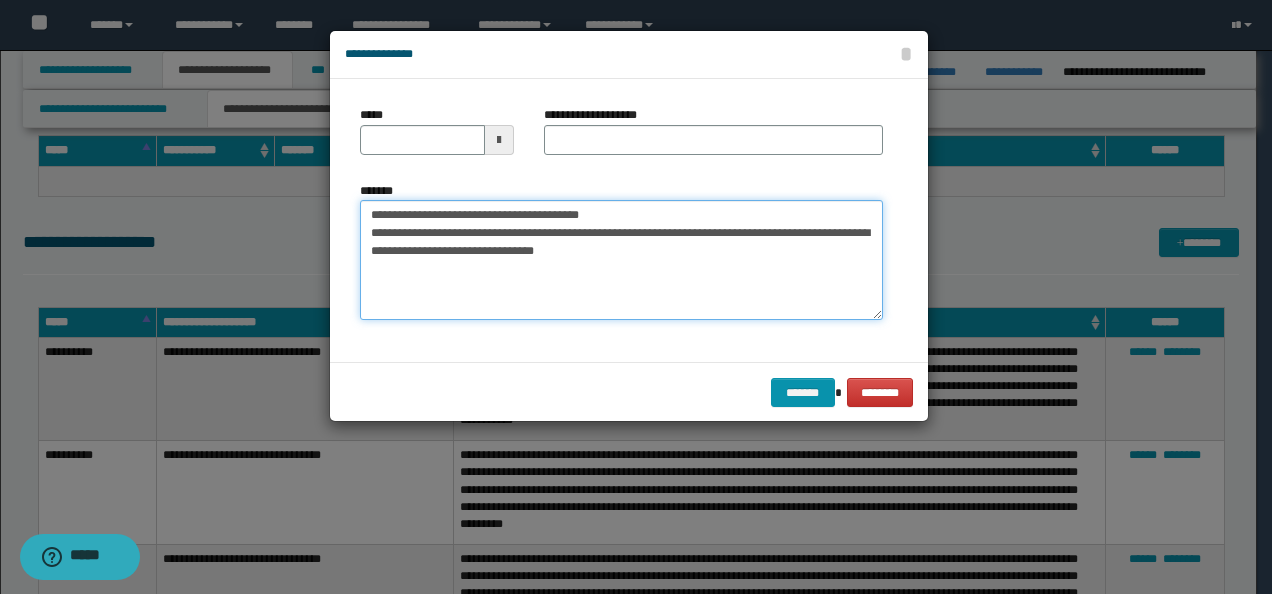 type 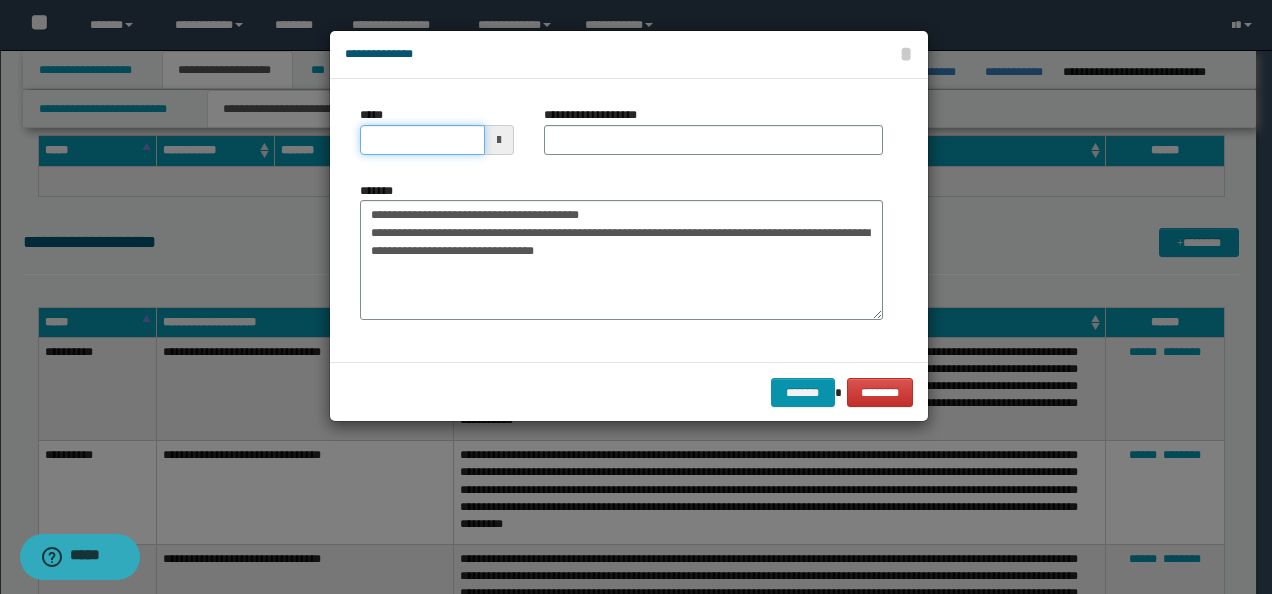drag, startPoint x: 389, startPoint y: 137, endPoint x: 422, endPoint y: 137, distance: 33 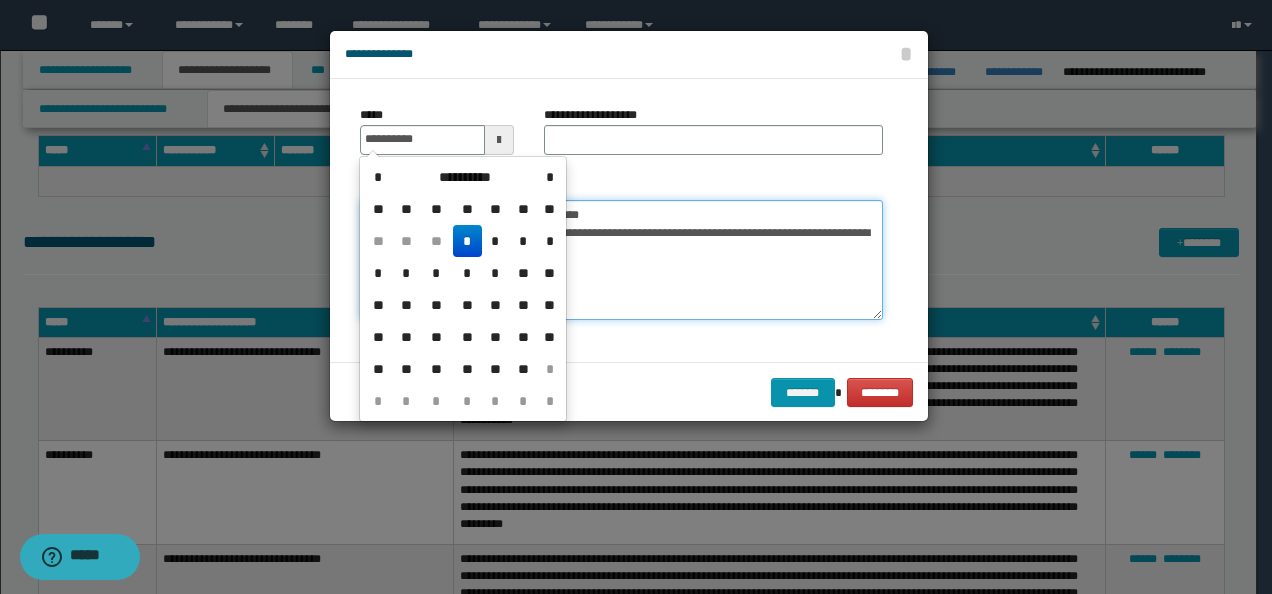 type on "**********" 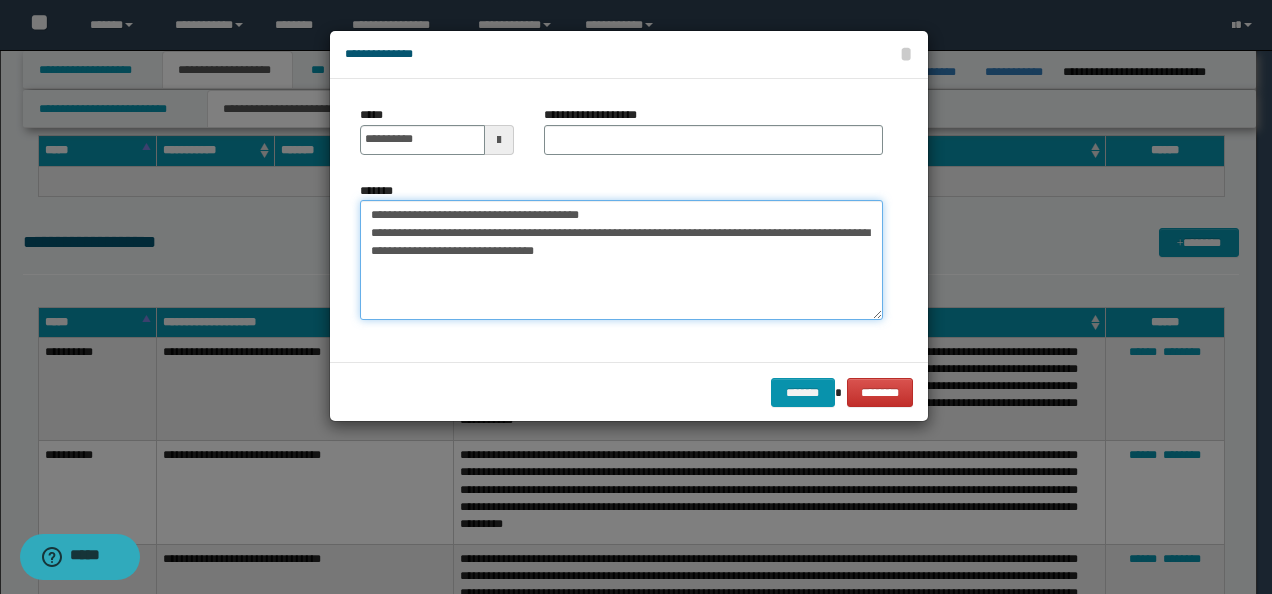 drag, startPoint x: 651, startPoint y: 214, endPoint x: 266, endPoint y: 195, distance: 385.46854 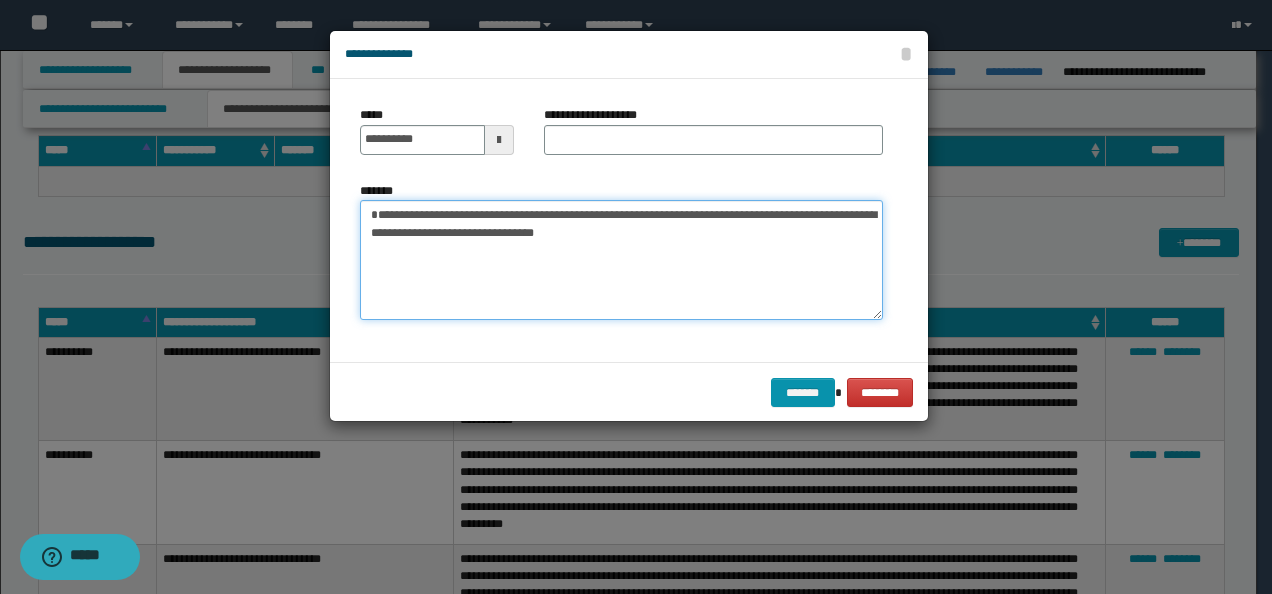 type on "**********" 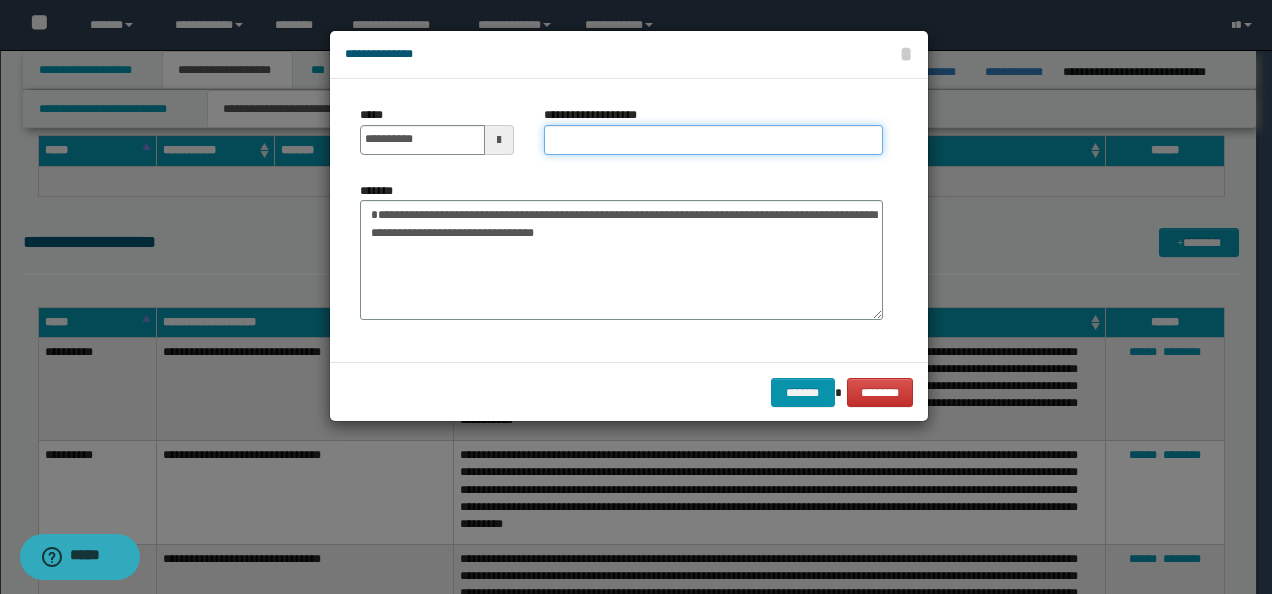 click on "**********" at bounding box center [713, 140] 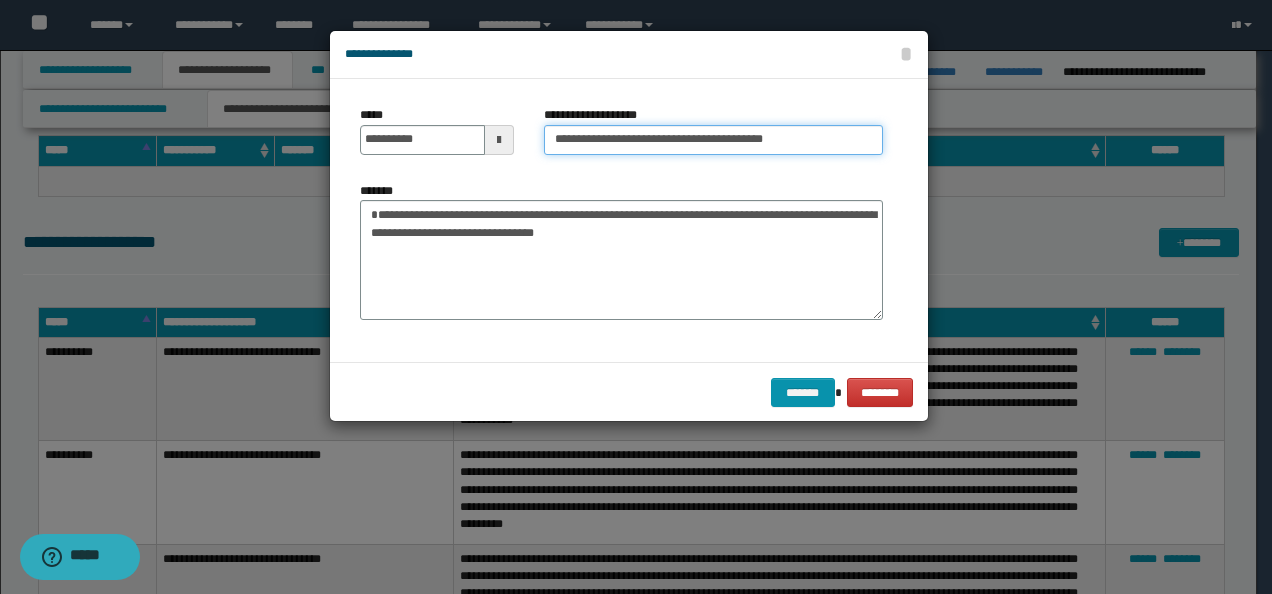 type on "**********" 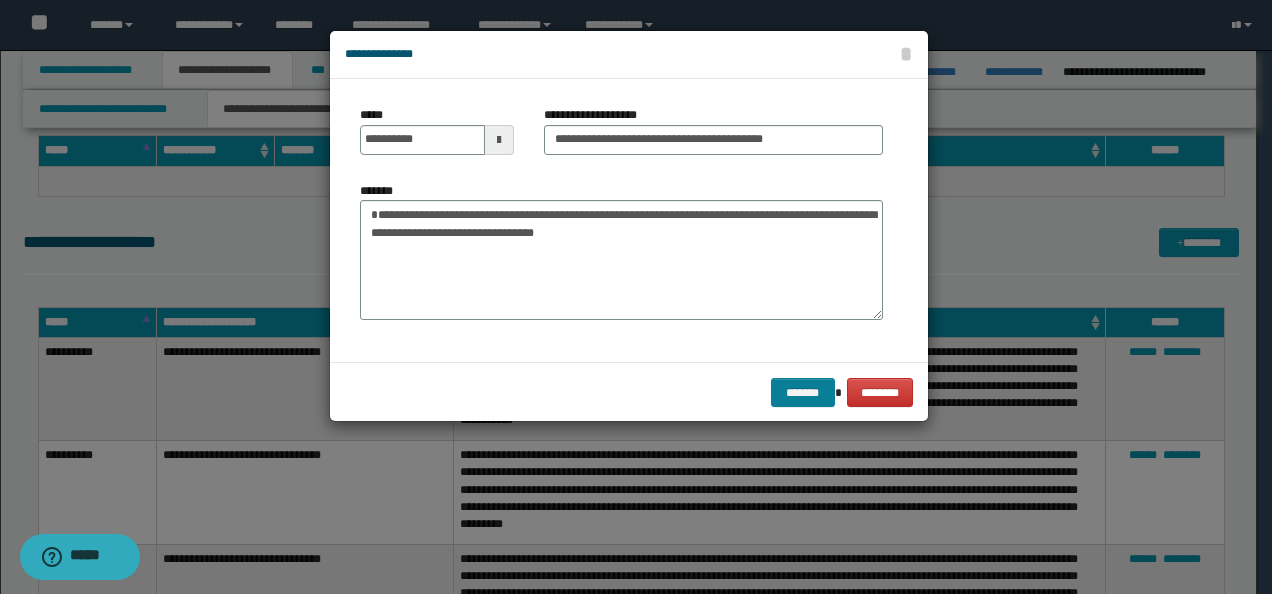 click on "*******
********" at bounding box center (629, 392) 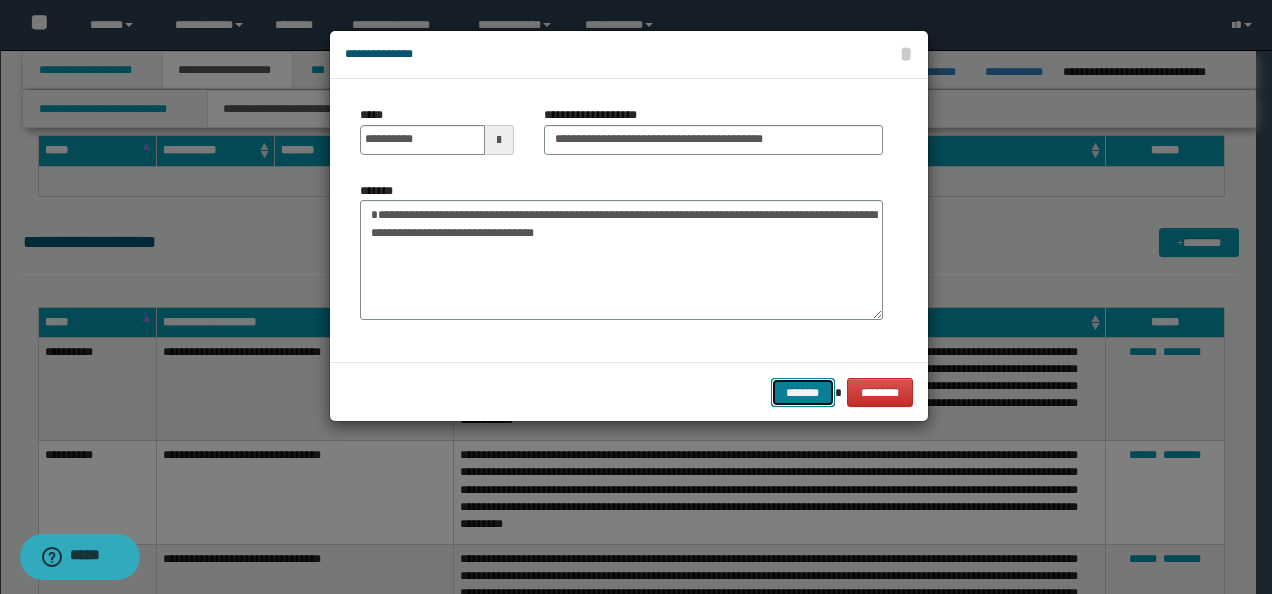 click on "*******" at bounding box center [803, 392] 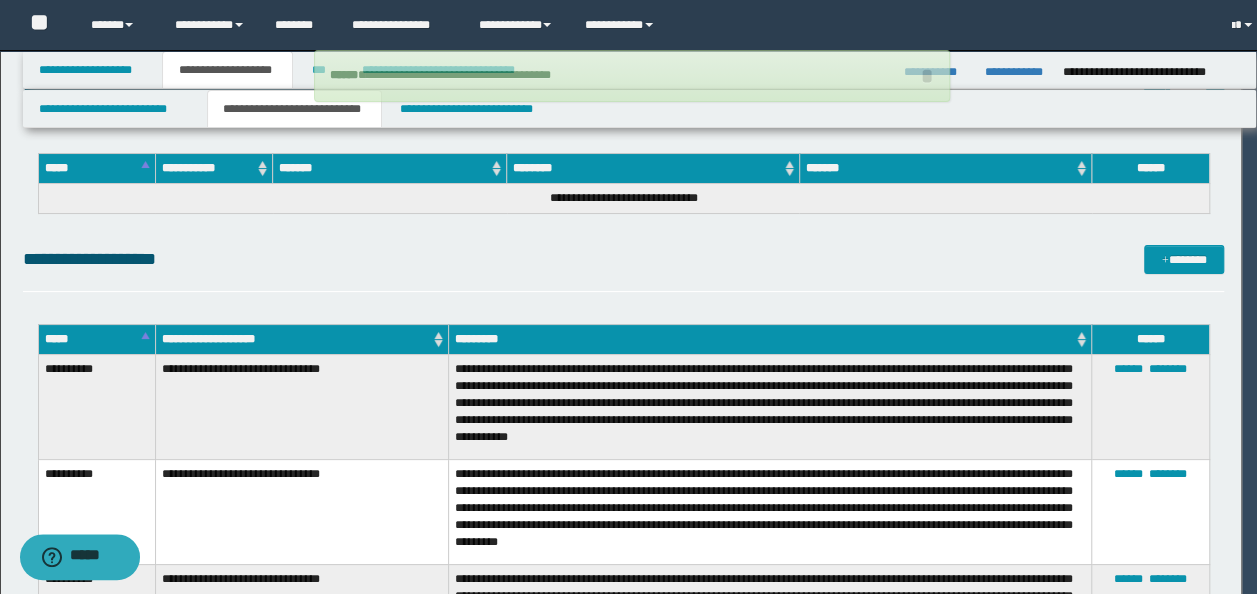 click on "**********" at bounding box center (623, -388) 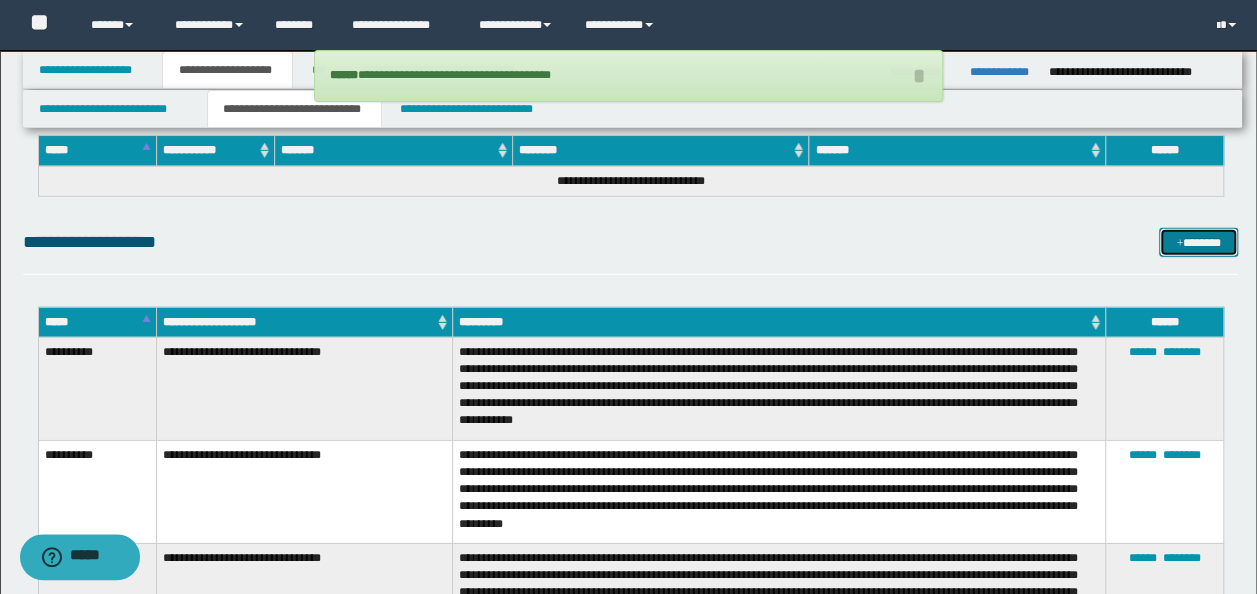 click on "*******" at bounding box center [1198, 242] 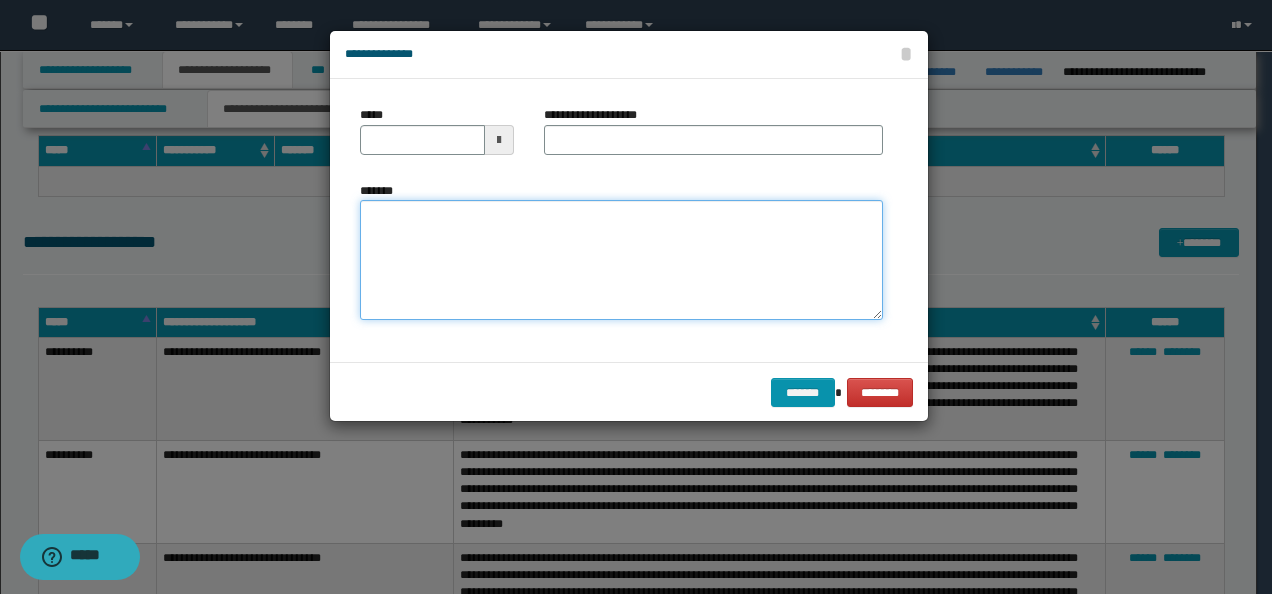 click on "*******" at bounding box center (621, 259) 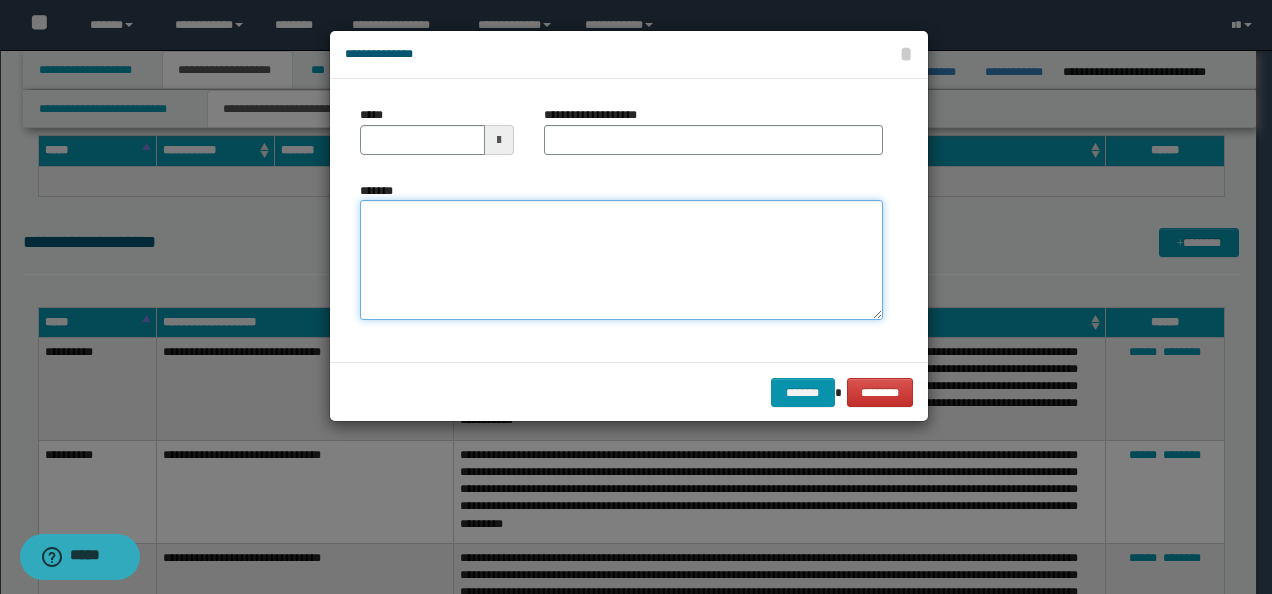 paste on "**********" 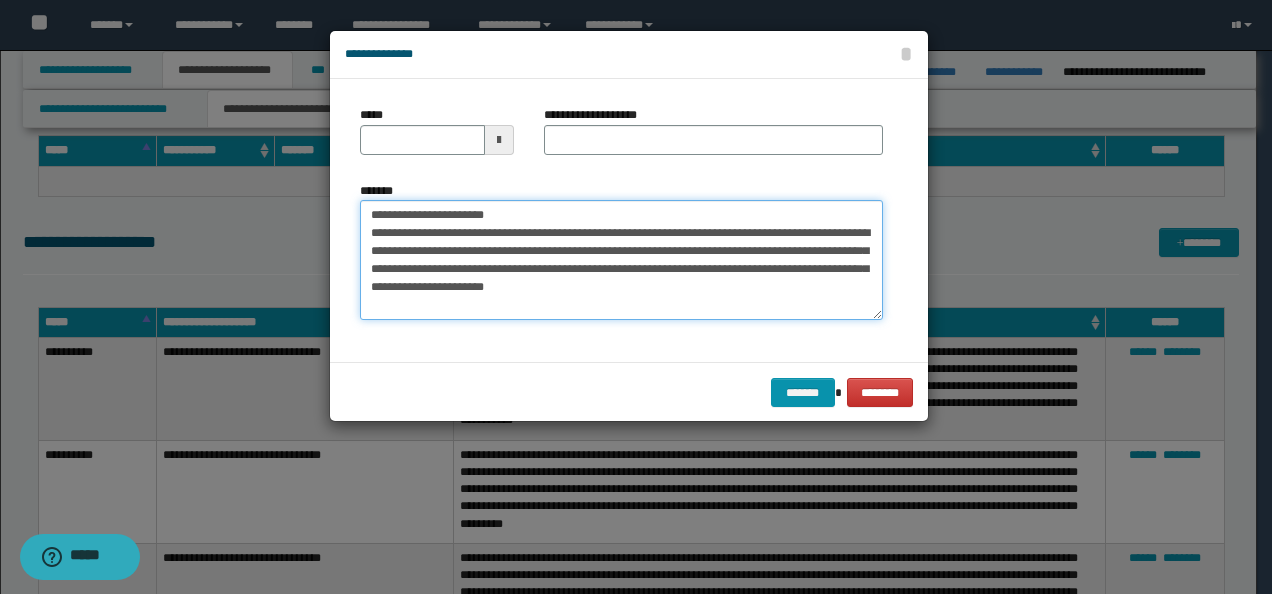 drag, startPoint x: 349, startPoint y: 208, endPoint x: 428, endPoint y: 153, distance: 96.26006 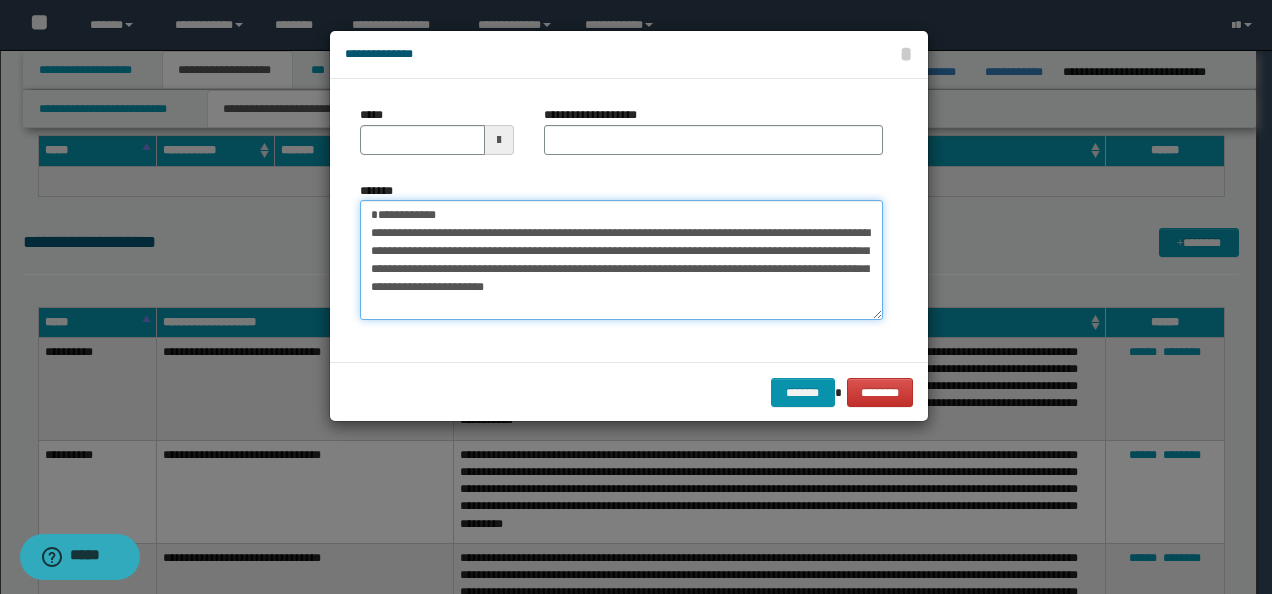 type on "**********" 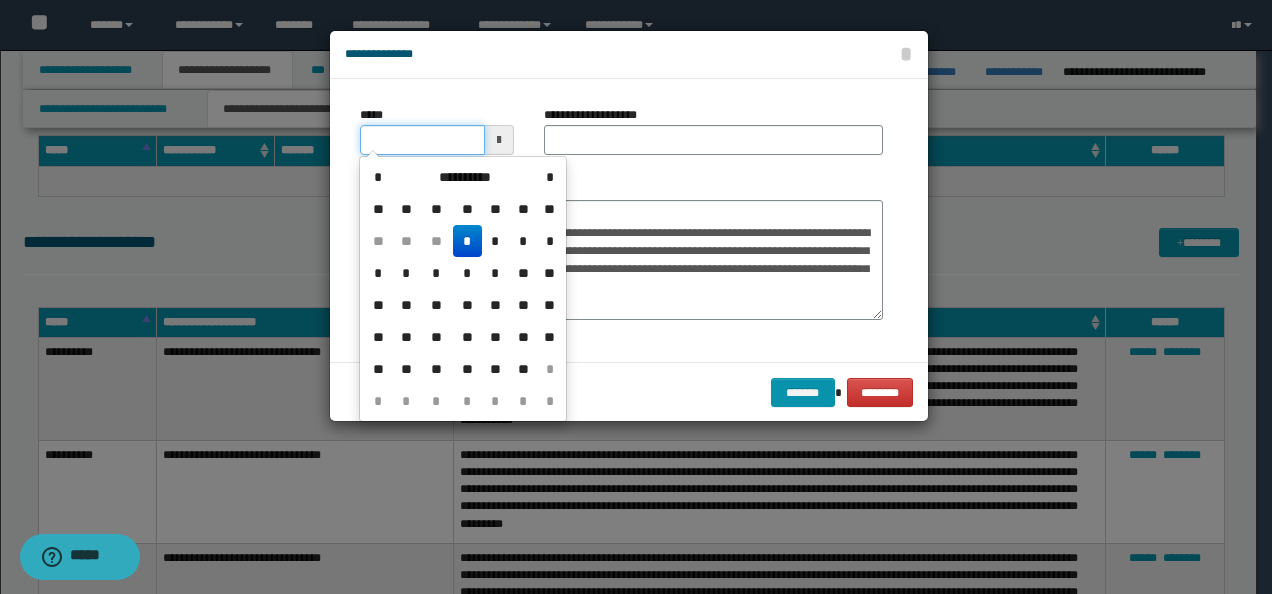 click on "*****" at bounding box center [422, 140] 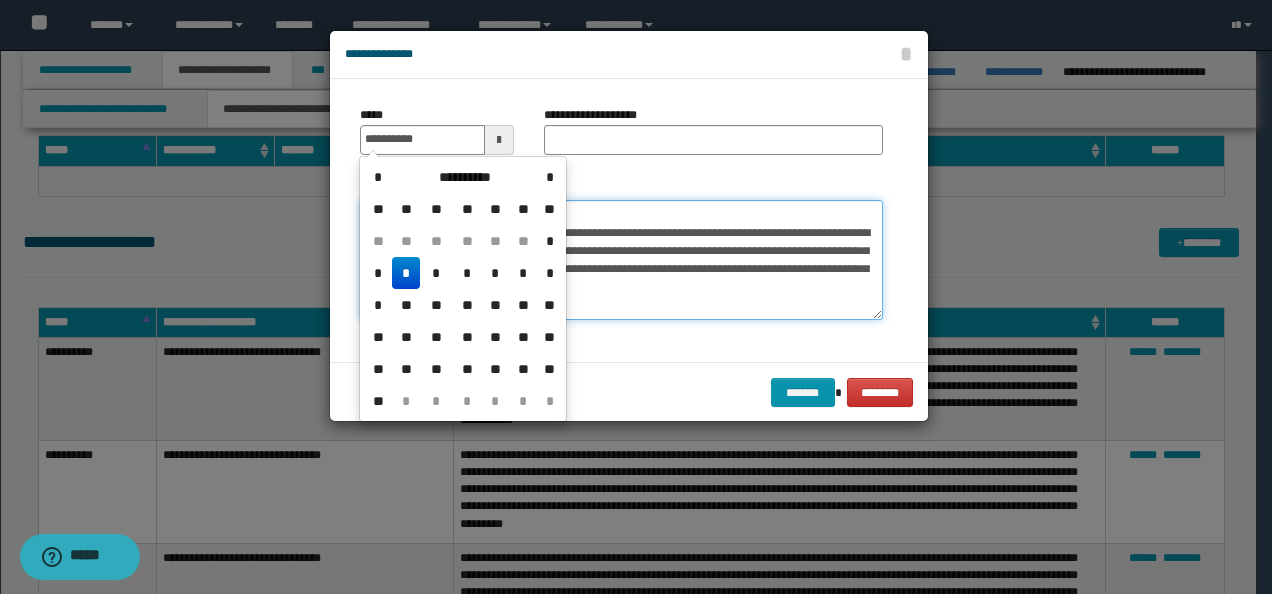 type on "**********" 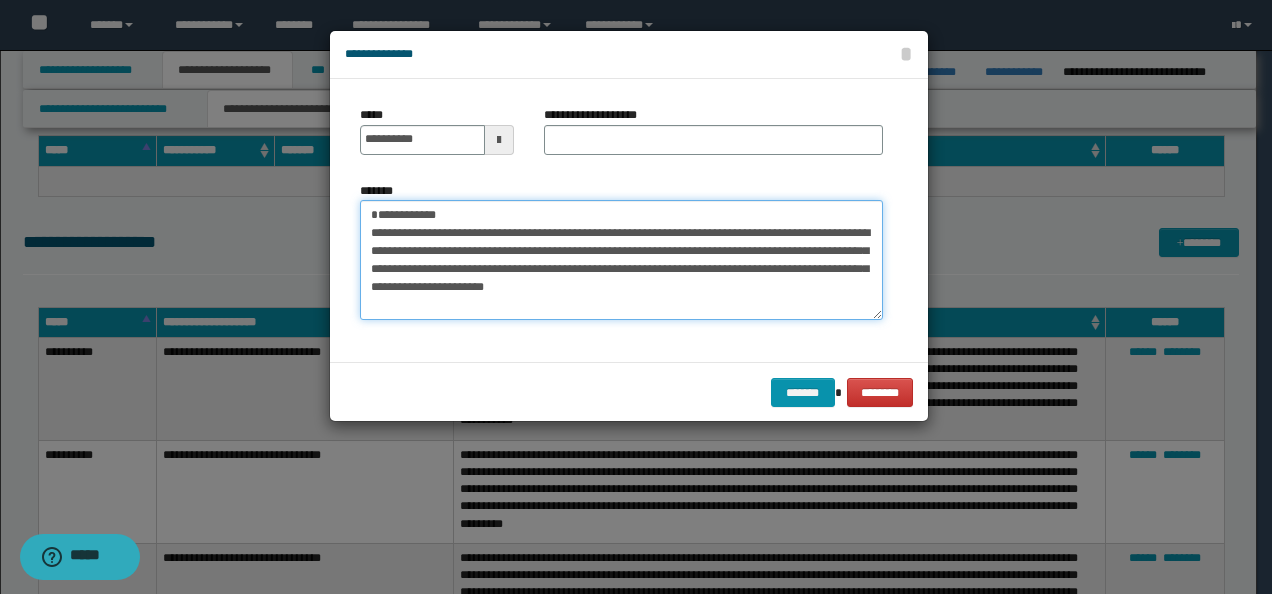 drag, startPoint x: 616, startPoint y: 218, endPoint x: 381, endPoint y: 200, distance: 235.68835 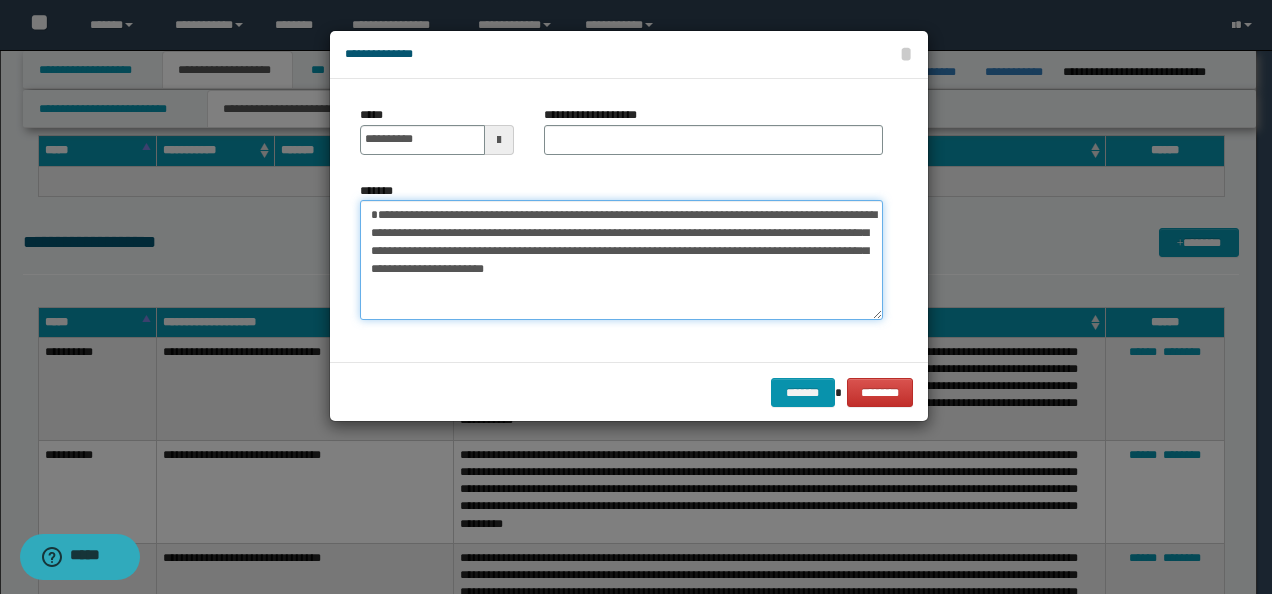 type on "**********" 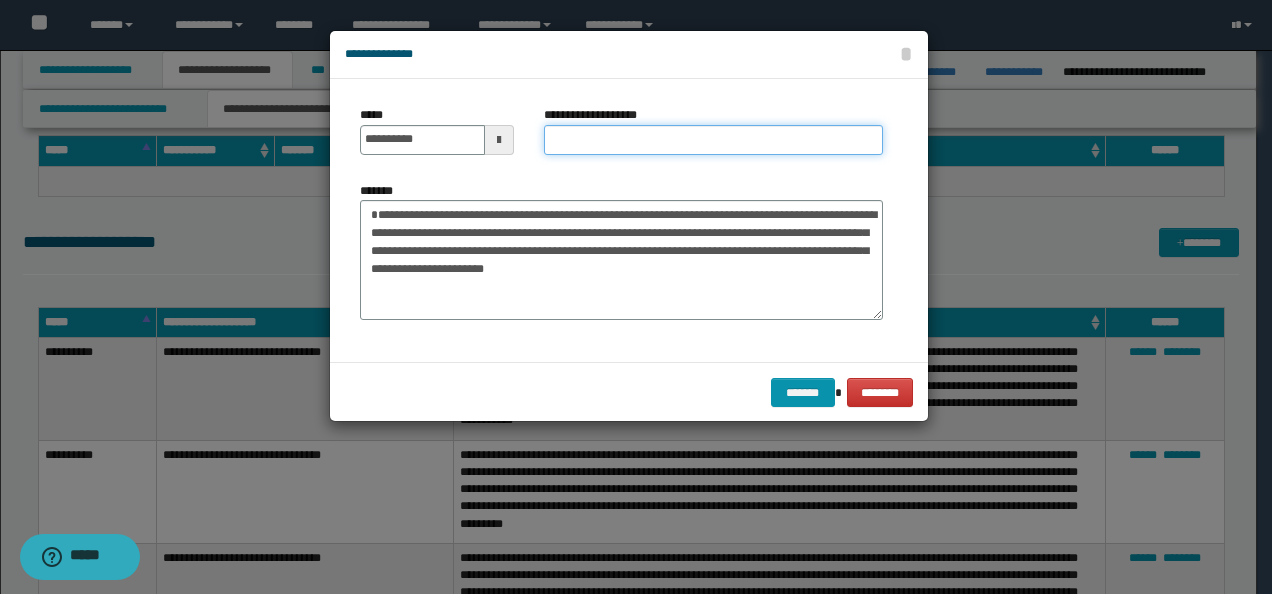 click on "**********" at bounding box center (713, 140) 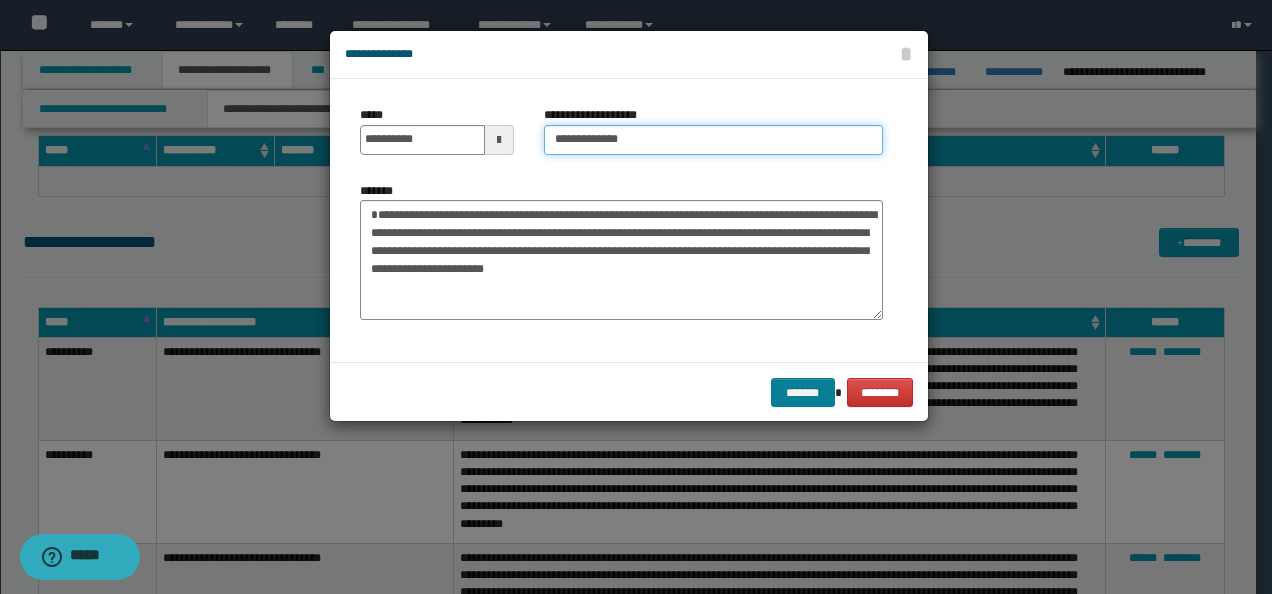 type on "**********" 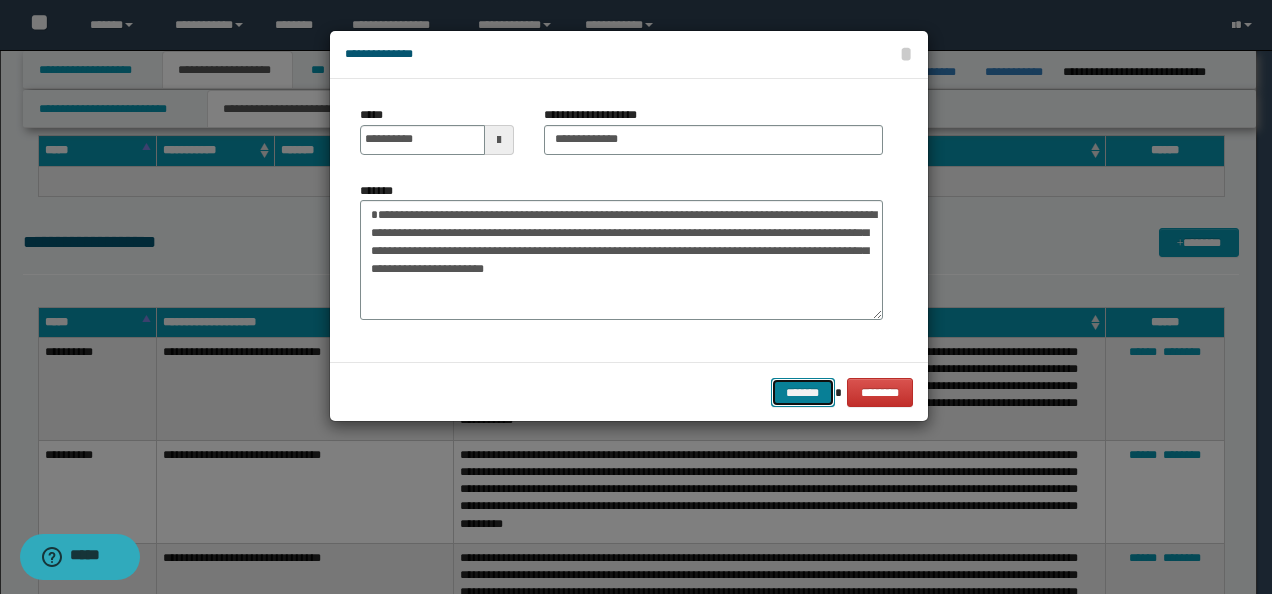 click on "*******" at bounding box center (803, 392) 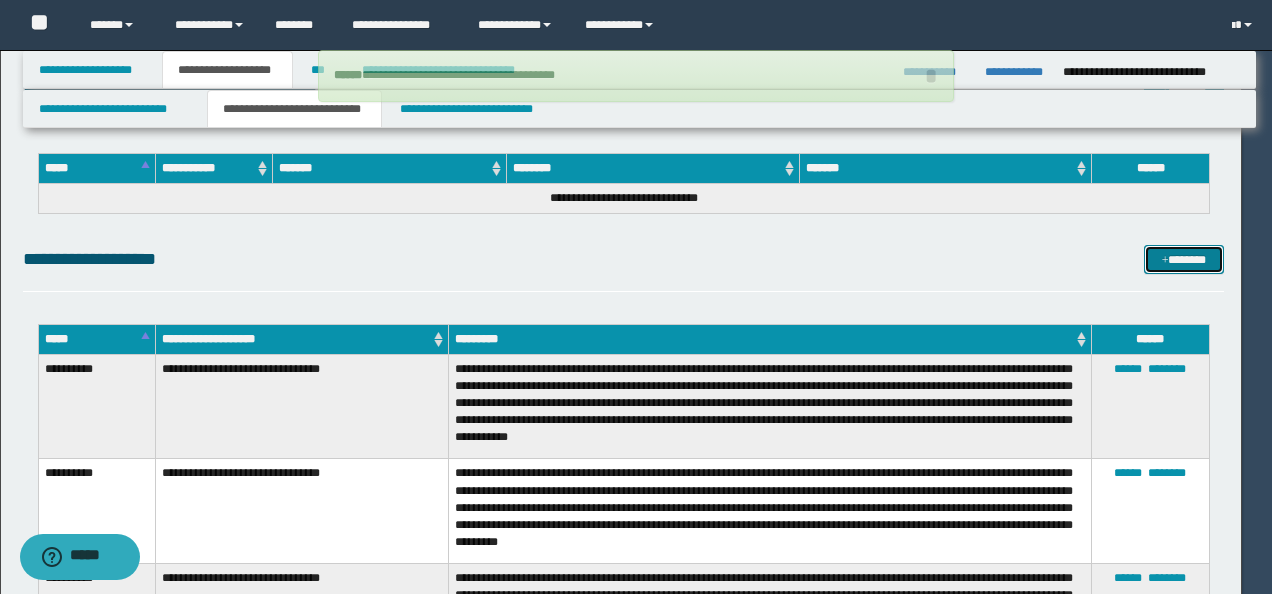 type 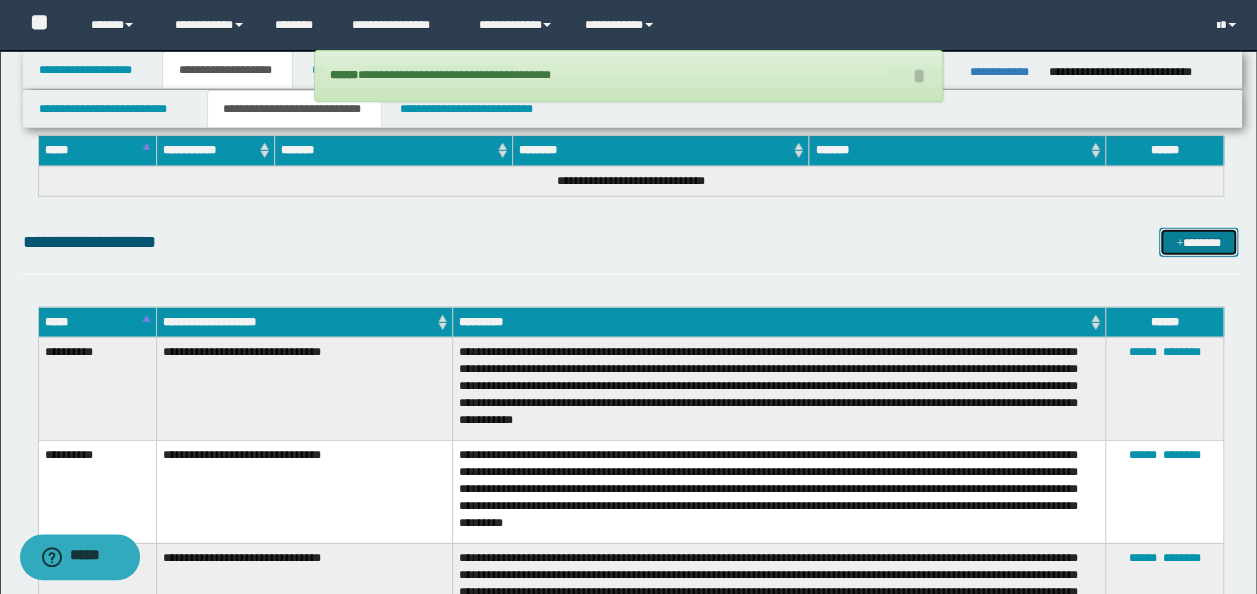 click on "*******" at bounding box center (1198, 242) 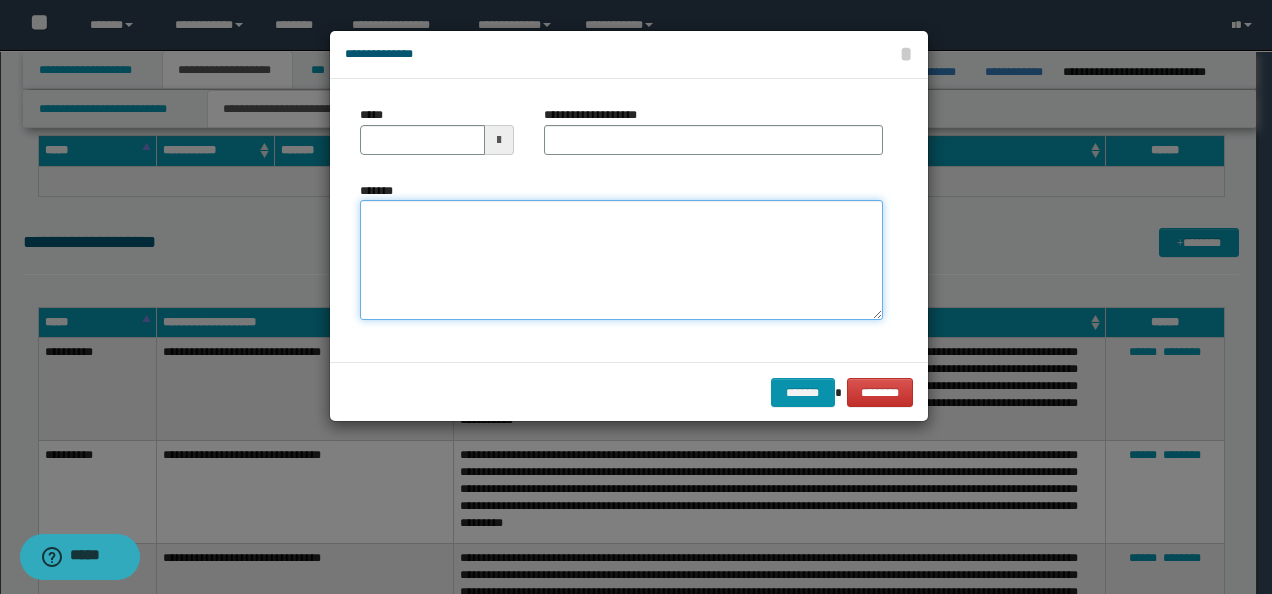 click on "*******" at bounding box center (621, 259) 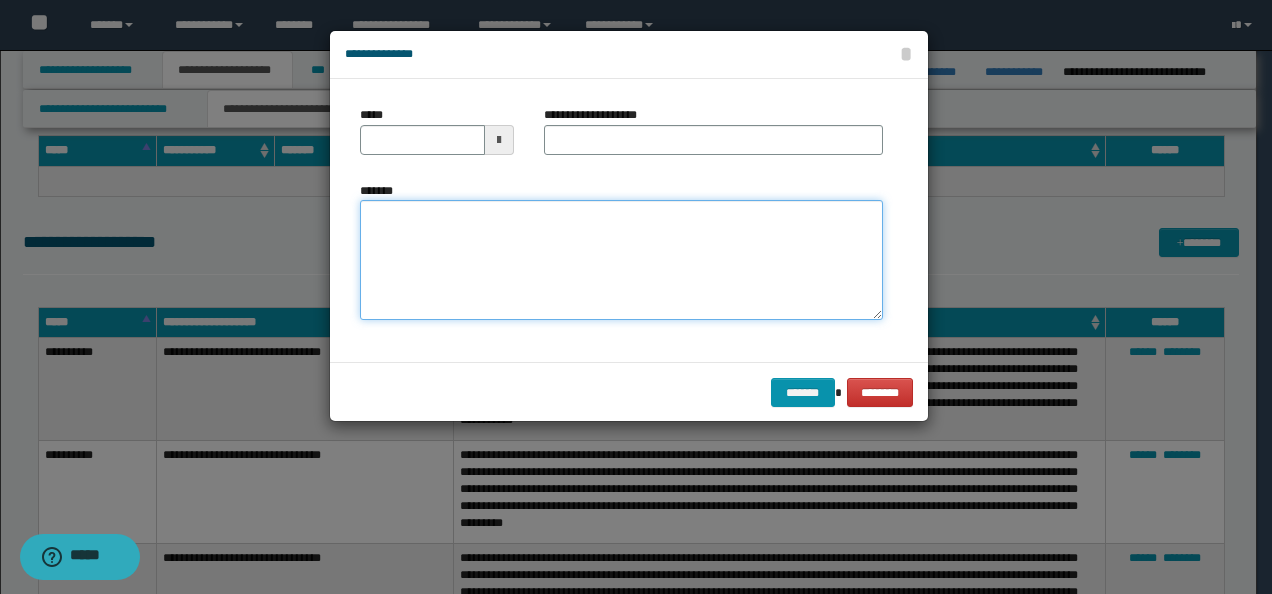 type on "*" 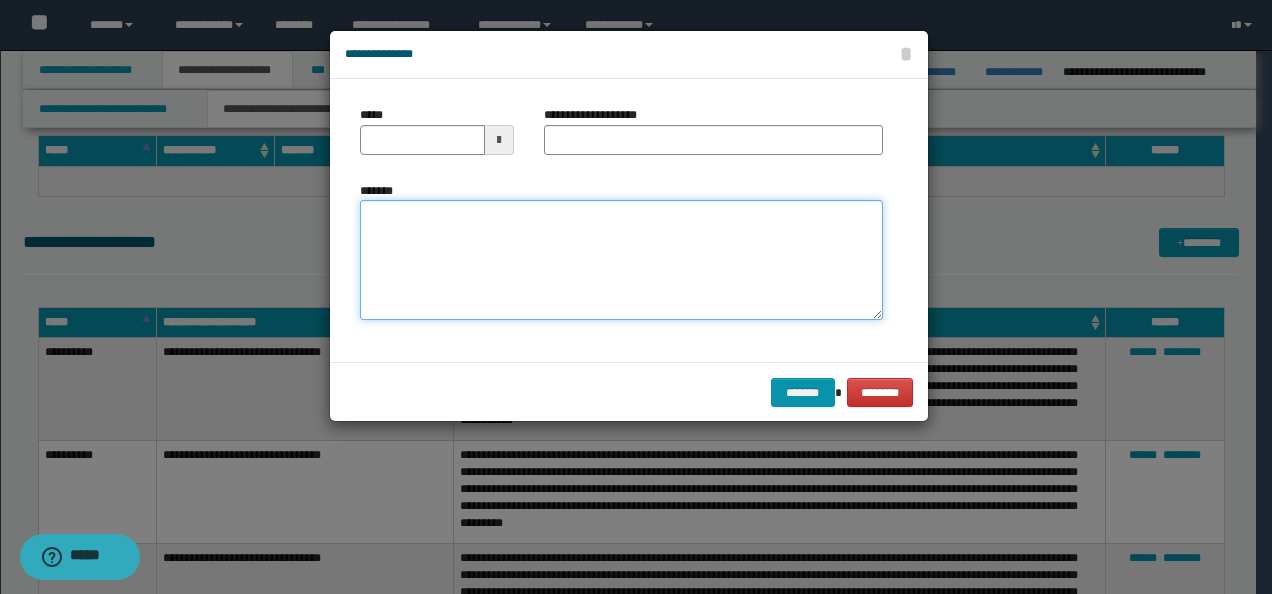 paste on "**********" 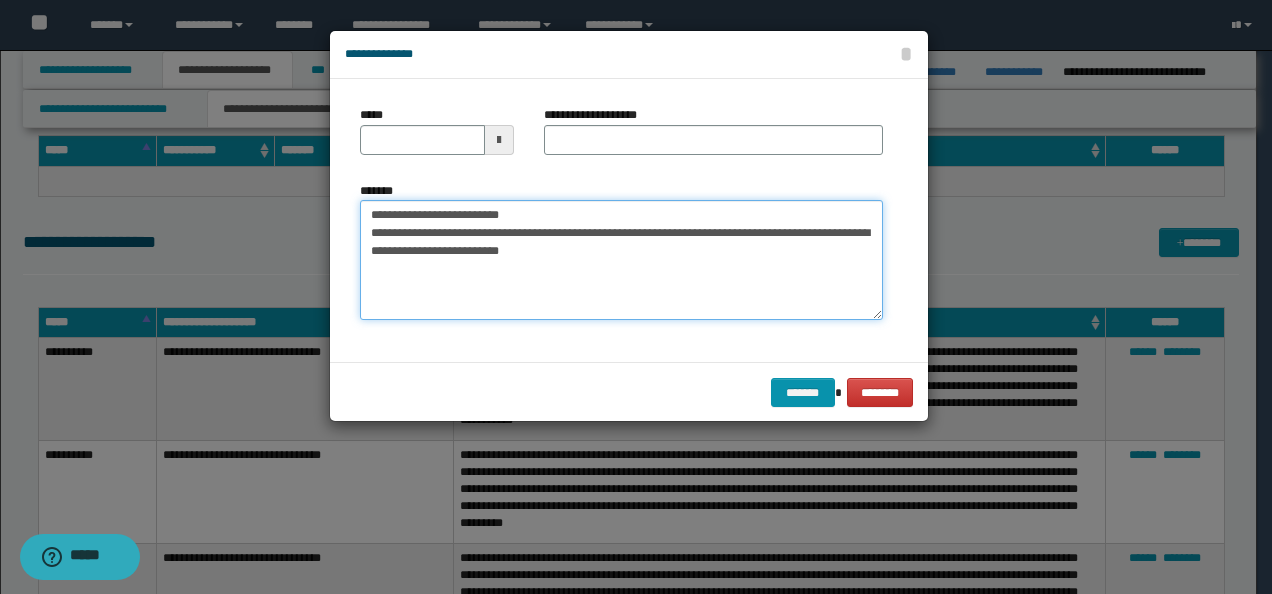 drag, startPoint x: 434, startPoint y: 208, endPoint x: 392, endPoint y: 176, distance: 52.801514 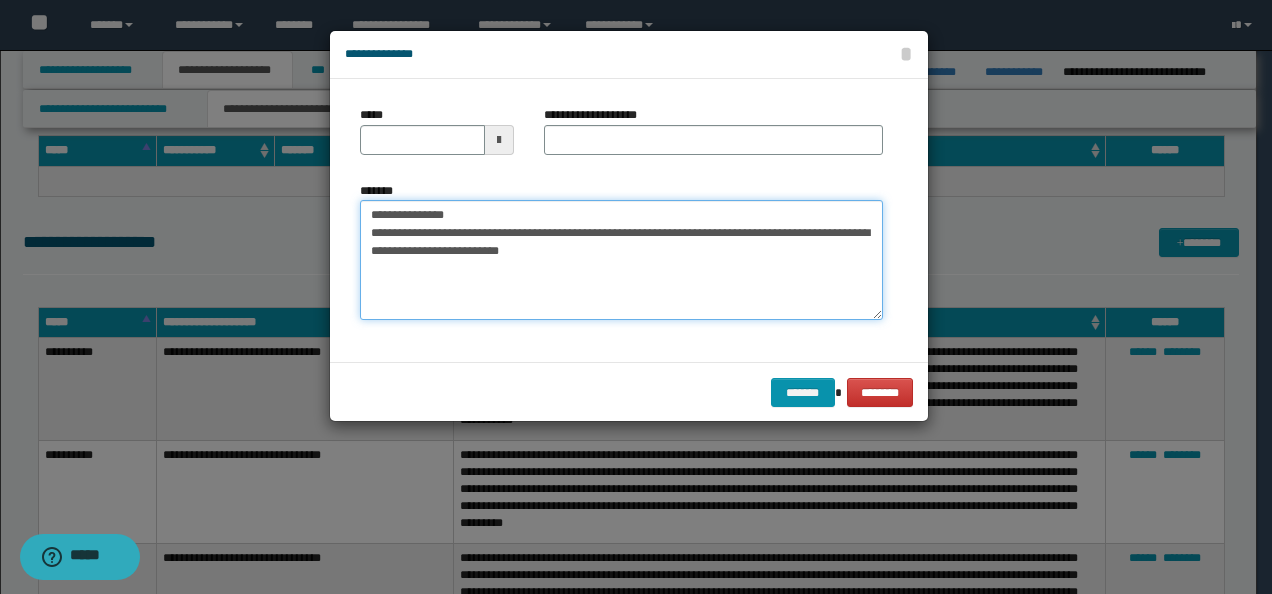 type 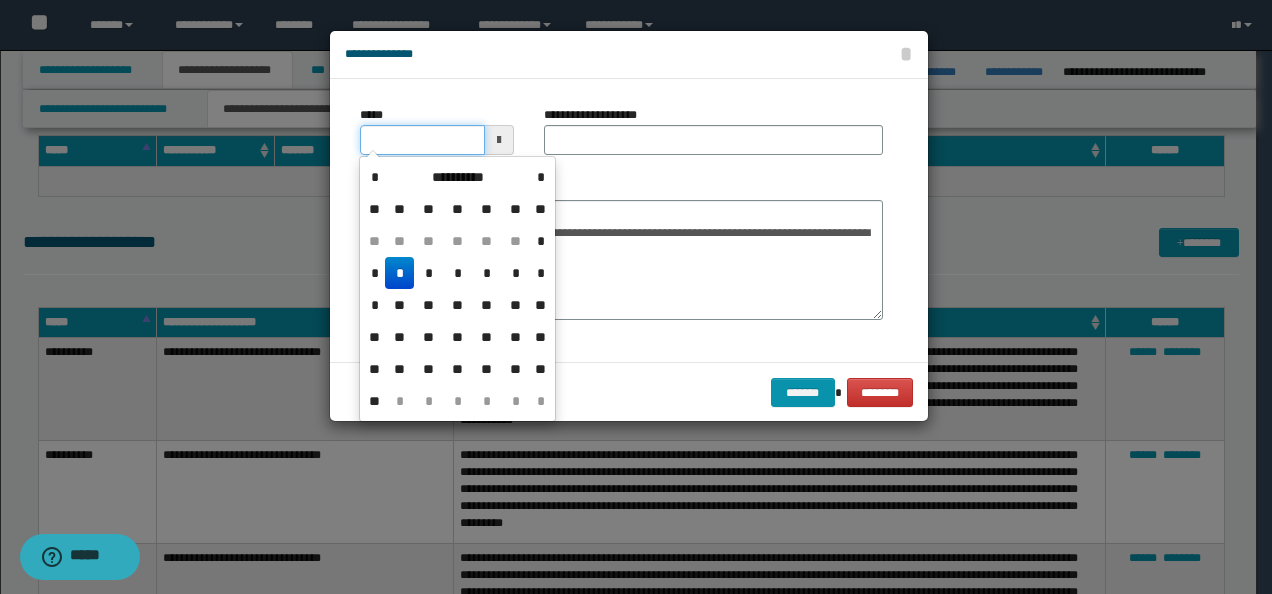 click on "*****" at bounding box center [422, 140] 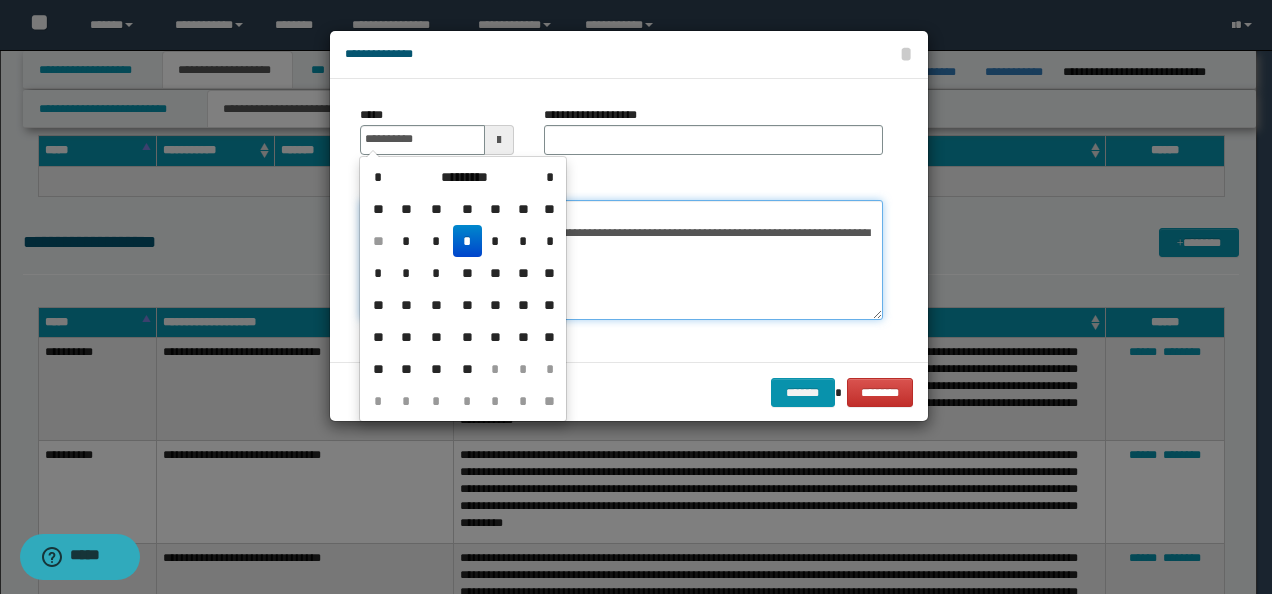 type on "**********" 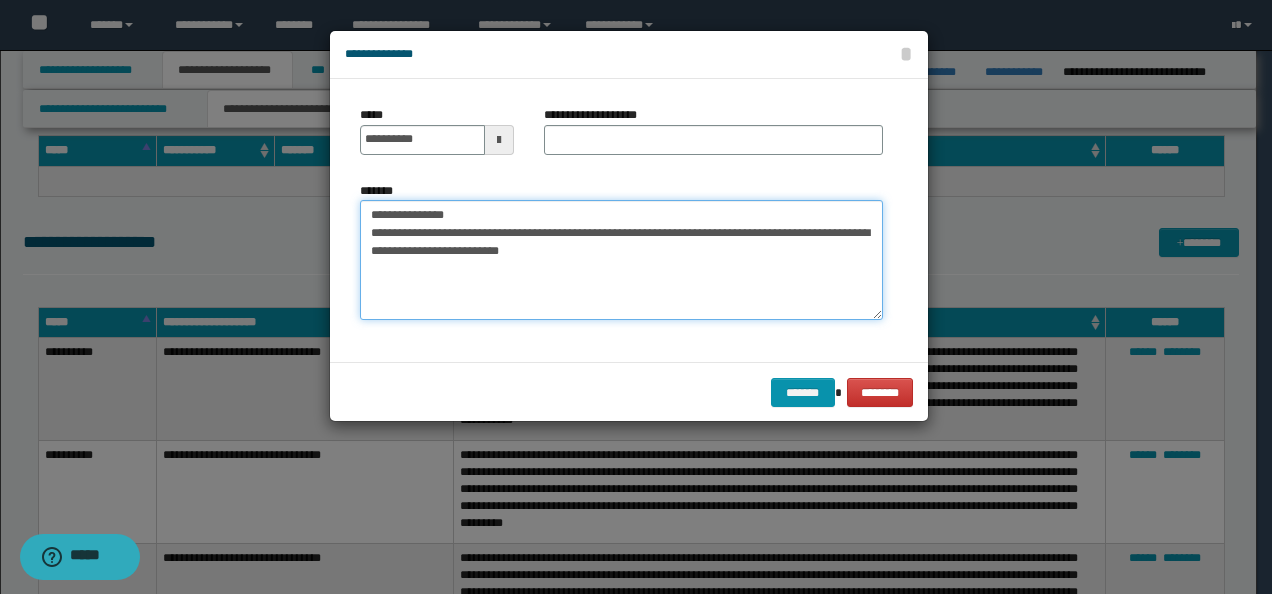 drag, startPoint x: 264, startPoint y: 218, endPoint x: 226, endPoint y: 200, distance: 42.047592 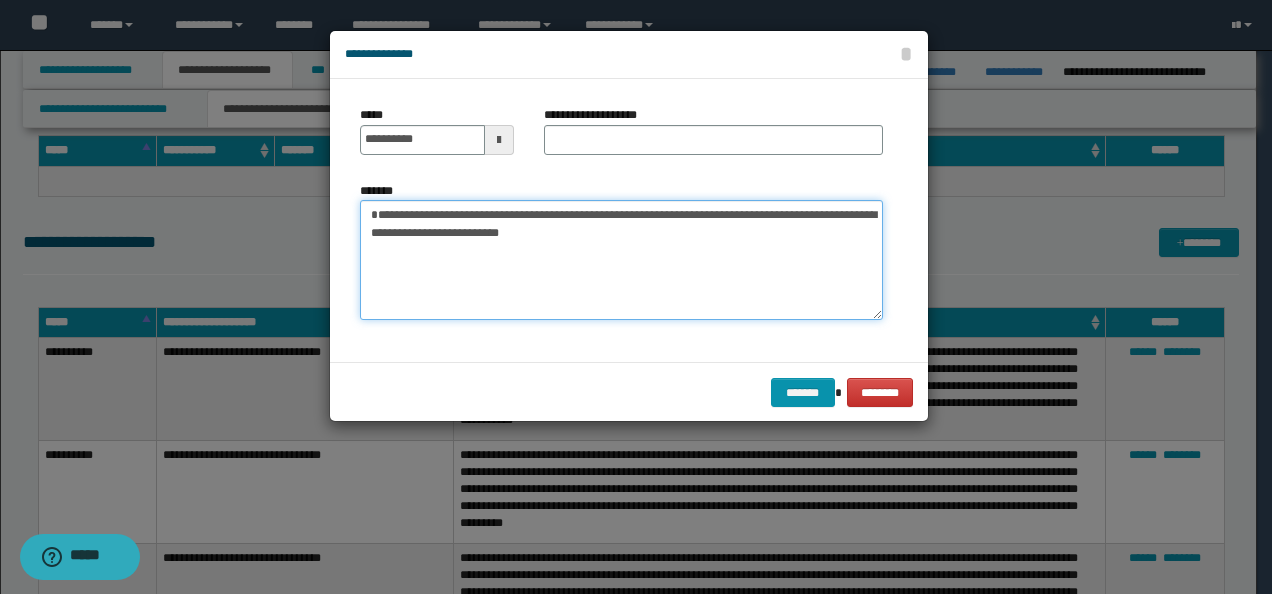 type on "**********" 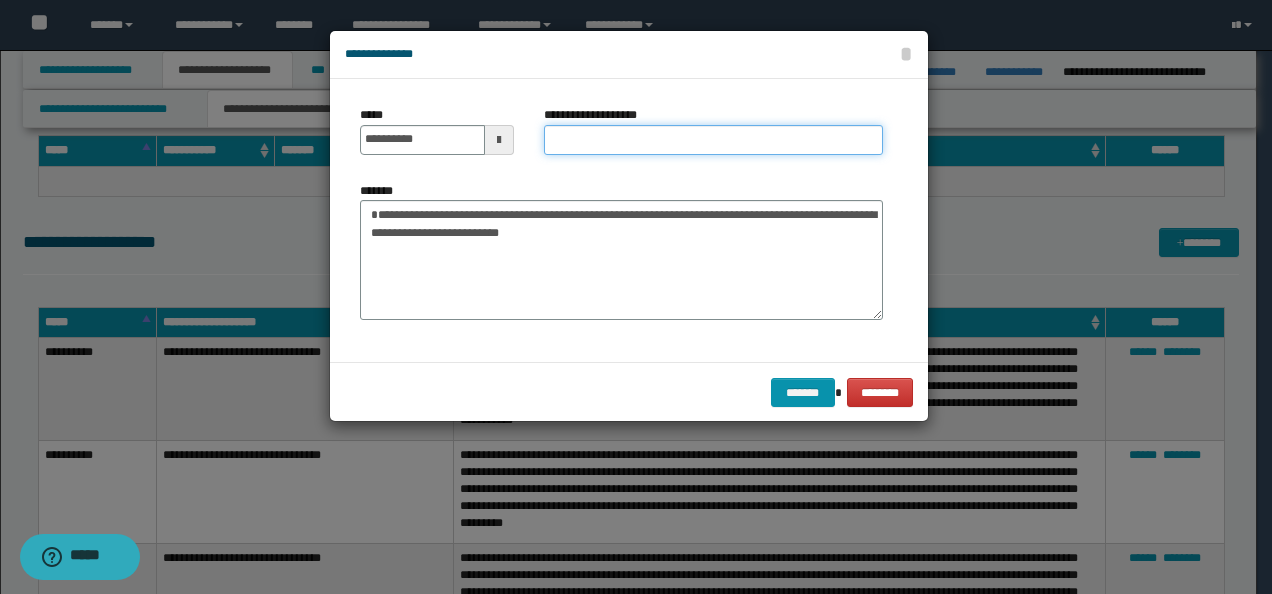 click on "**********" at bounding box center [713, 140] 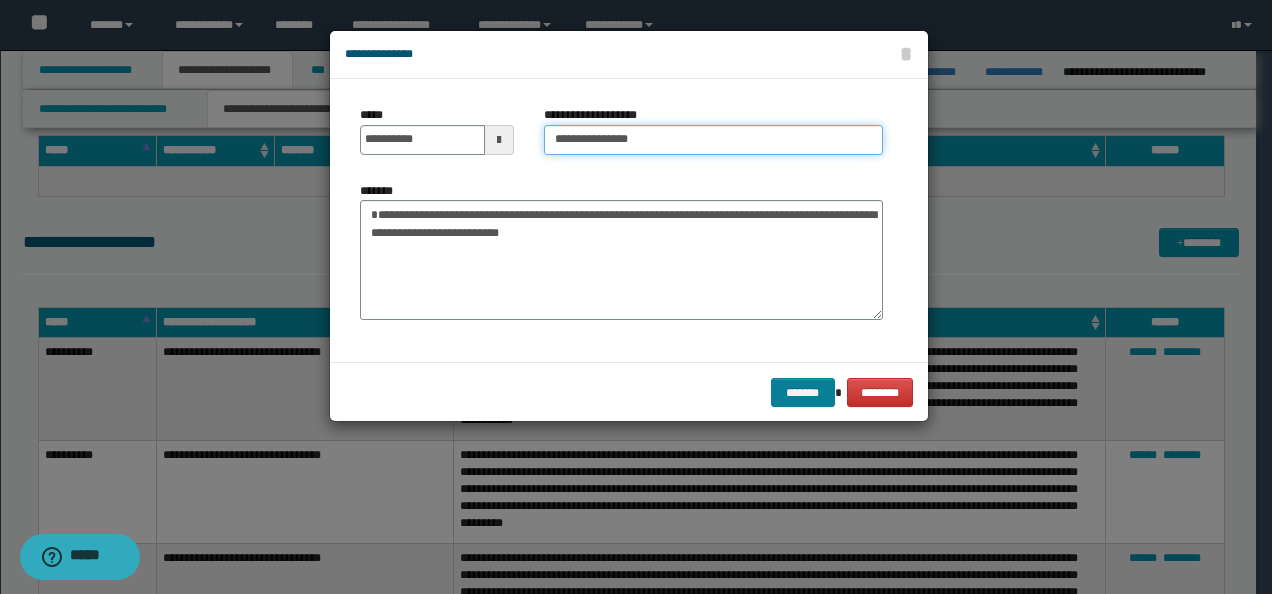 type on "**********" 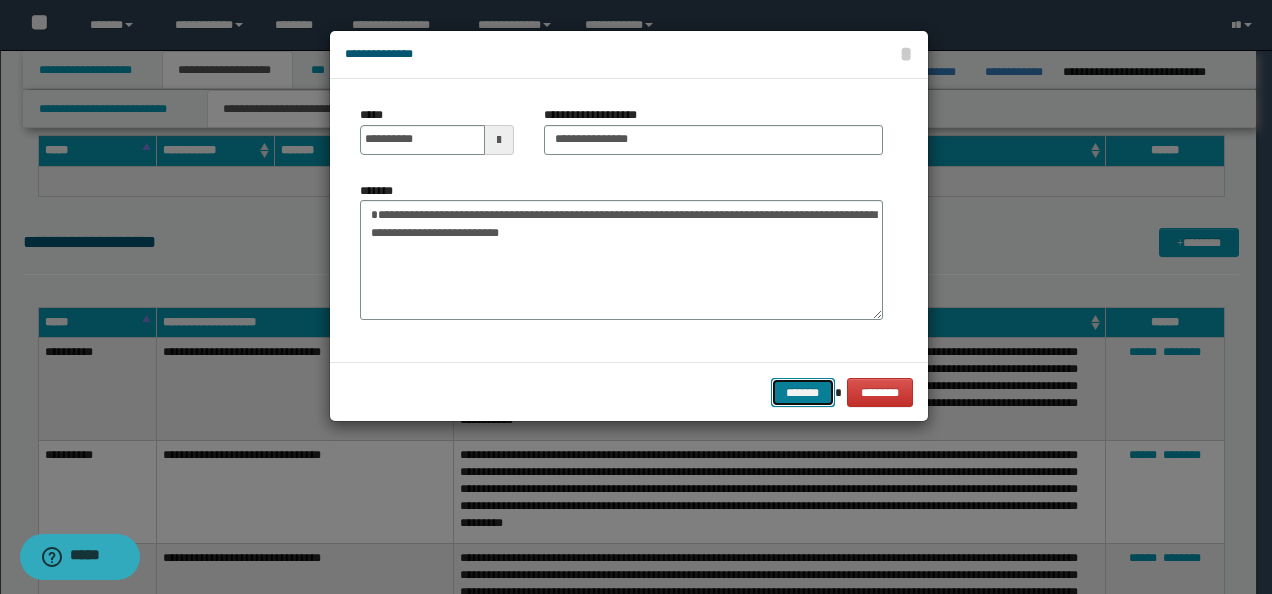 click on "*******" at bounding box center [803, 392] 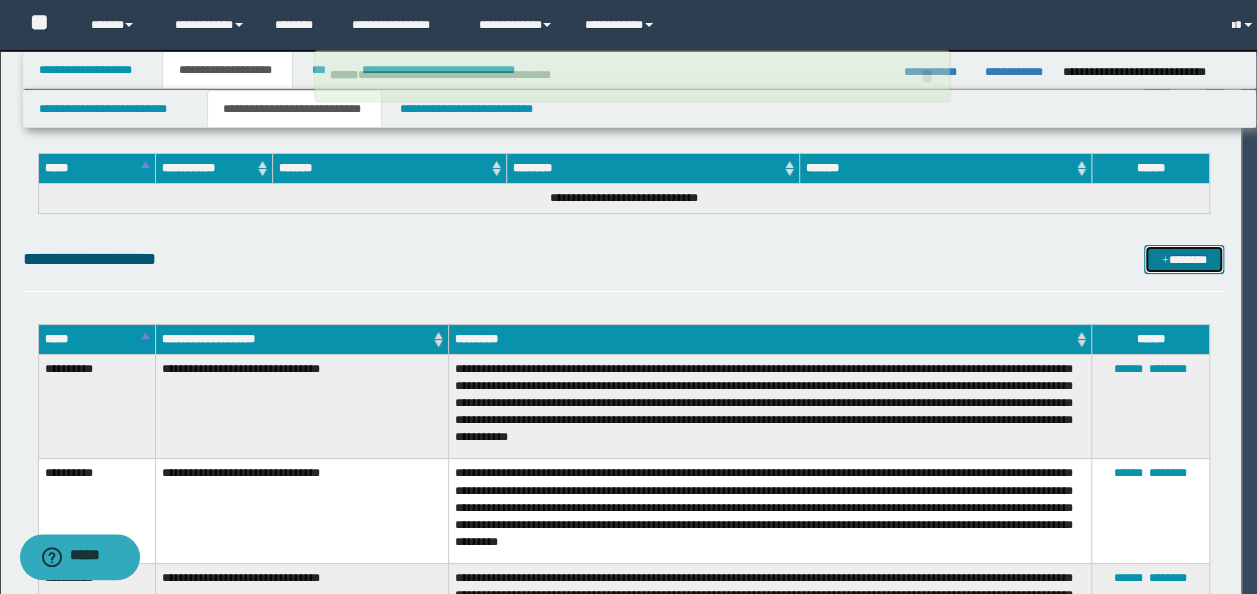type 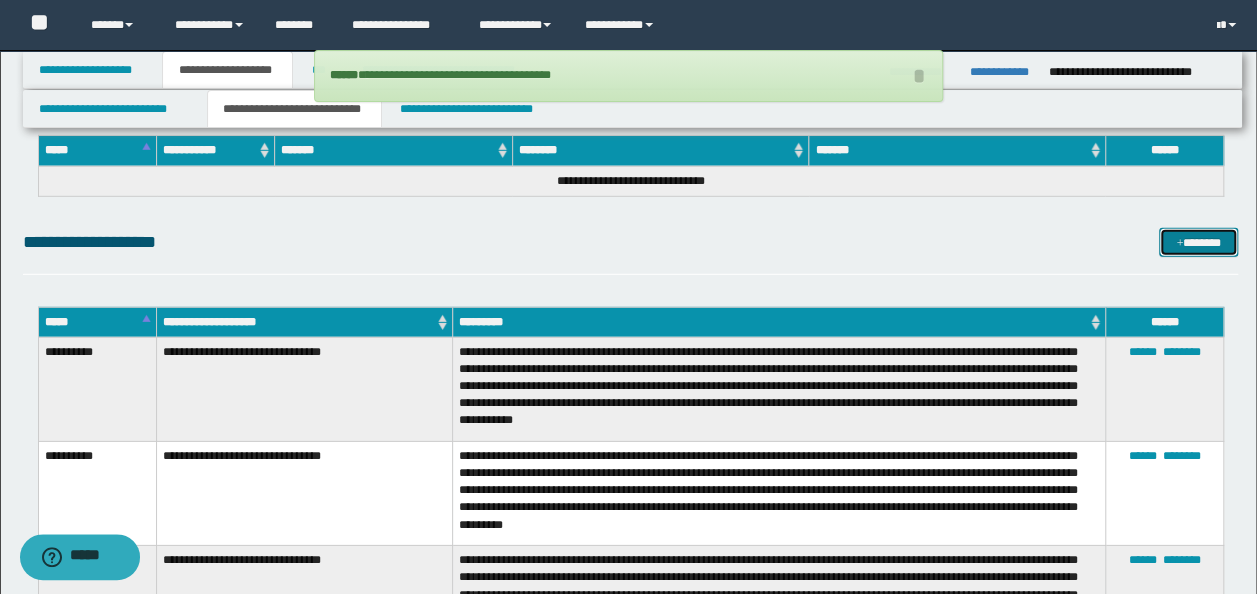 click on "*******" at bounding box center (1198, 242) 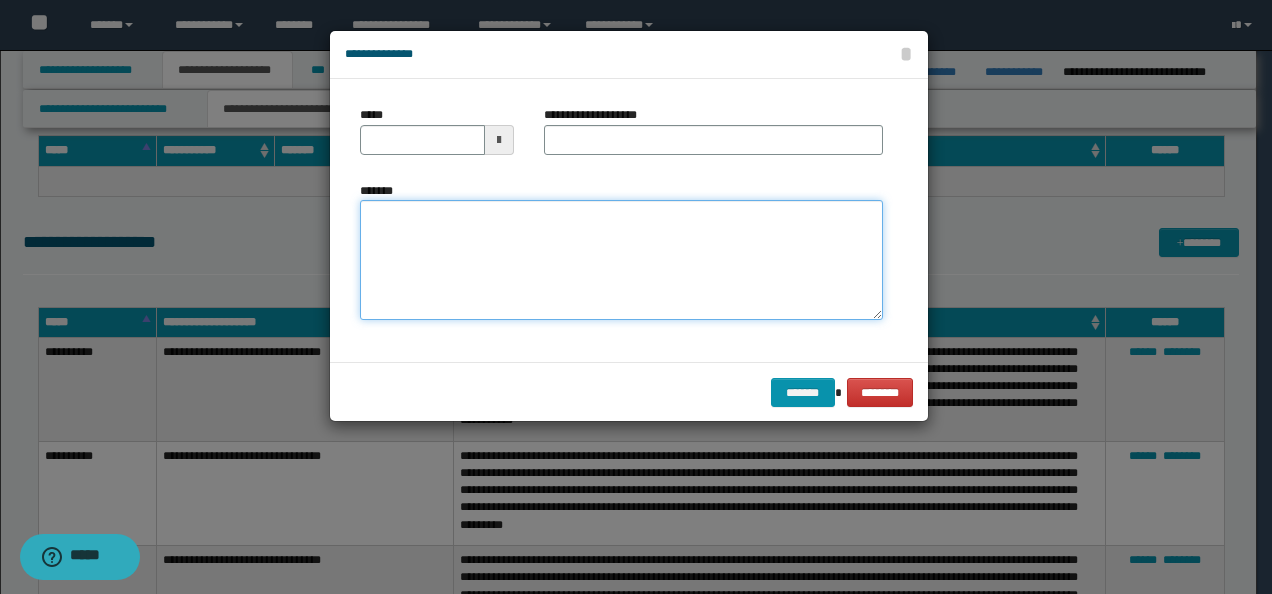click on "*******" at bounding box center (621, 259) 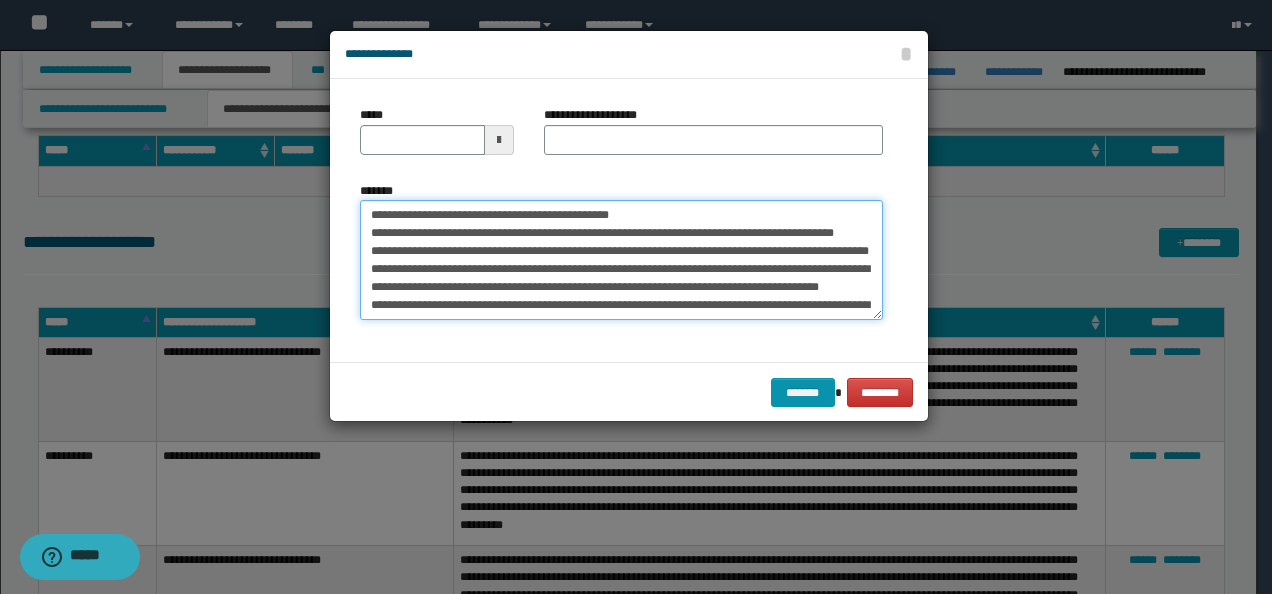 scroll, scrollTop: 0, scrollLeft: 0, axis: both 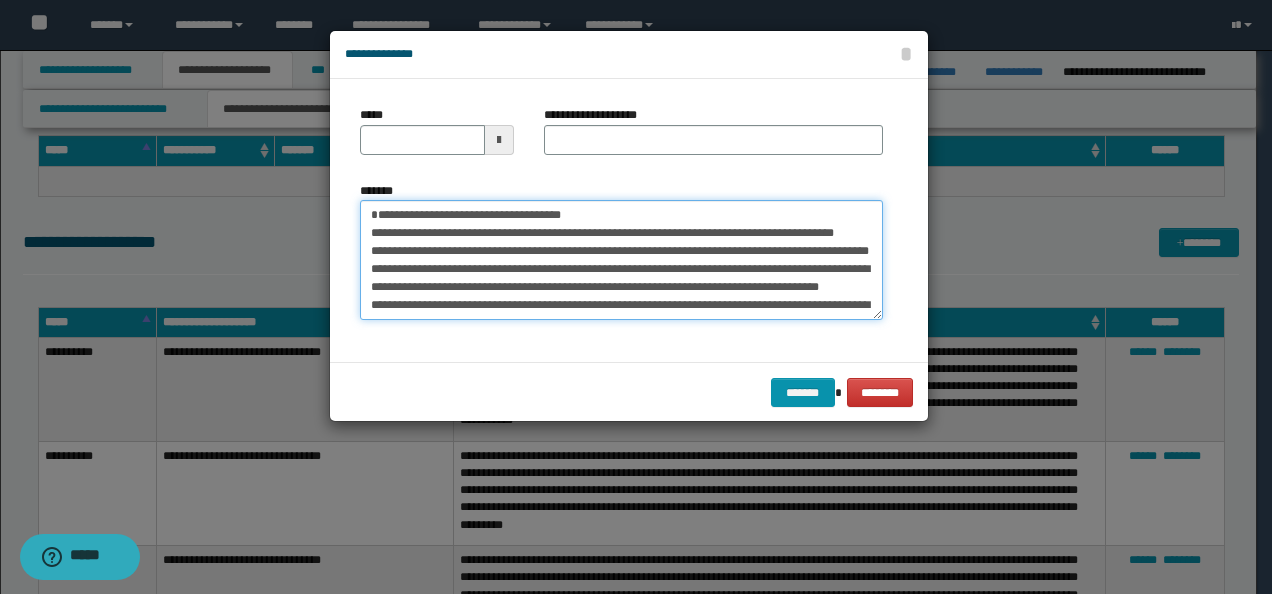 type 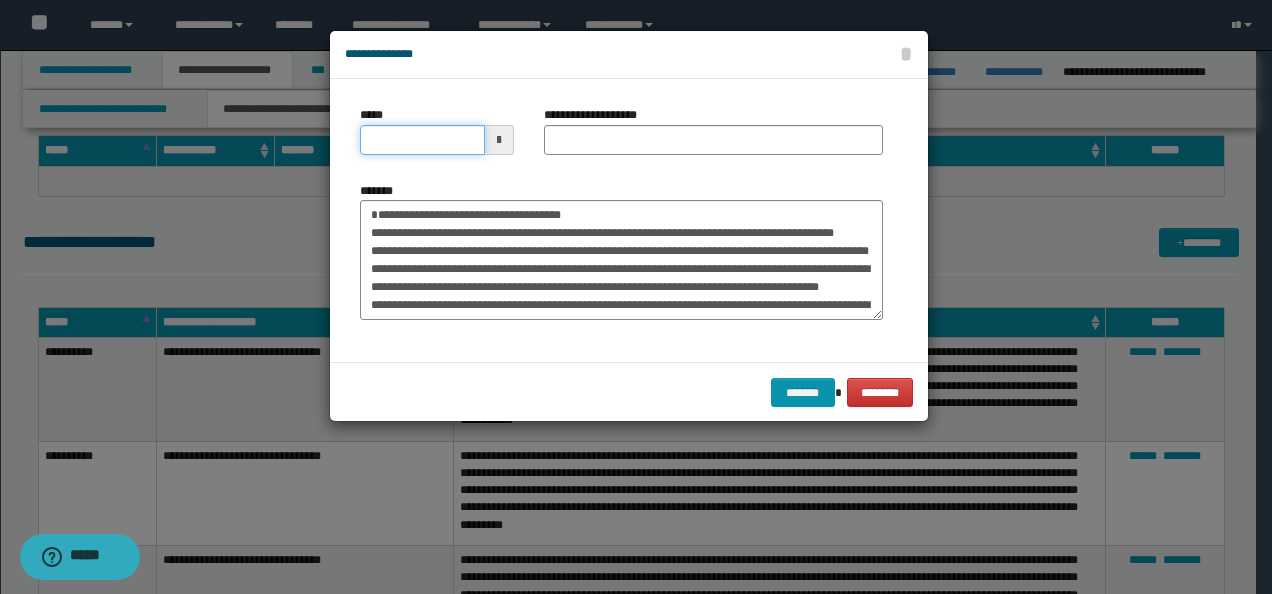 click on "*****" at bounding box center [422, 140] 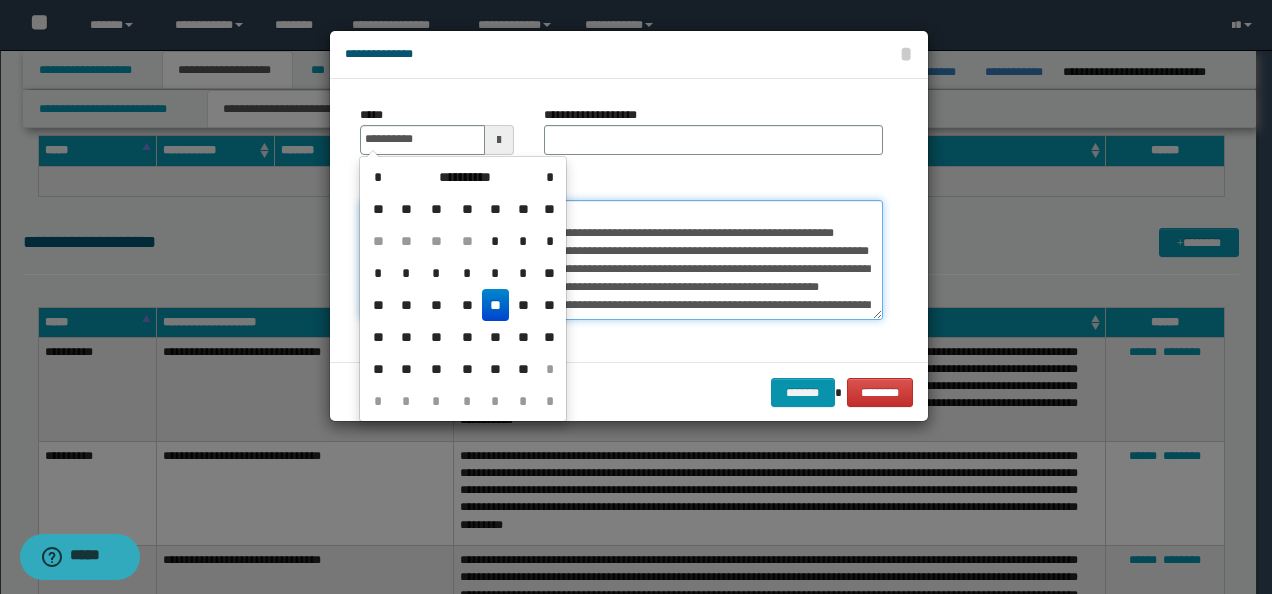 type on "**********" 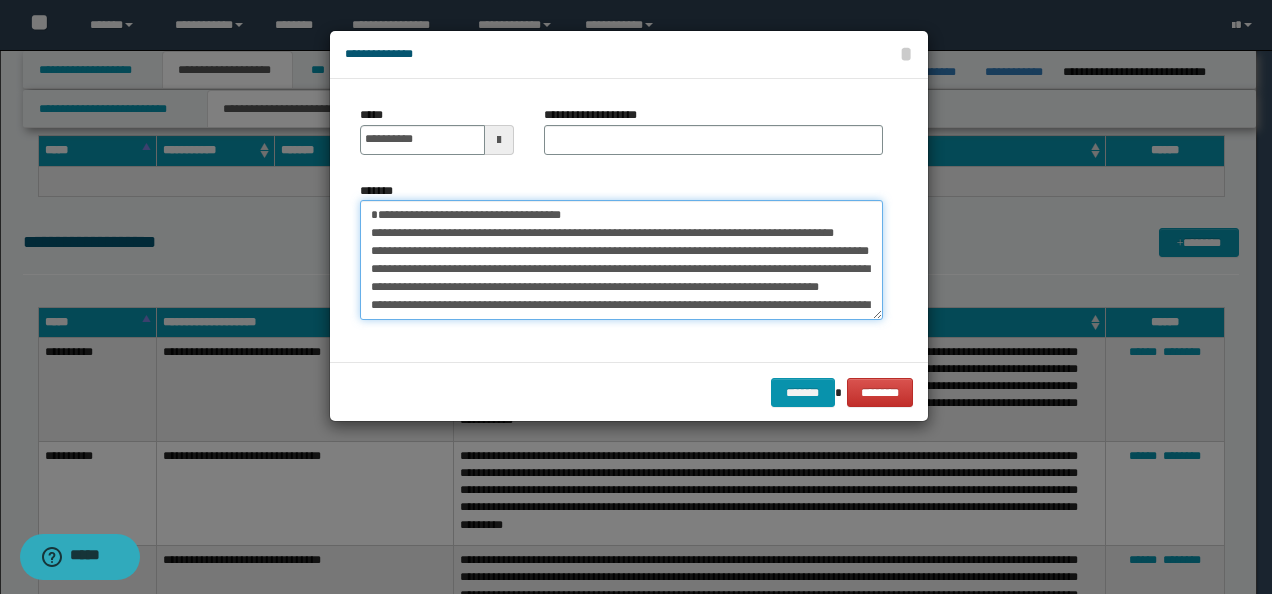 drag, startPoint x: 627, startPoint y: 212, endPoint x: 231, endPoint y: 197, distance: 396.284 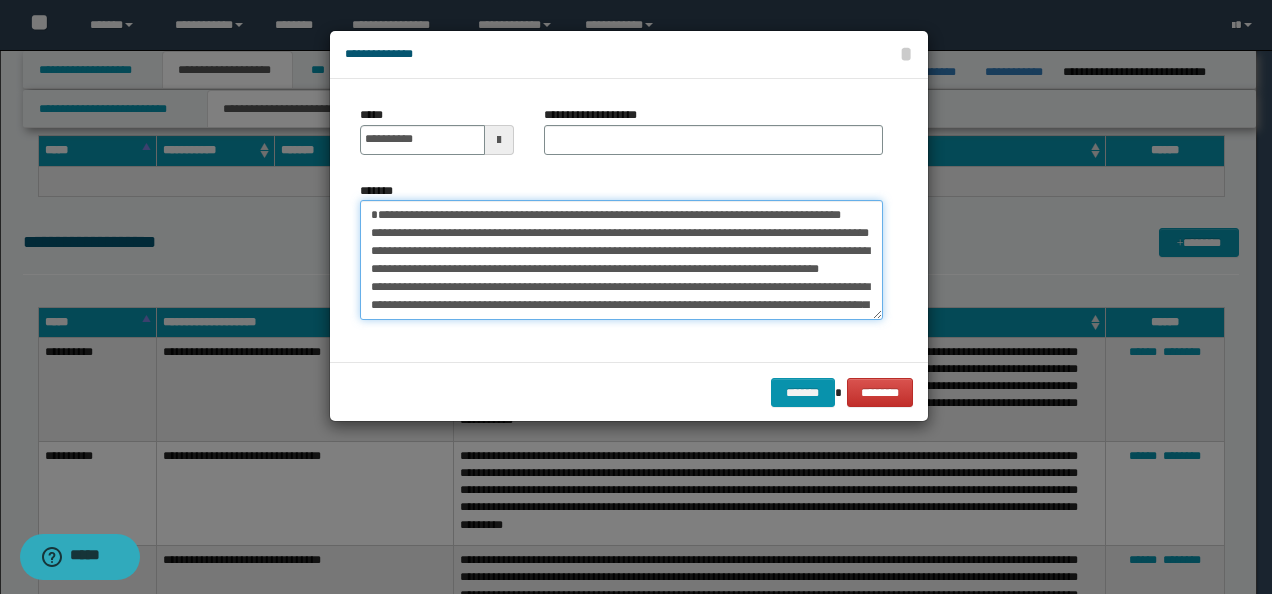 type on "**********" 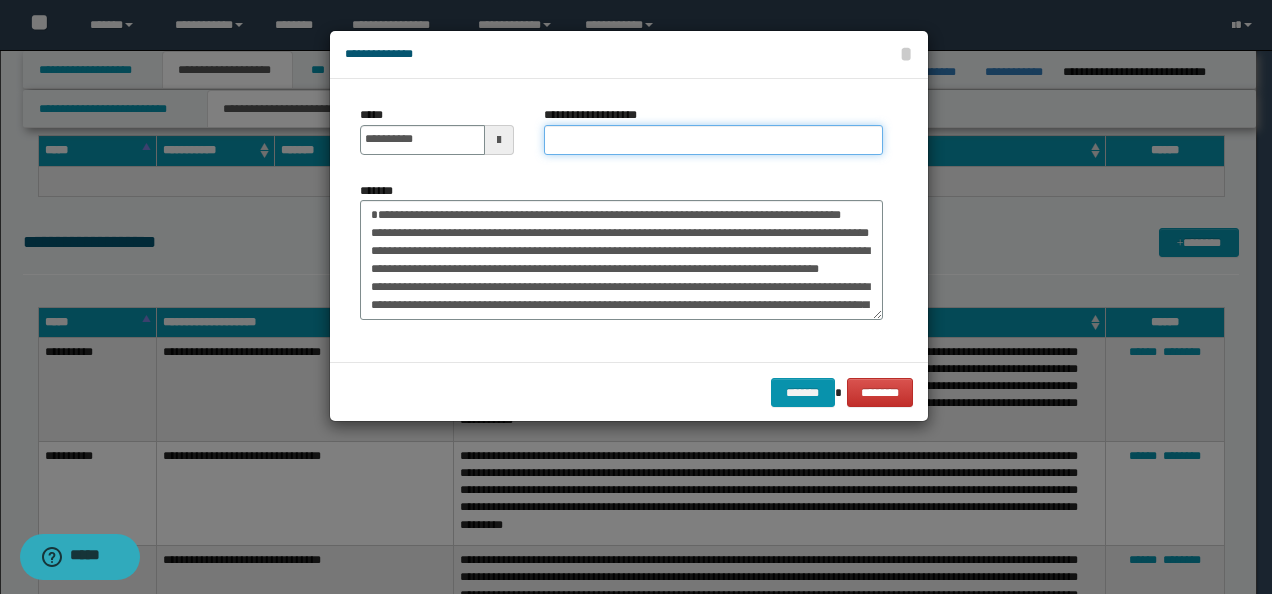 click on "**********" at bounding box center (713, 140) 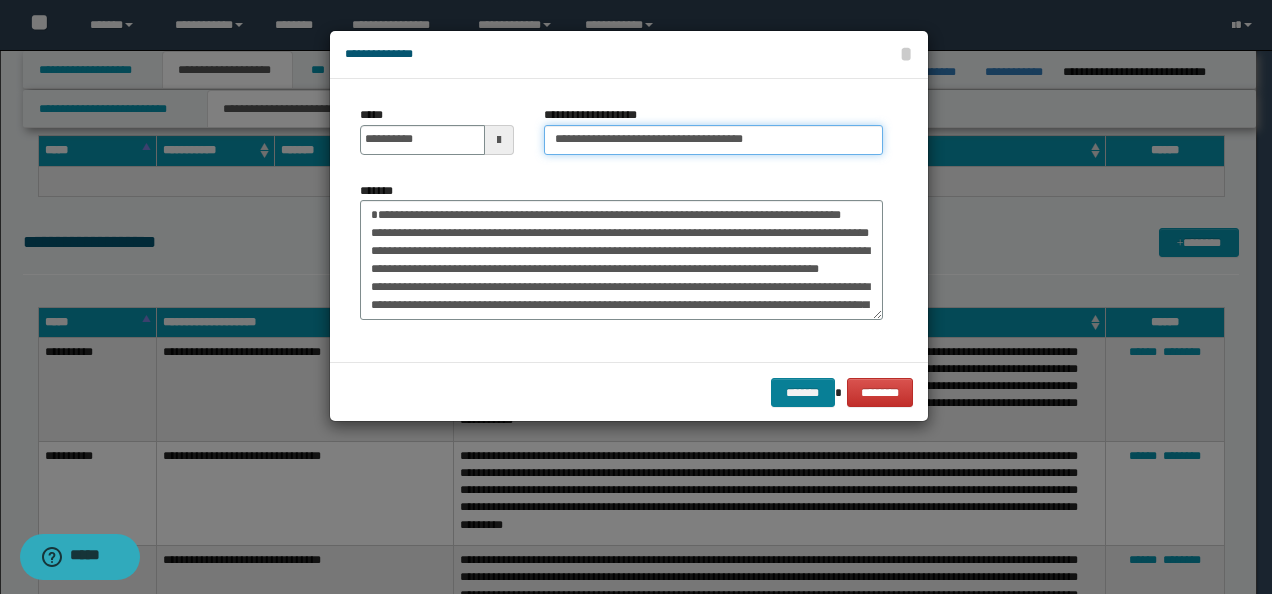 type on "**********" 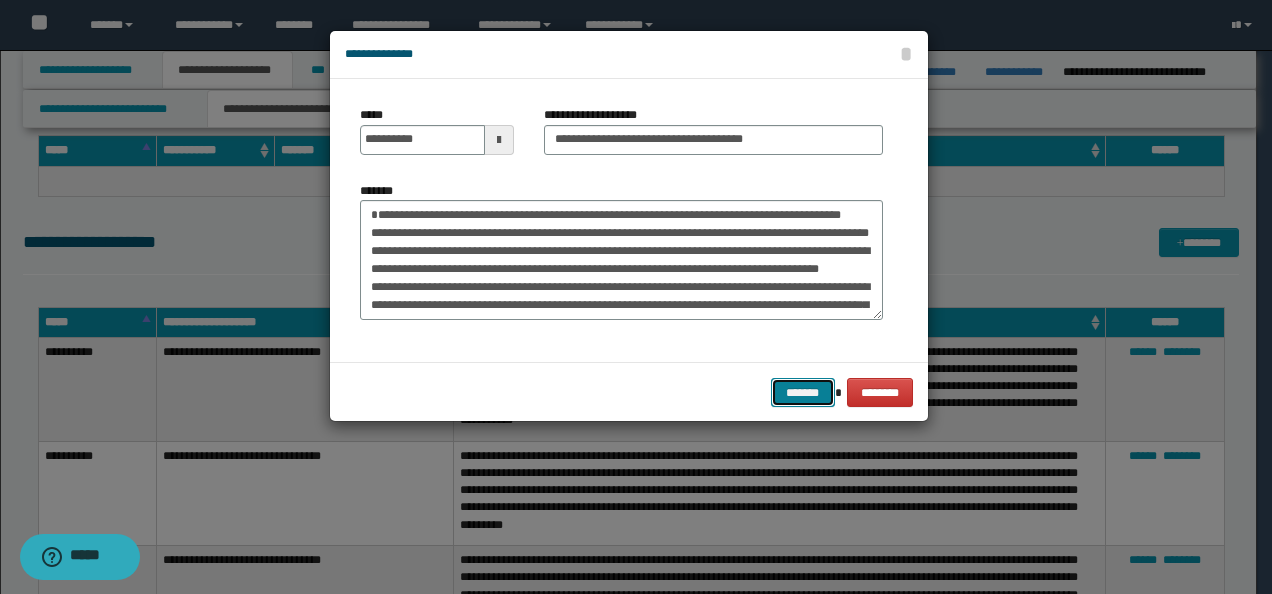 click on "*******" at bounding box center (803, 392) 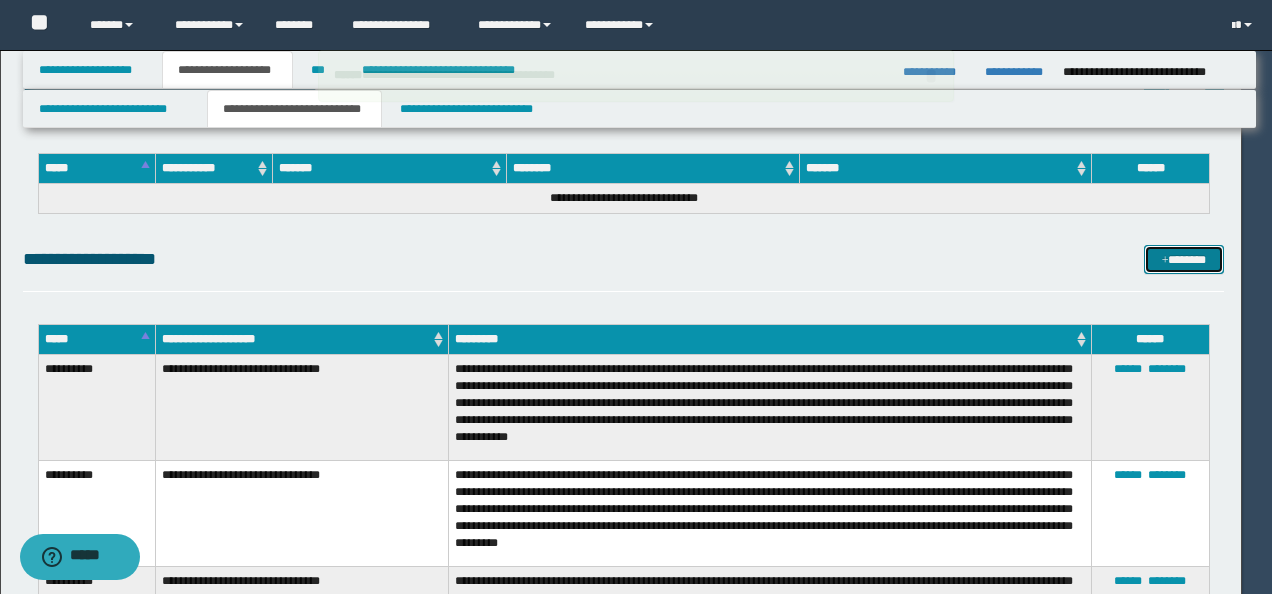 type 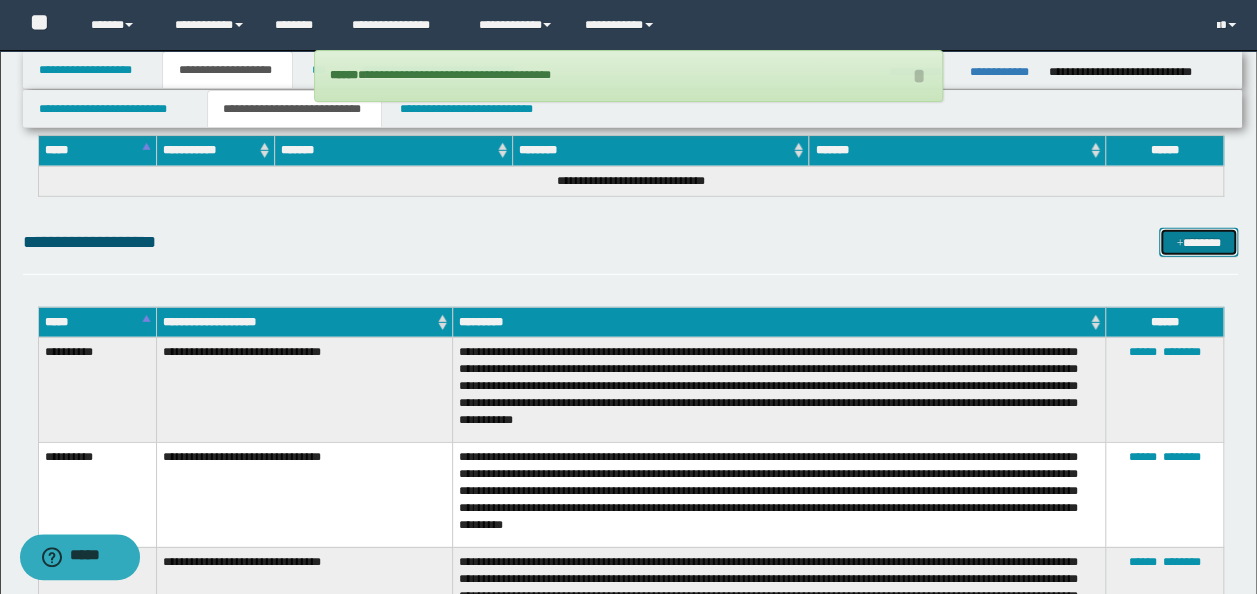 click on "*******" at bounding box center (1198, 242) 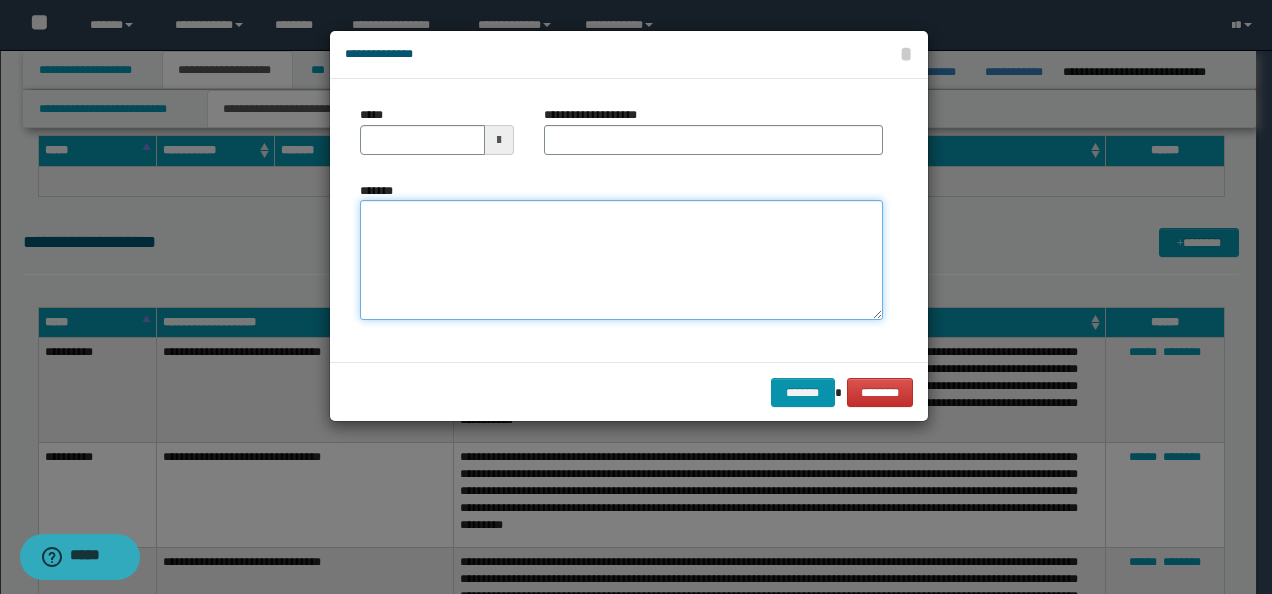 click on "*******" at bounding box center (621, 259) 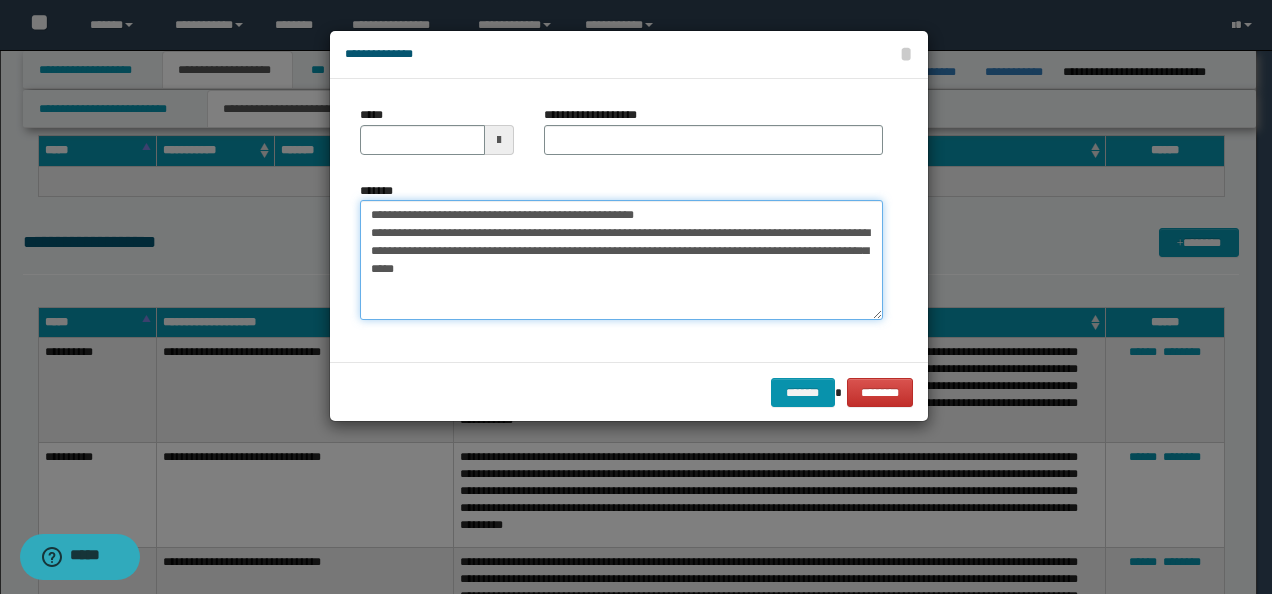 drag, startPoint x: 430, startPoint y: 212, endPoint x: 304, endPoint y: 205, distance: 126.1943 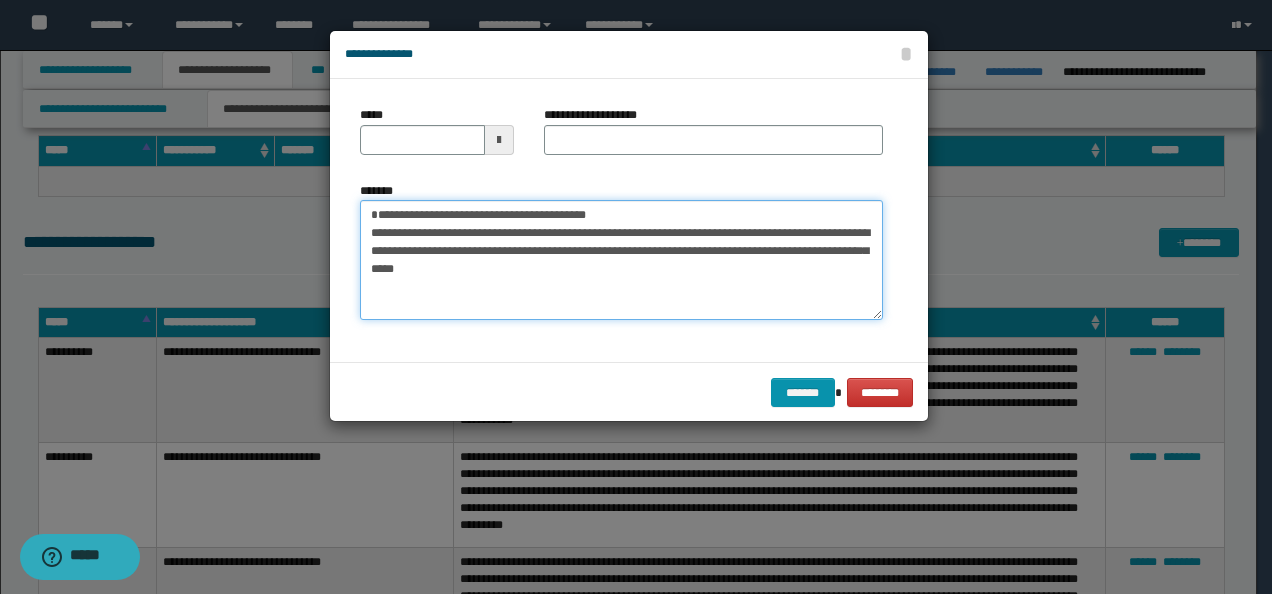 type 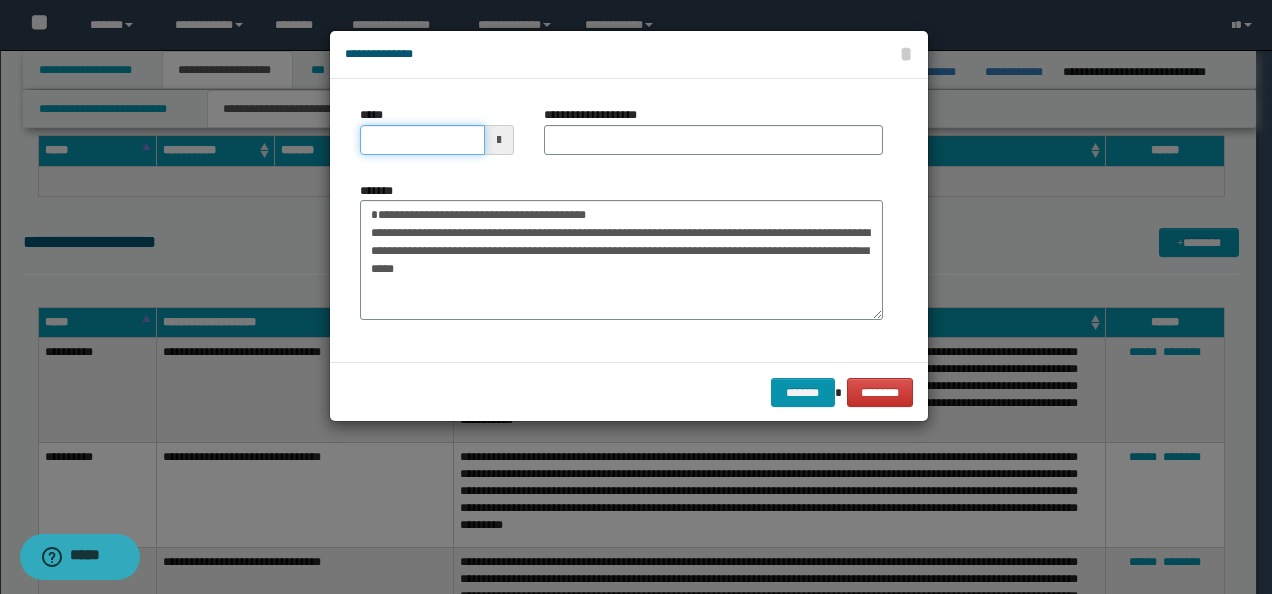 click on "*****" at bounding box center (422, 140) 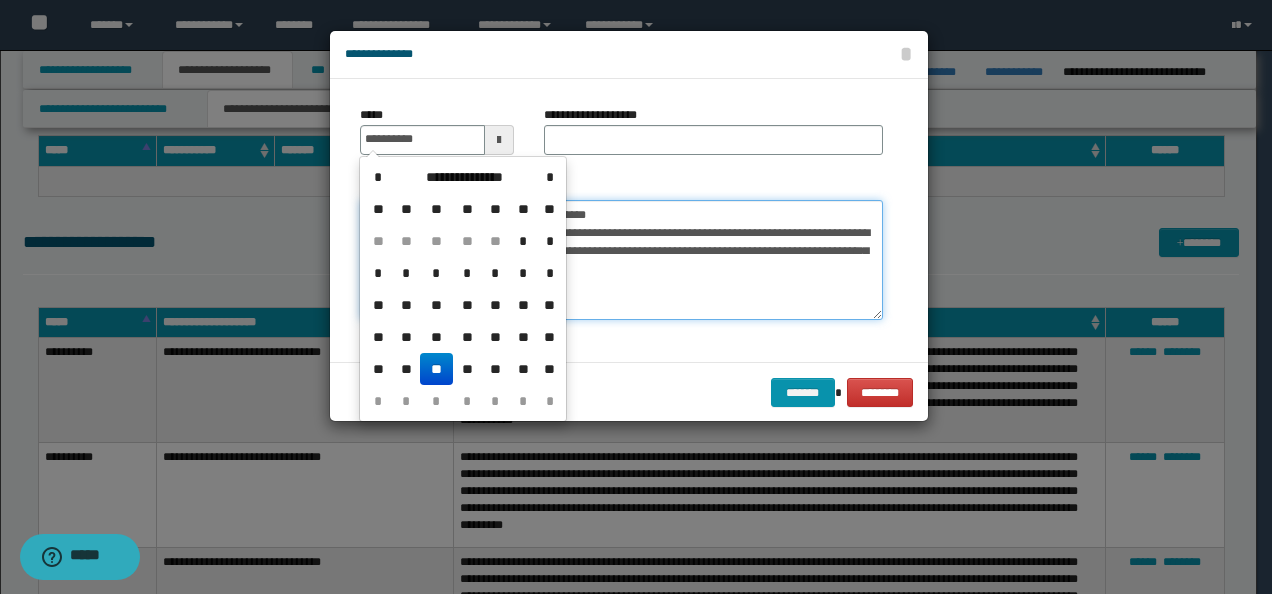 type on "**********" 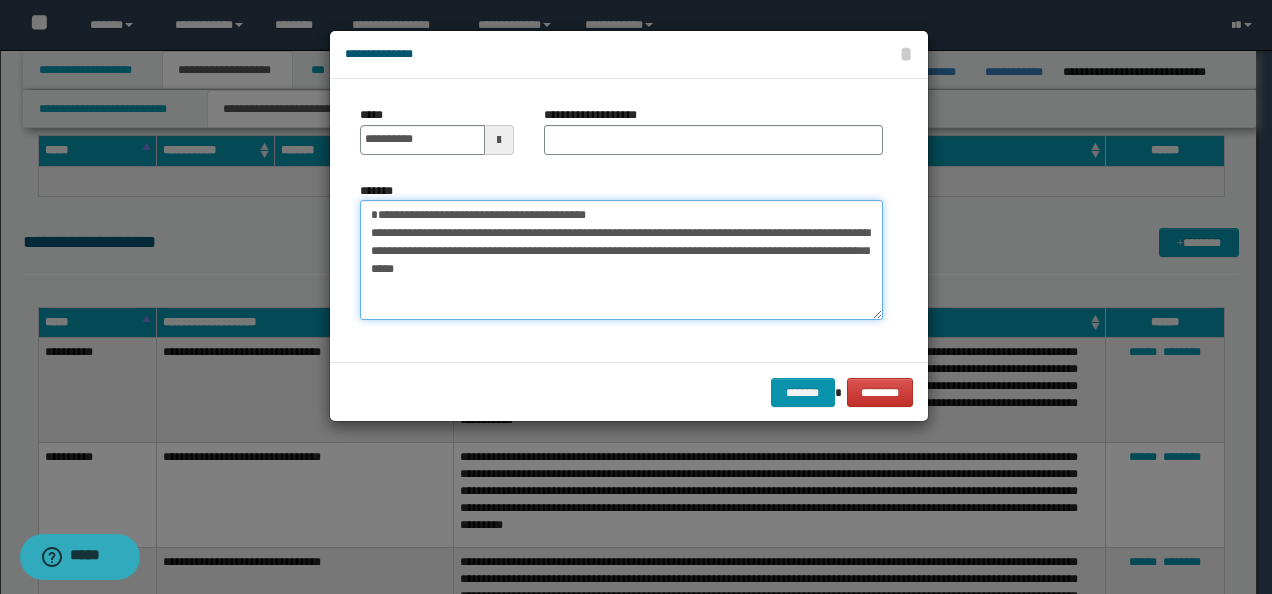 drag, startPoint x: 693, startPoint y: 211, endPoint x: 473, endPoint y: 194, distance: 220.65584 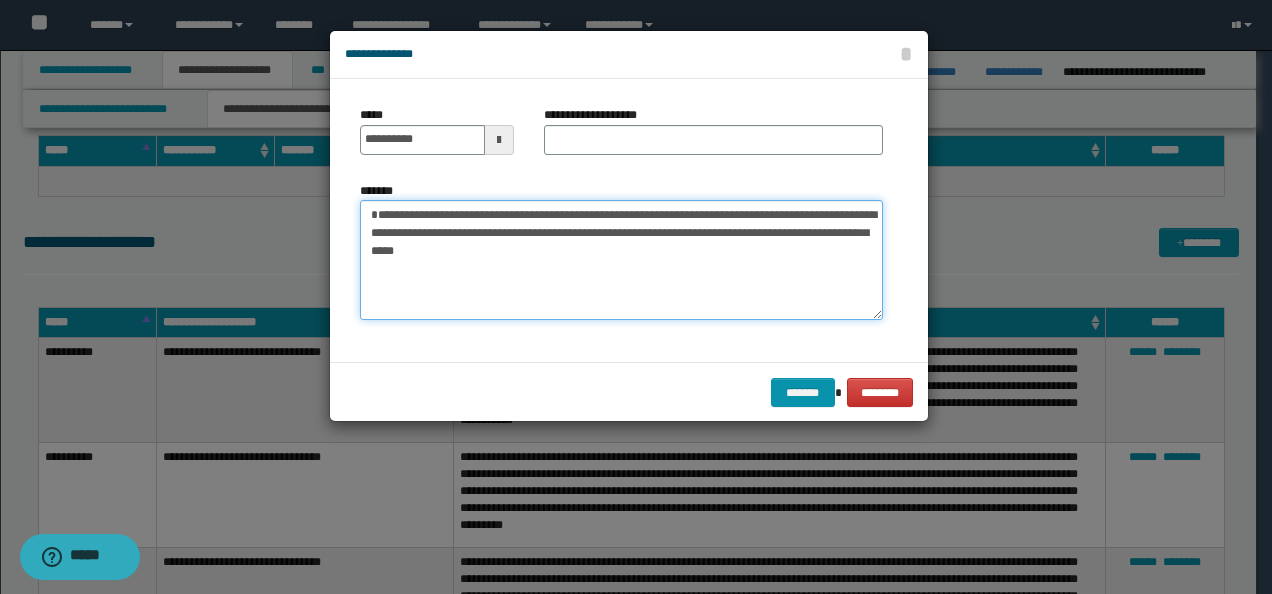 type on "**********" 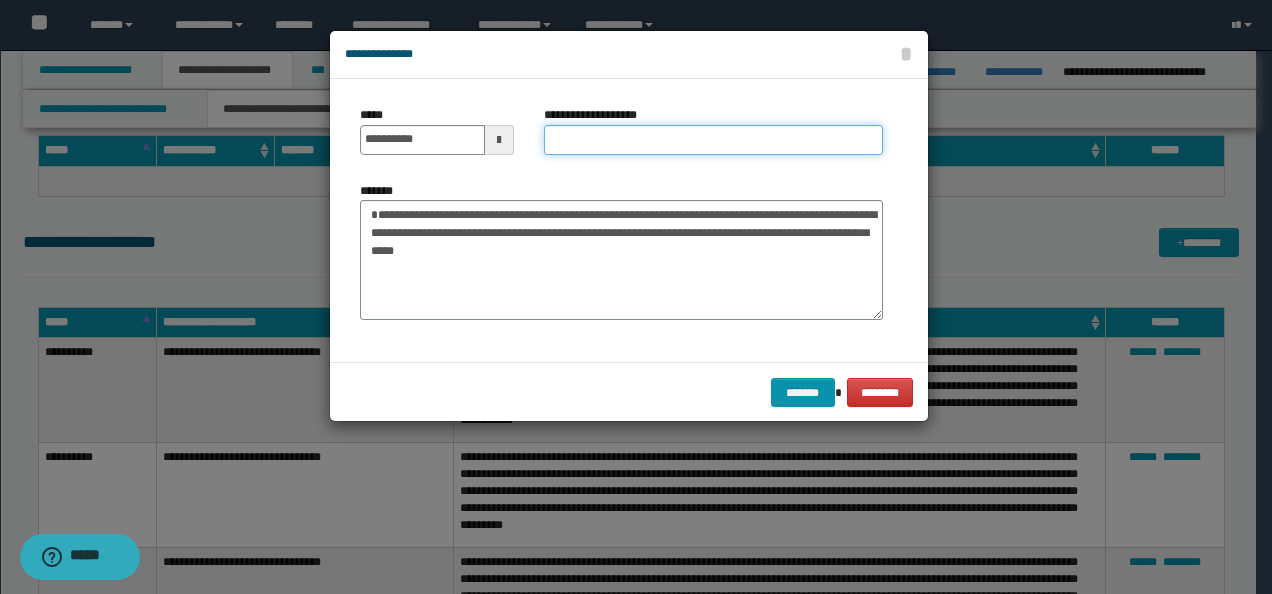 click on "**********" at bounding box center (713, 140) 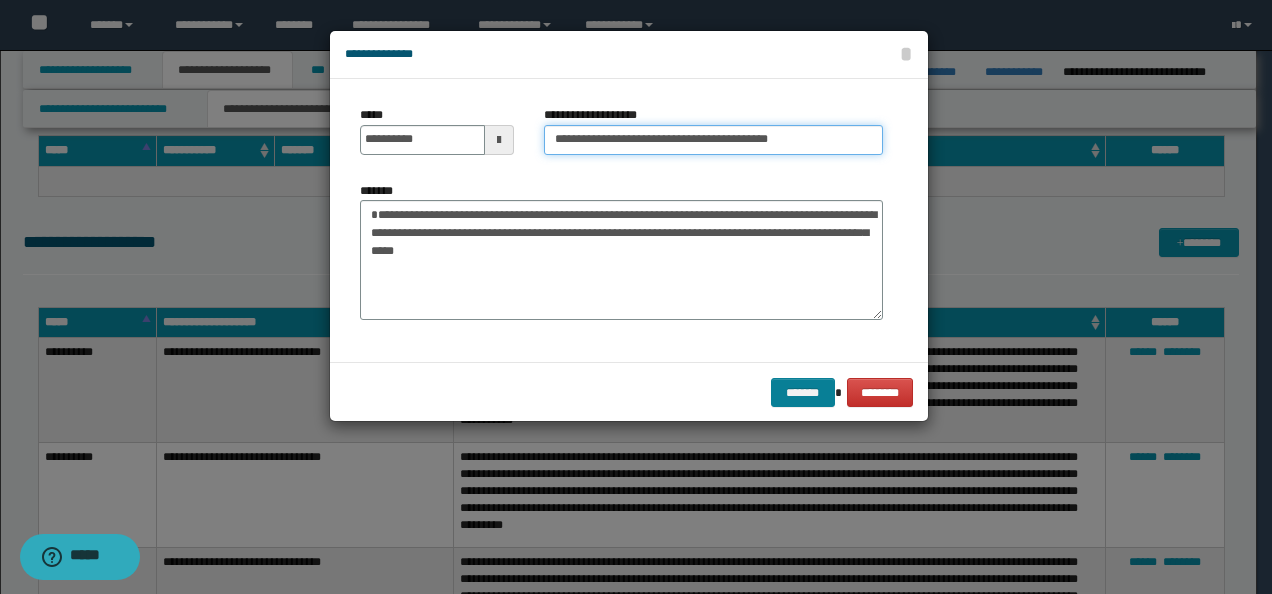 type on "**********" 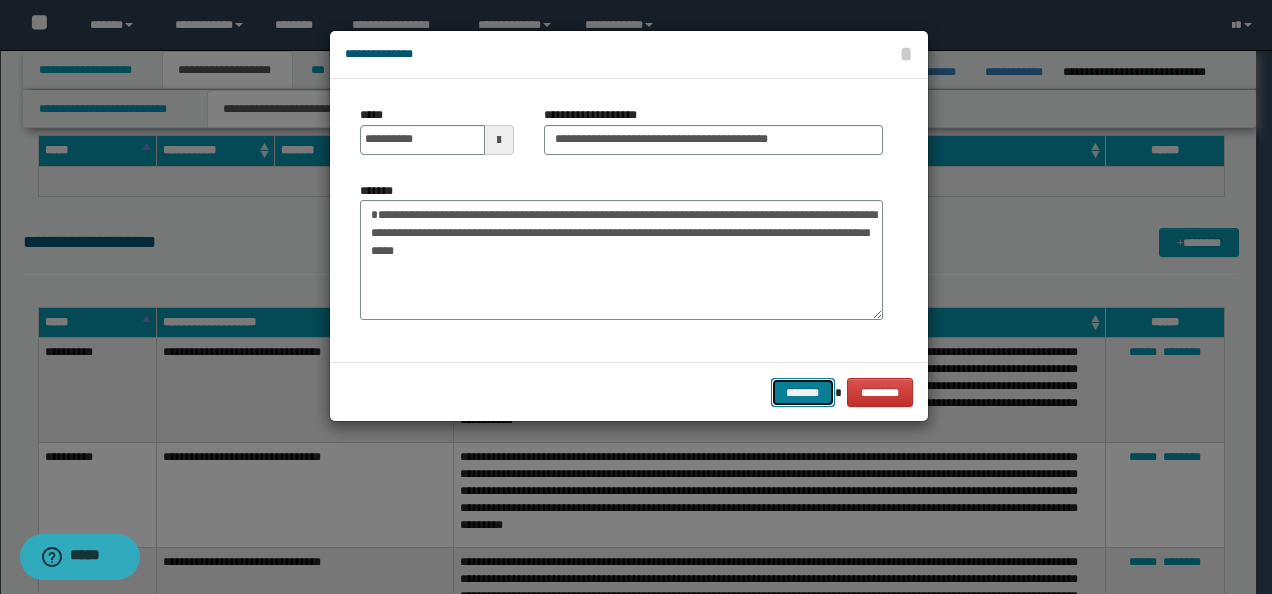 click on "*******" at bounding box center [803, 392] 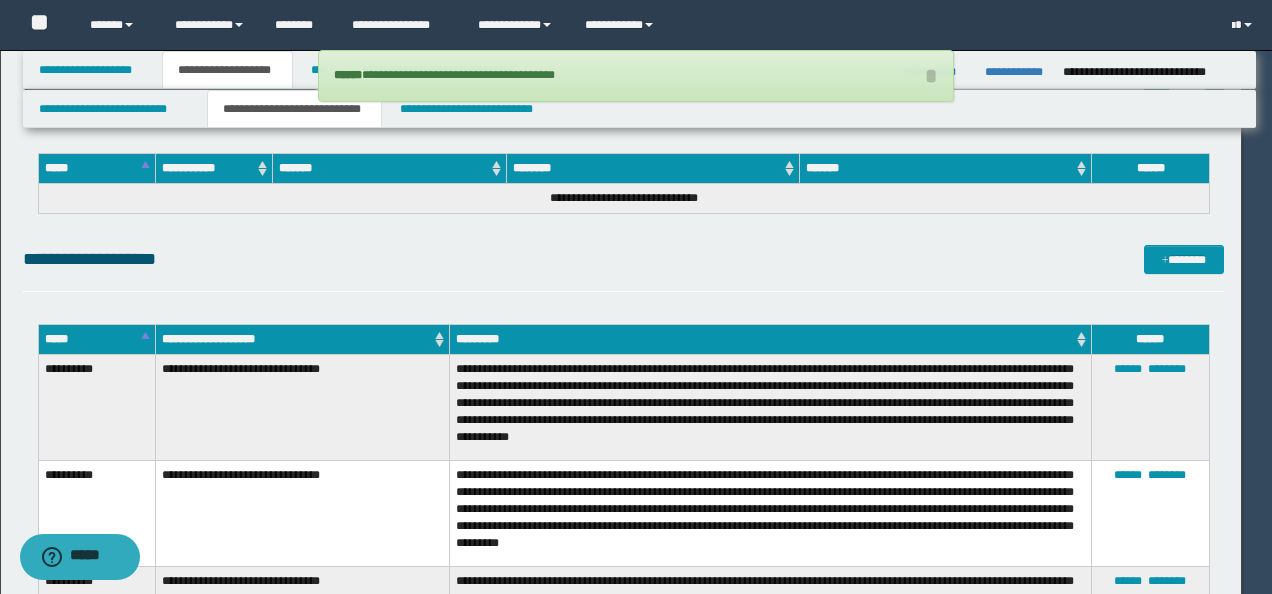 type 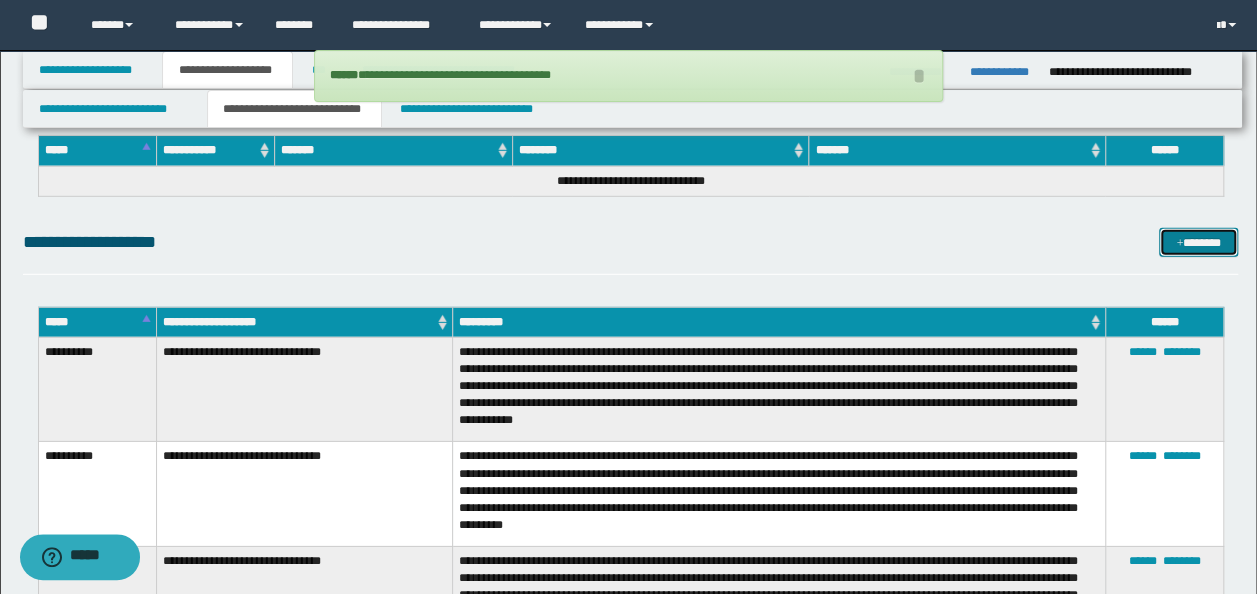 click on "*******" at bounding box center (1198, 242) 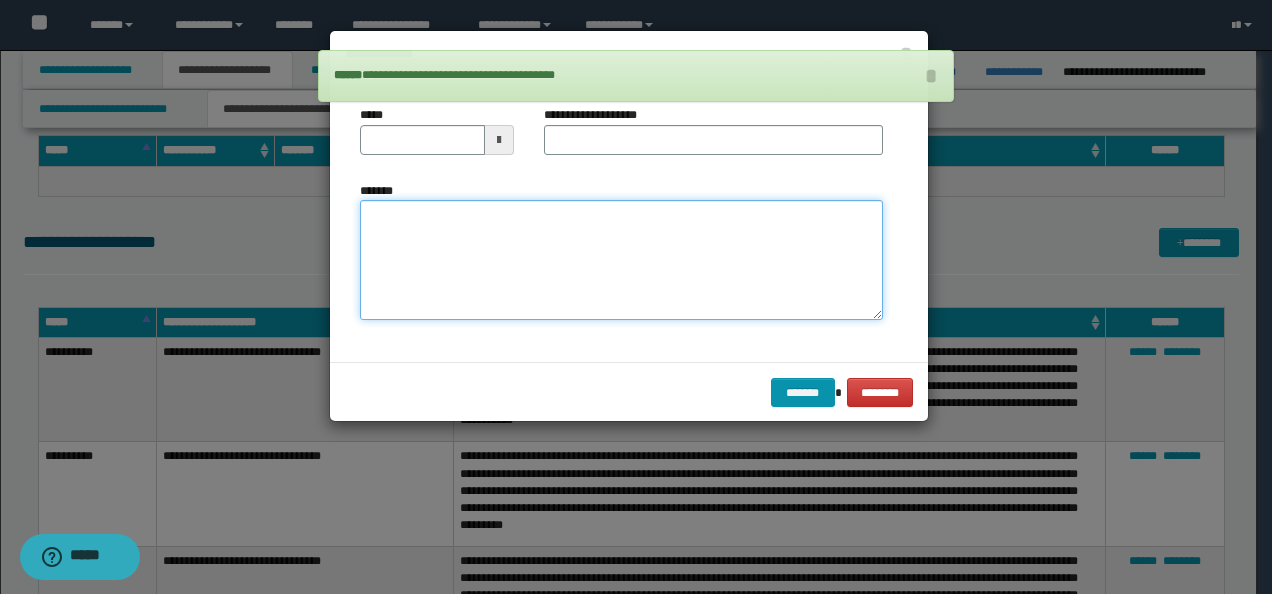 click on "*******" at bounding box center (621, 259) 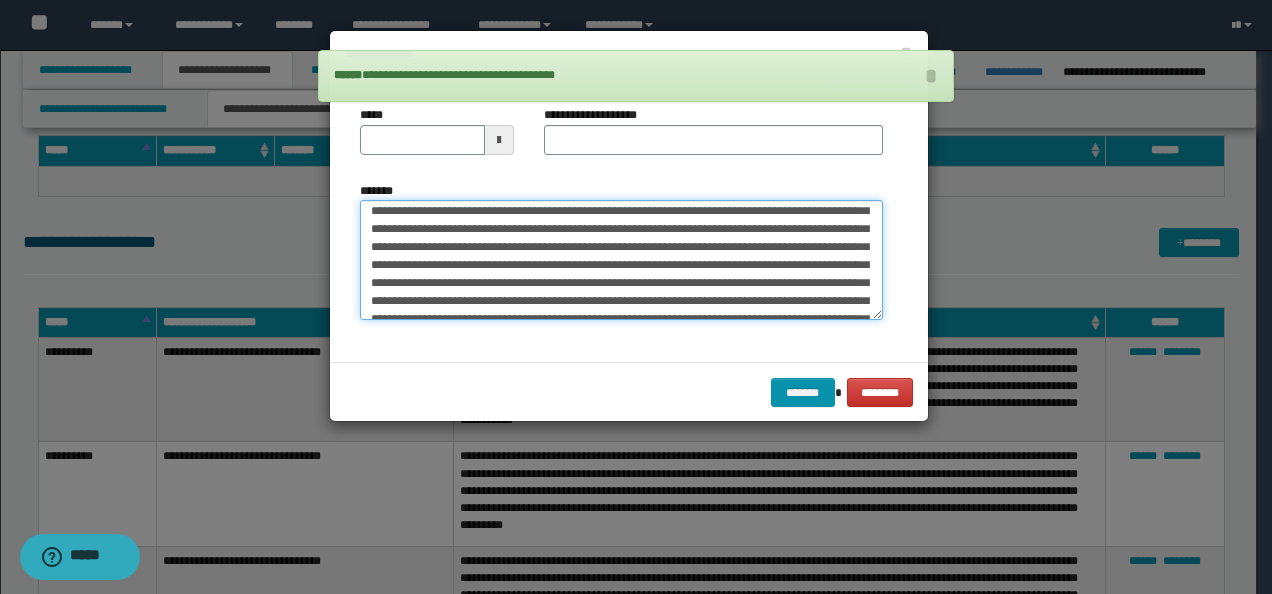 scroll, scrollTop: 0, scrollLeft: 0, axis: both 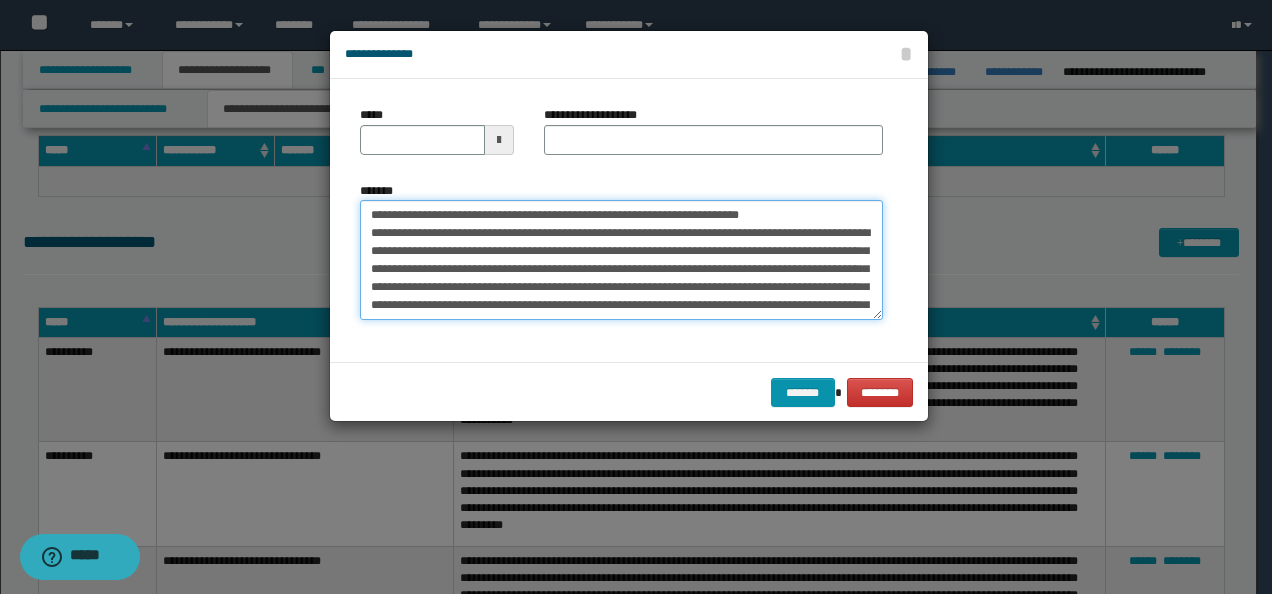 drag, startPoint x: 425, startPoint y: 210, endPoint x: 342, endPoint y: 175, distance: 90.07774 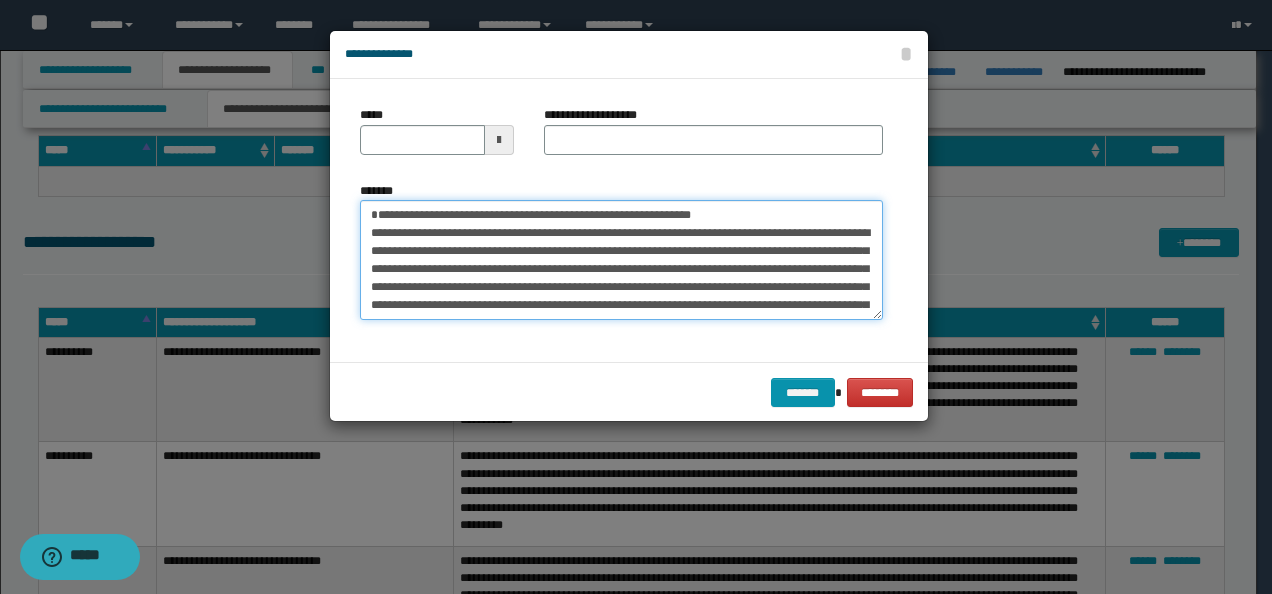 type on "**********" 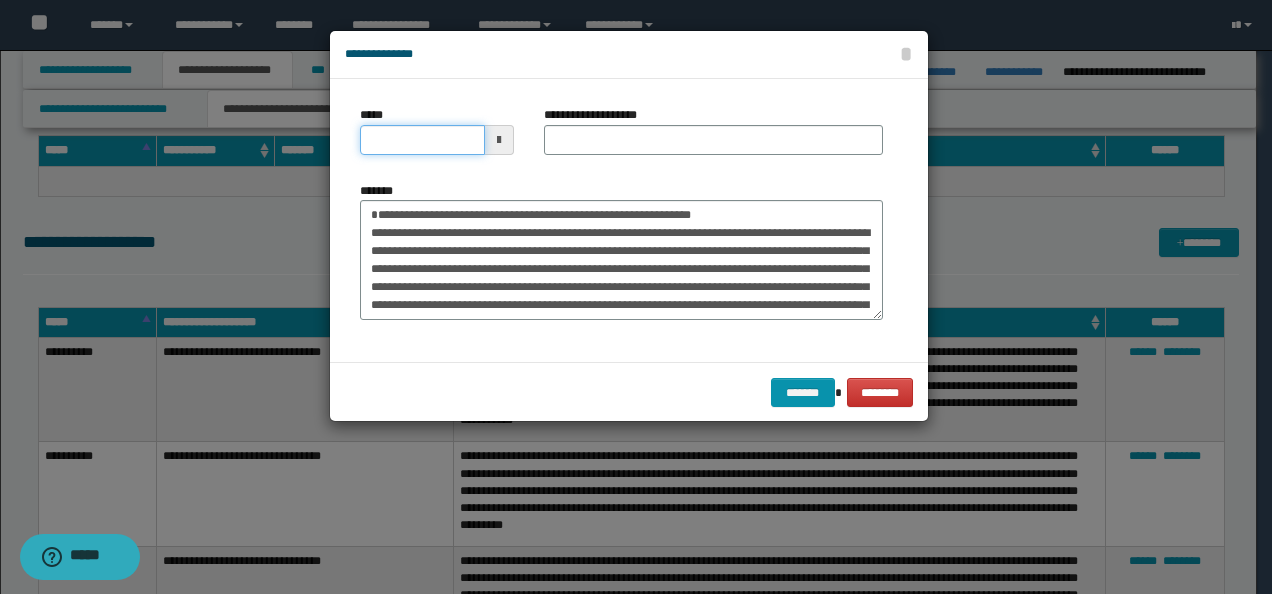 click on "*****" at bounding box center [422, 140] 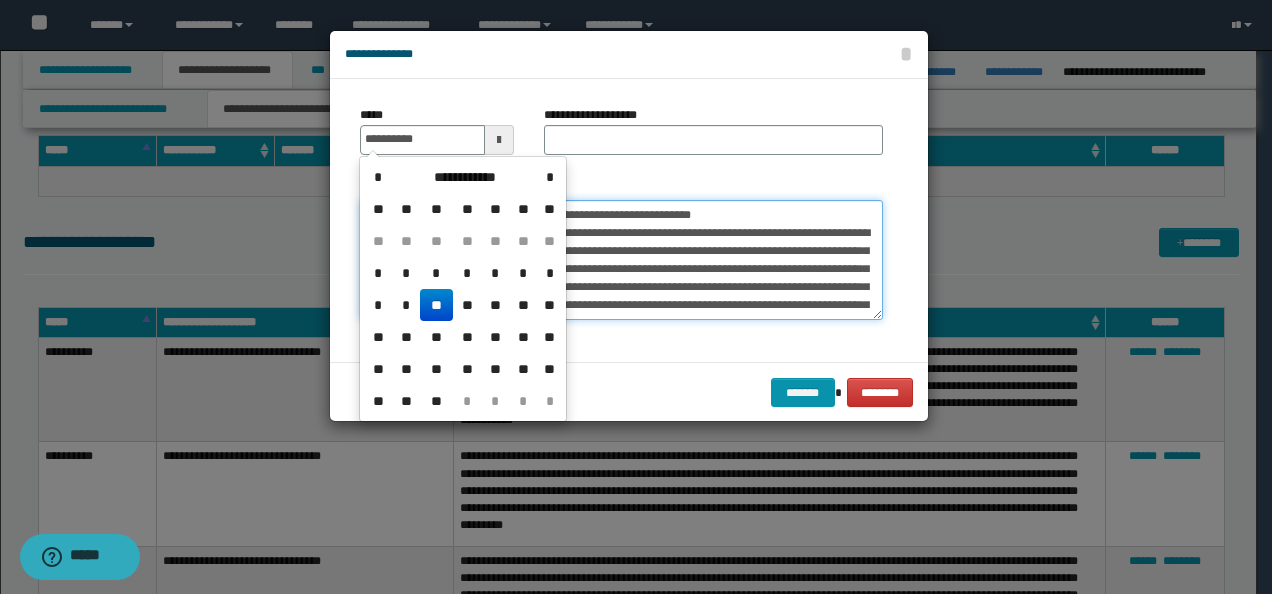 type on "**********" 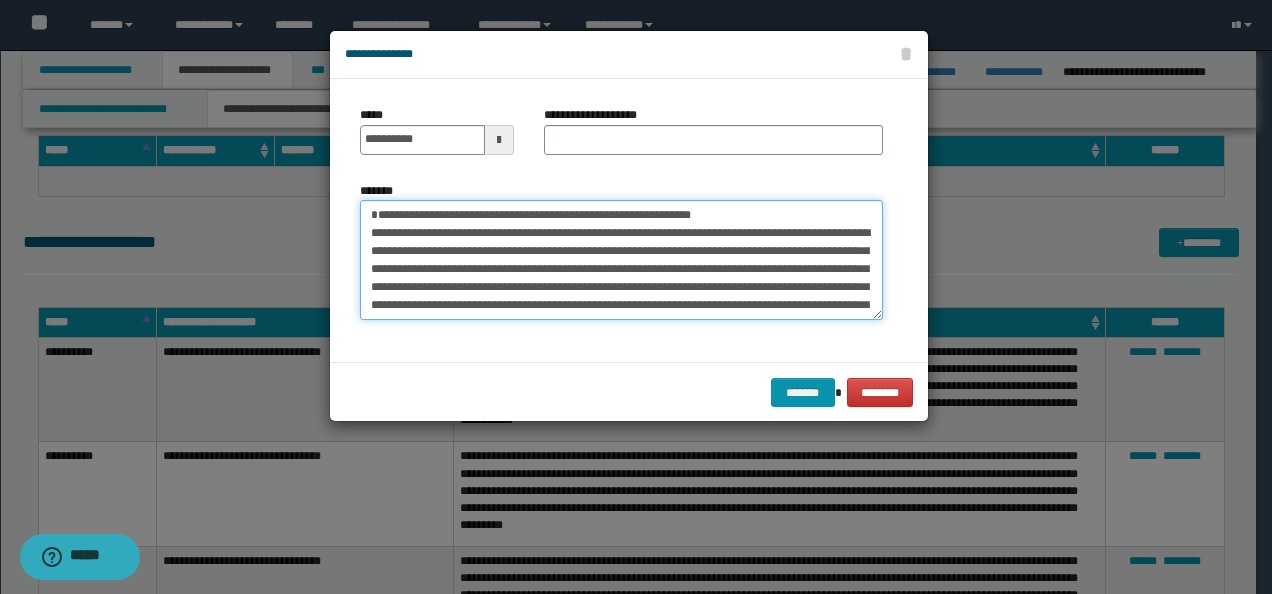 drag, startPoint x: 802, startPoint y: 211, endPoint x: 665, endPoint y: 154, distance: 148.38463 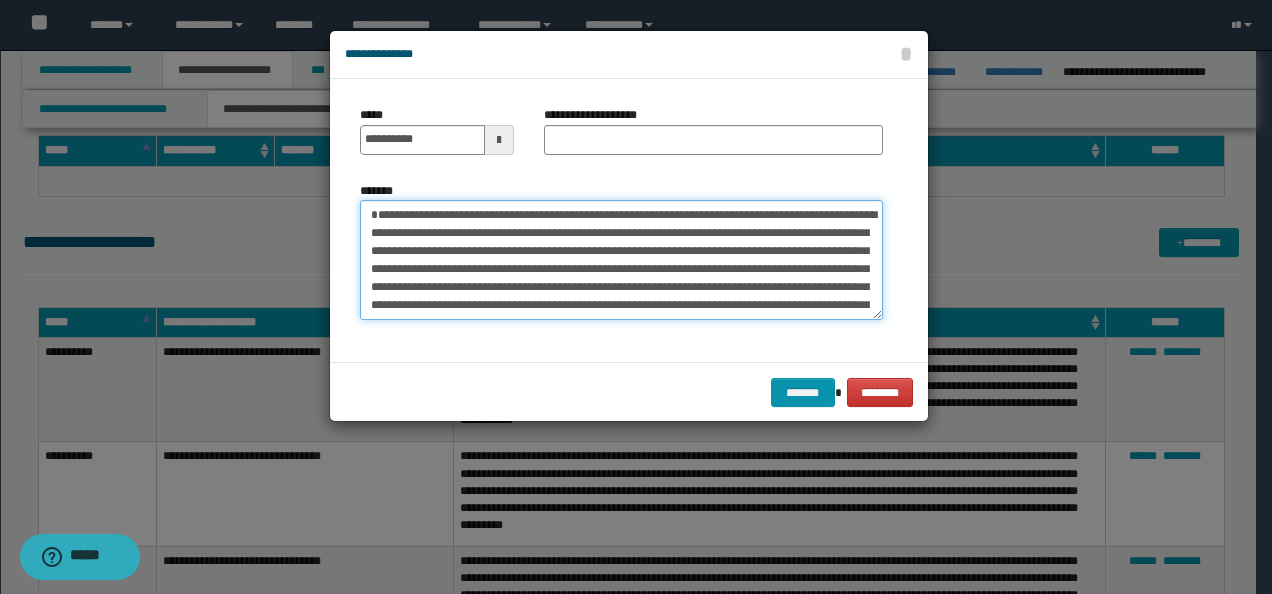 type on "**********" 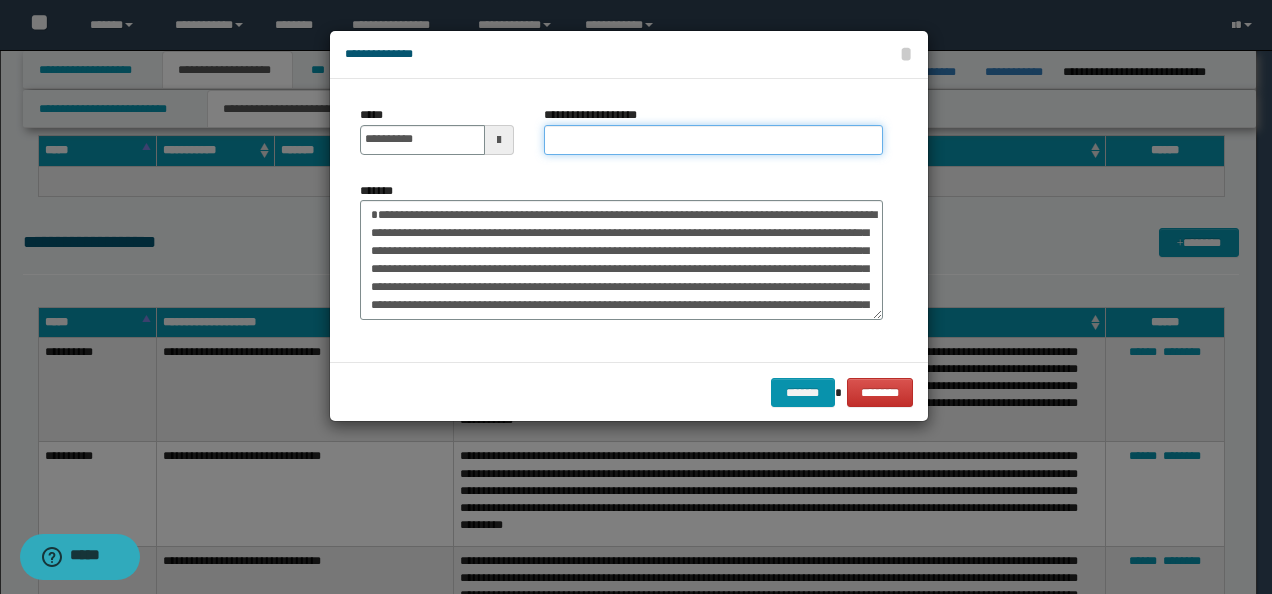 click on "**********" at bounding box center (713, 140) 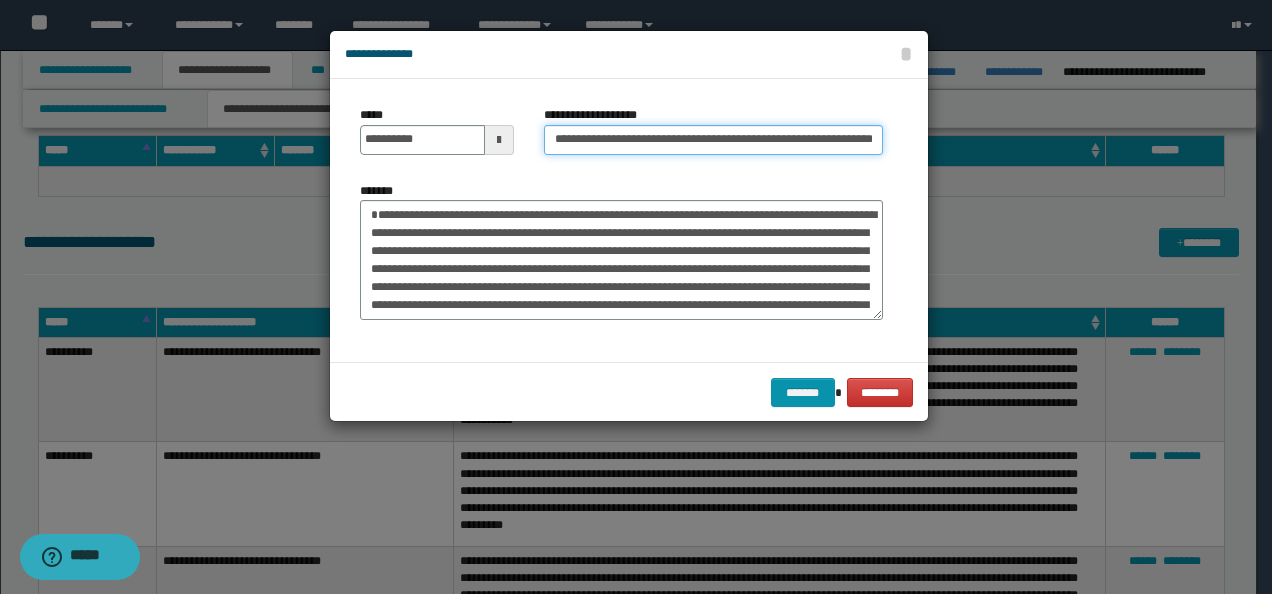 scroll, scrollTop: 0, scrollLeft: 103, axis: horizontal 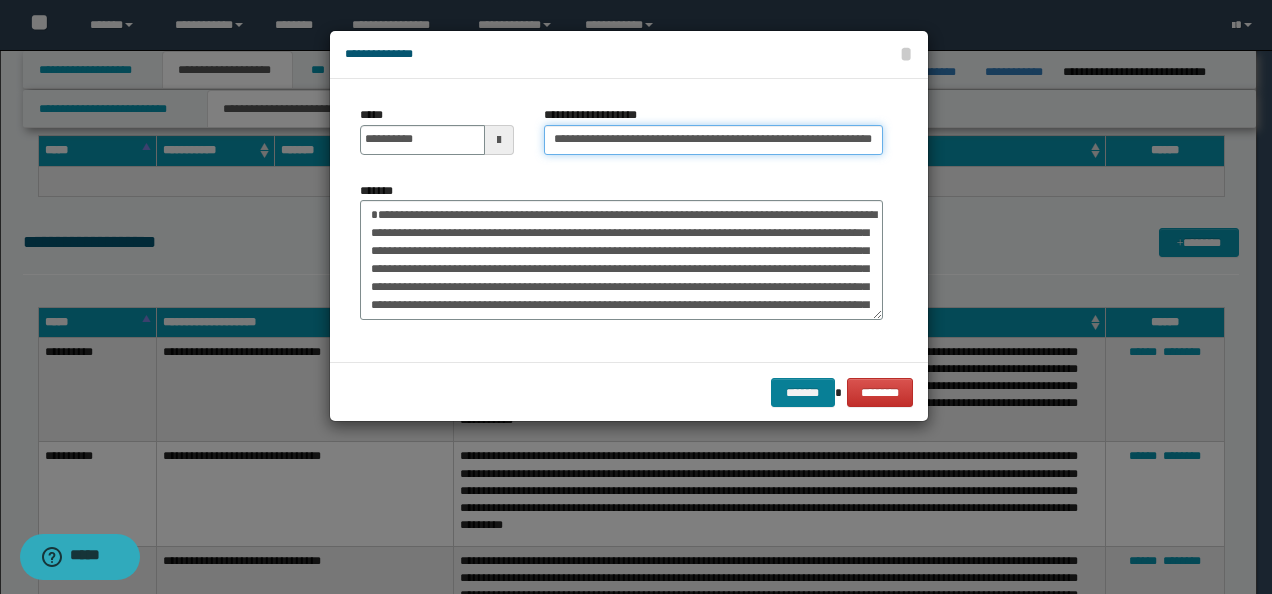 type on "**********" 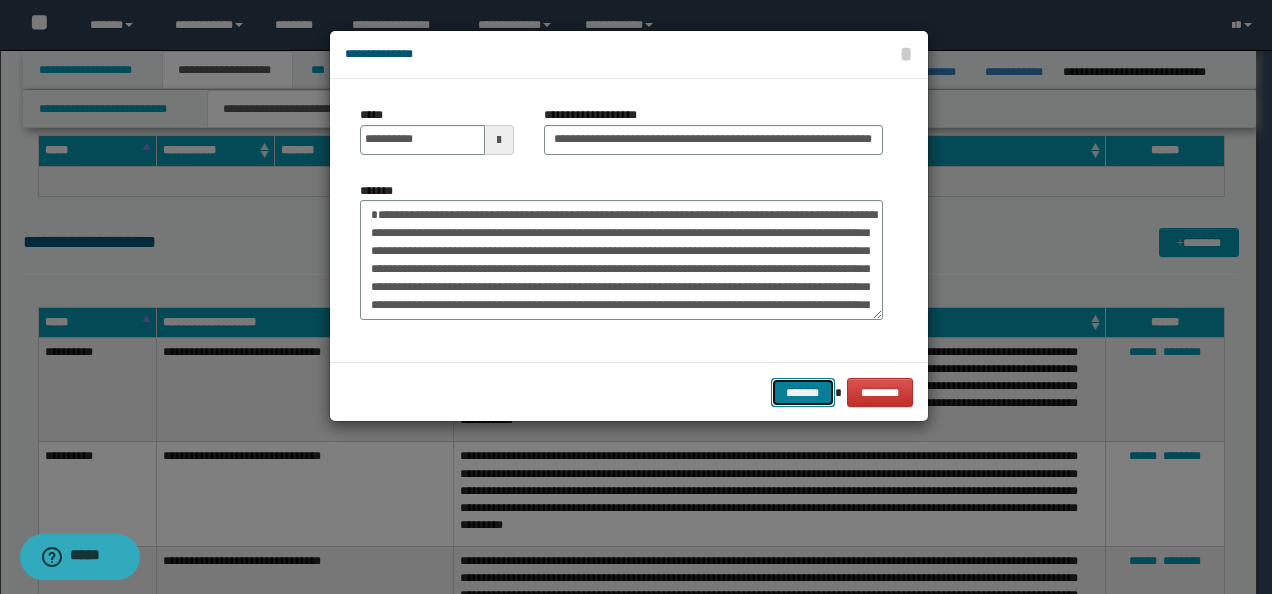 click on "*******" at bounding box center (803, 392) 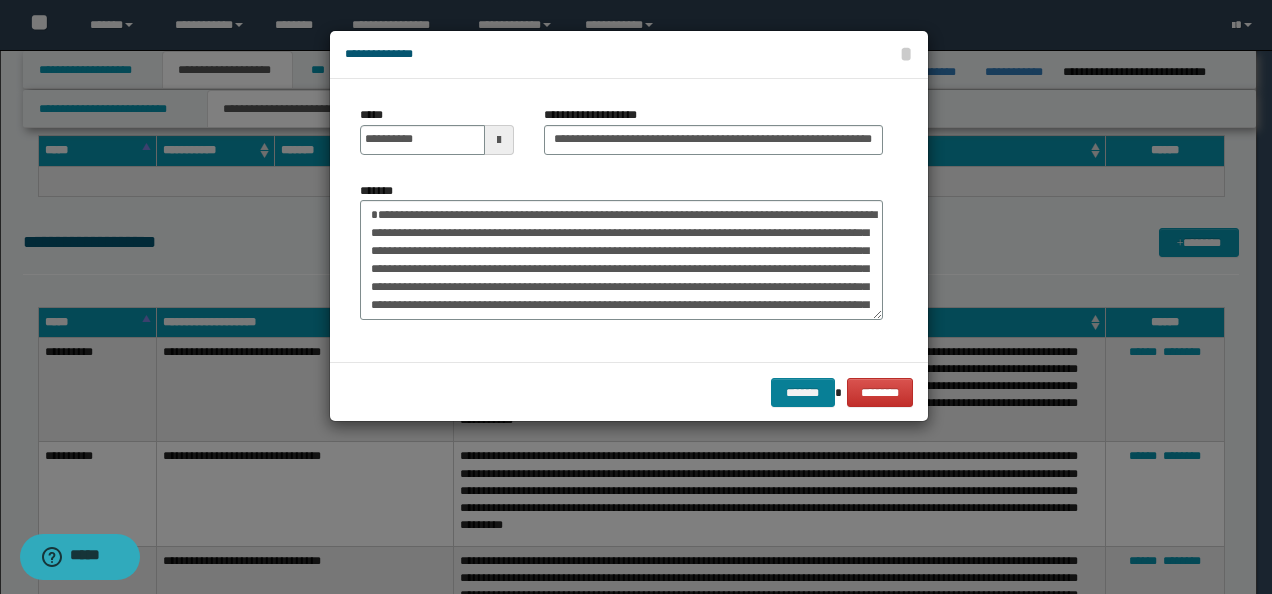 scroll, scrollTop: 0, scrollLeft: 0, axis: both 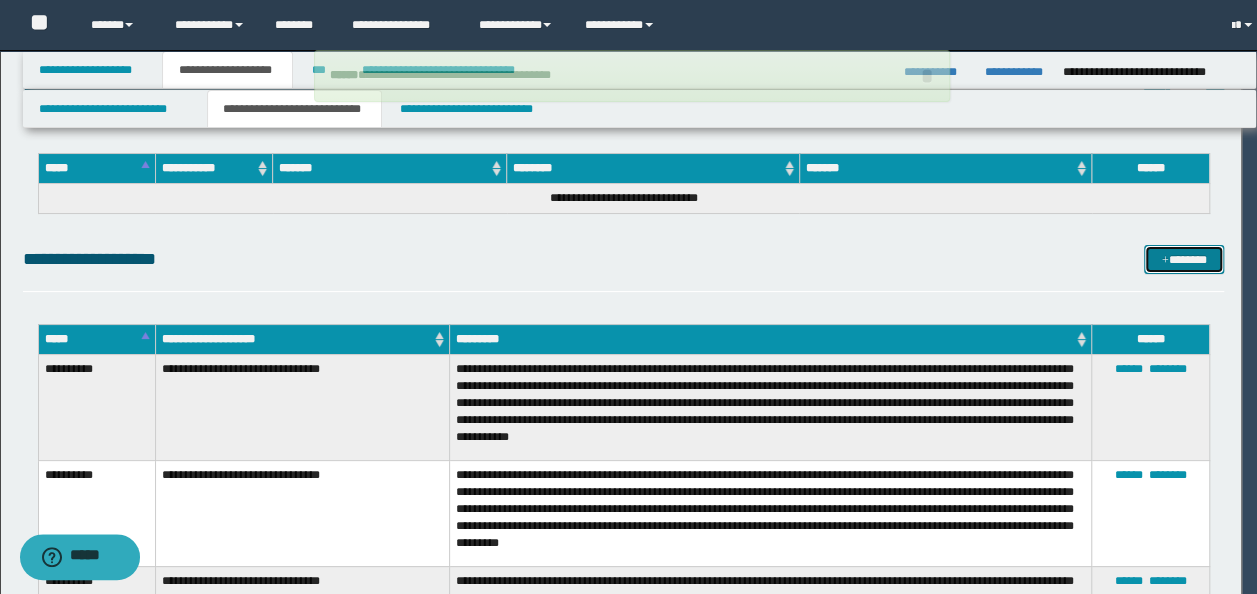 type 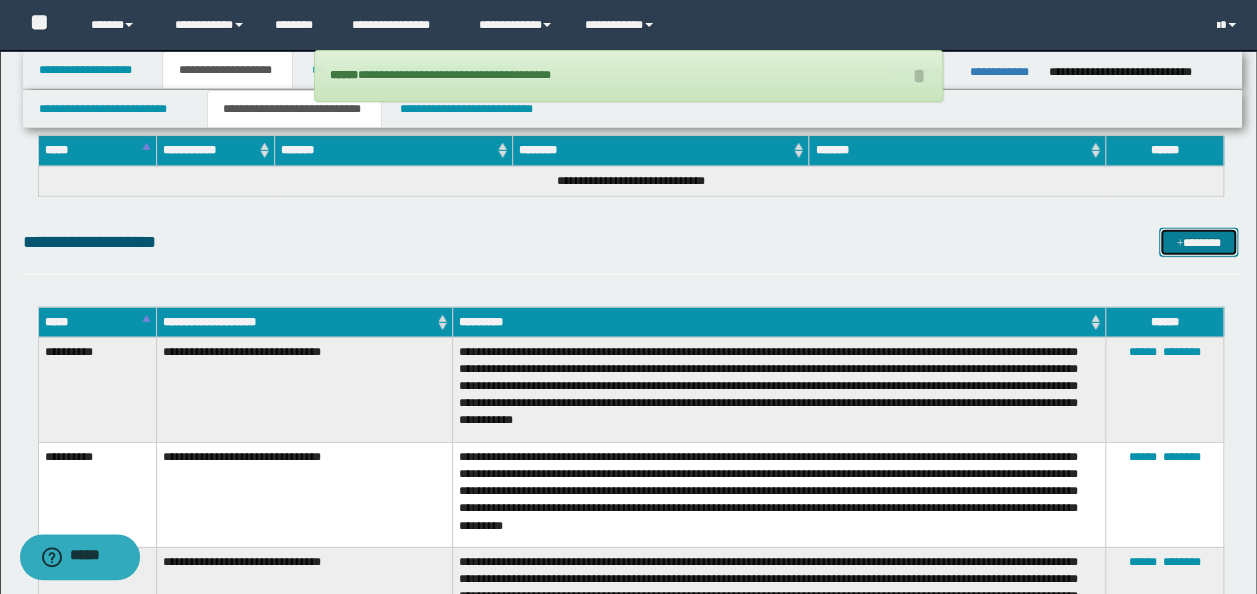 click at bounding box center [1179, 244] 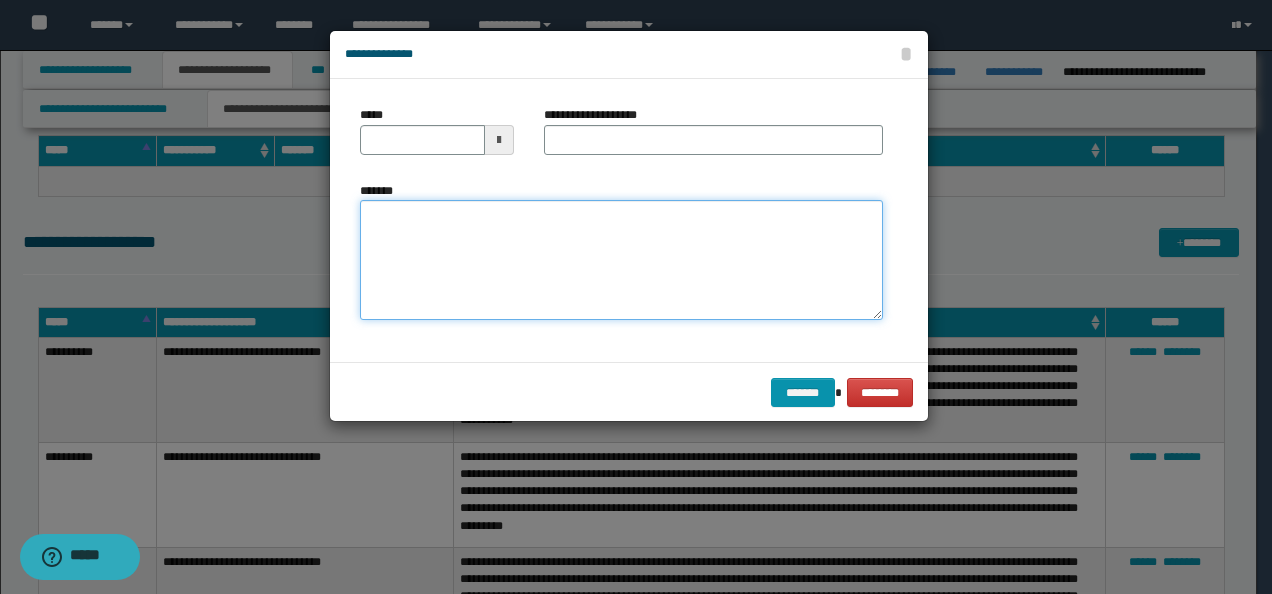 click on "*******" at bounding box center [621, 259] 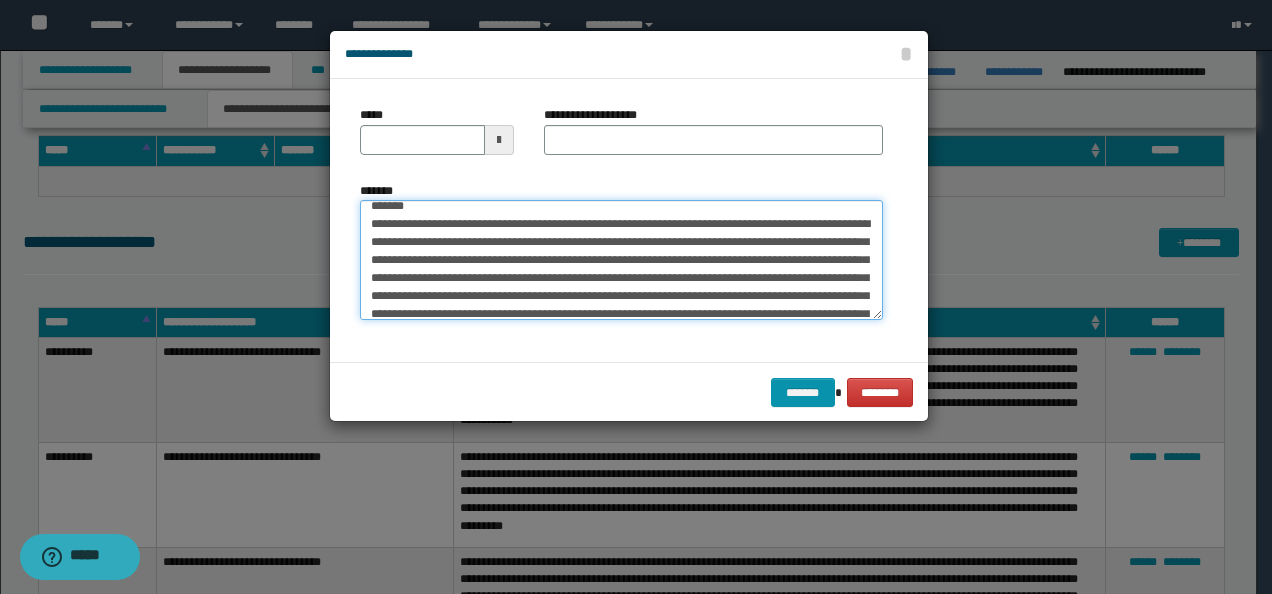 scroll, scrollTop: 0, scrollLeft: 0, axis: both 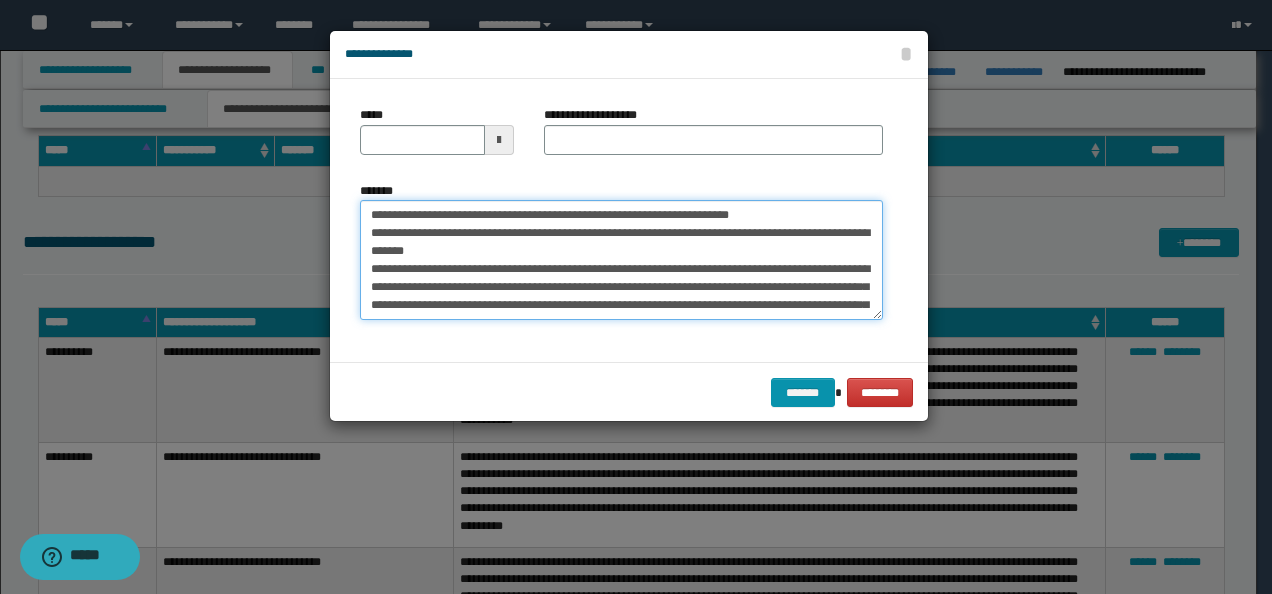 drag, startPoint x: 417, startPoint y: 208, endPoint x: 501, endPoint y: 150, distance: 102.0784 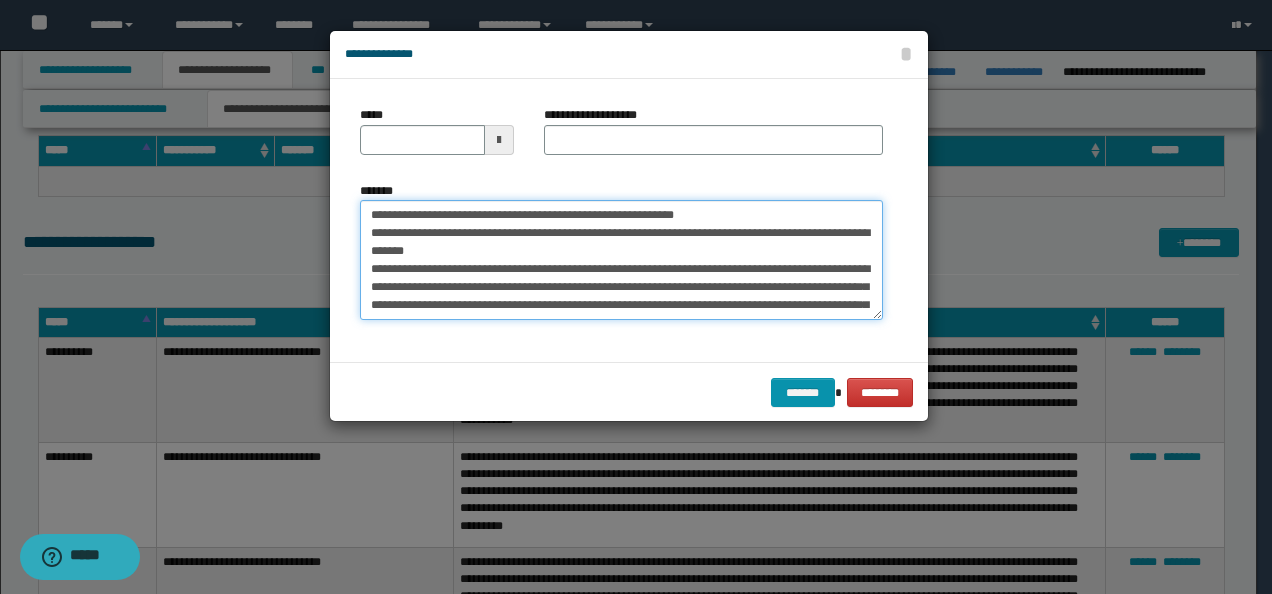 type on "**********" 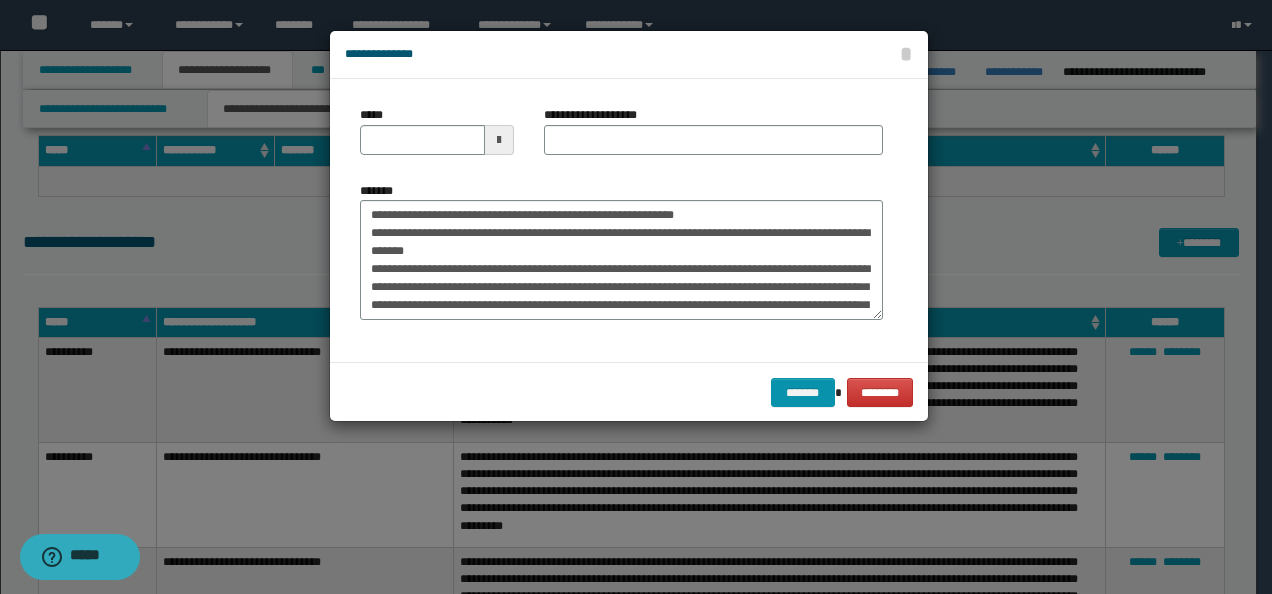 drag, startPoint x: 488, startPoint y: 131, endPoint x: 478, endPoint y: 132, distance: 10.049875 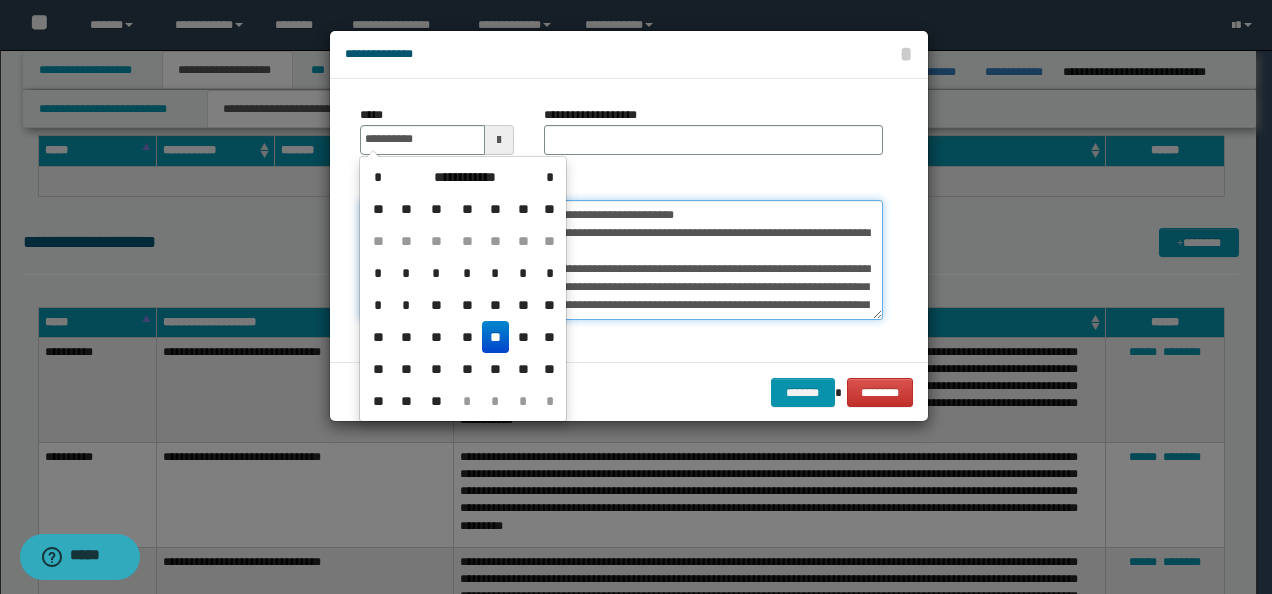type on "**********" 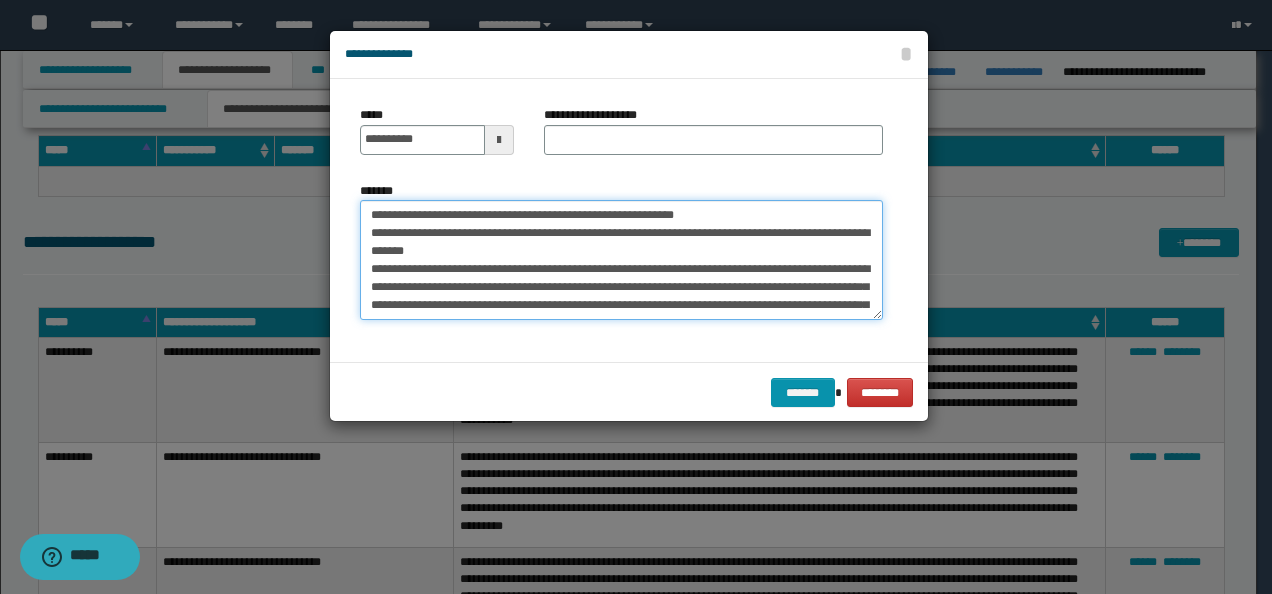 drag, startPoint x: 805, startPoint y: 212, endPoint x: 344, endPoint y: 196, distance: 461.2776 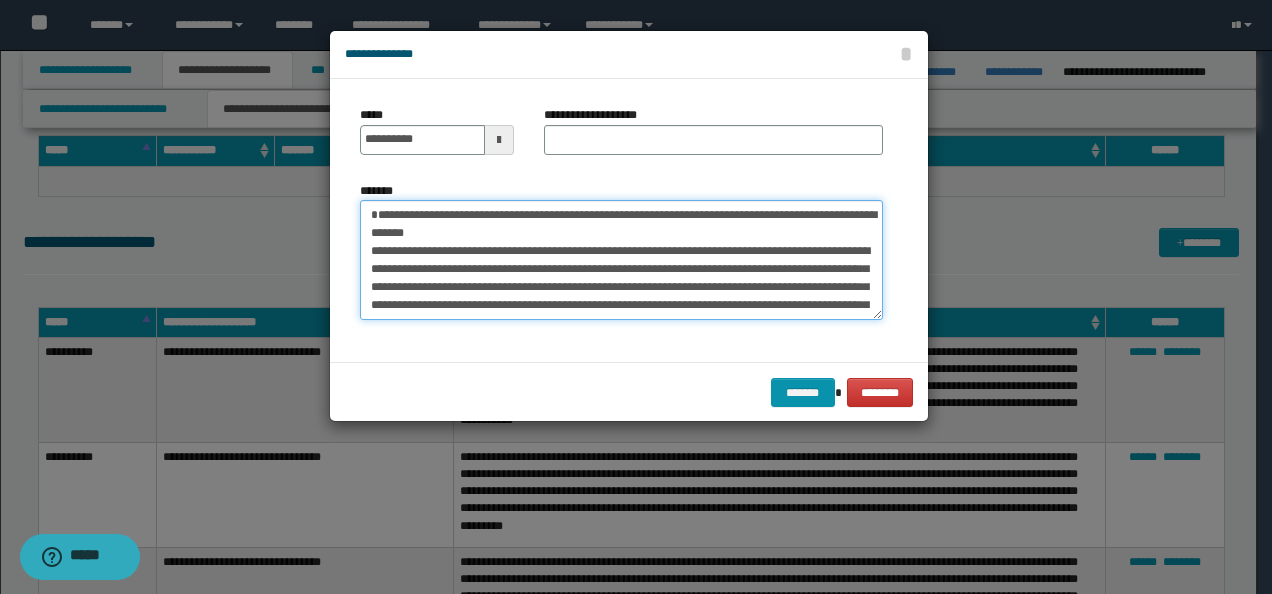 type on "**********" 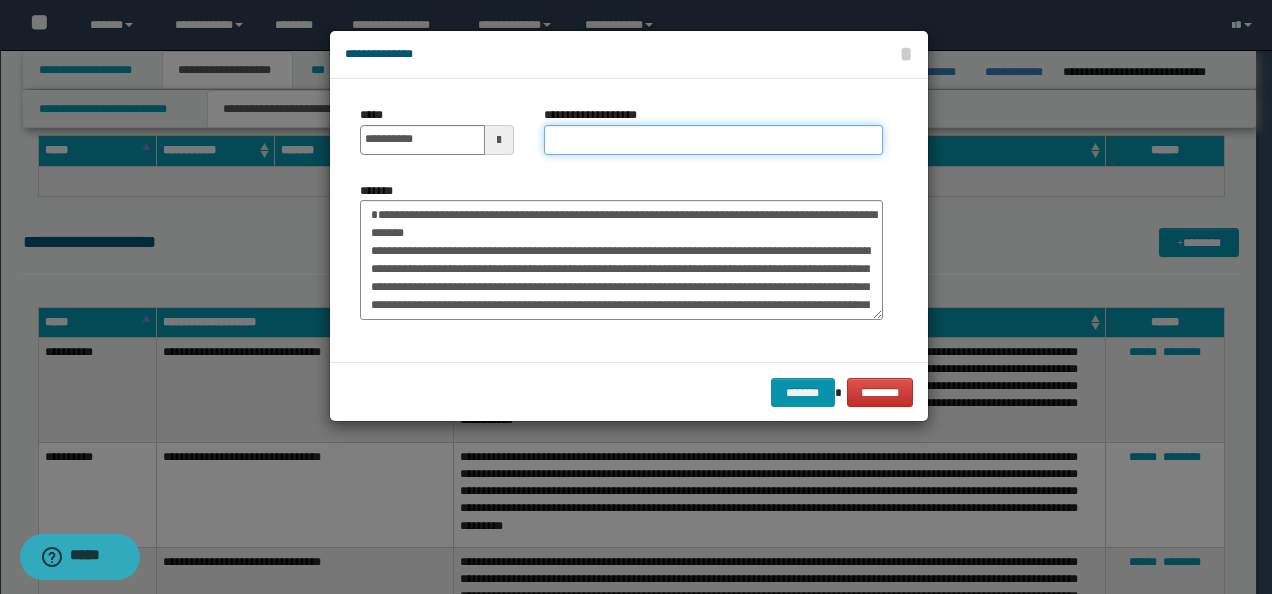 click on "**********" at bounding box center (713, 140) 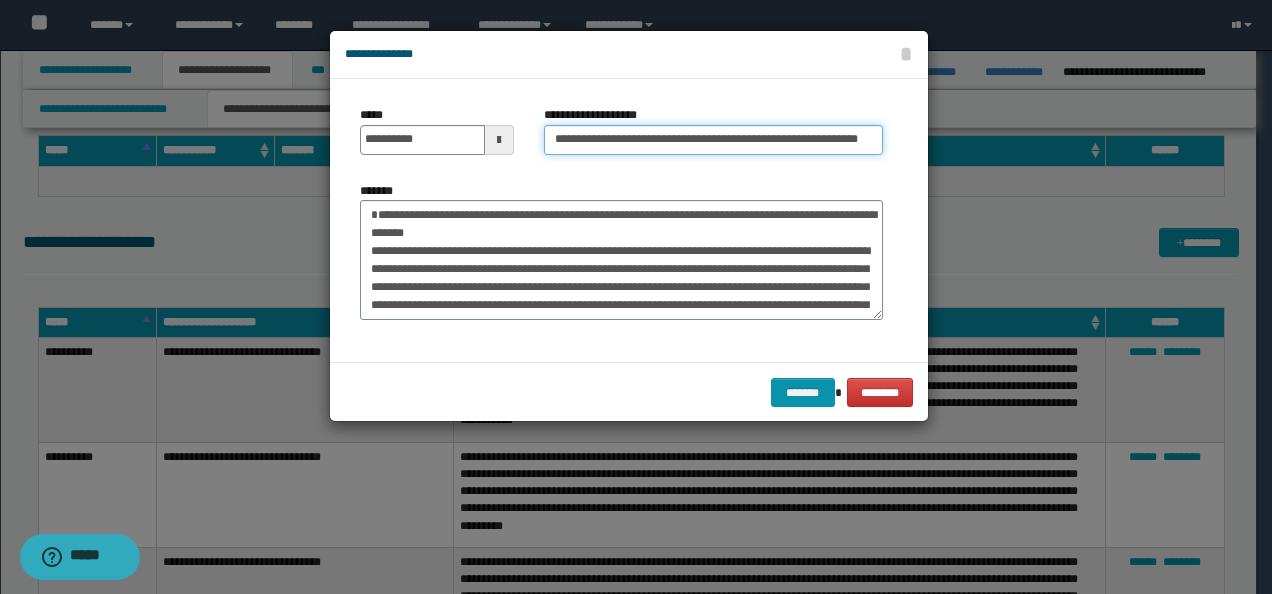 scroll, scrollTop: 0, scrollLeft: 90, axis: horizontal 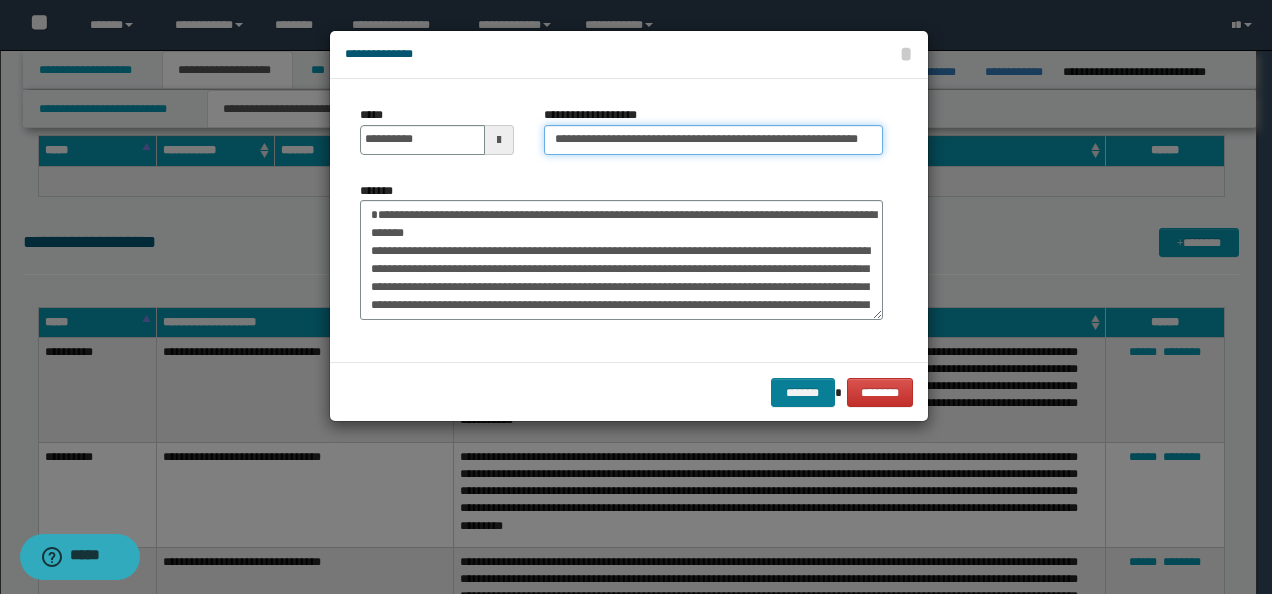 type on "**********" 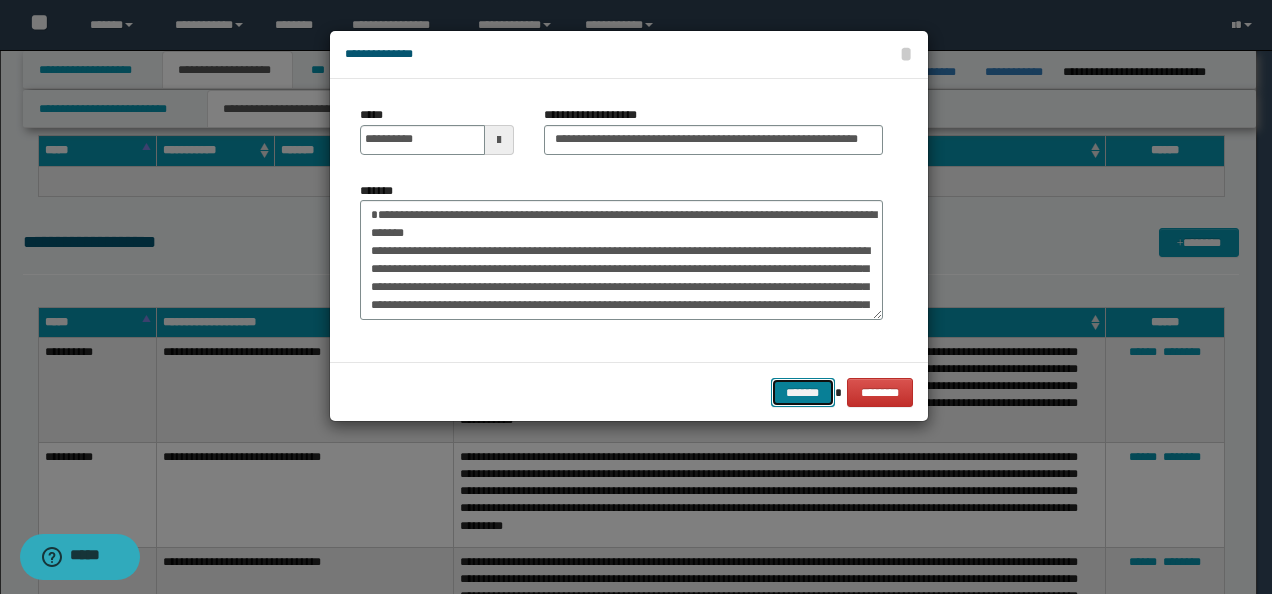 click on "*******" at bounding box center (803, 392) 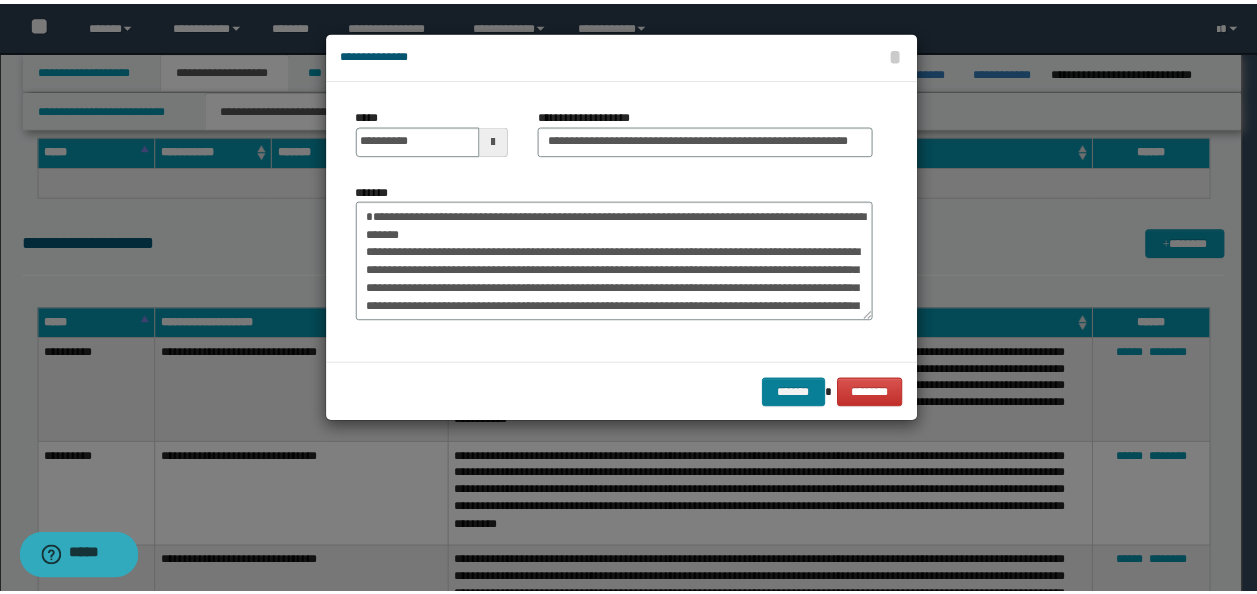 scroll, scrollTop: 0, scrollLeft: 0, axis: both 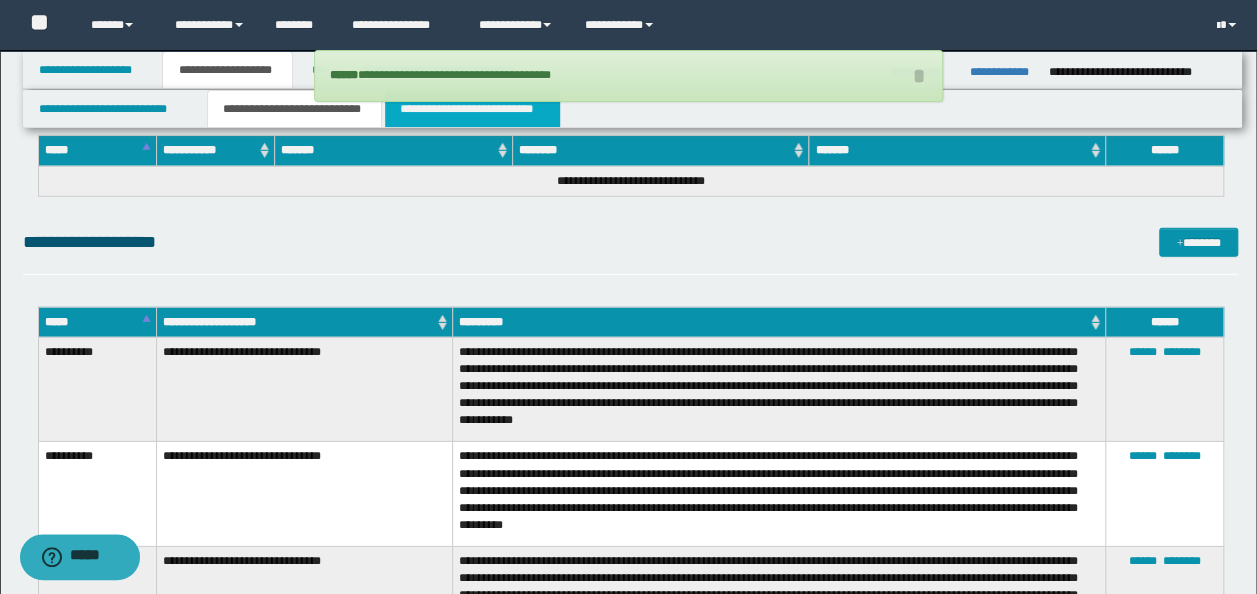 click on "**********" at bounding box center (472, 109) 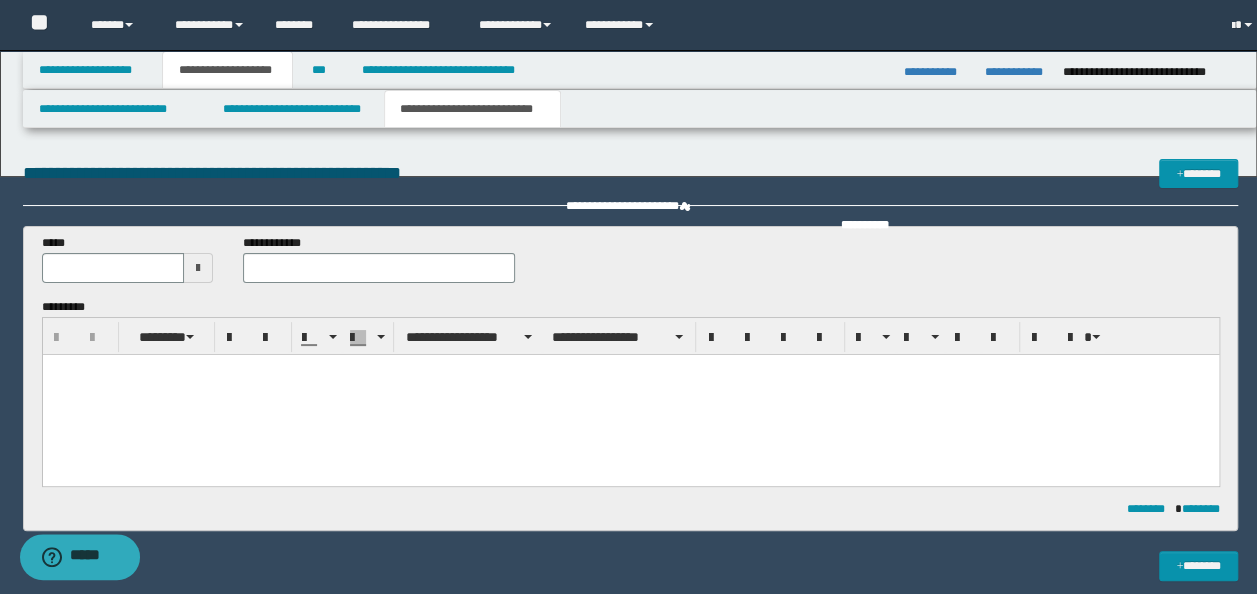 scroll, scrollTop: 0, scrollLeft: 0, axis: both 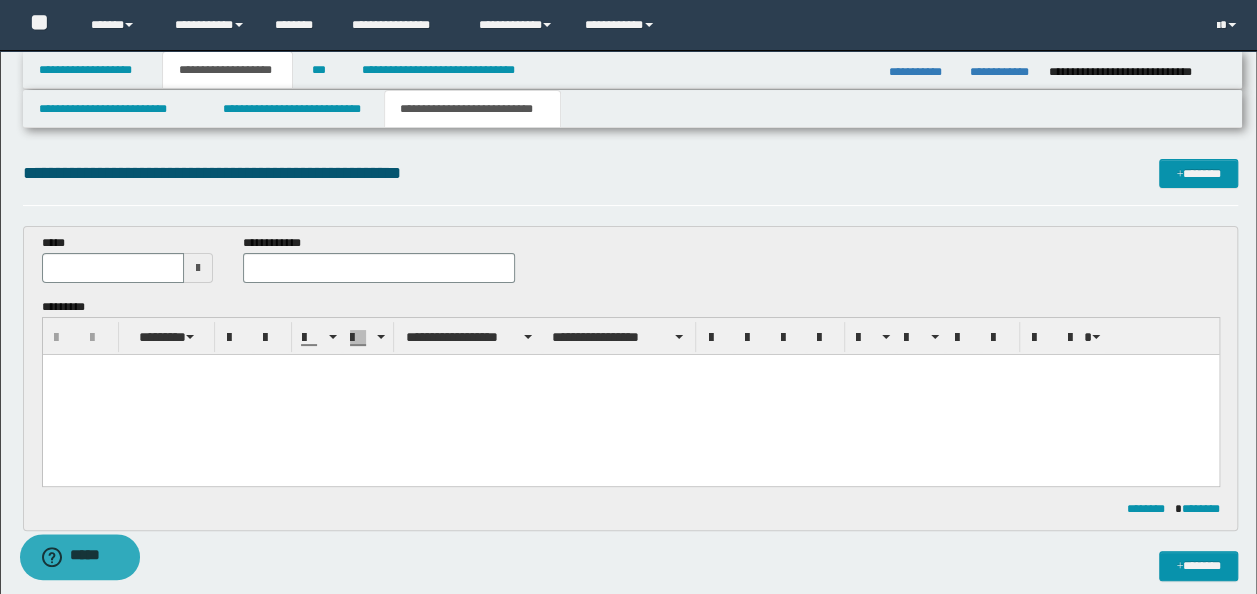 click at bounding box center (630, 394) 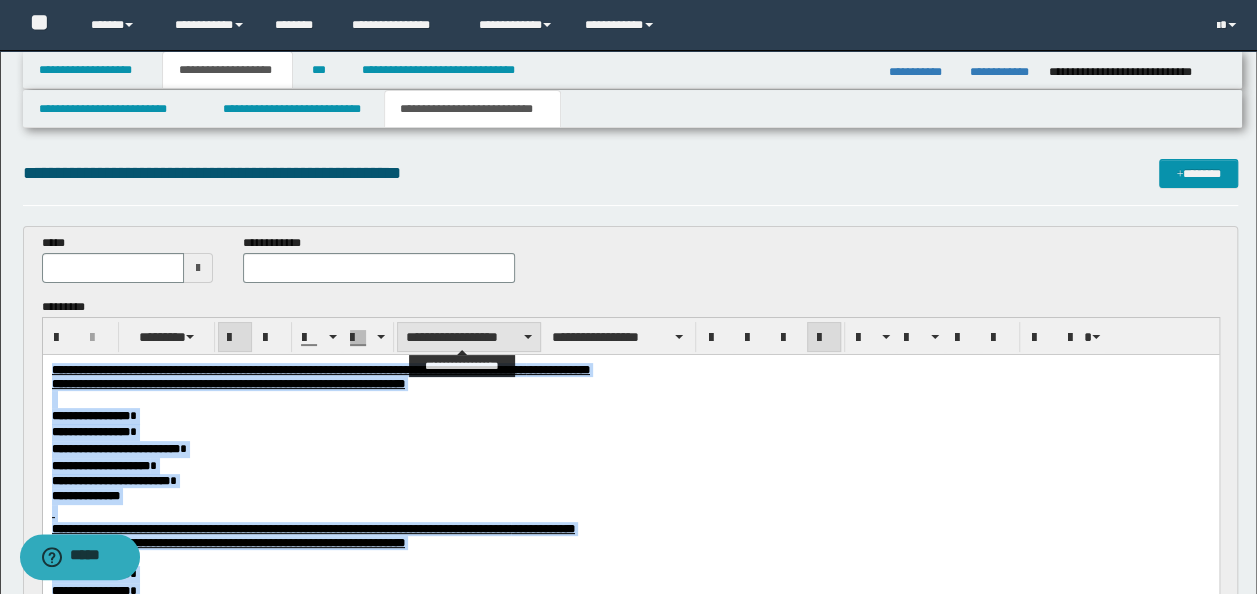 click on "**********" at bounding box center (469, 337) 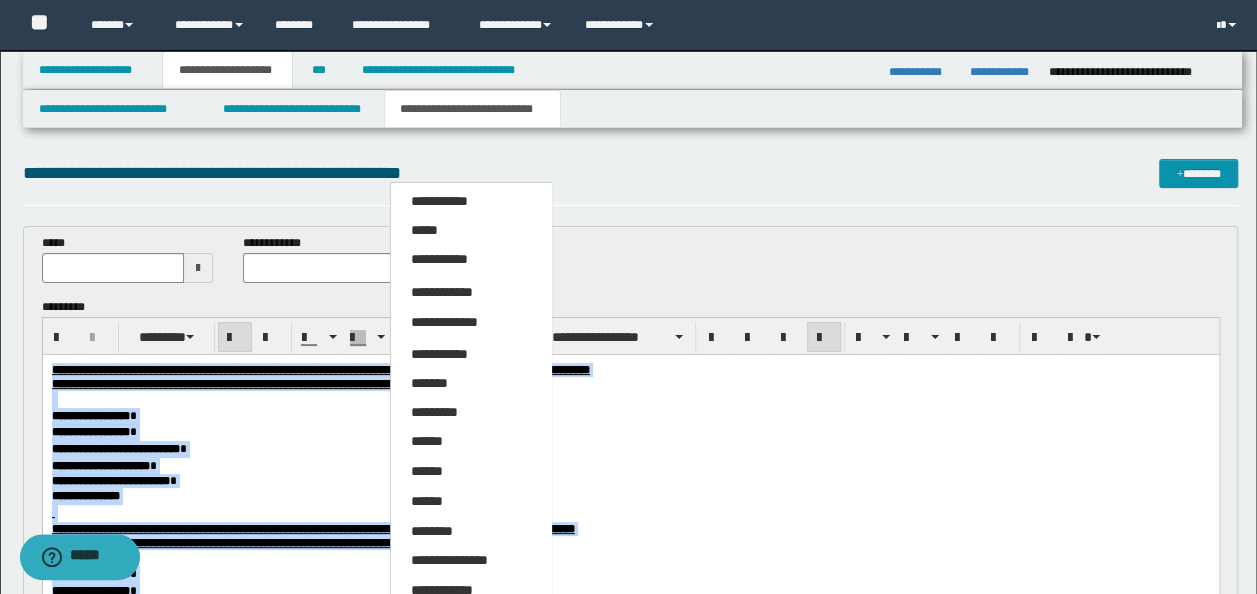 click on "*****" at bounding box center (470, 231) 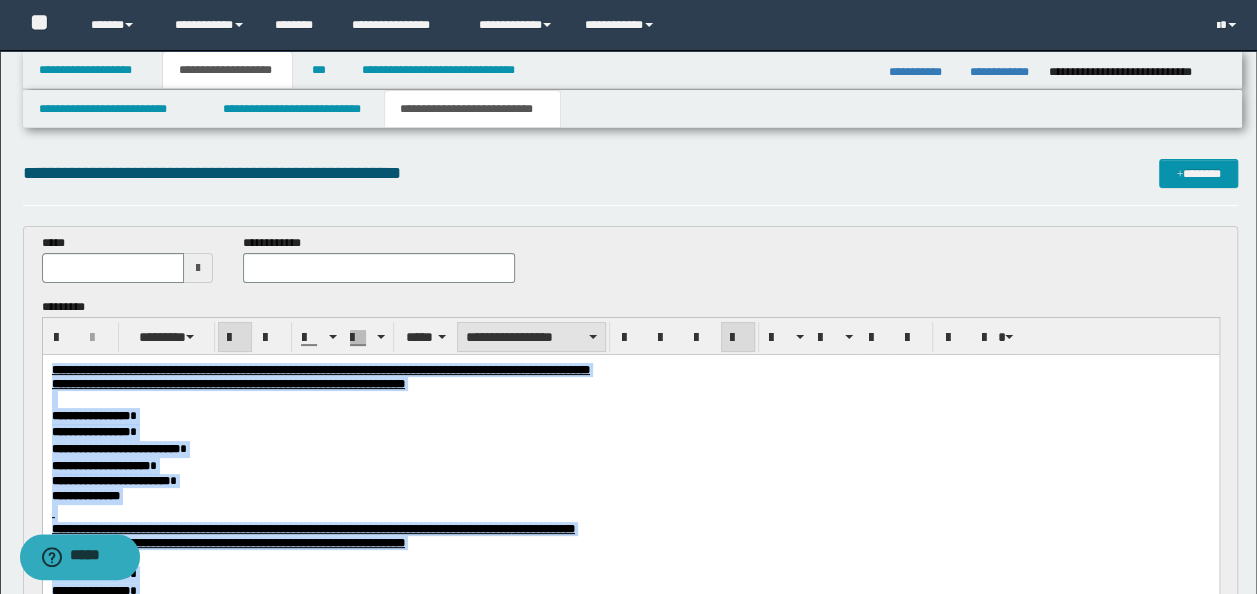 click on "**********" at bounding box center (531, 337) 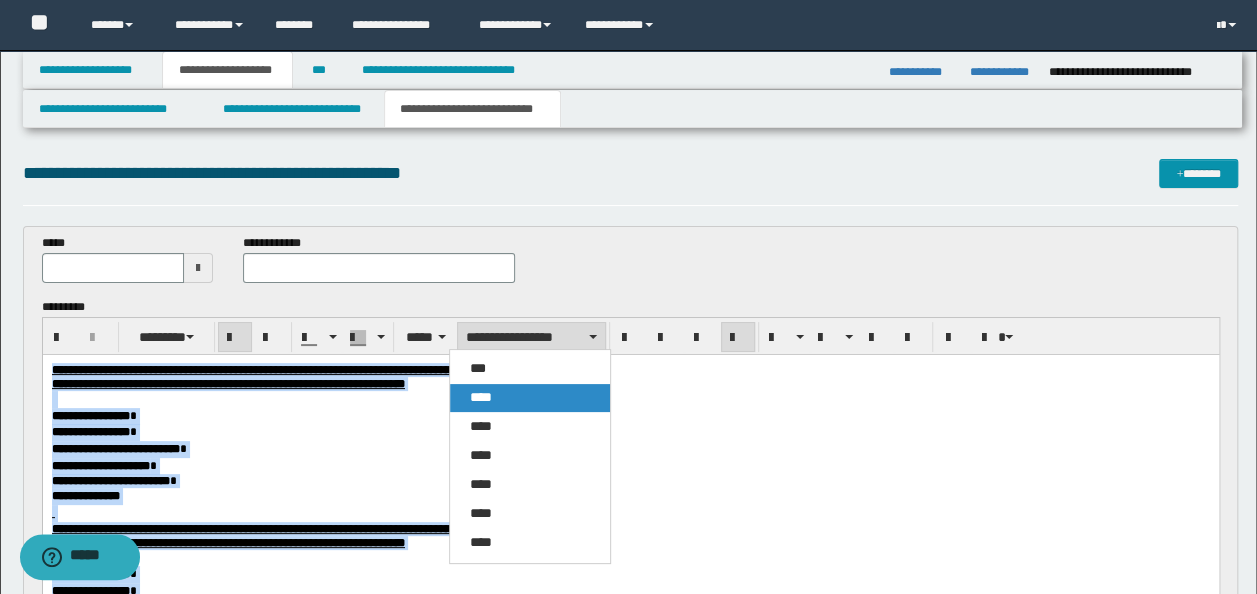 click on "****" at bounding box center [529, 398] 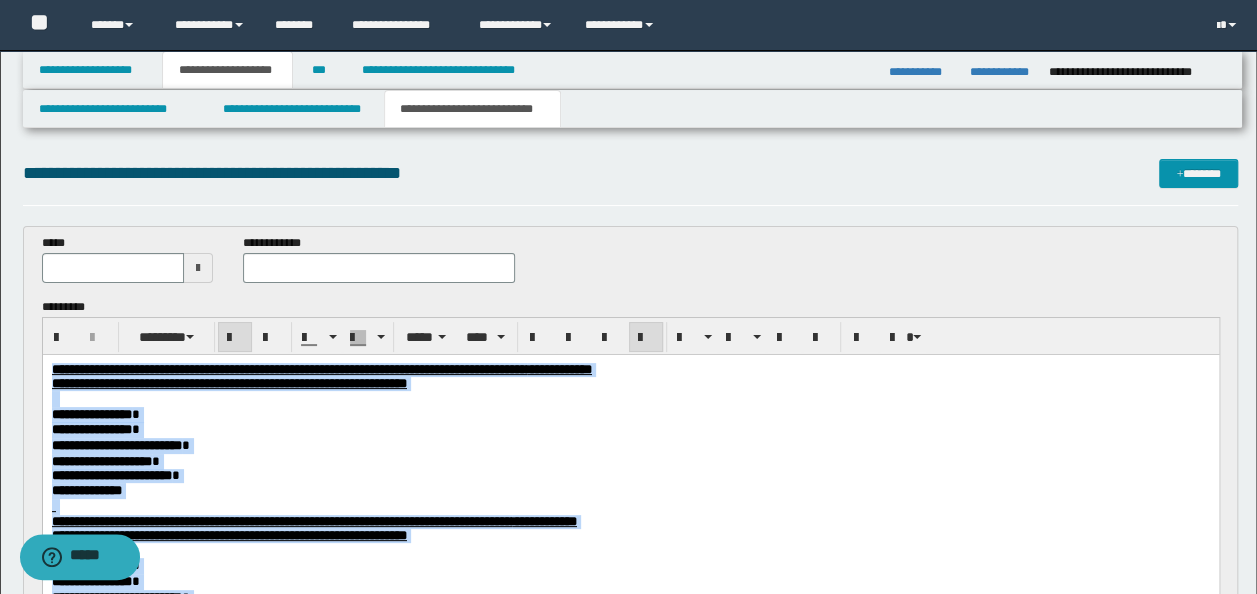 click on "**********" at bounding box center (558, 368) 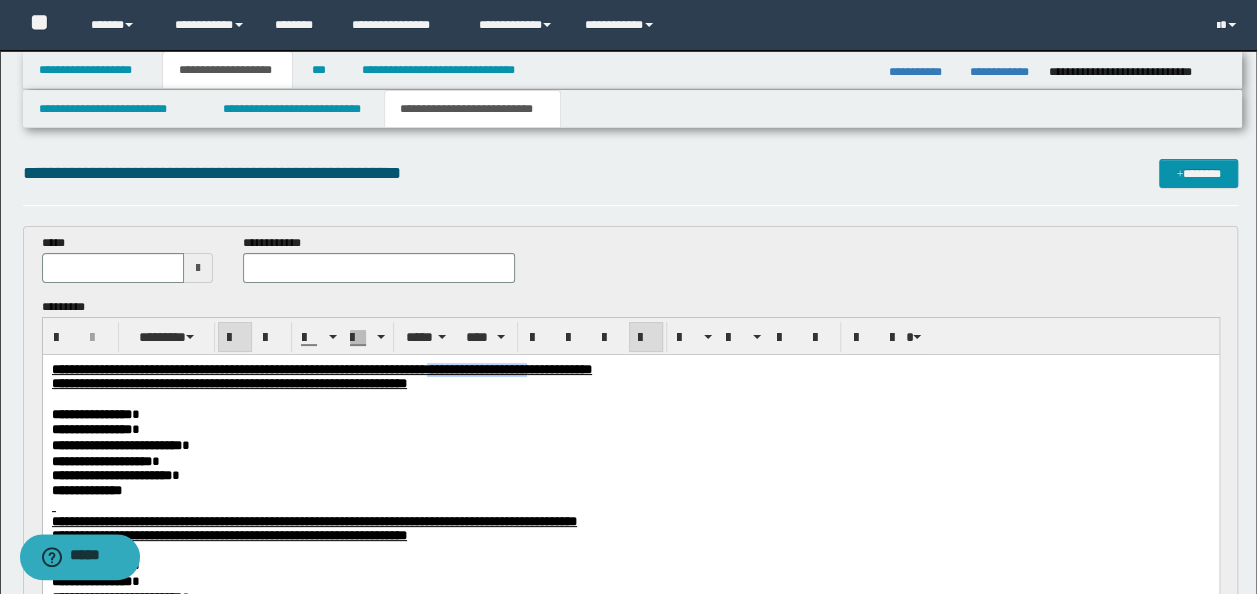 drag, startPoint x: 759, startPoint y: 369, endPoint x: 624, endPoint y: 360, distance: 135.29967 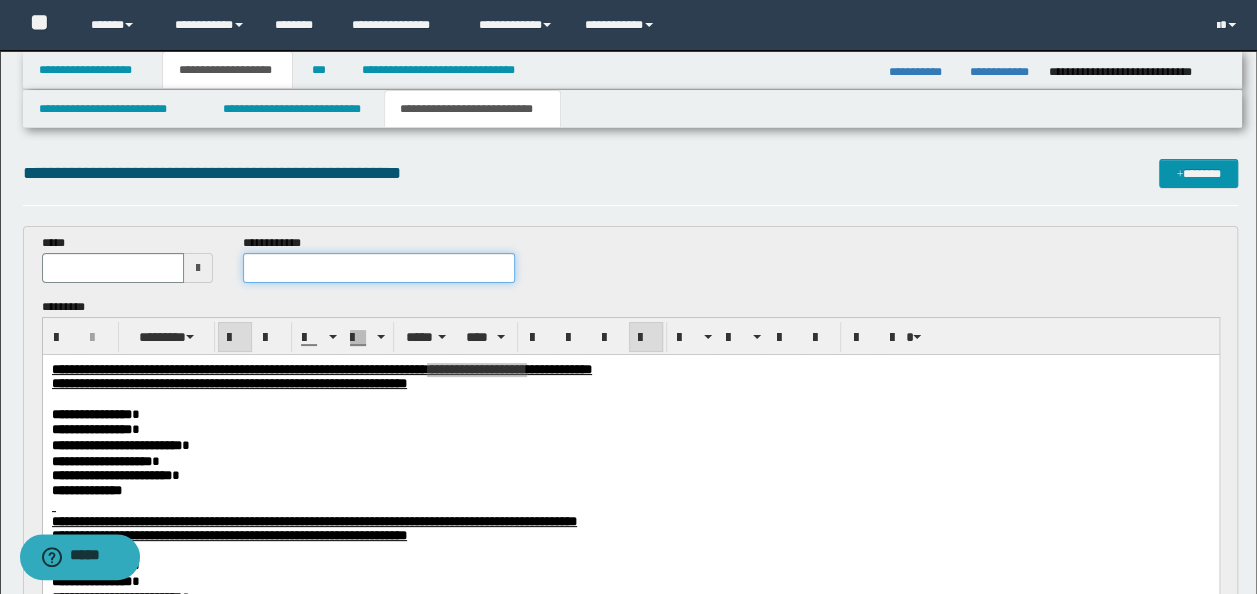 click at bounding box center (379, 268) 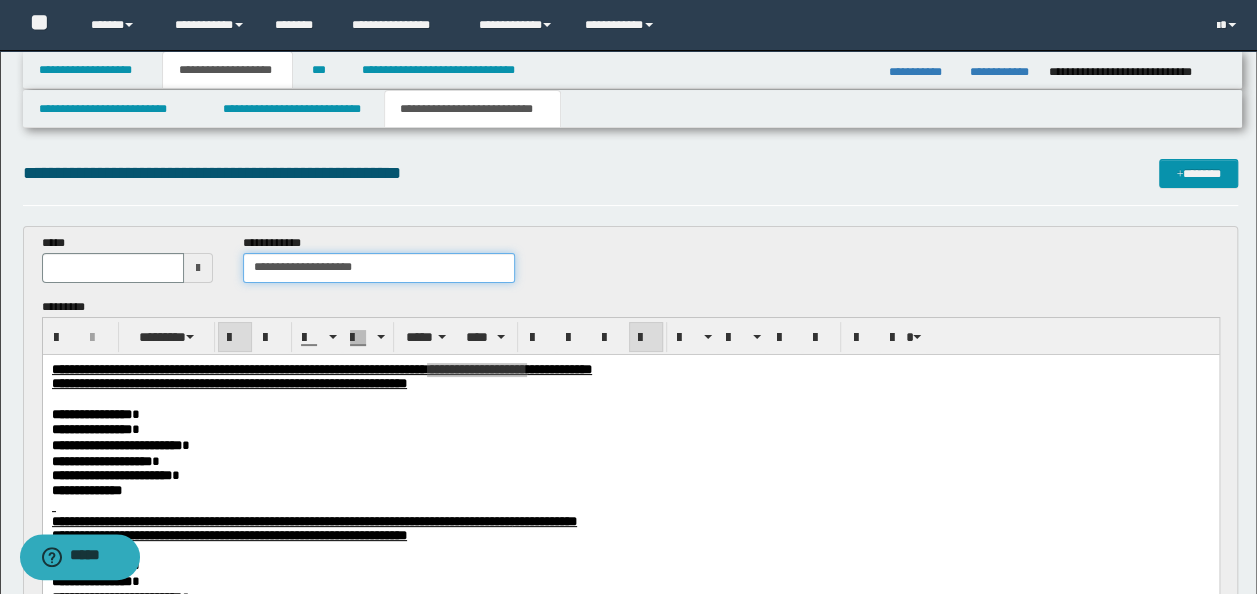 type on "**********" 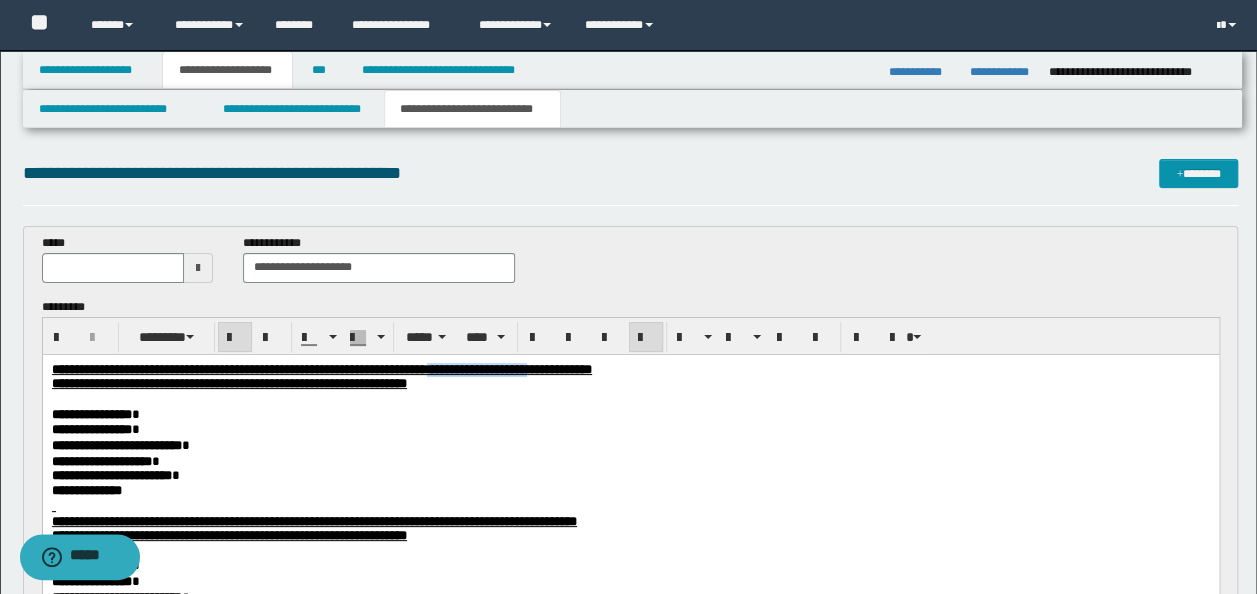 click on "**********" at bounding box center [630, 383] 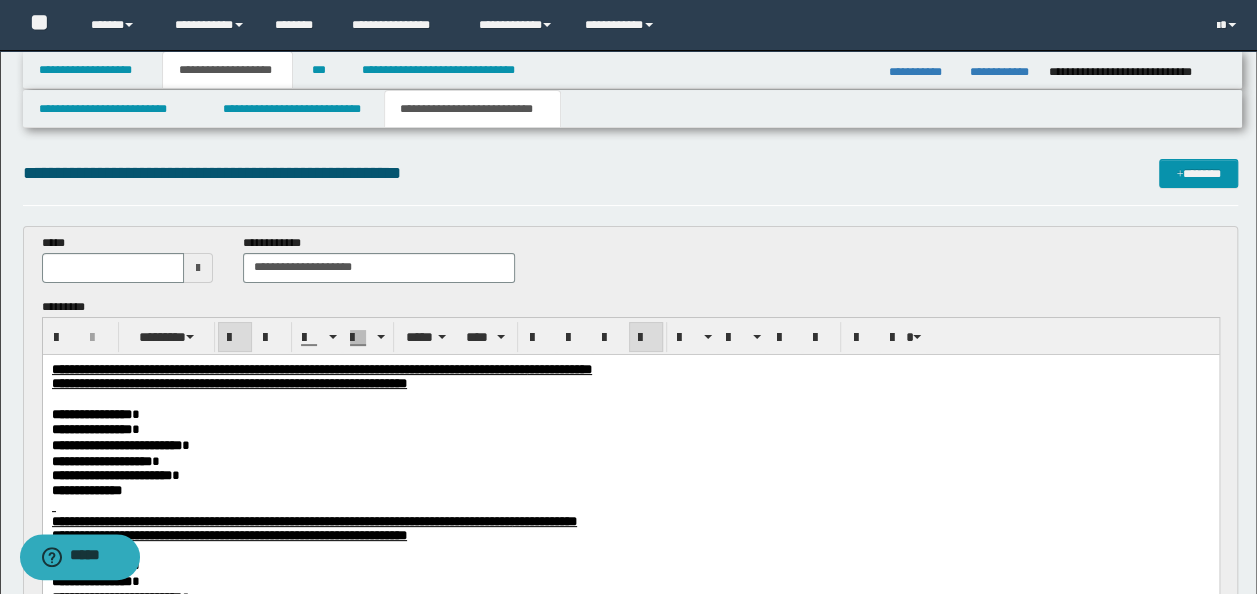 click on "**********" at bounding box center [558, 368] 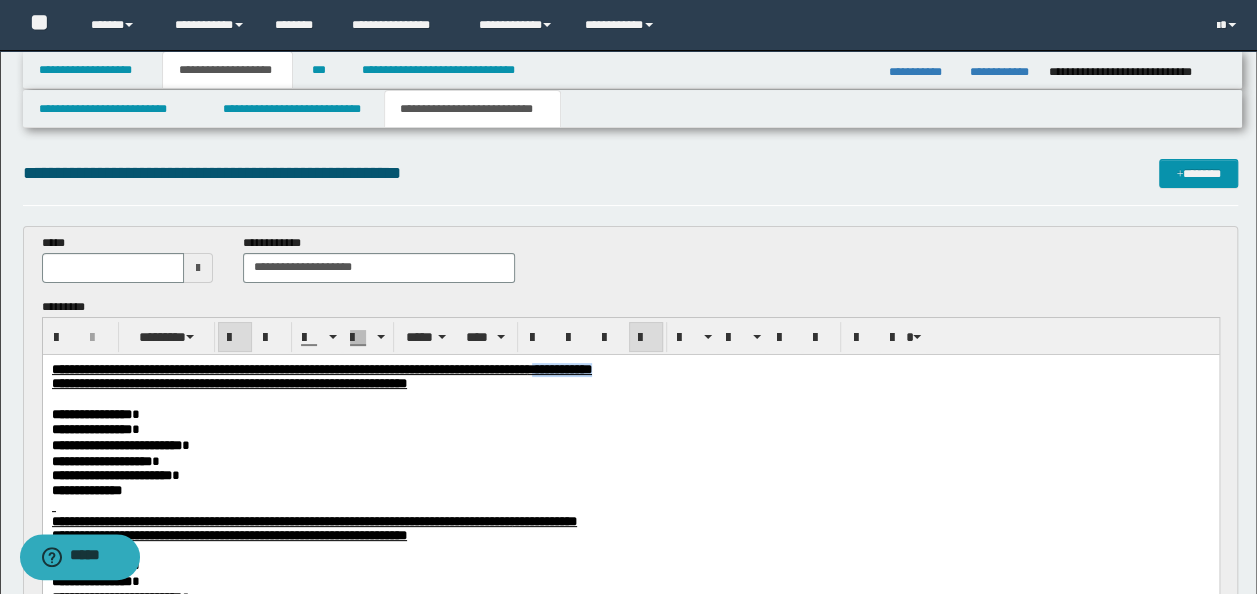 drag, startPoint x: 815, startPoint y: 365, endPoint x: 765, endPoint y: 367, distance: 50.039986 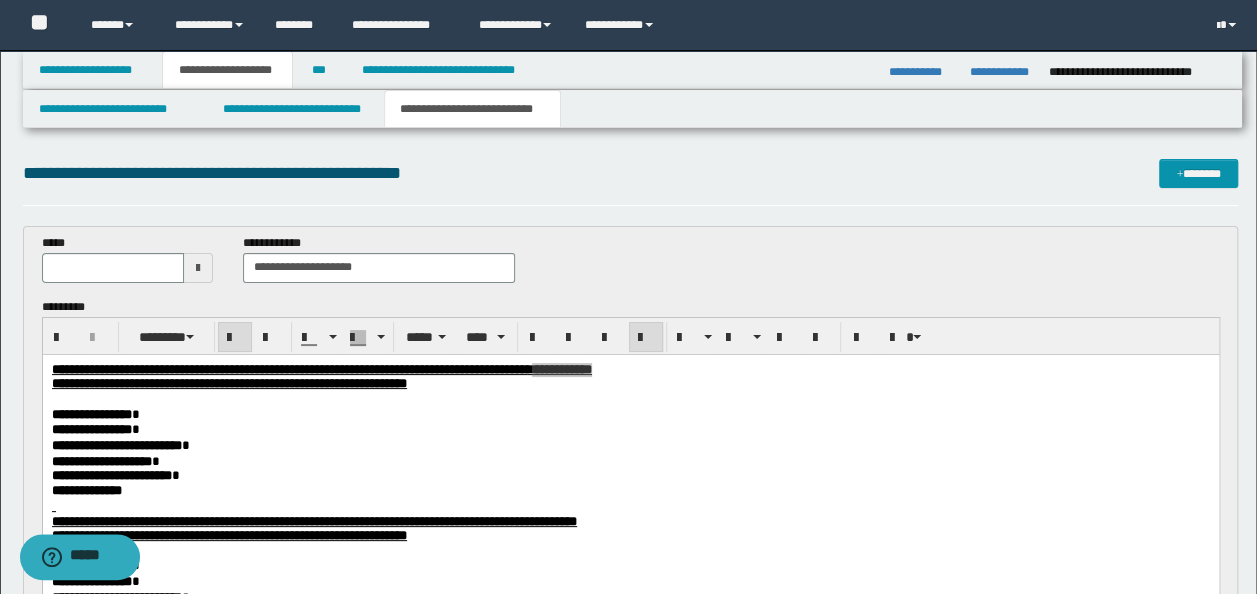 click at bounding box center (113, 268) 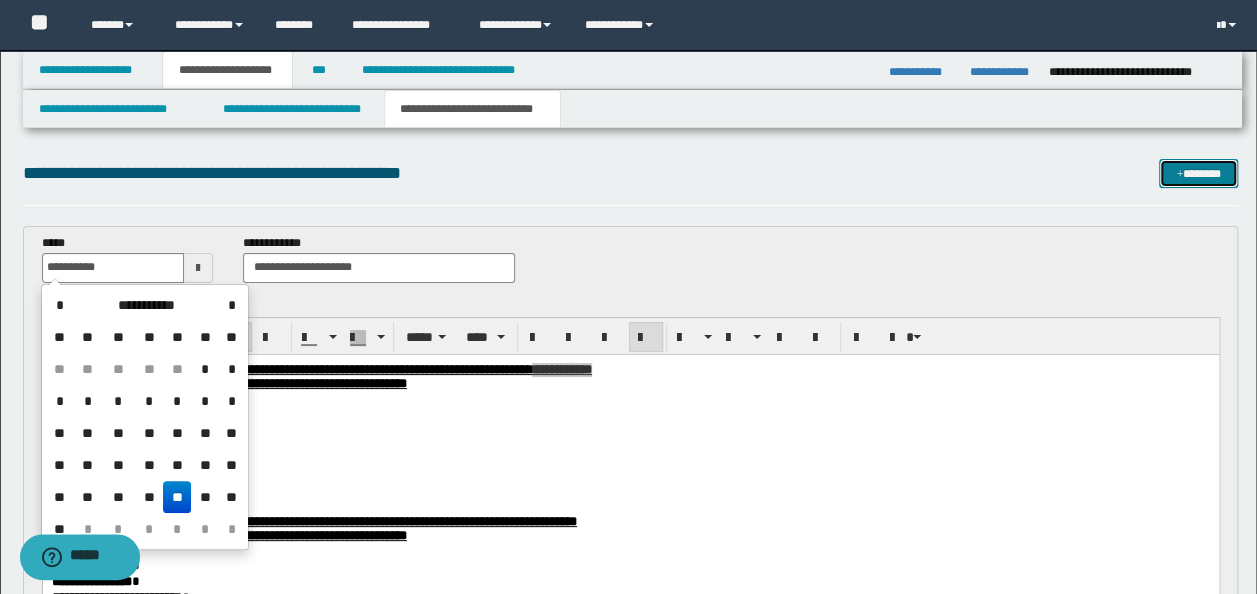 type on "**********" 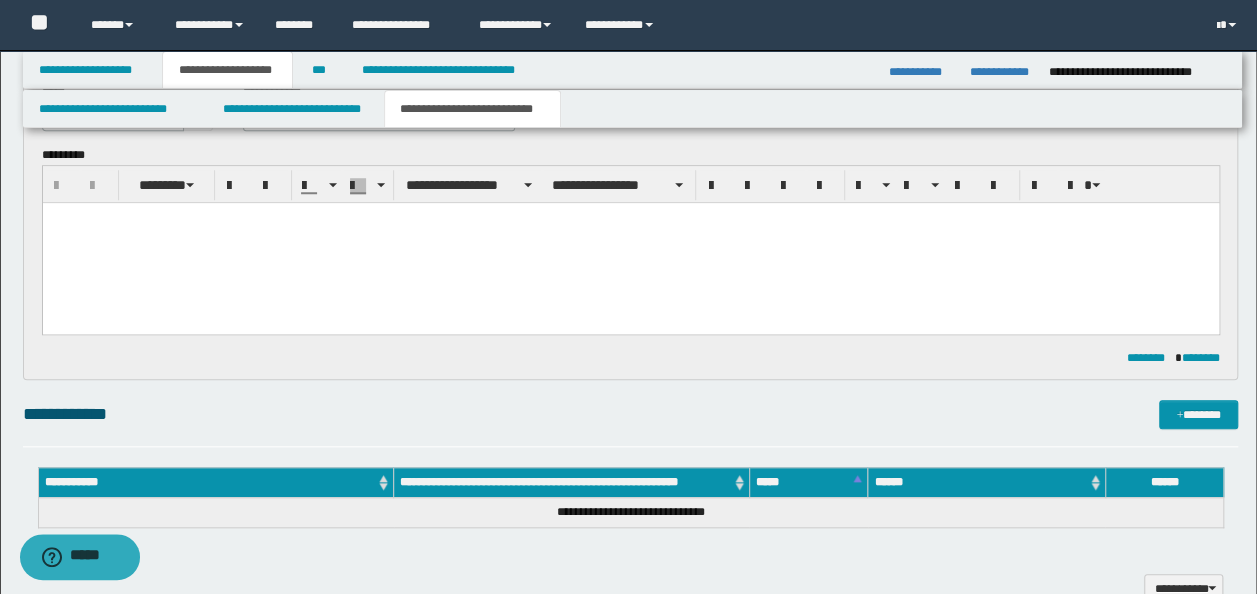 scroll, scrollTop: 0, scrollLeft: 0, axis: both 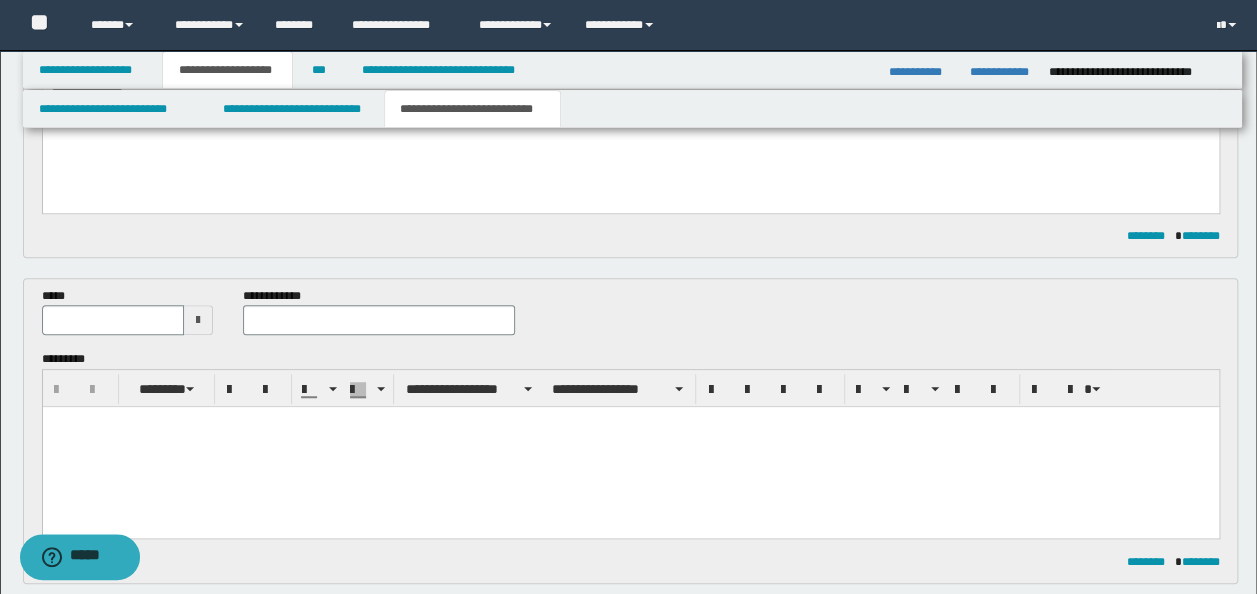 type 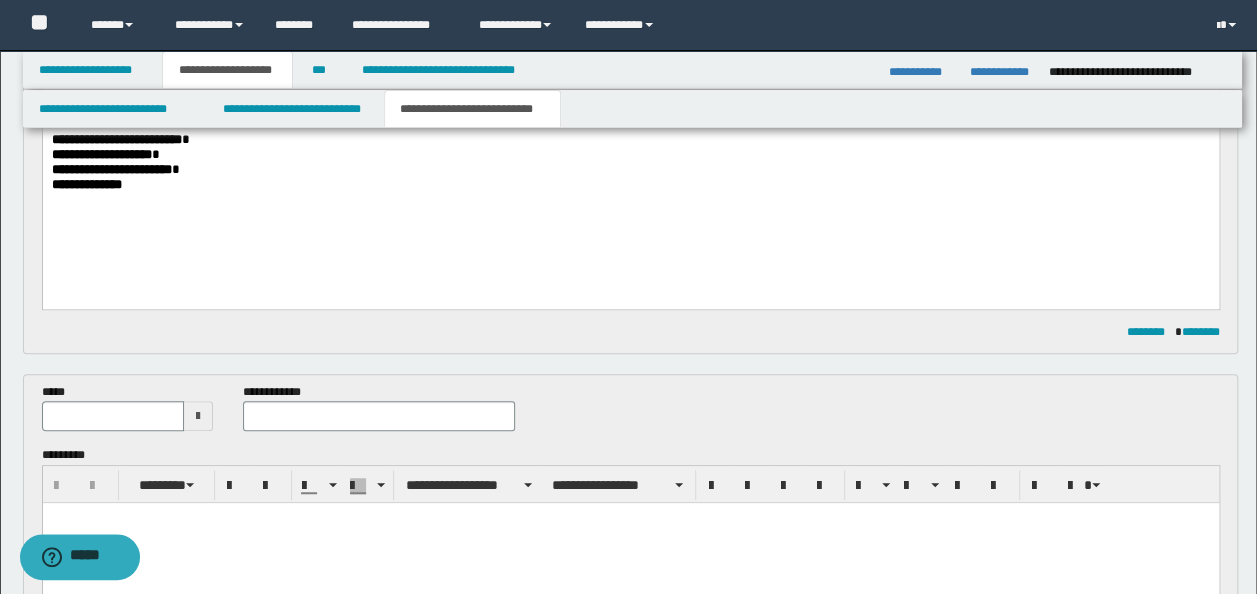 click on "**********" at bounding box center [630, 74] 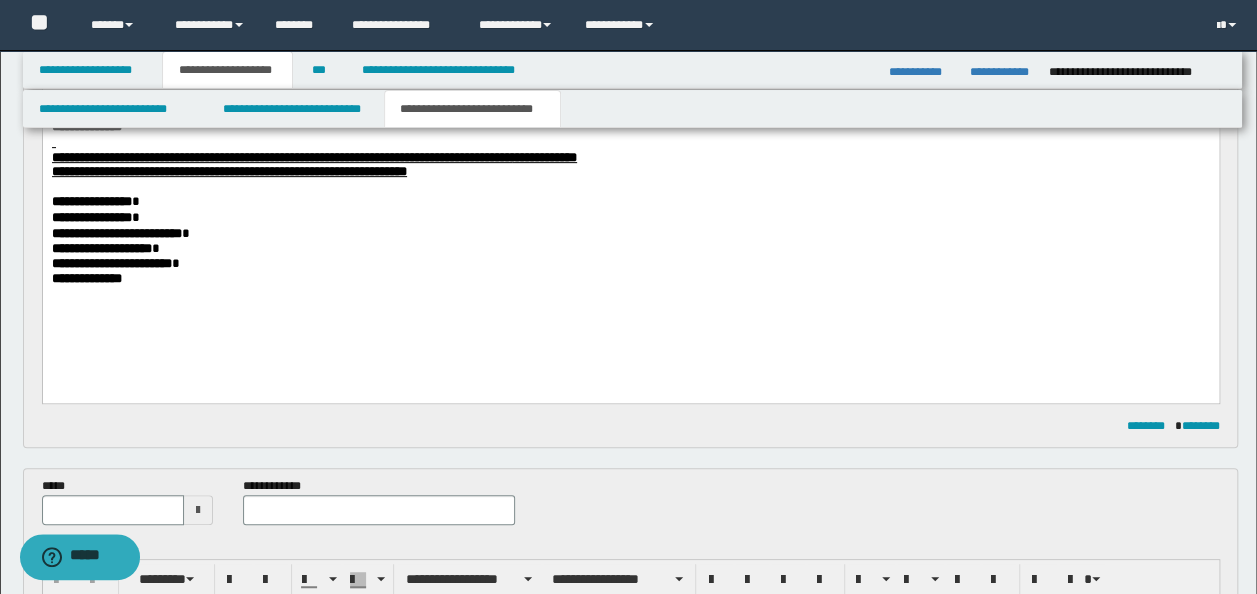 scroll, scrollTop: 258, scrollLeft: 0, axis: vertical 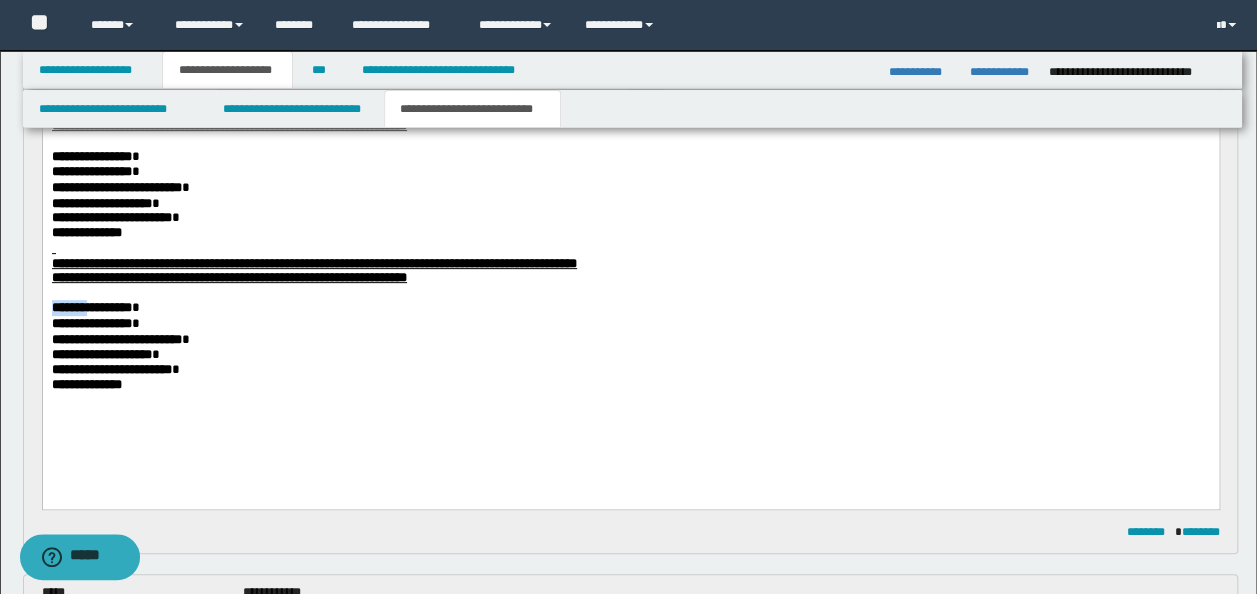 drag, startPoint x: 102, startPoint y: 306, endPoint x: 44, endPoint y: 238, distance: 89.37561 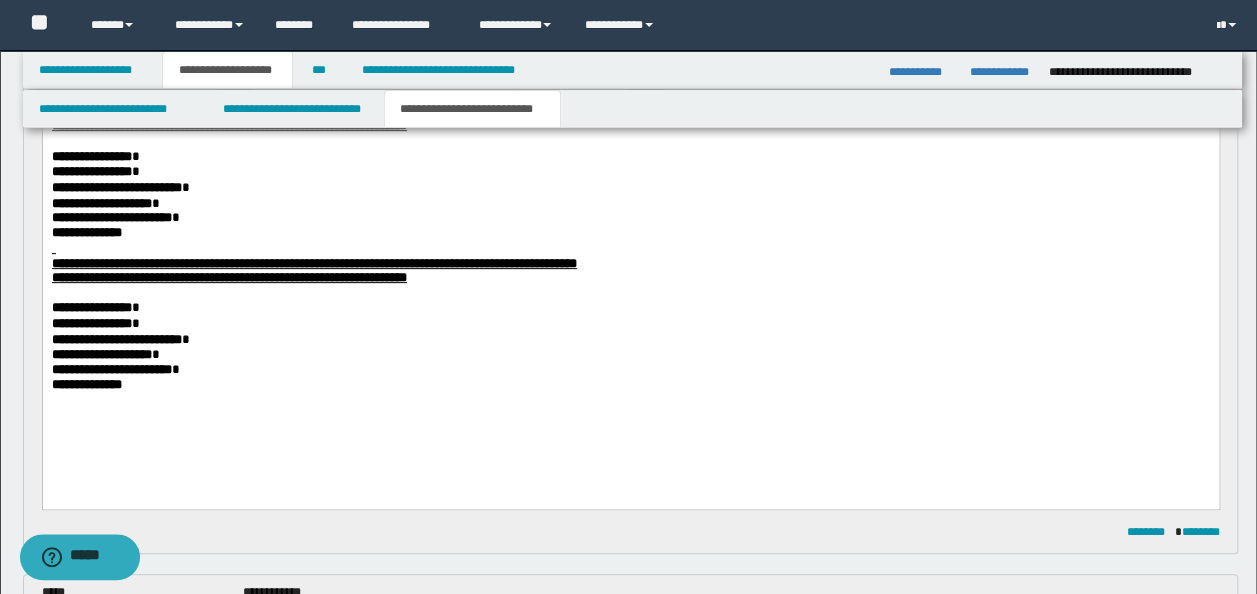 click on "**********" at bounding box center [630, 273] 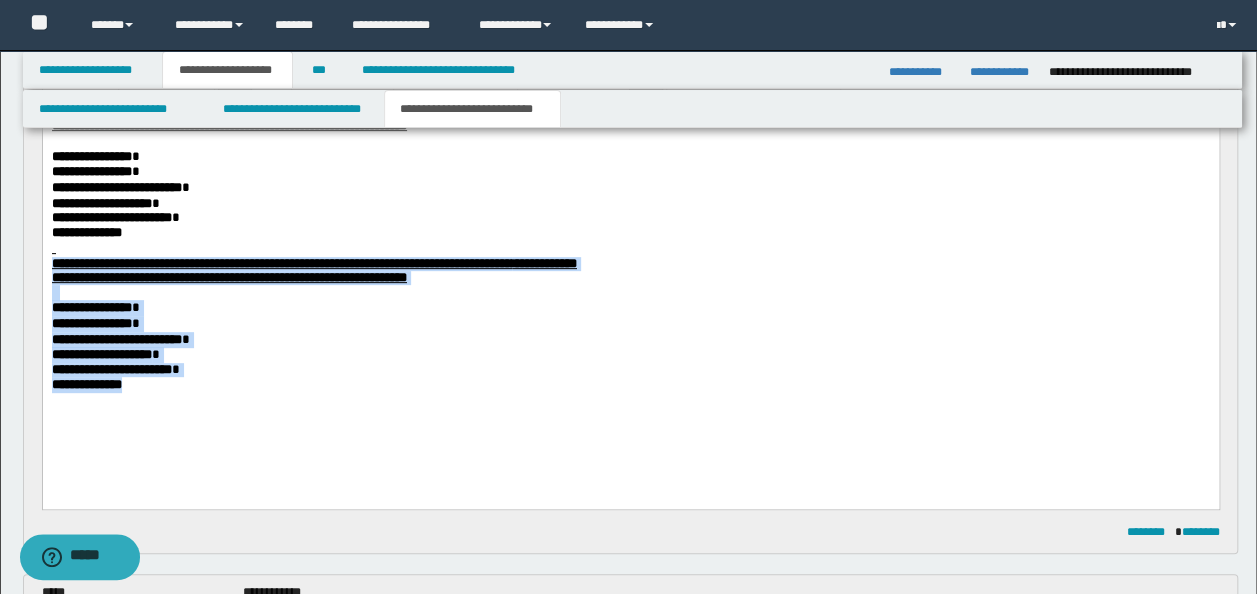 drag, startPoint x: 48, startPoint y: 259, endPoint x: 150, endPoint y: 405, distance: 178.10109 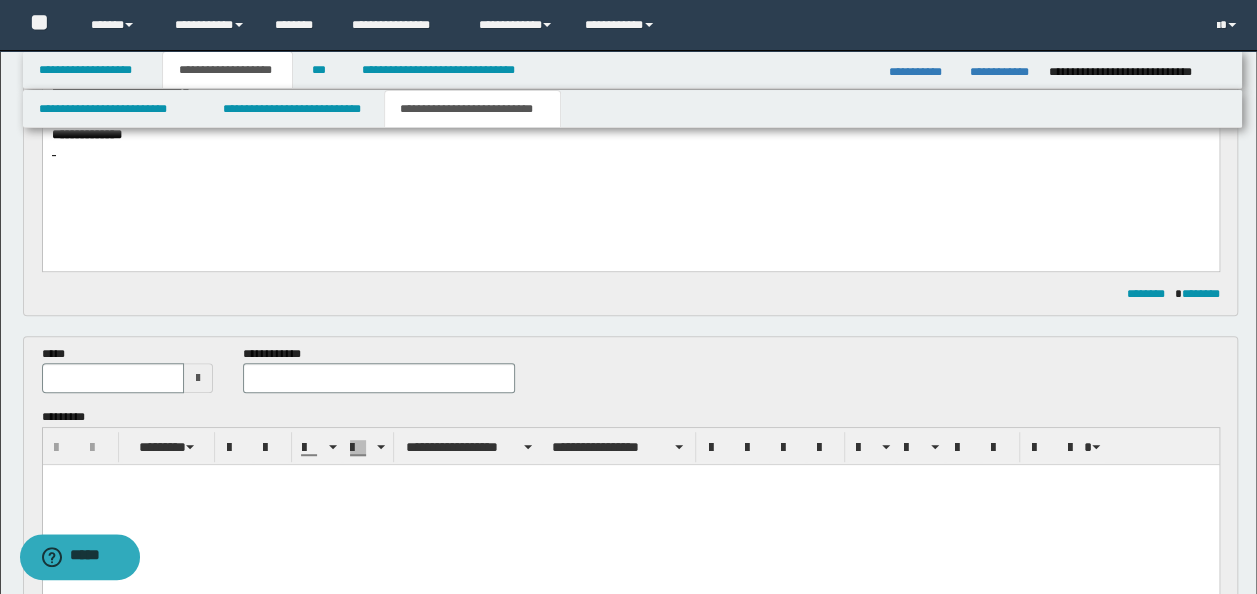 scroll, scrollTop: 458, scrollLeft: 0, axis: vertical 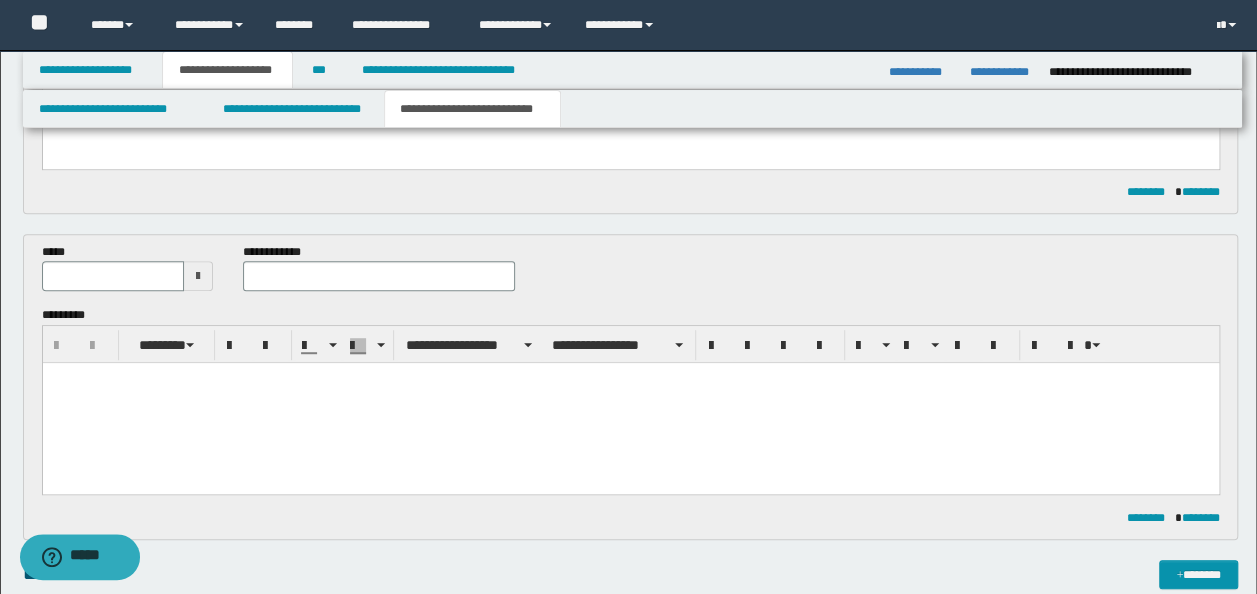 click at bounding box center (630, 403) 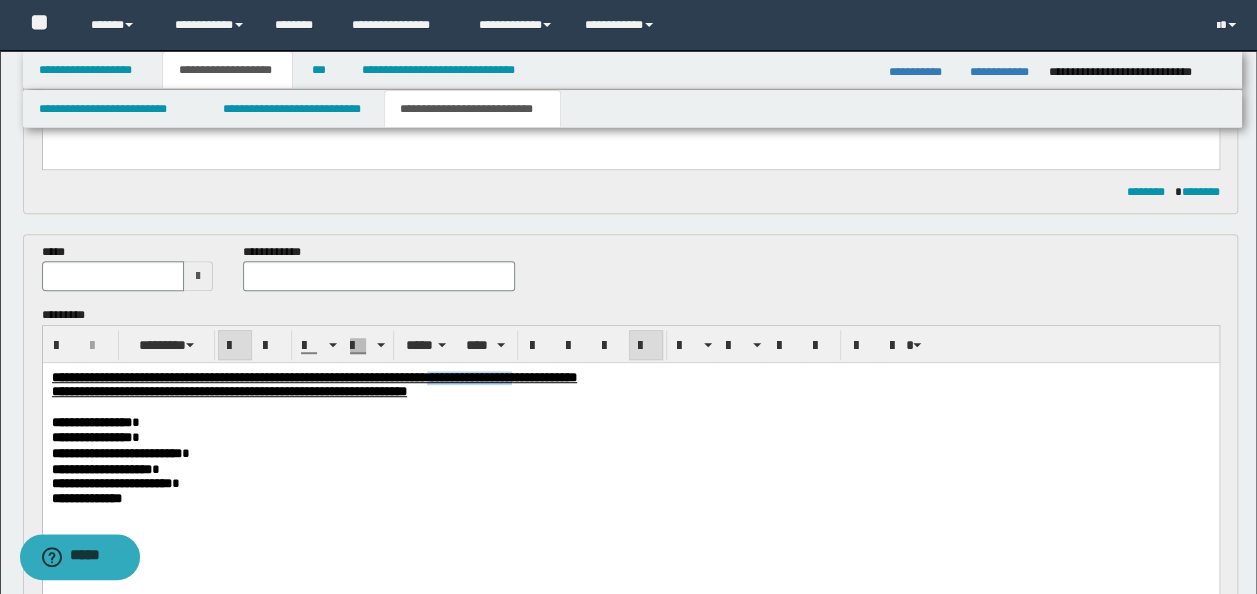 drag, startPoint x: 739, startPoint y: 378, endPoint x: 630, endPoint y: 382, distance: 109.07337 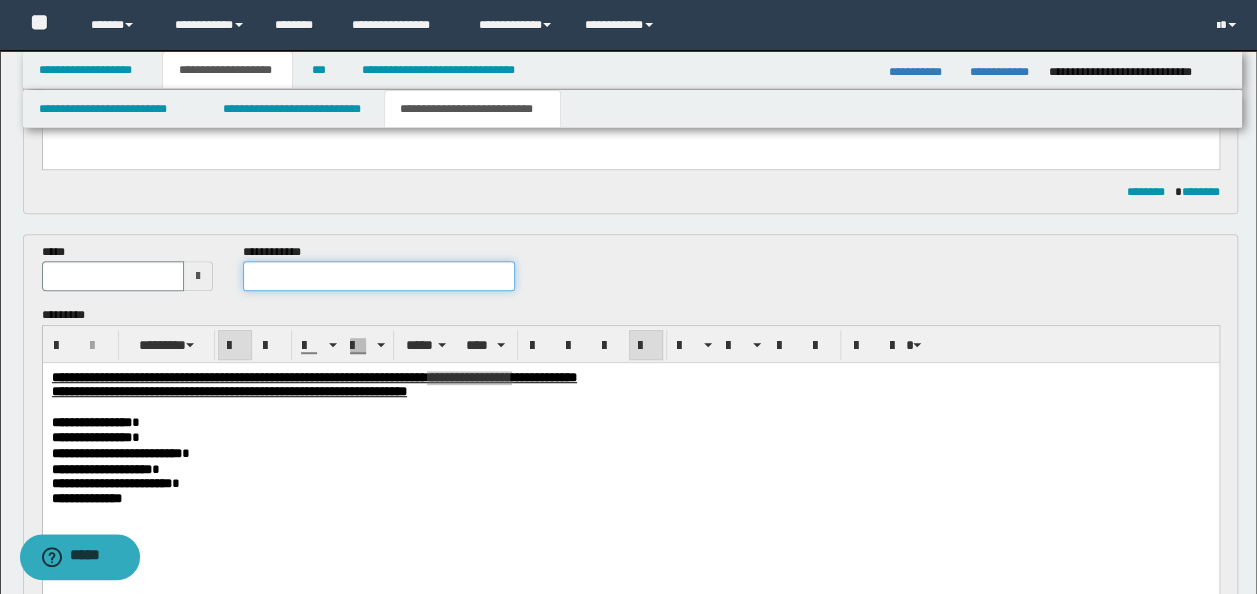 drag, startPoint x: 371, startPoint y: 272, endPoint x: 393, endPoint y: 273, distance: 22.022715 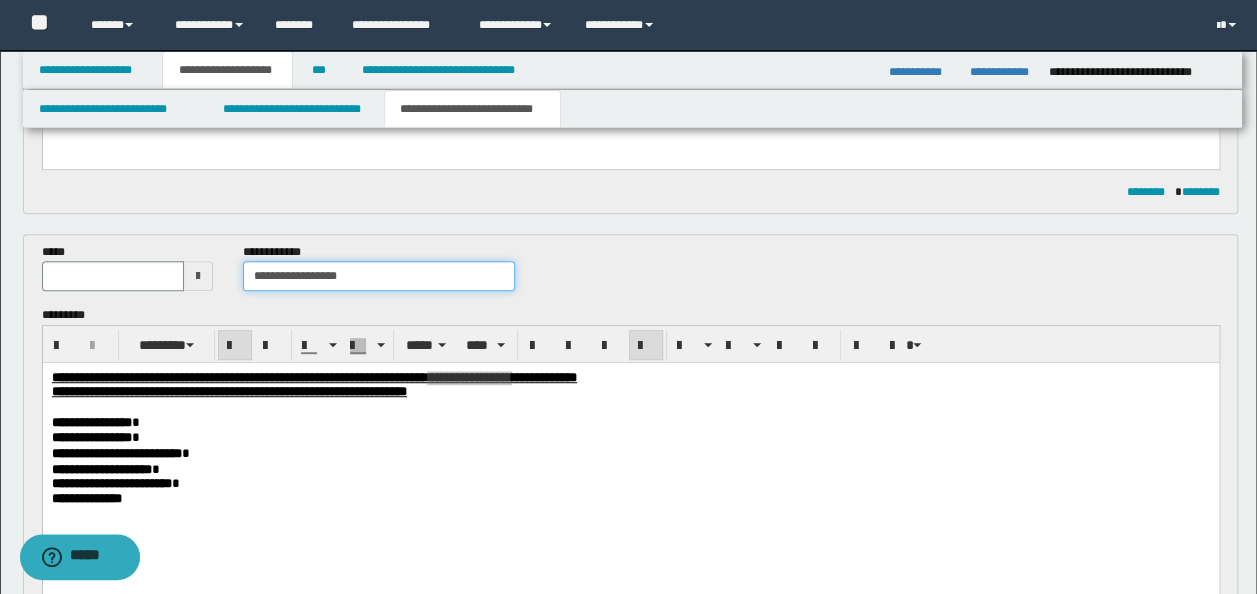 type on "**********" 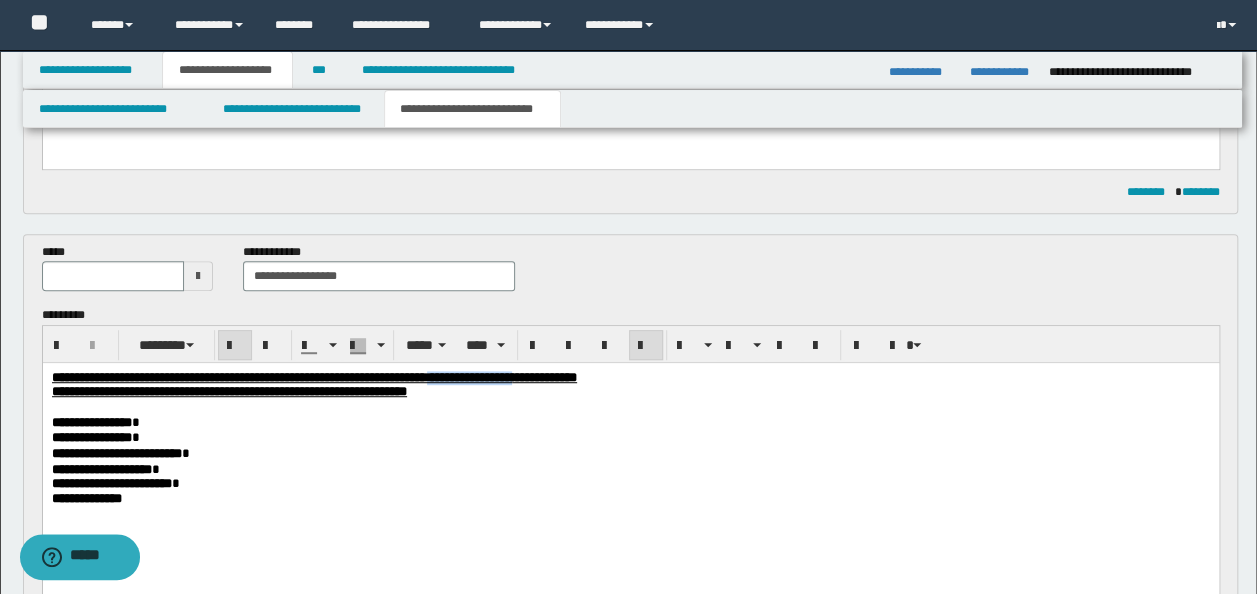 click at bounding box center (630, 407) 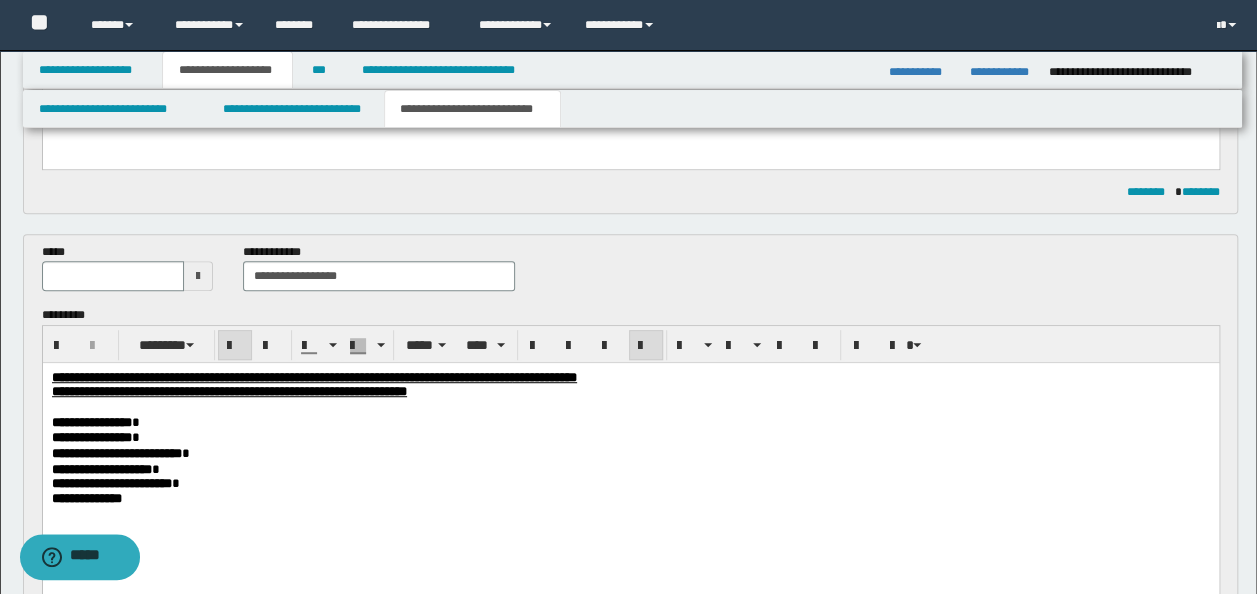 click on "**********" at bounding box center [630, 392] 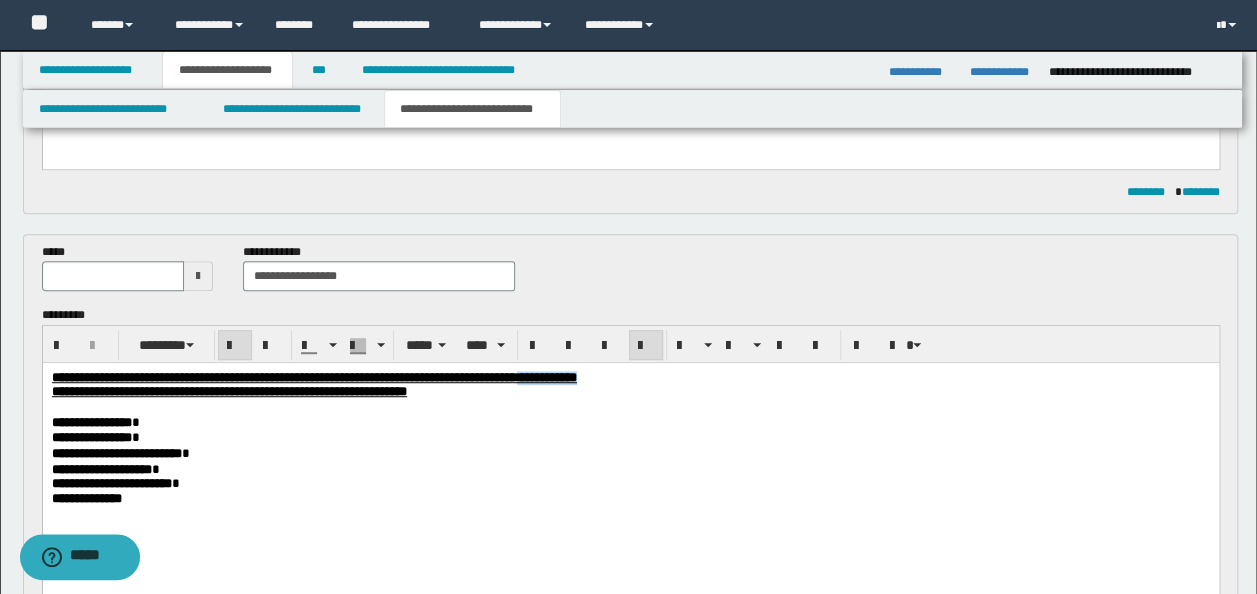 drag, startPoint x: 802, startPoint y: 377, endPoint x: 743, endPoint y: 373, distance: 59.135437 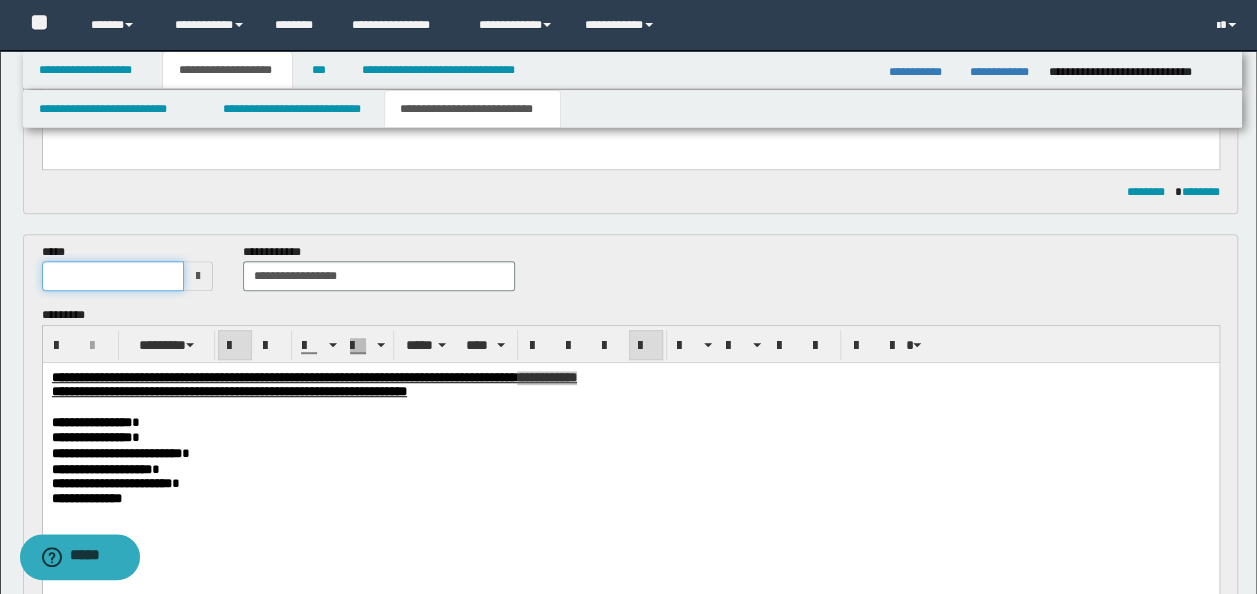 click at bounding box center (113, 276) 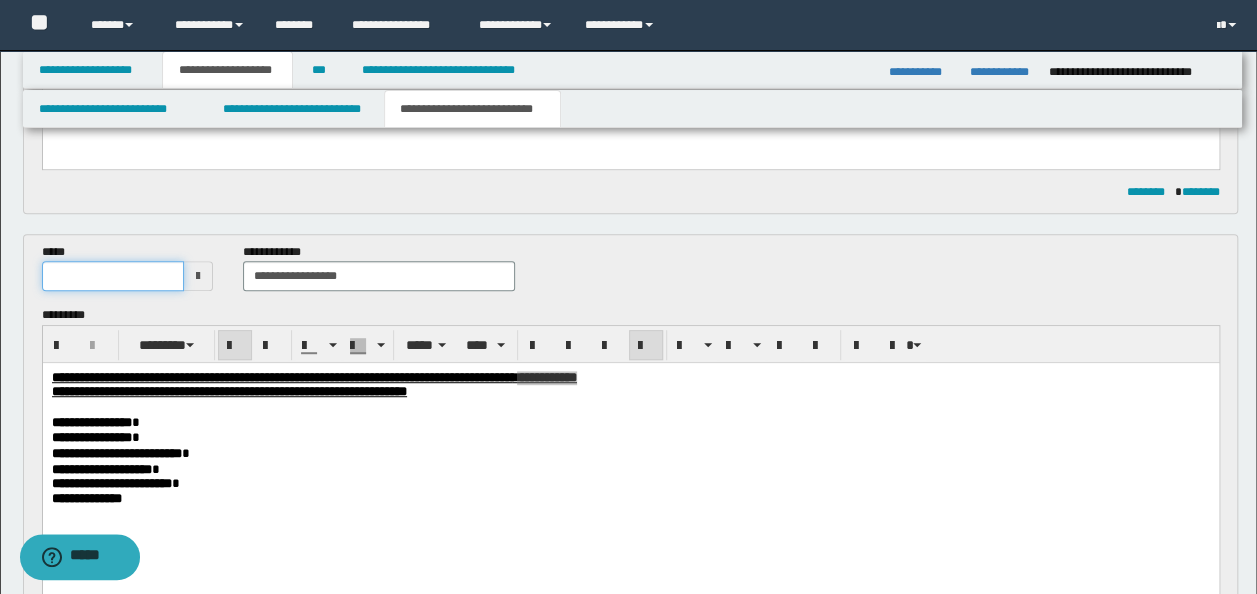 type on "**********" 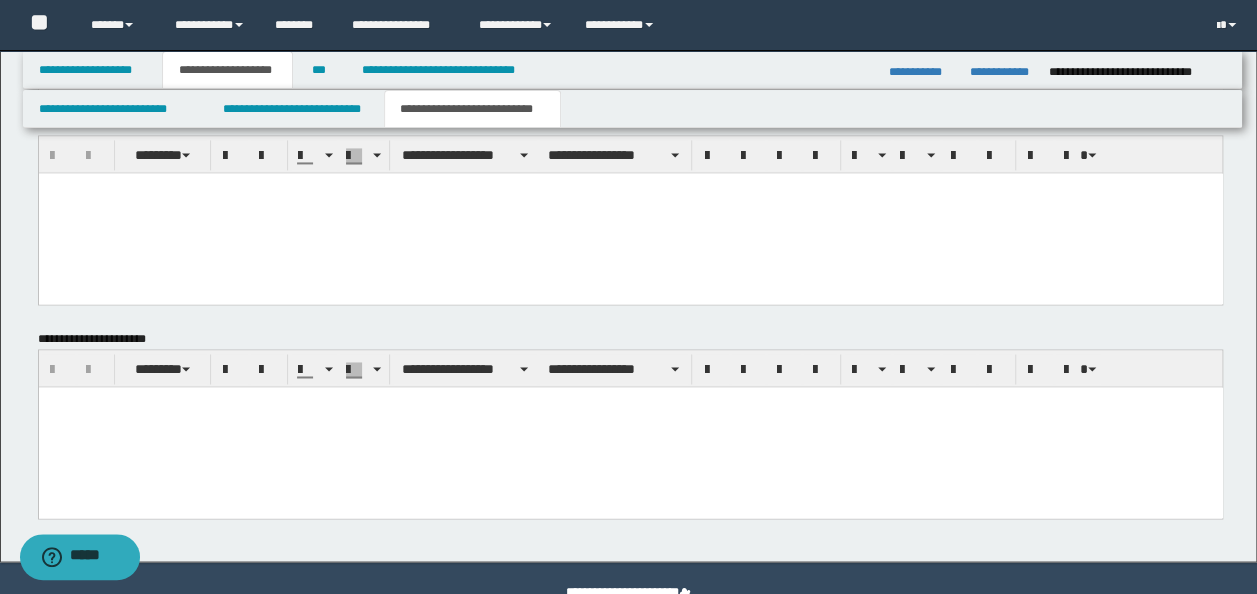 scroll, scrollTop: 1501, scrollLeft: 0, axis: vertical 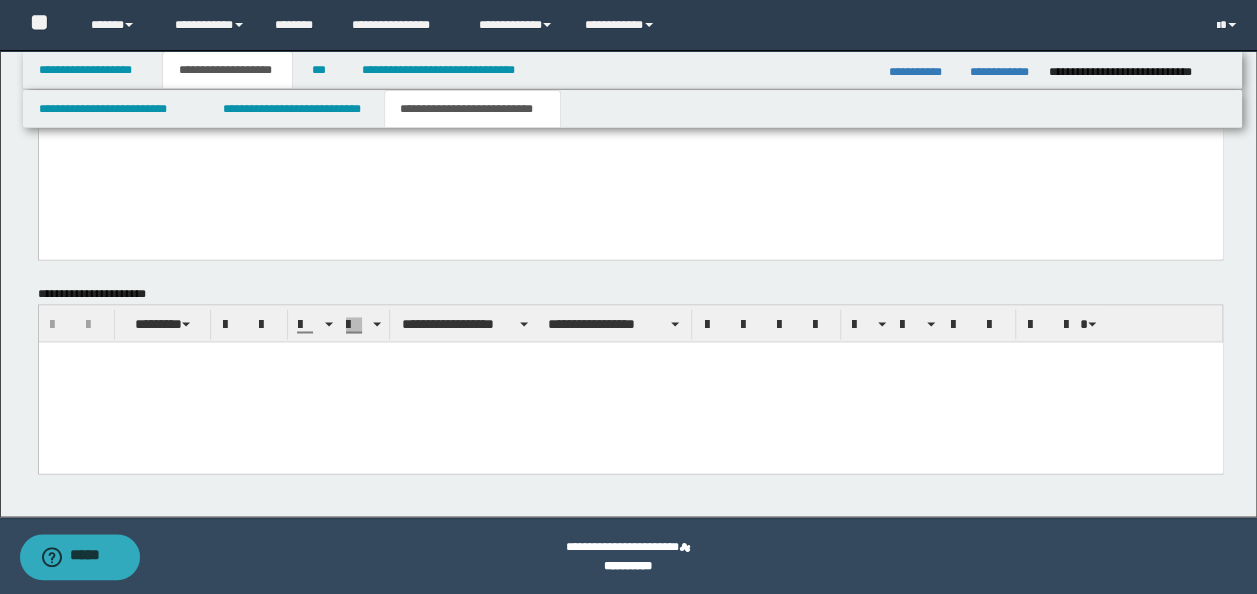 click at bounding box center [630, 382] 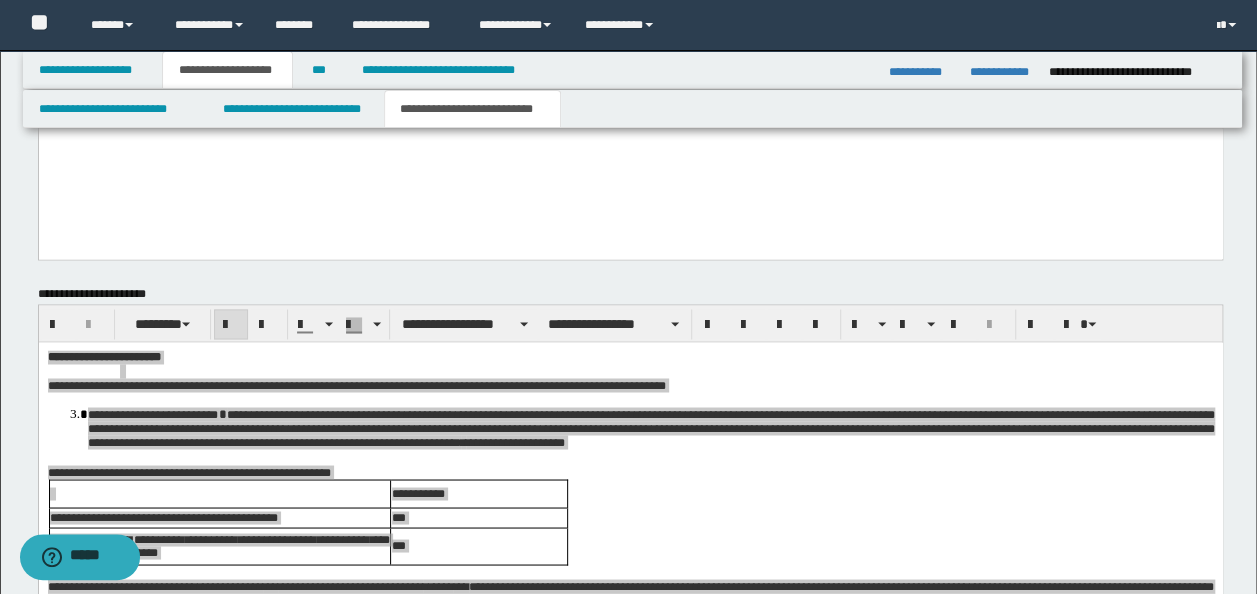 type on "**********" 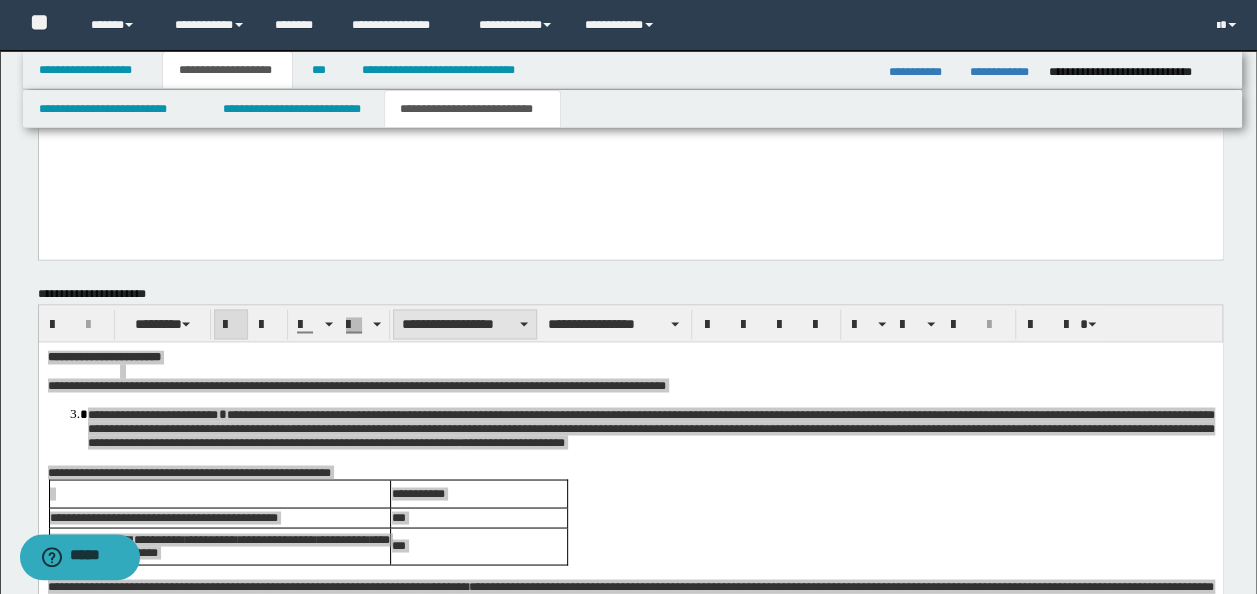click on "**********" at bounding box center [465, 324] 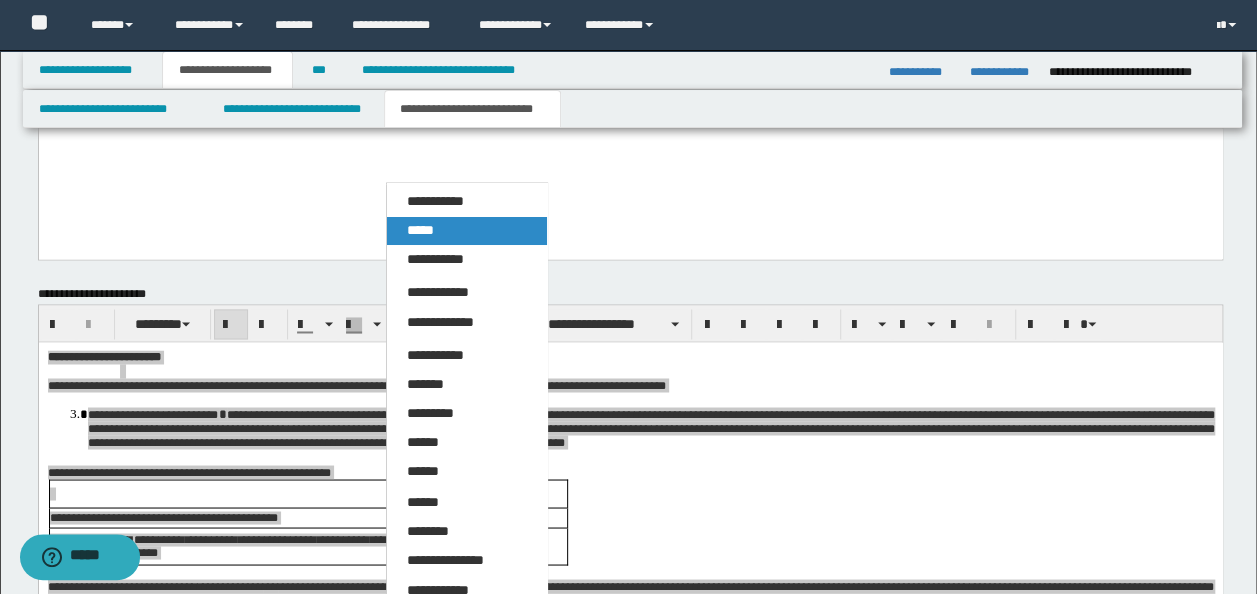 drag, startPoint x: 461, startPoint y: 235, endPoint x: 591, endPoint y: 328, distance: 159.84055 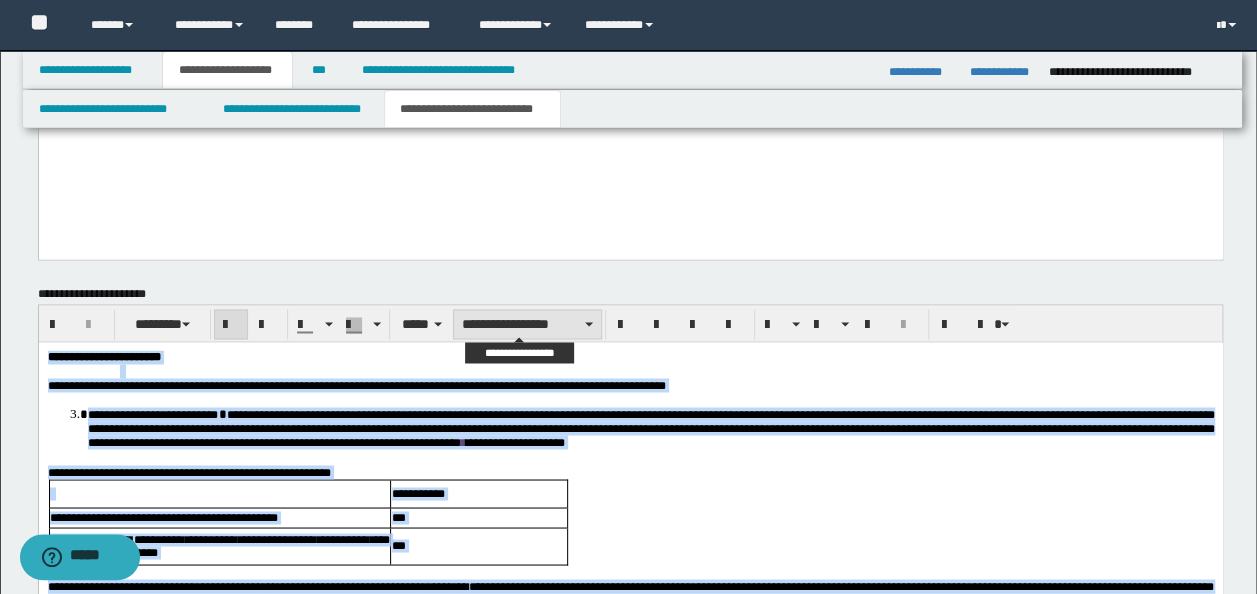 click on "**********" at bounding box center (527, 324) 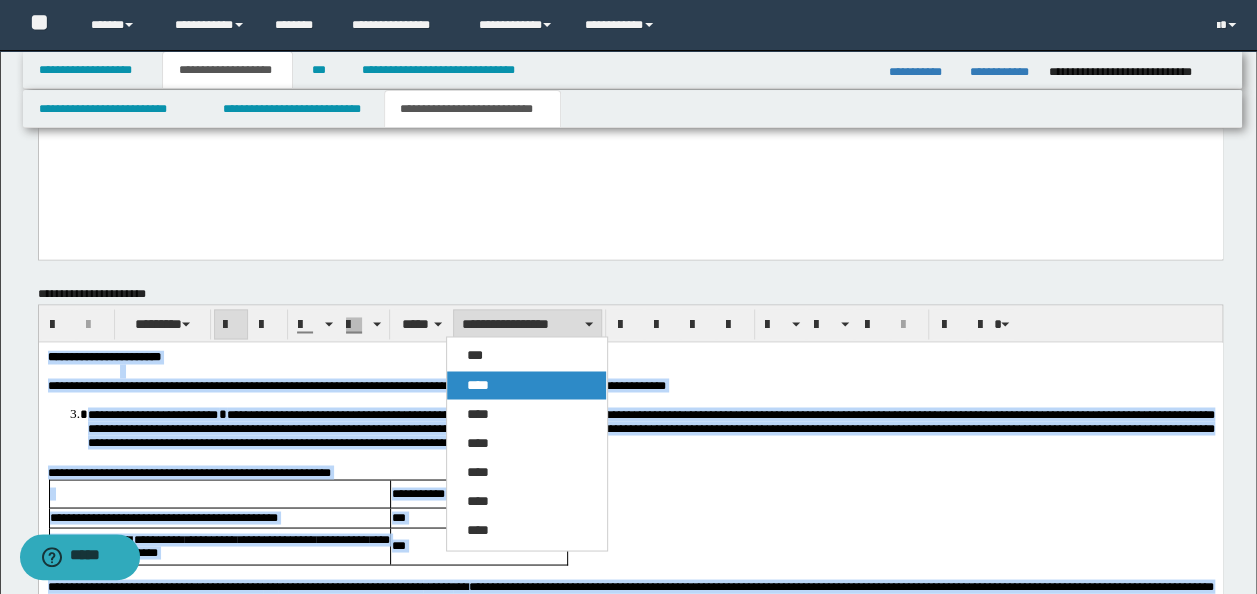 click on "****" at bounding box center (526, 385) 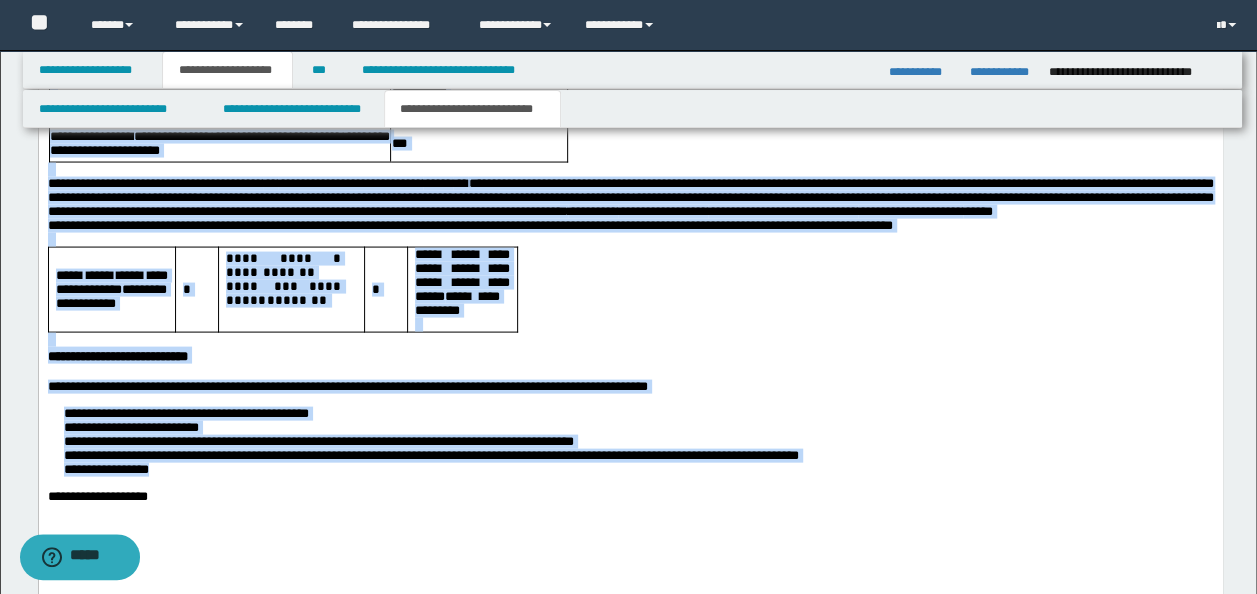 scroll, scrollTop: 2093, scrollLeft: 0, axis: vertical 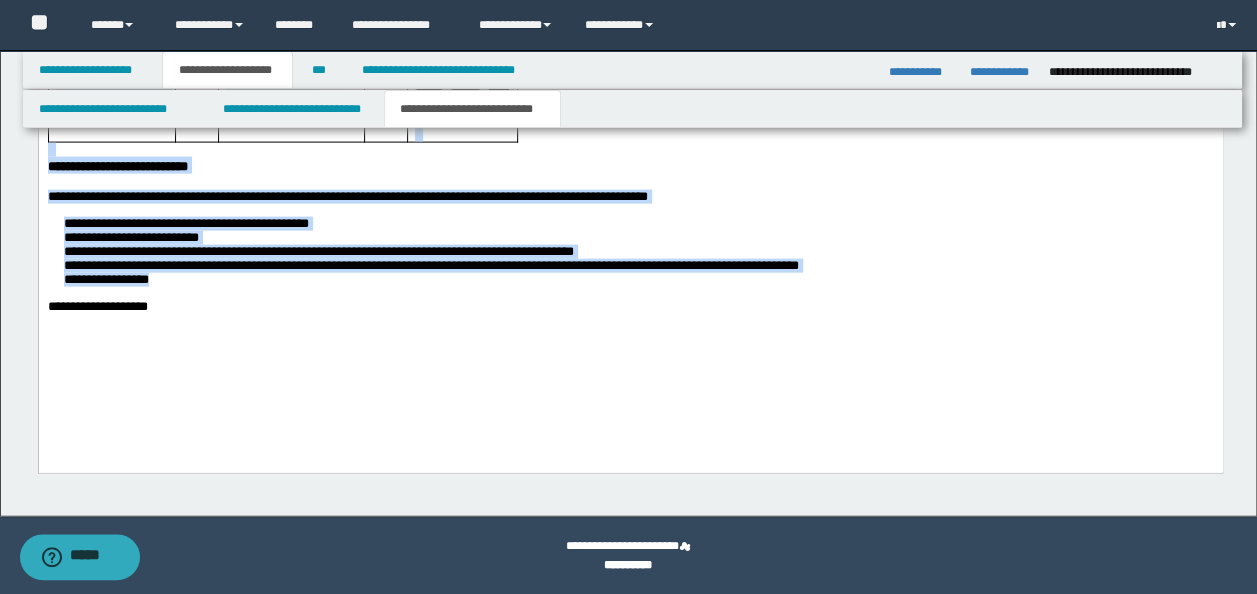 click on "**********" at bounding box center [630, 62] 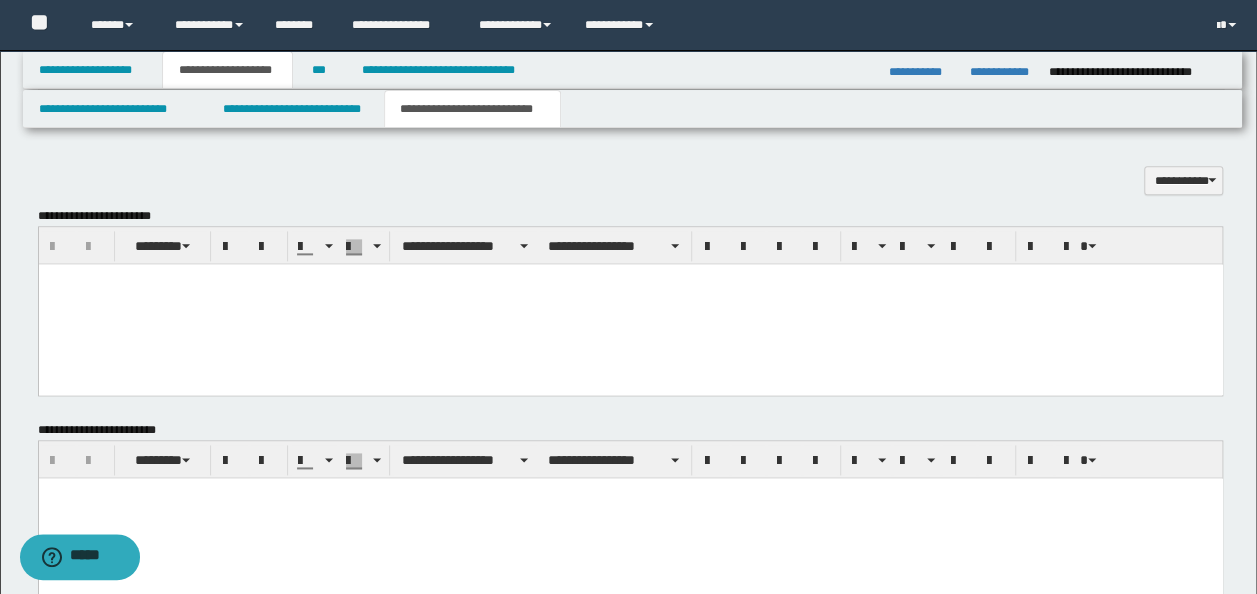 scroll, scrollTop: 846, scrollLeft: 0, axis: vertical 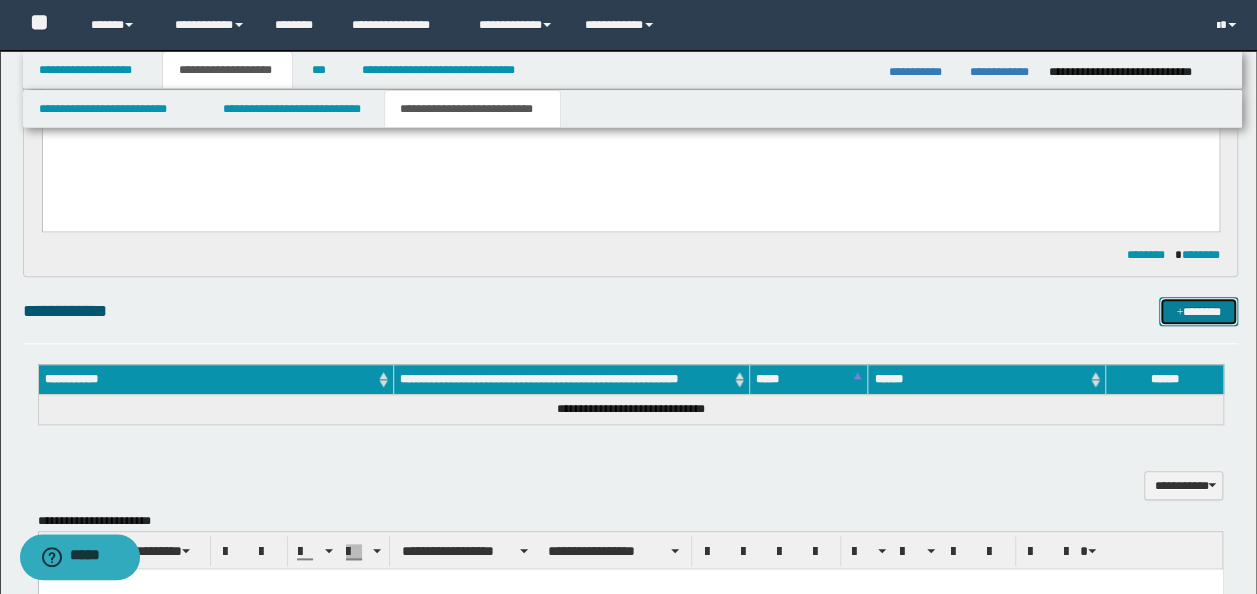 drag, startPoint x: 1191, startPoint y: 304, endPoint x: 1162, endPoint y: 296, distance: 30.083218 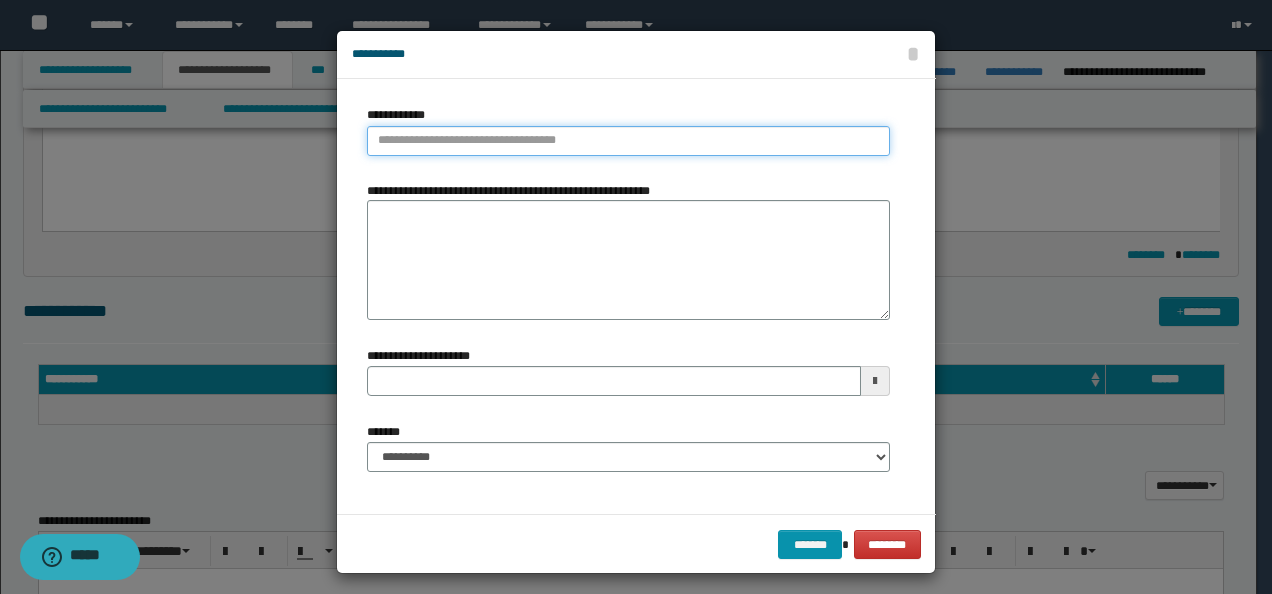 click on "**********" at bounding box center (628, 141) 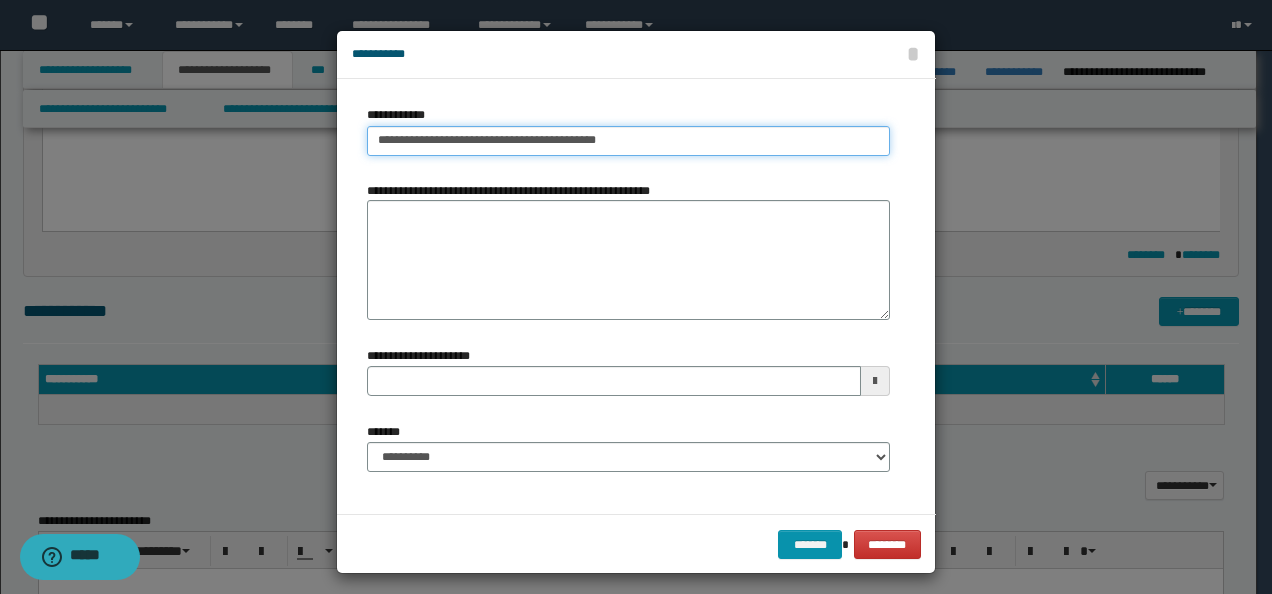 type on "**********" 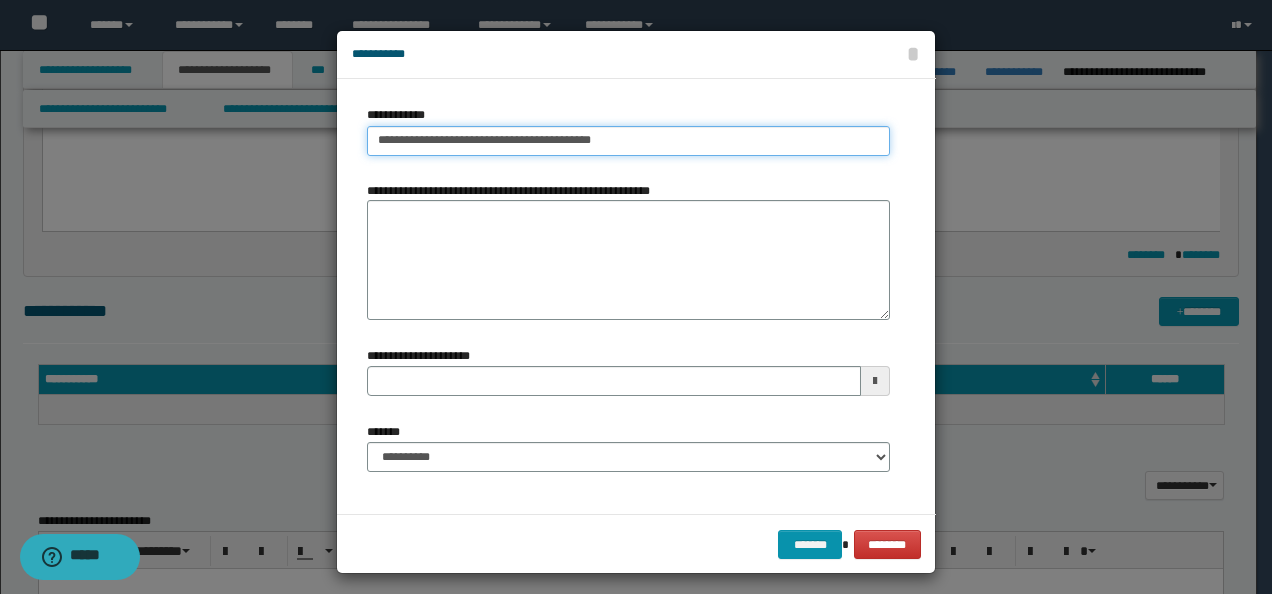 type on "**********" 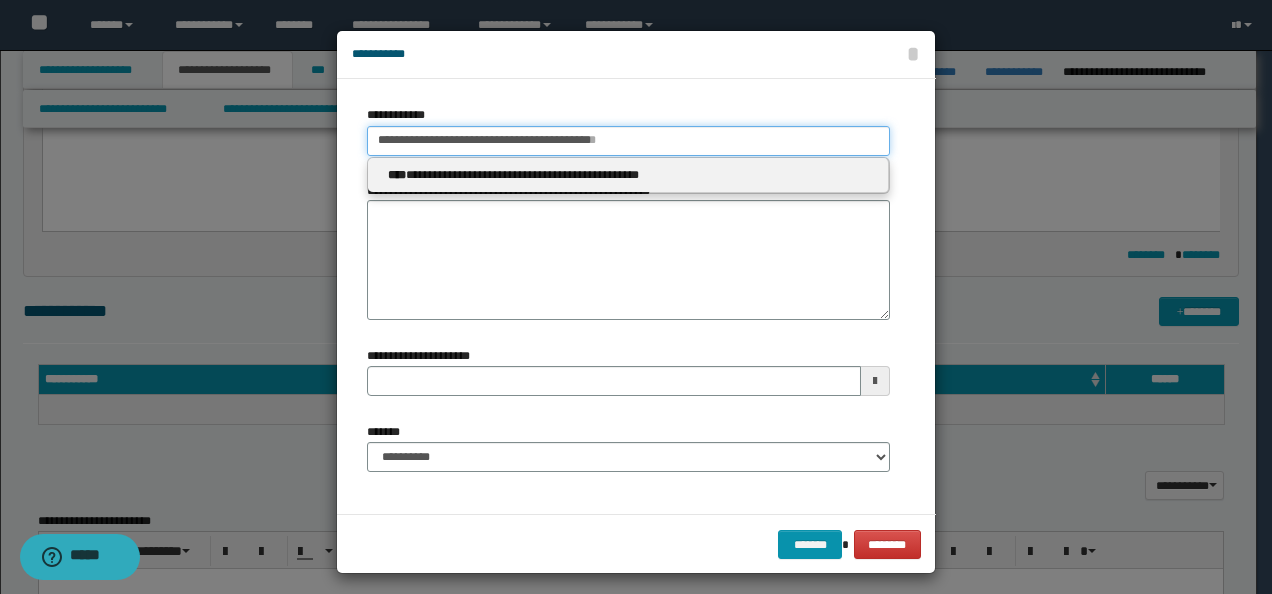 type 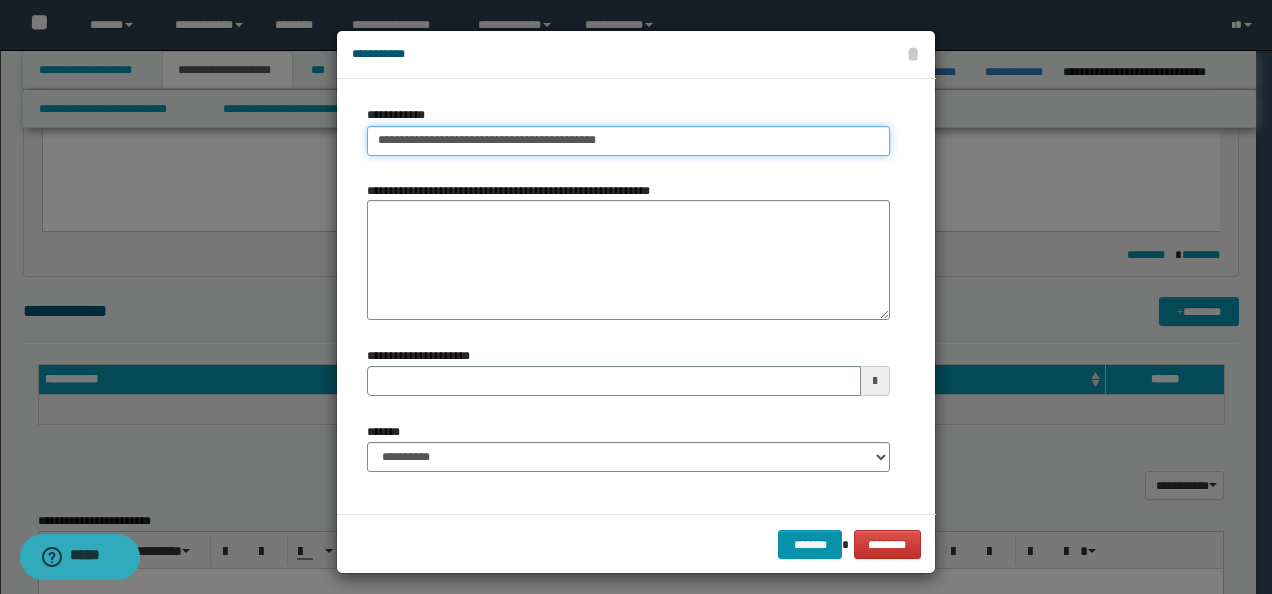 type on "**********" 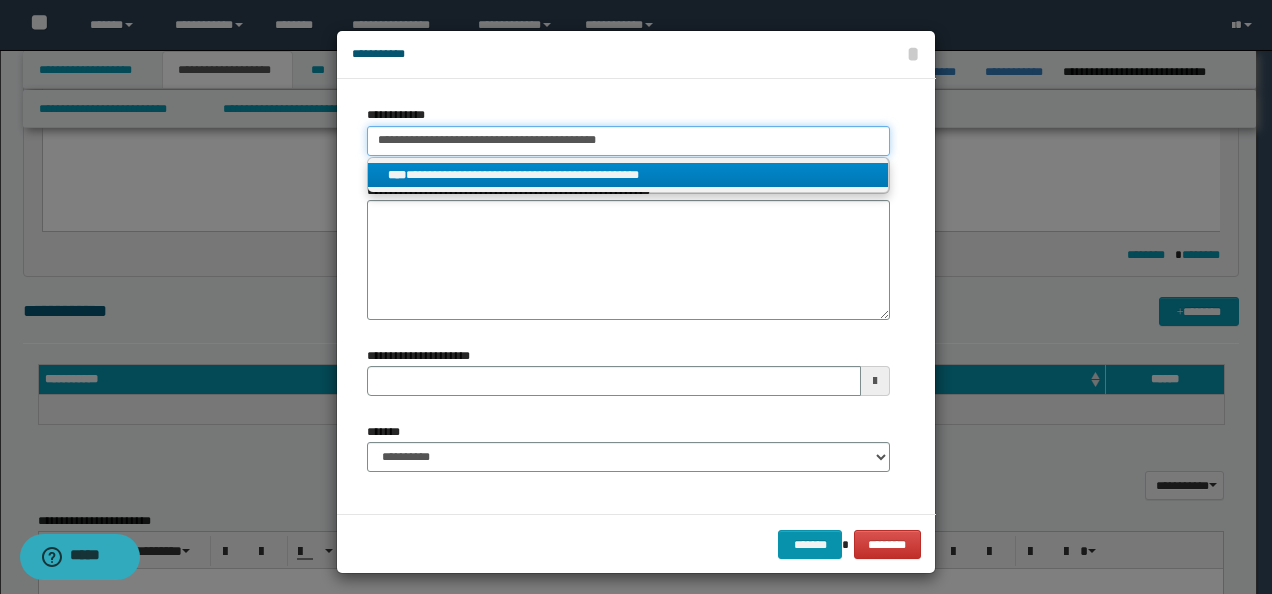 click on "**********" at bounding box center [628, 141] 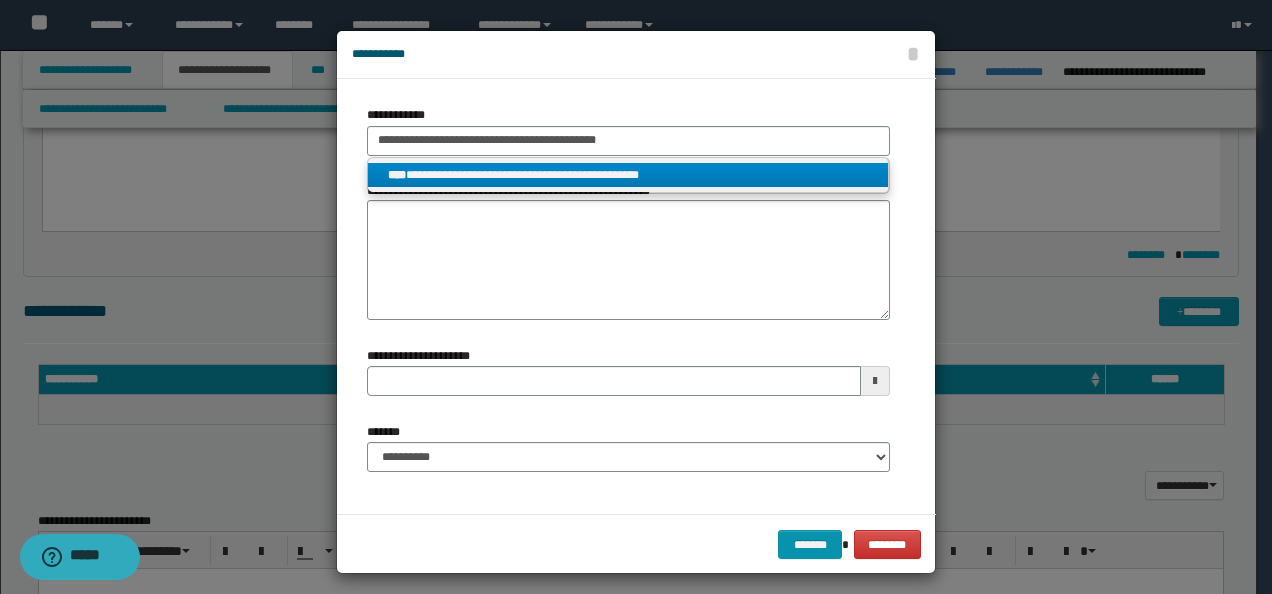 click on "**********" at bounding box center [628, 175] 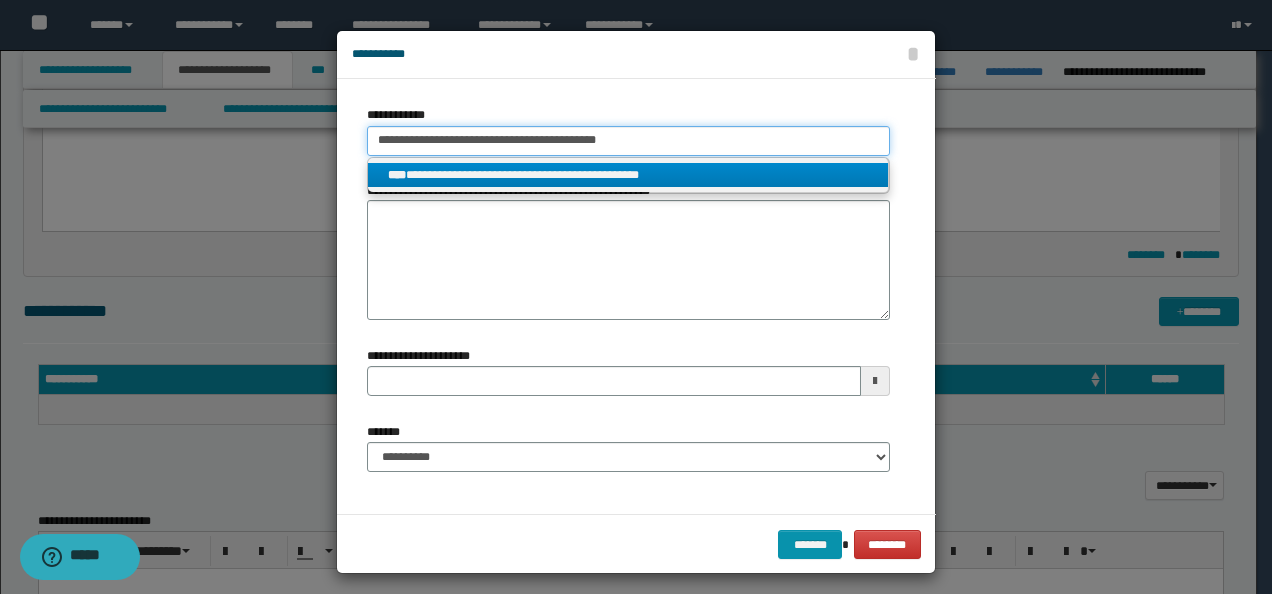 type 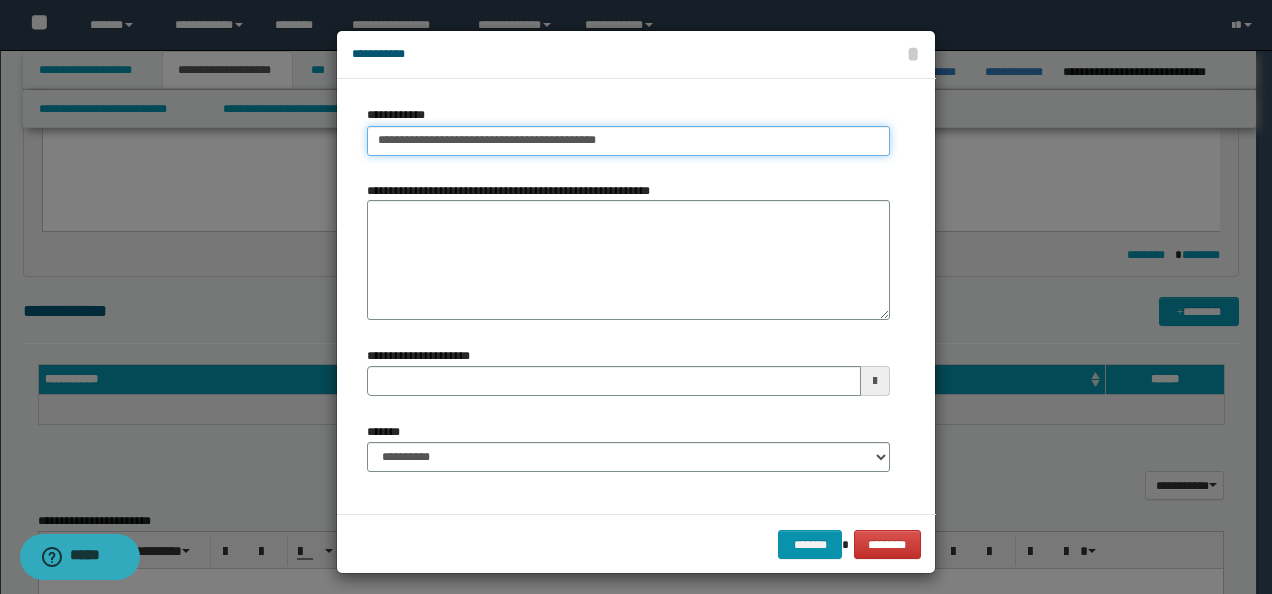 type on "**********" 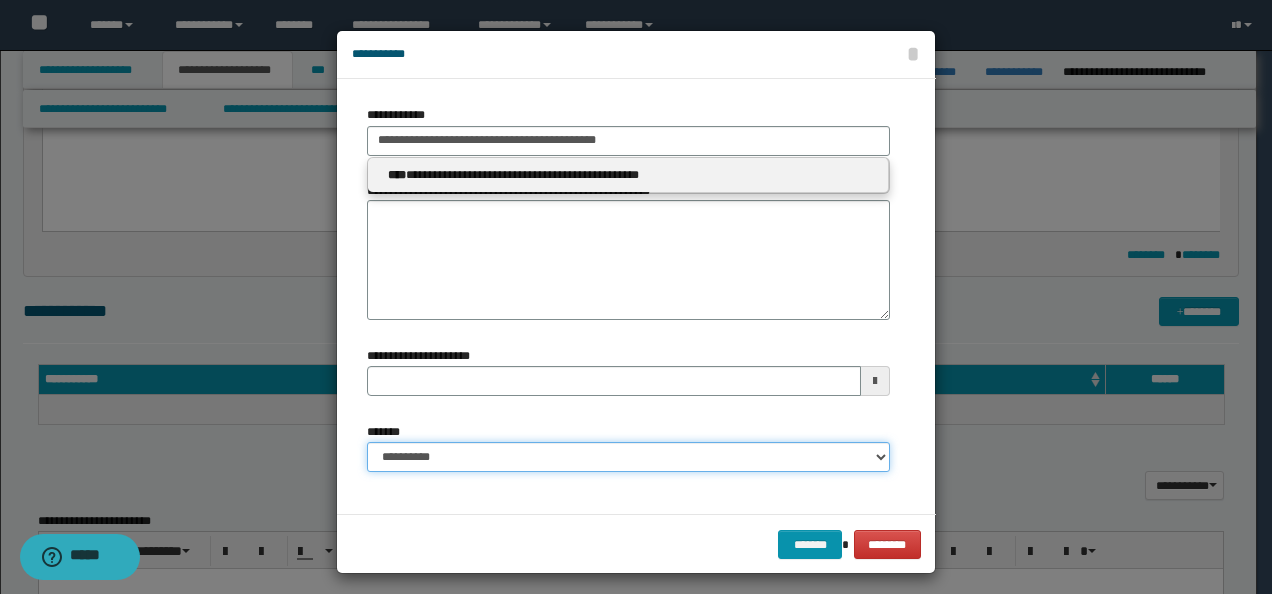 type 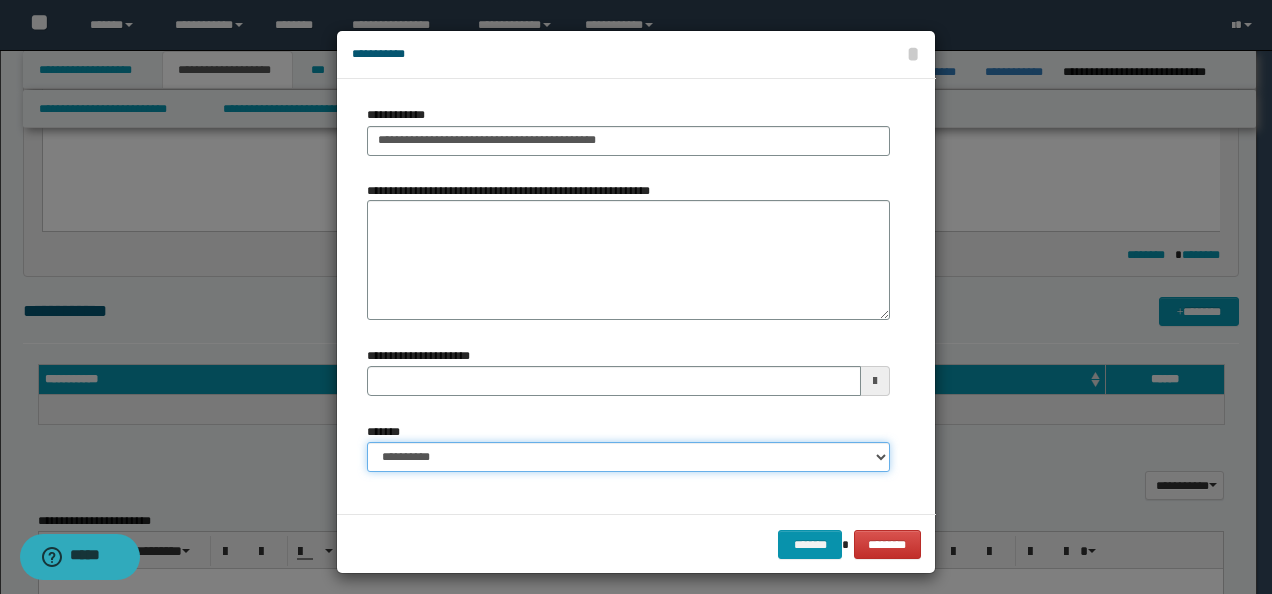click on "**********" at bounding box center [628, 457] 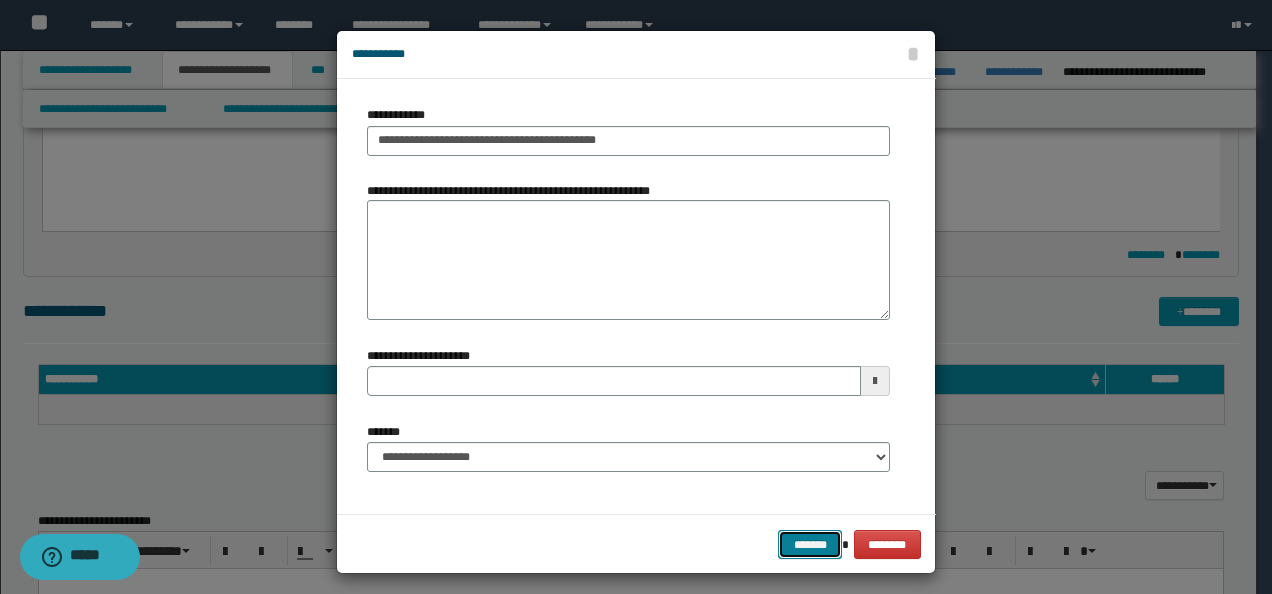 click on "*******" at bounding box center [810, 544] 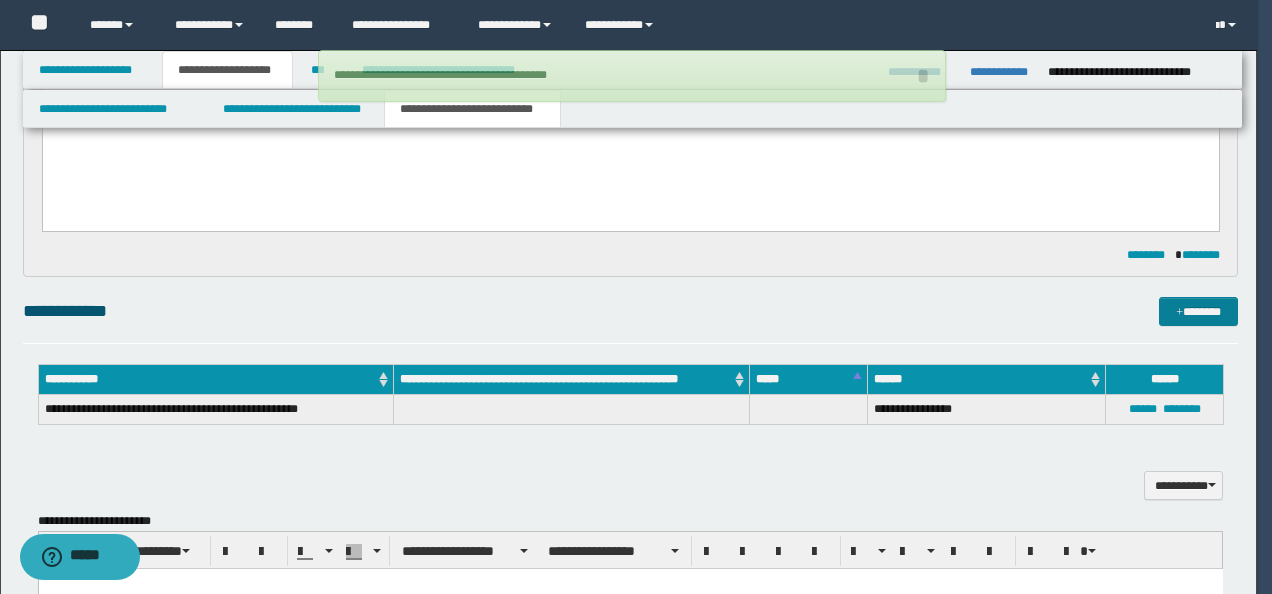 type 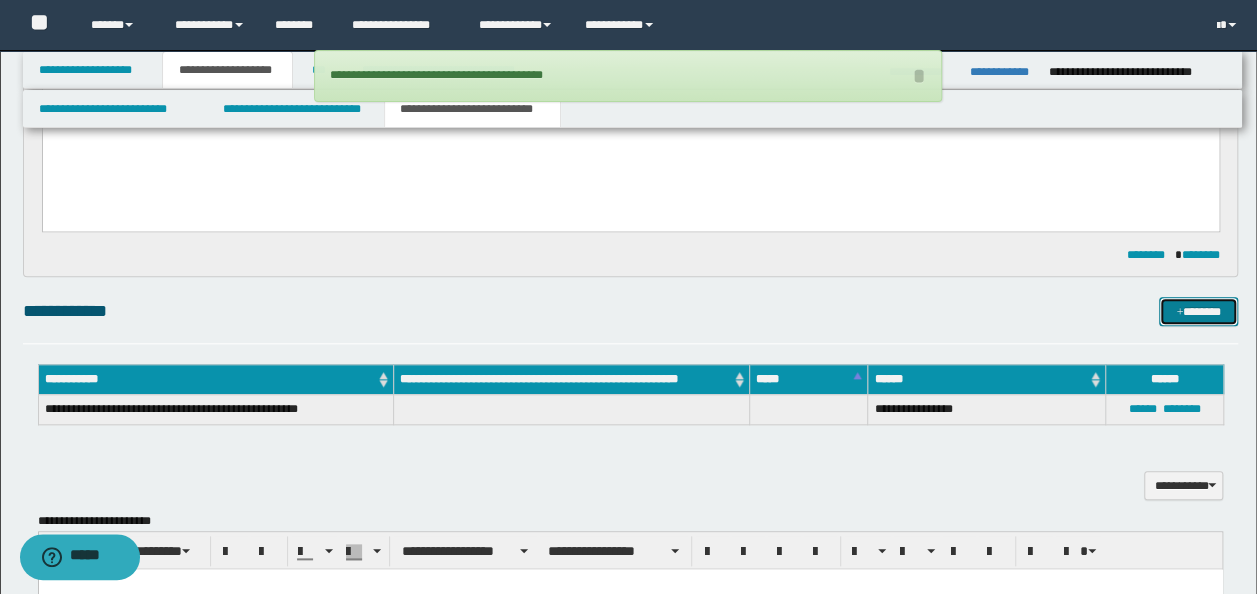 click on "*******" at bounding box center [1198, 311] 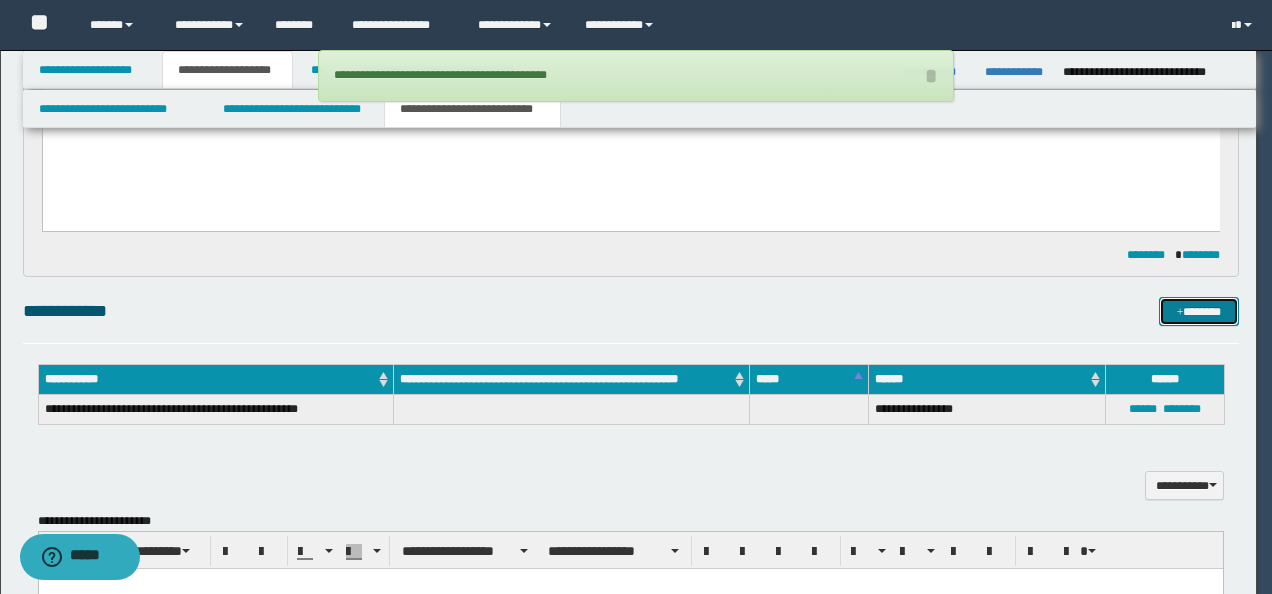 type 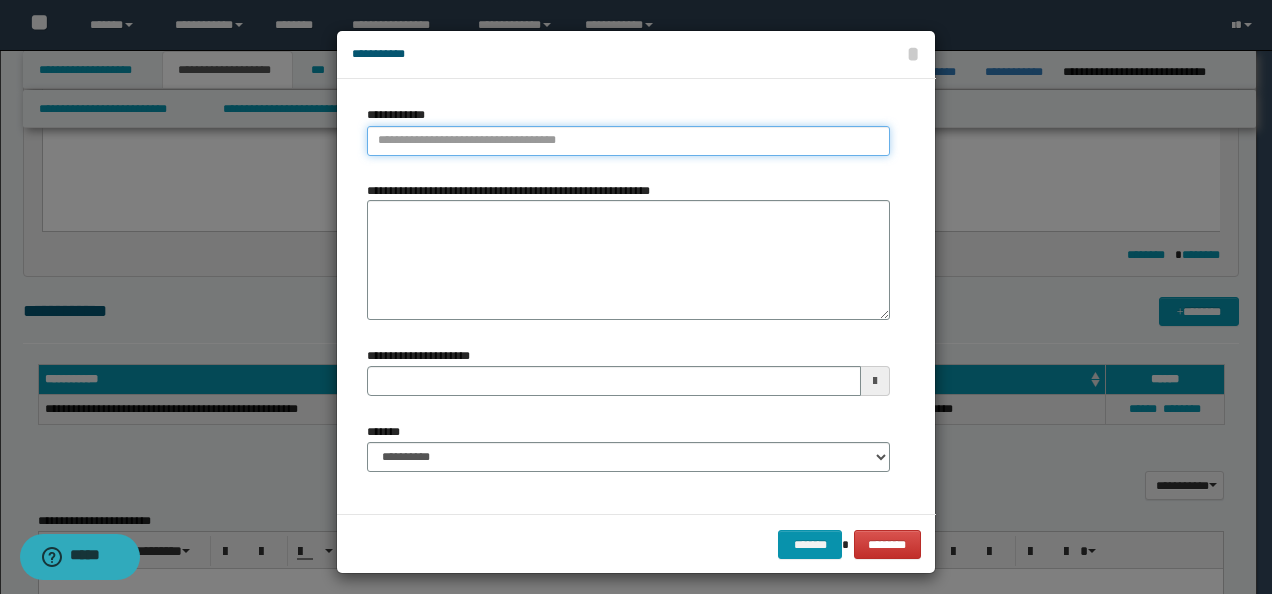 type on "**********" 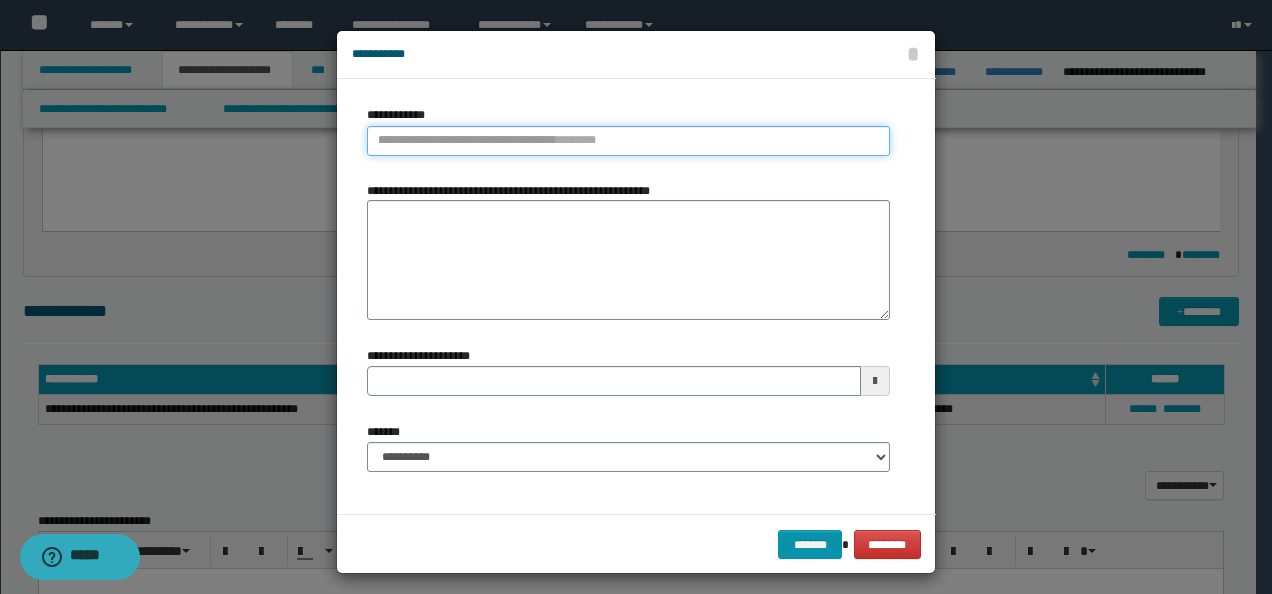 click on "**********" at bounding box center [628, 141] 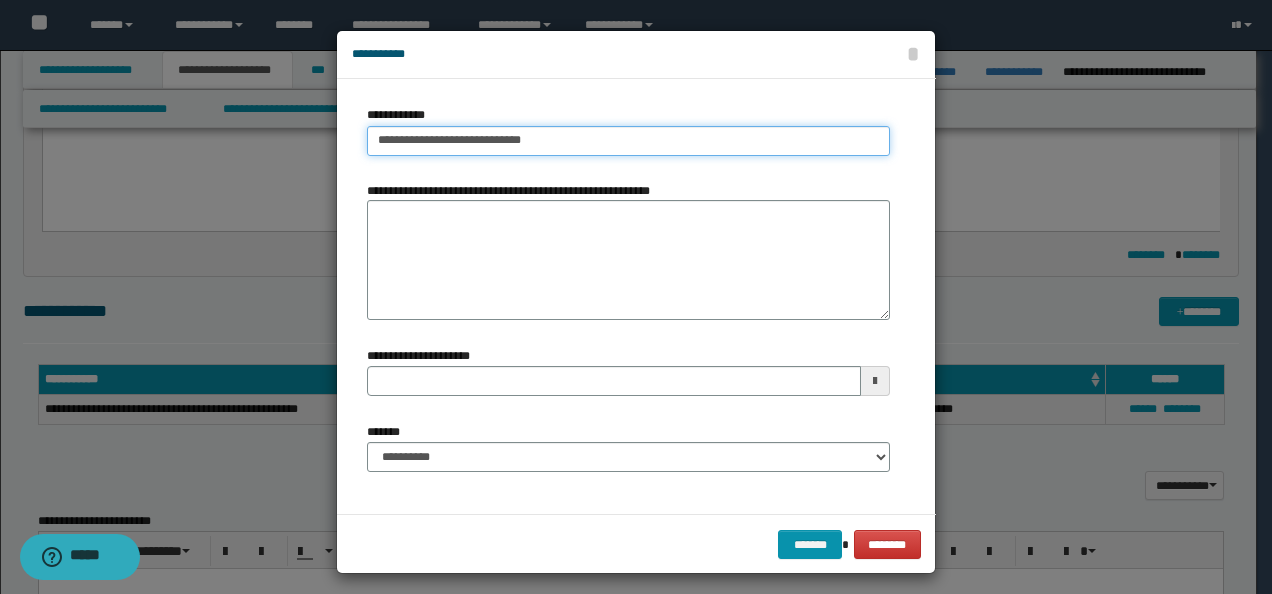 type on "**********" 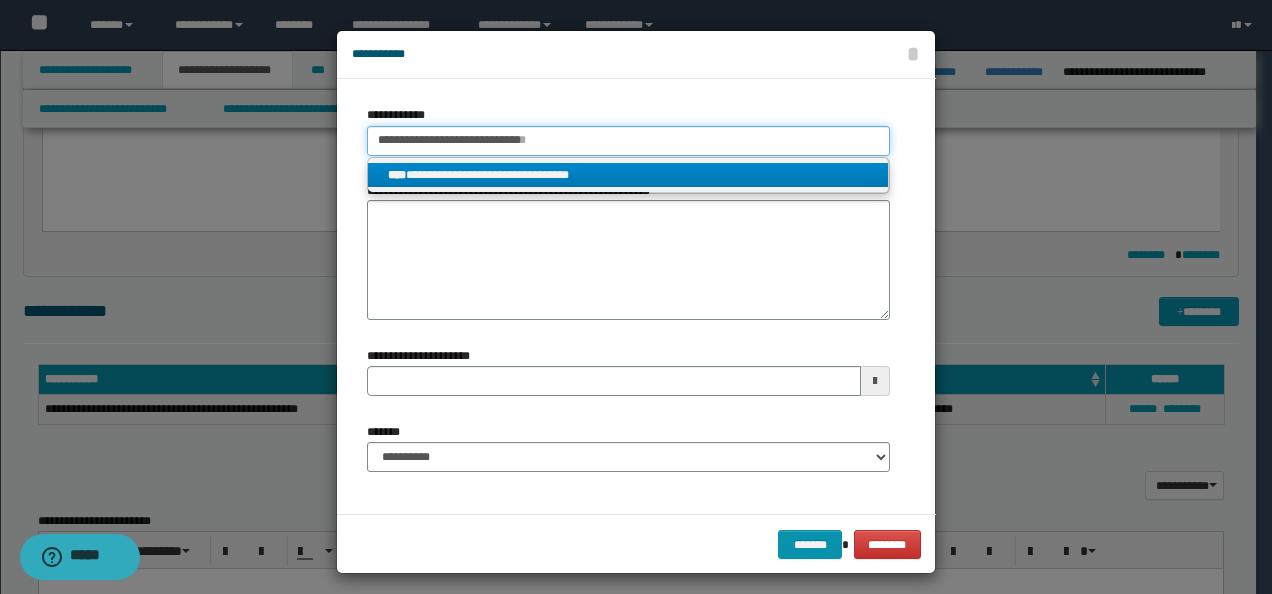 type on "**********" 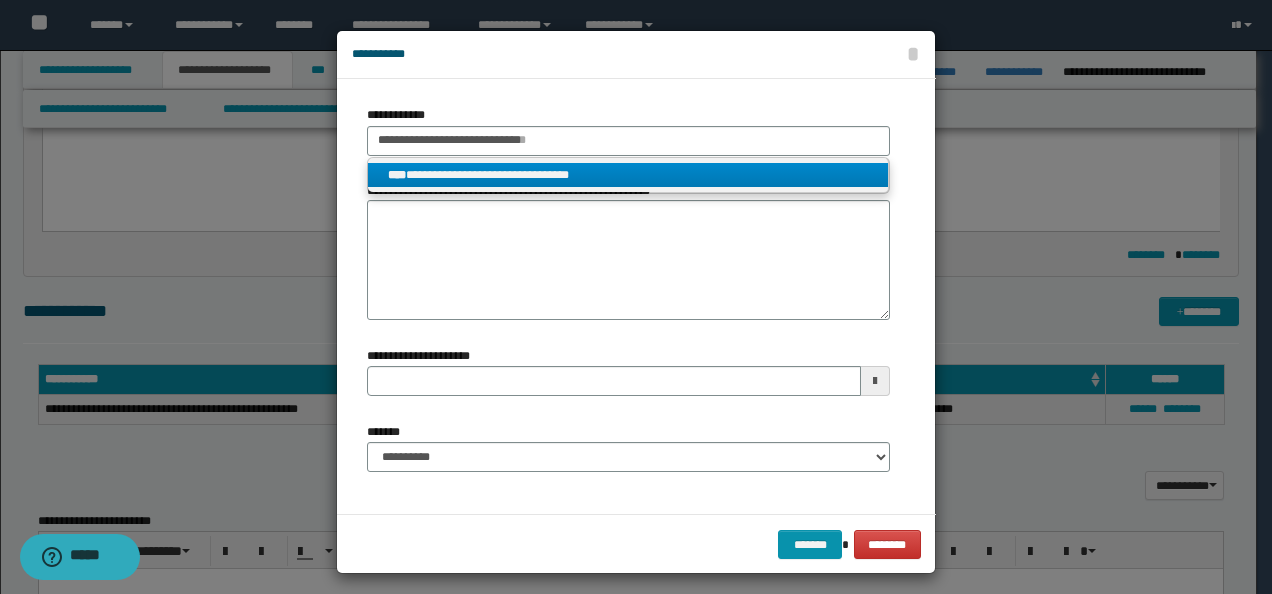 click on "**********" at bounding box center [628, 175] 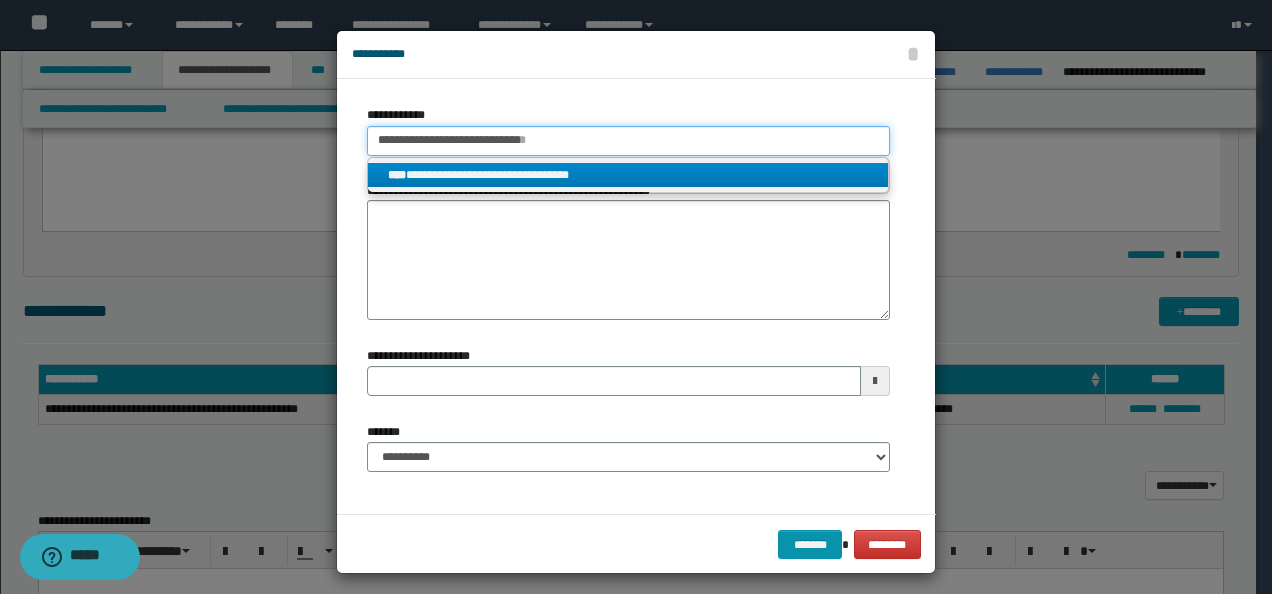 type 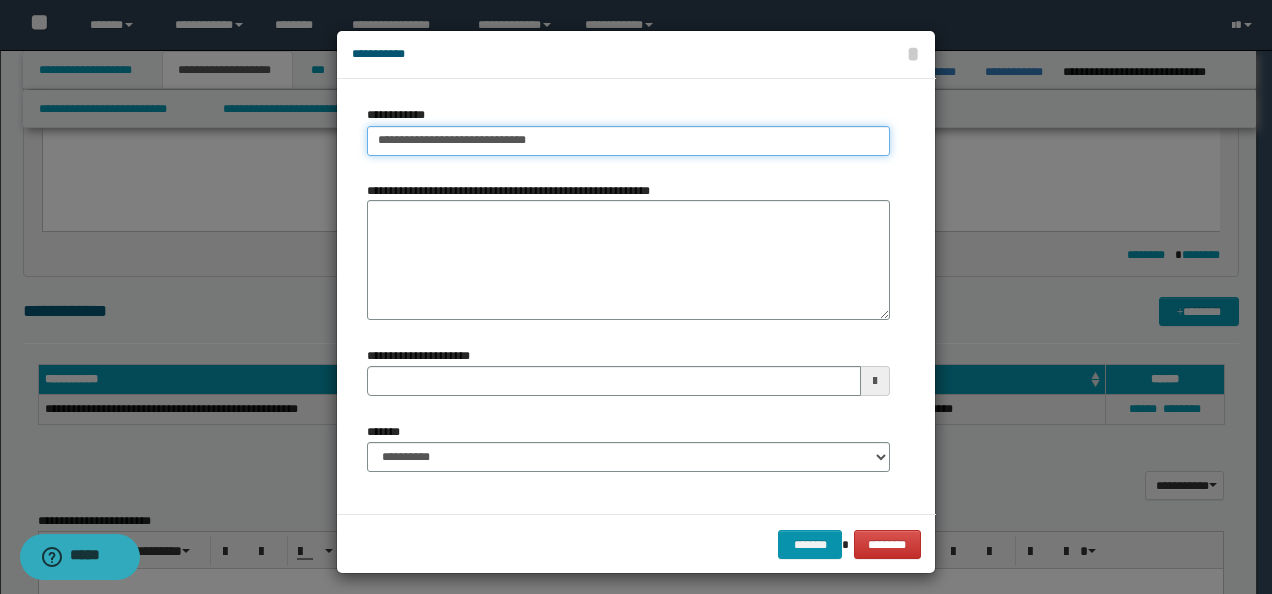 type 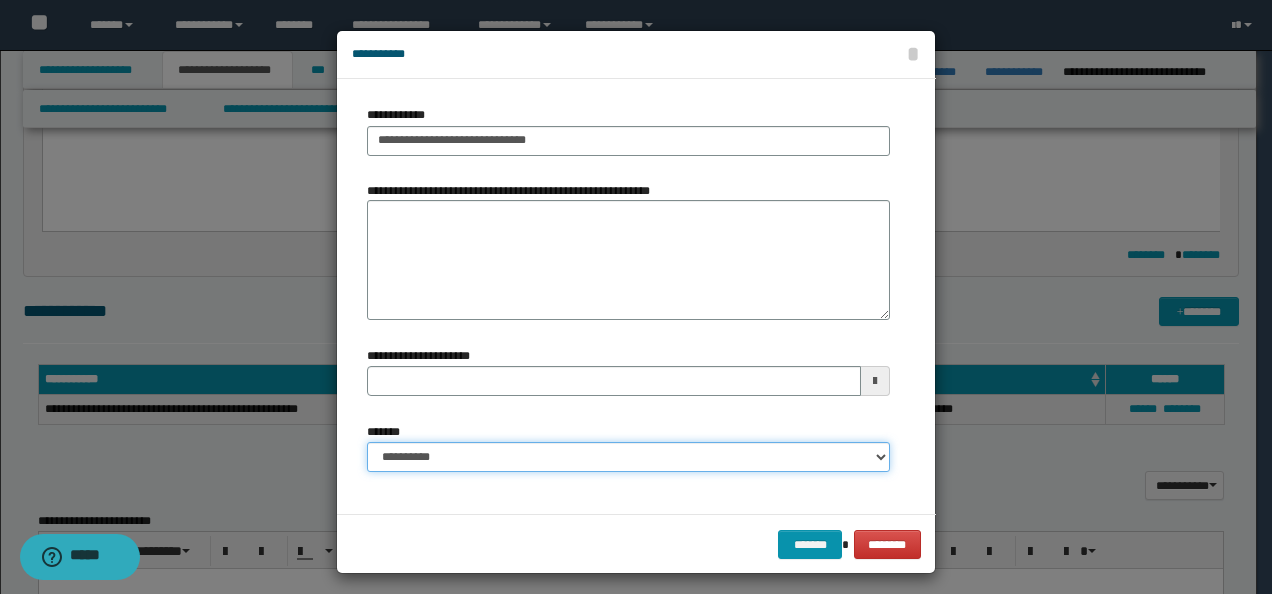 click on "**********" at bounding box center (628, 457) 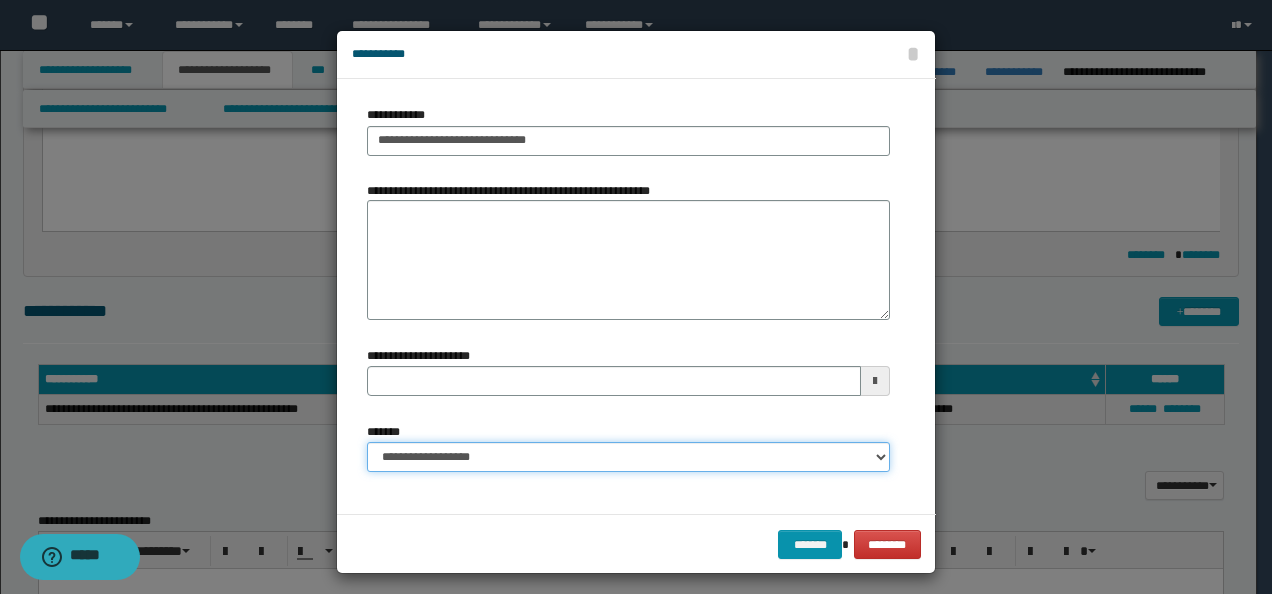 click on "**********" at bounding box center [628, 457] 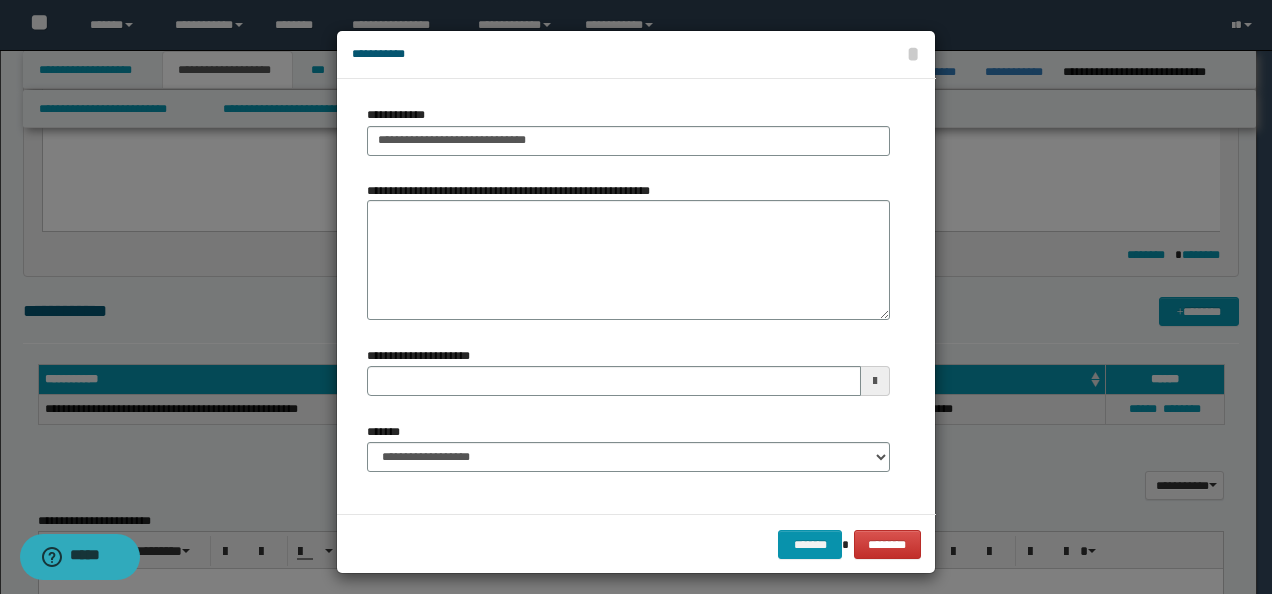 click on "*******
********" at bounding box center [636, 544] 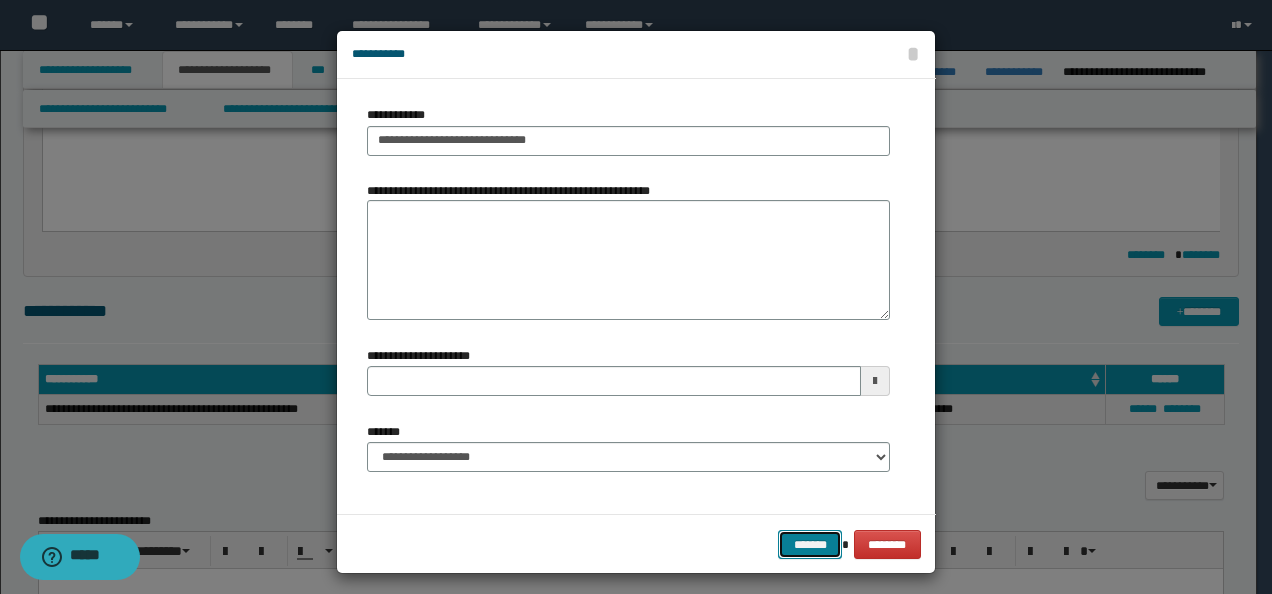 click on "*******" at bounding box center [810, 544] 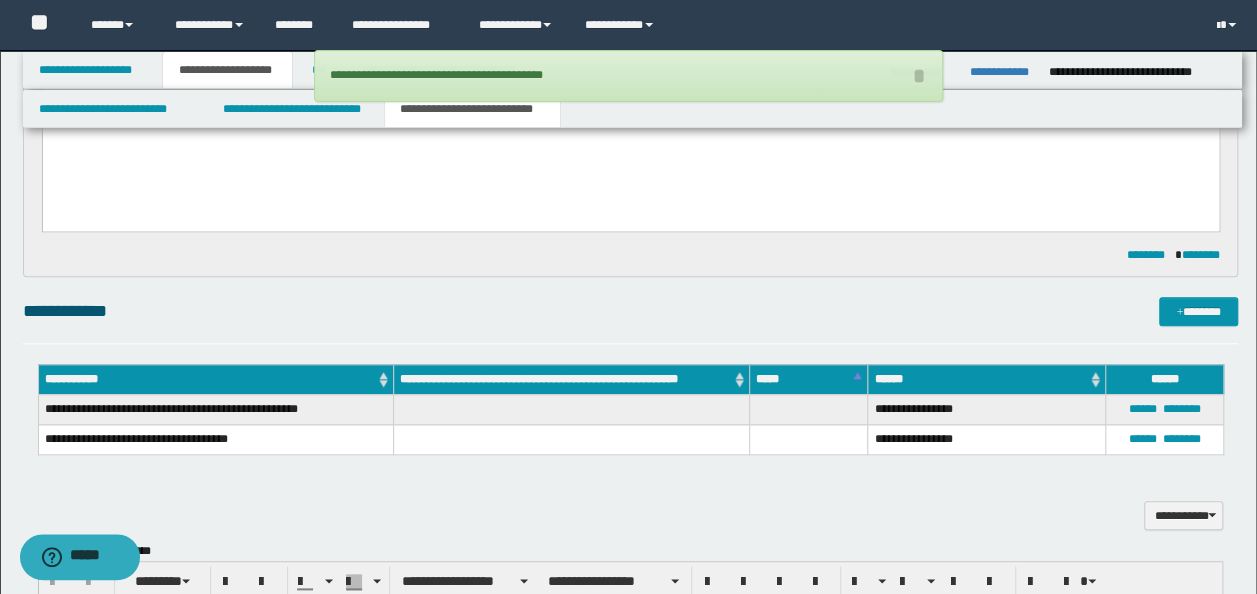 click on "**********" at bounding box center (436, 75) 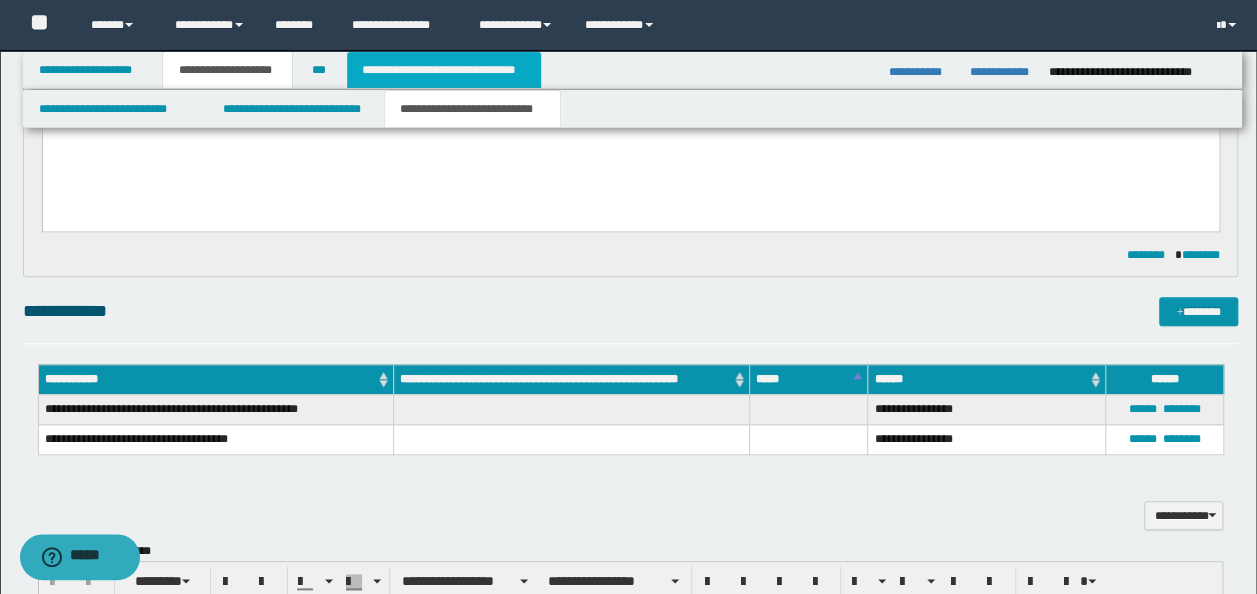 click on "**********" at bounding box center [444, 70] 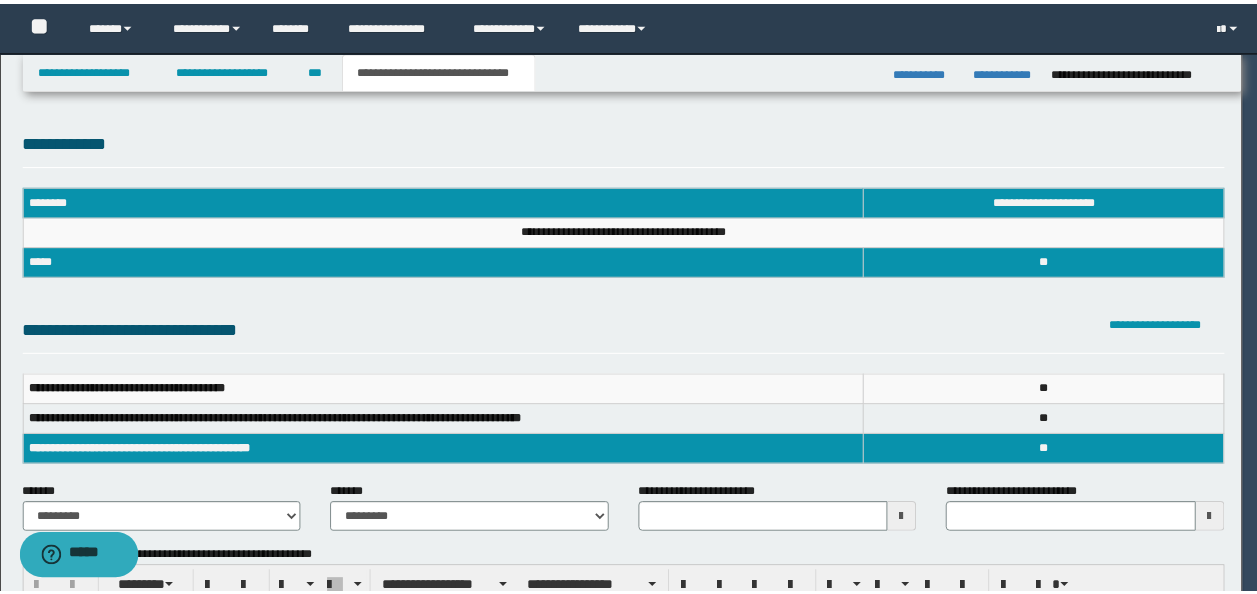 scroll, scrollTop: 0, scrollLeft: 0, axis: both 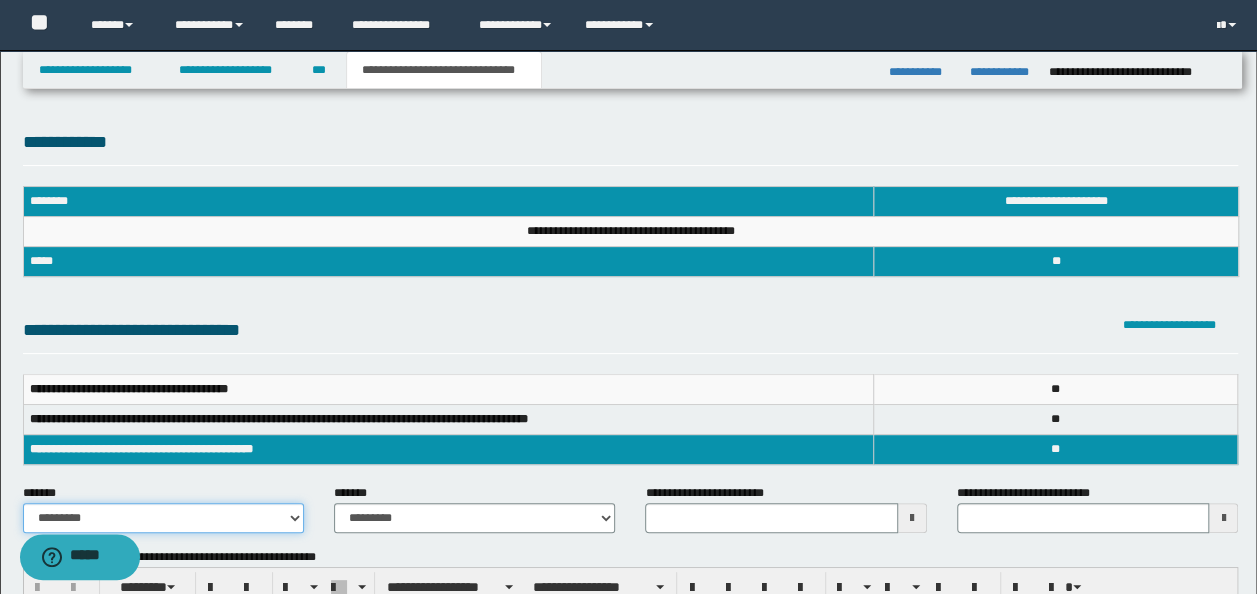 click on "**********" at bounding box center (163, 518) 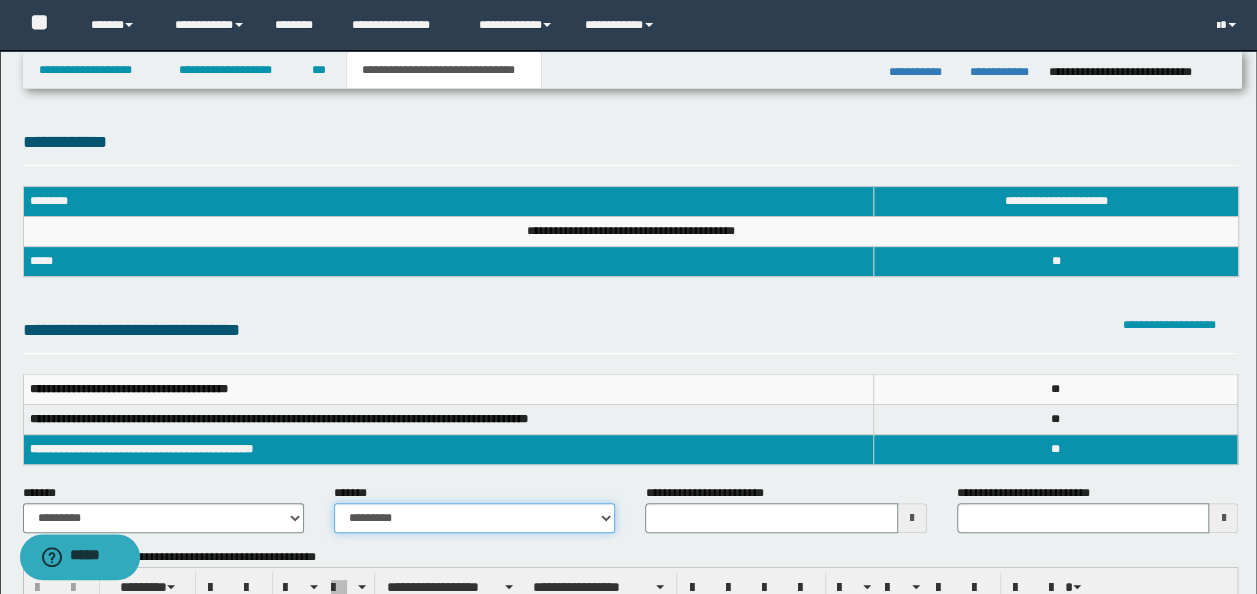 click on "**********" at bounding box center (474, 518) 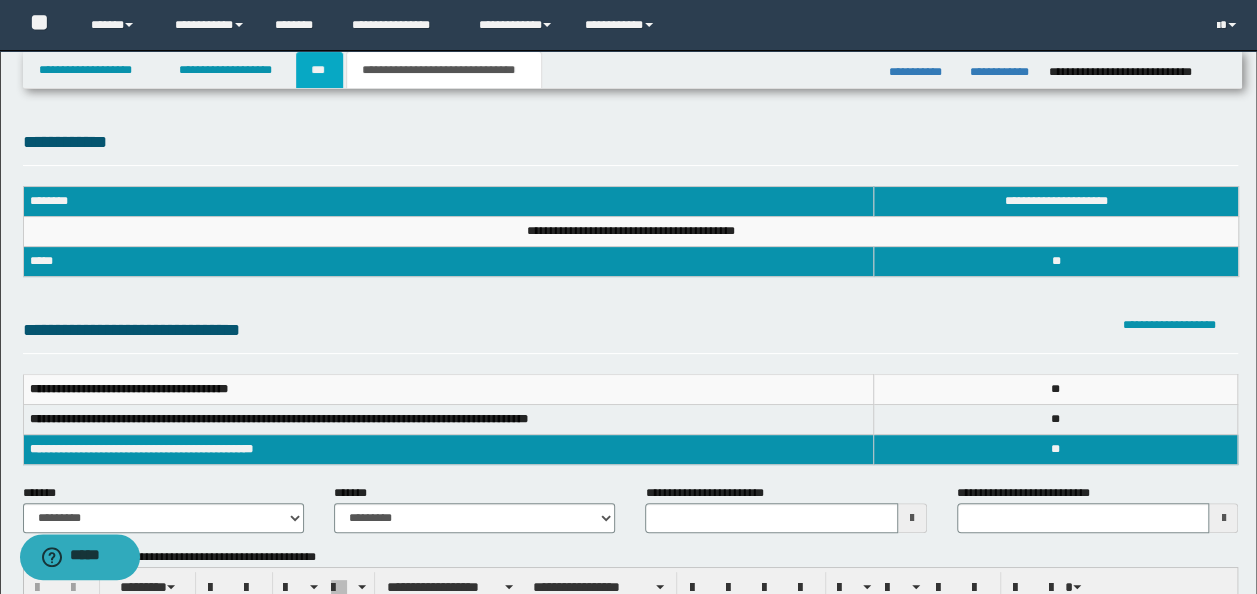 click on "***" at bounding box center (319, 70) 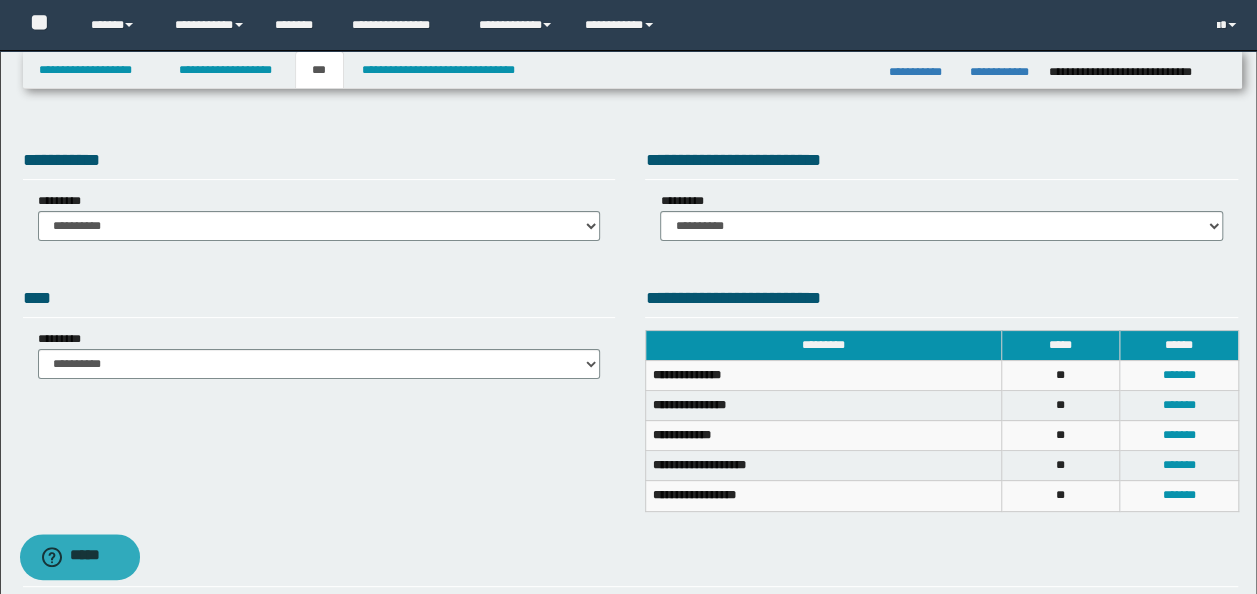 click on "**********" at bounding box center [319, 197] 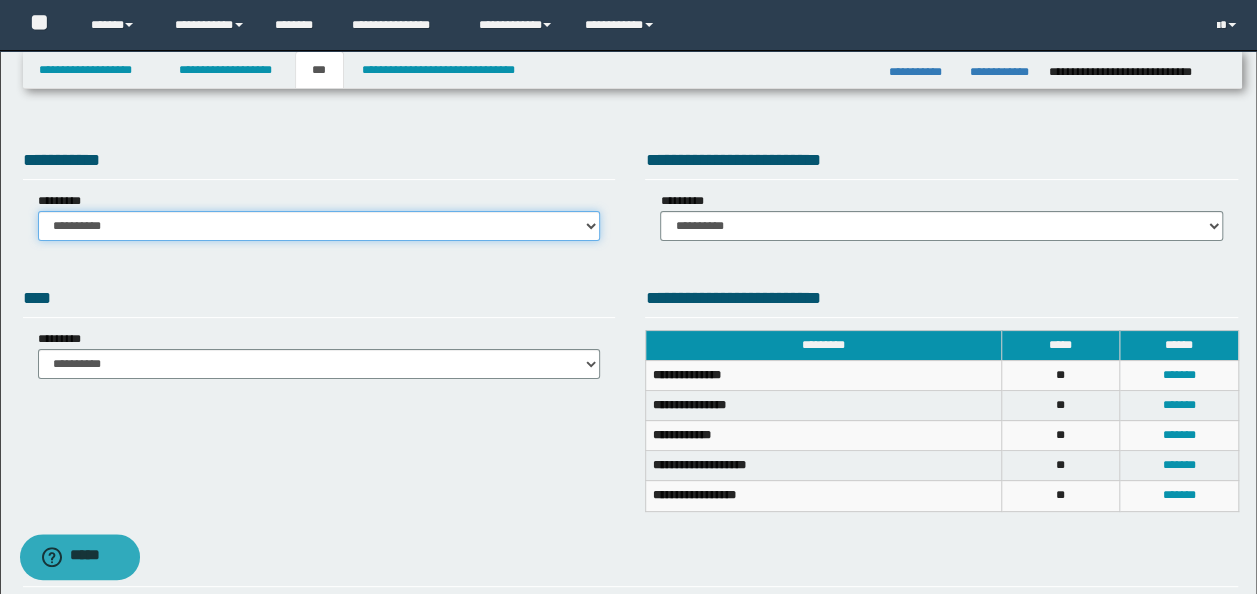 drag, startPoint x: 360, startPoint y: 232, endPoint x: 356, endPoint y: 242, distance: 10.770329 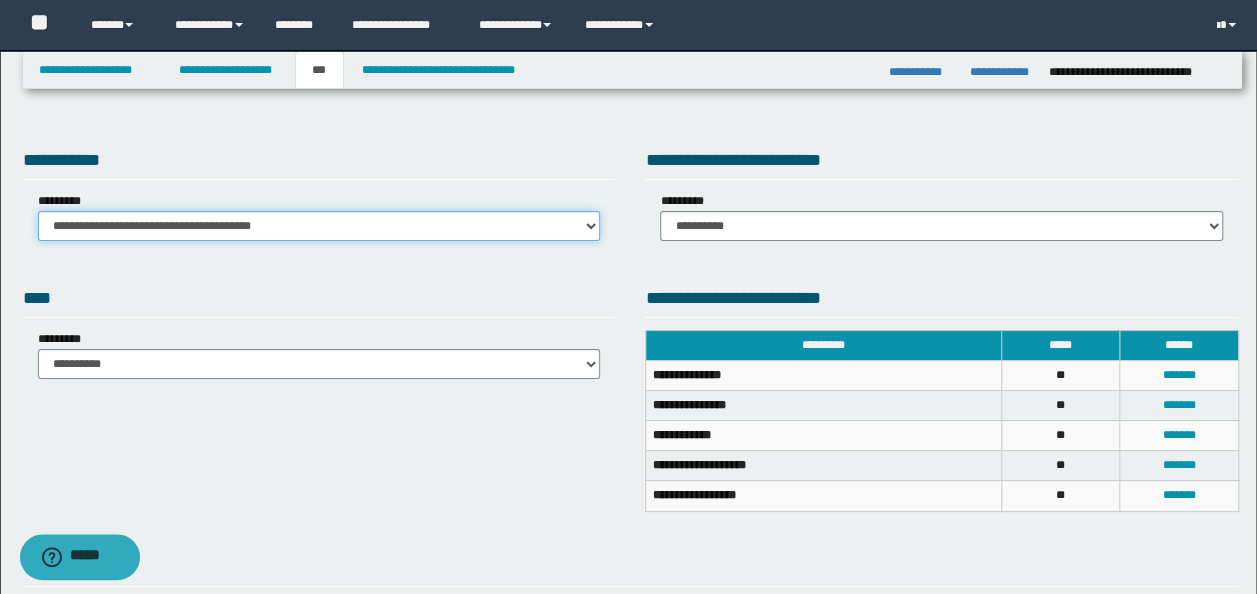 click on "**********" at bounding box center [319, 226] 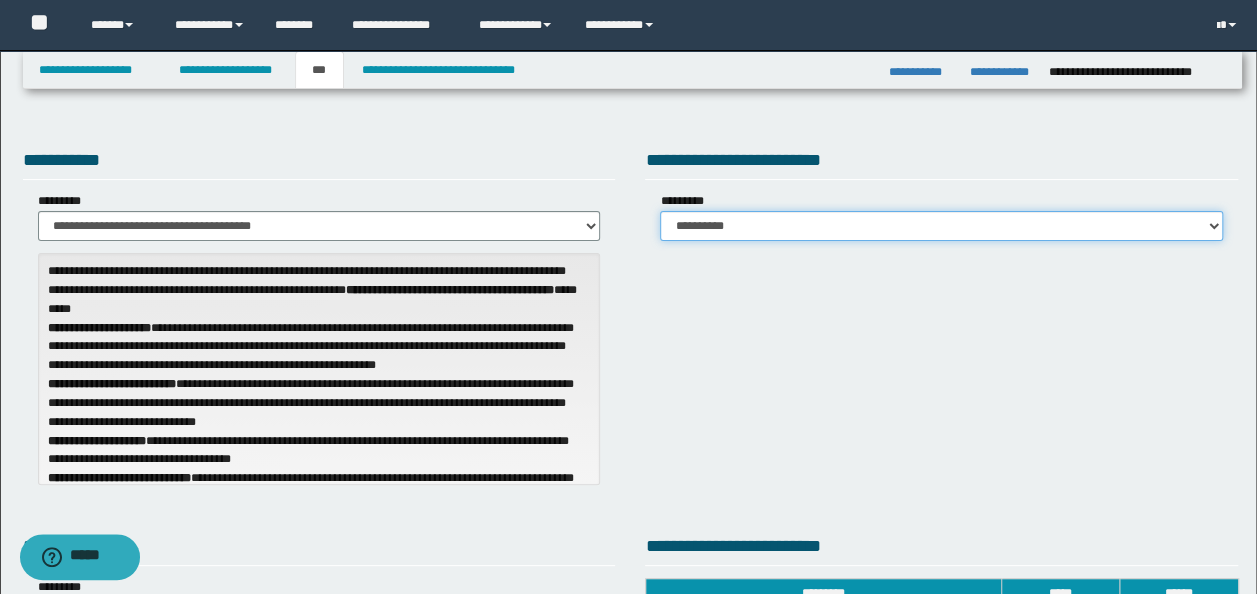 drag, startPoint x: 732, startPoint y: 228, endPoint x: 728, endPoint y: 240, distance: 12.649111 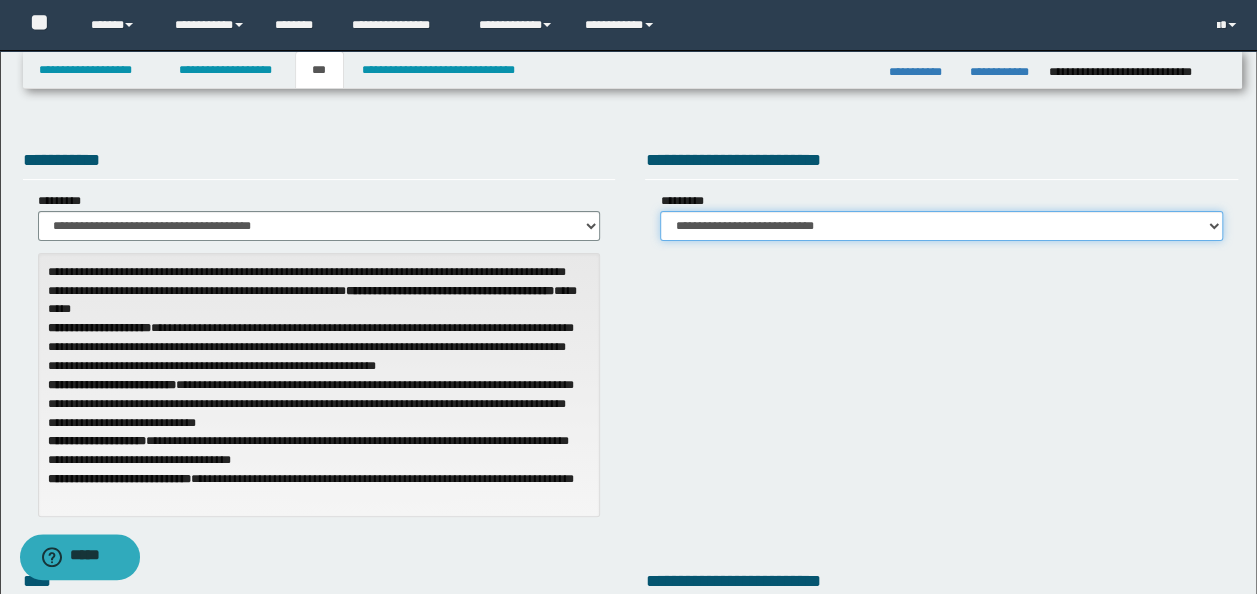 click on "**********" at bounding box center [941, 226] 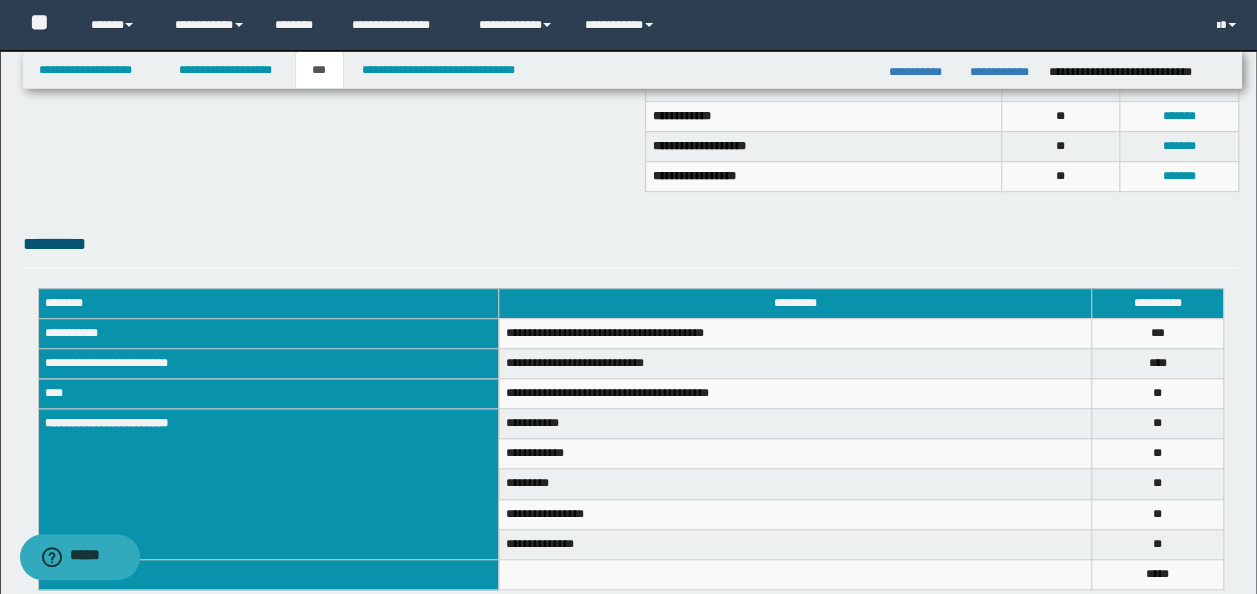 scroll, scrollTop: 723, scrollLeft: 0, axis: vertical 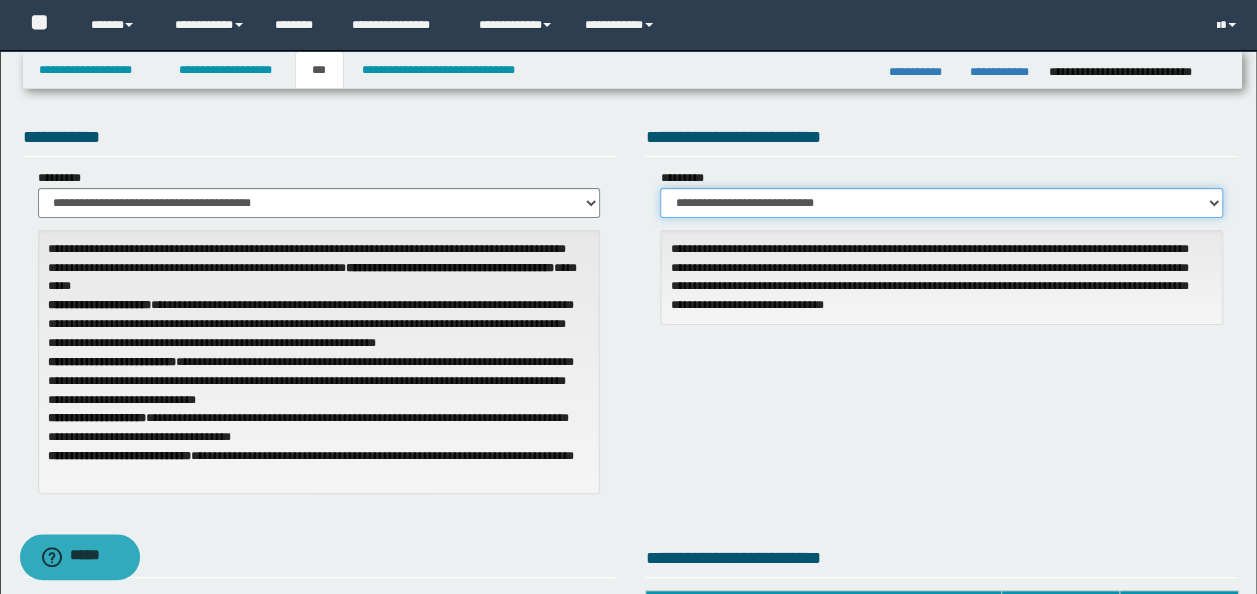 click on "**********" at bounding box center [941, 203] 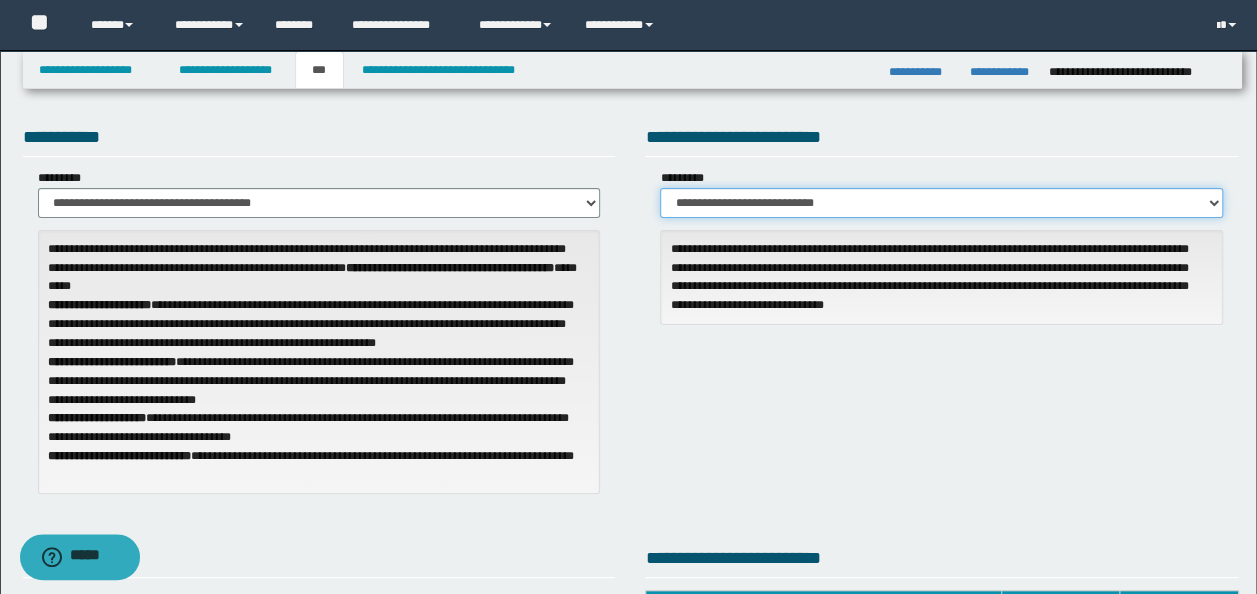 click on "**********" at bounding box center [941, 203] 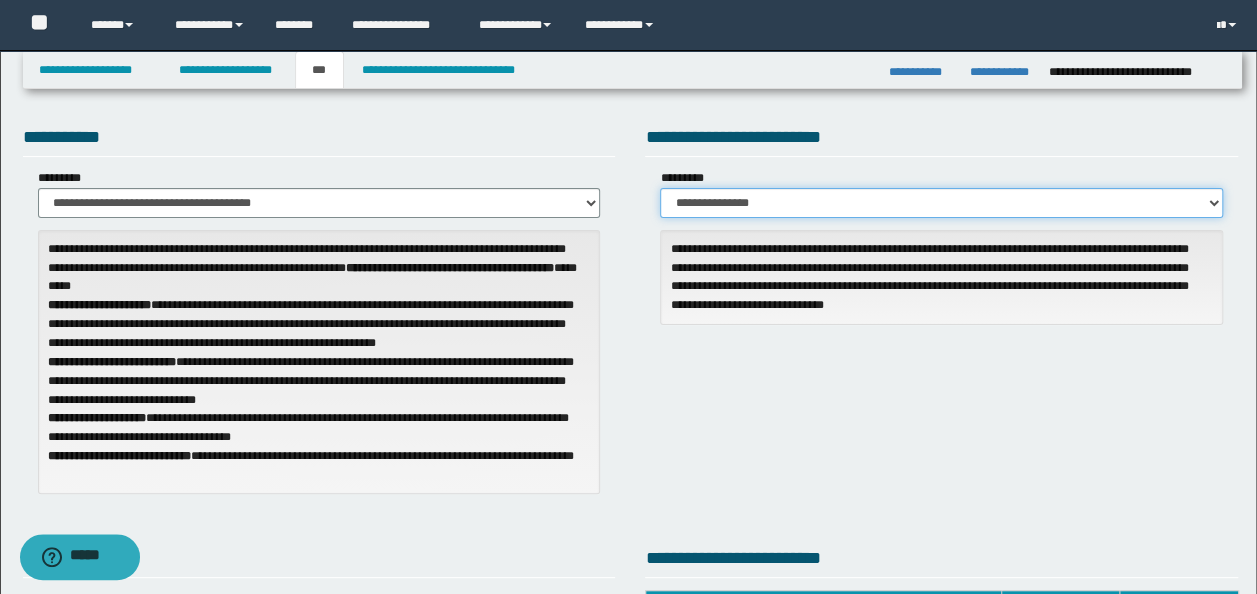 click on "**********" at bounding box center (941, 203) 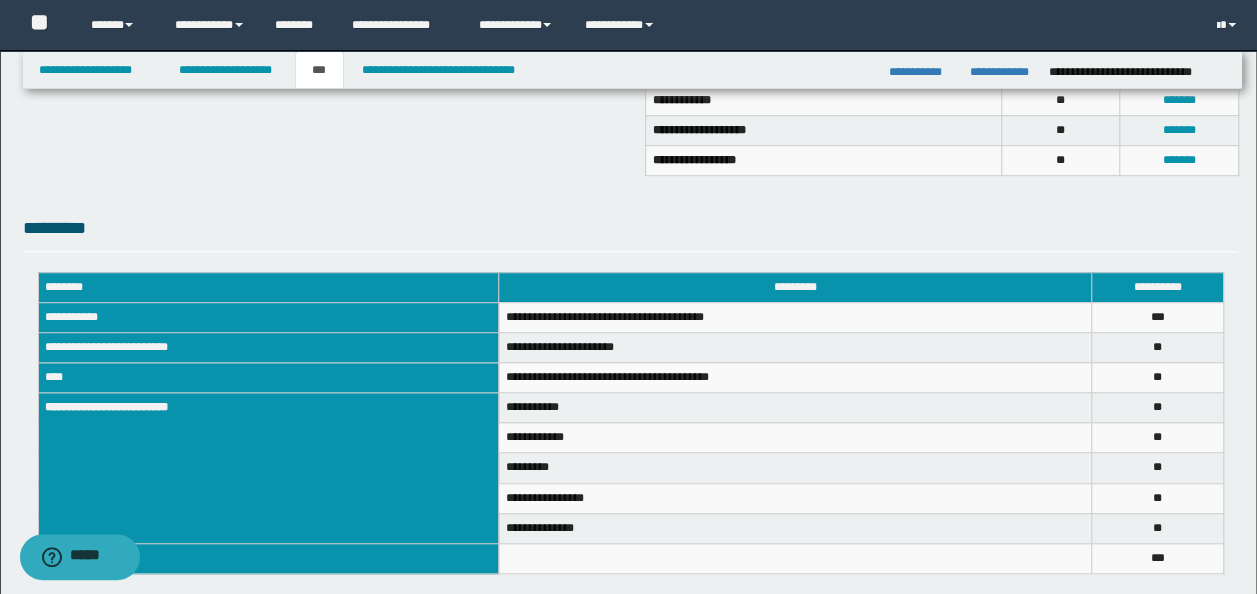 scroll, scrollTop: 623, scrollLeft: 0, axis: vertical 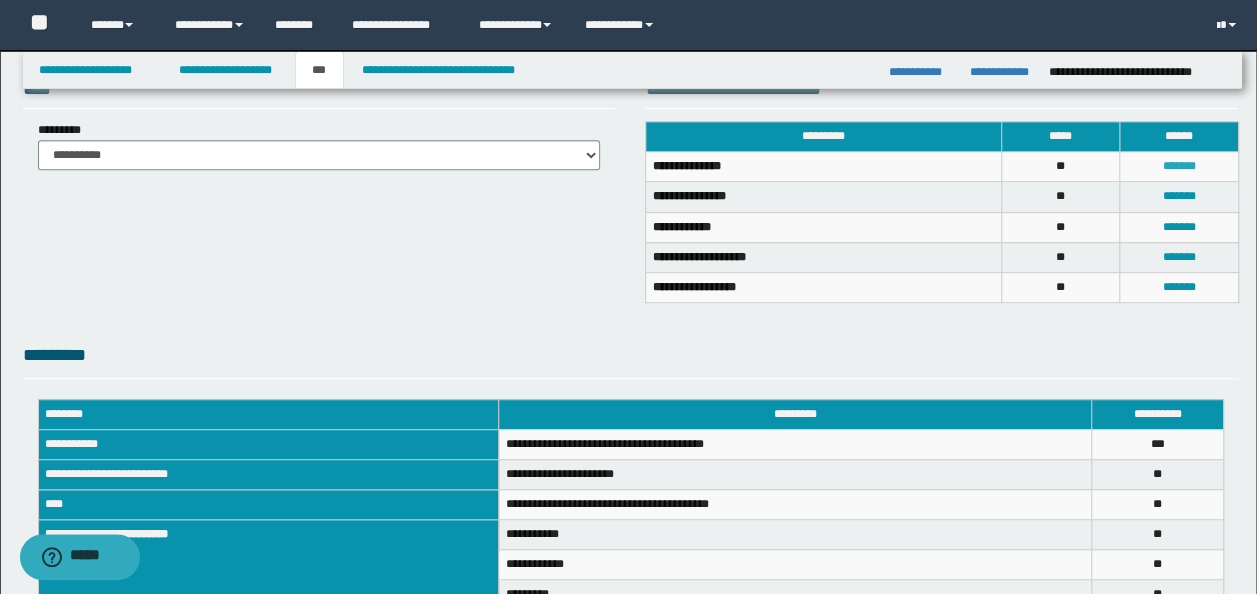 click on "*******" at bounding box center (1178, 166) 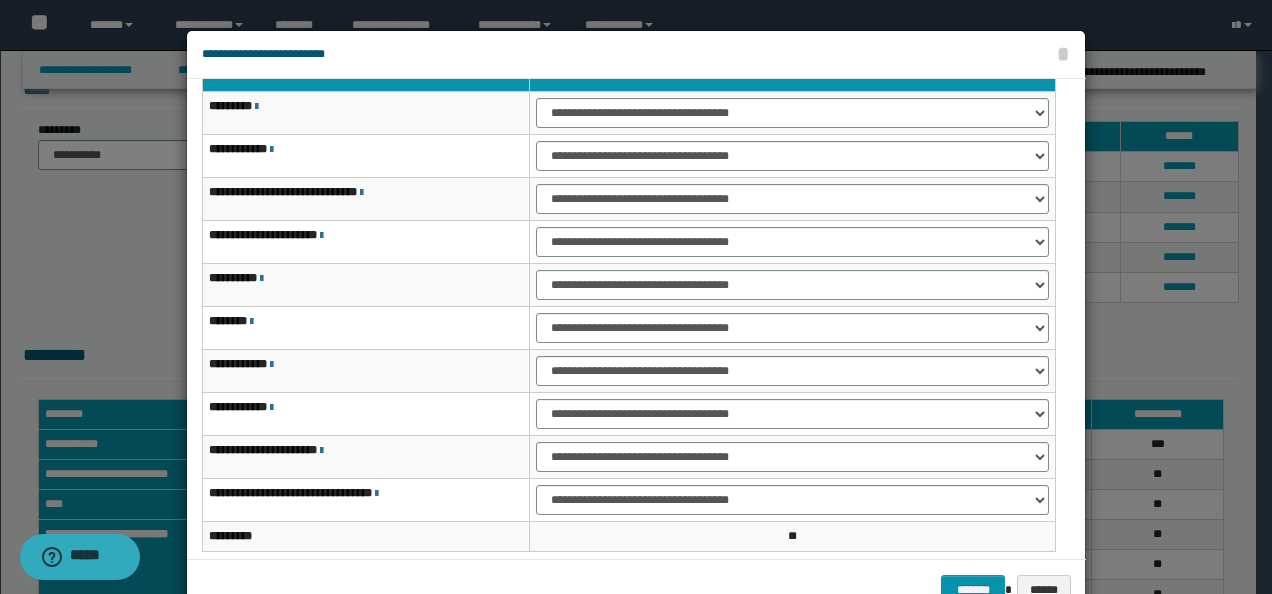 scroll, scrollTop: 116, scrollLeft: 0, axis: vertical 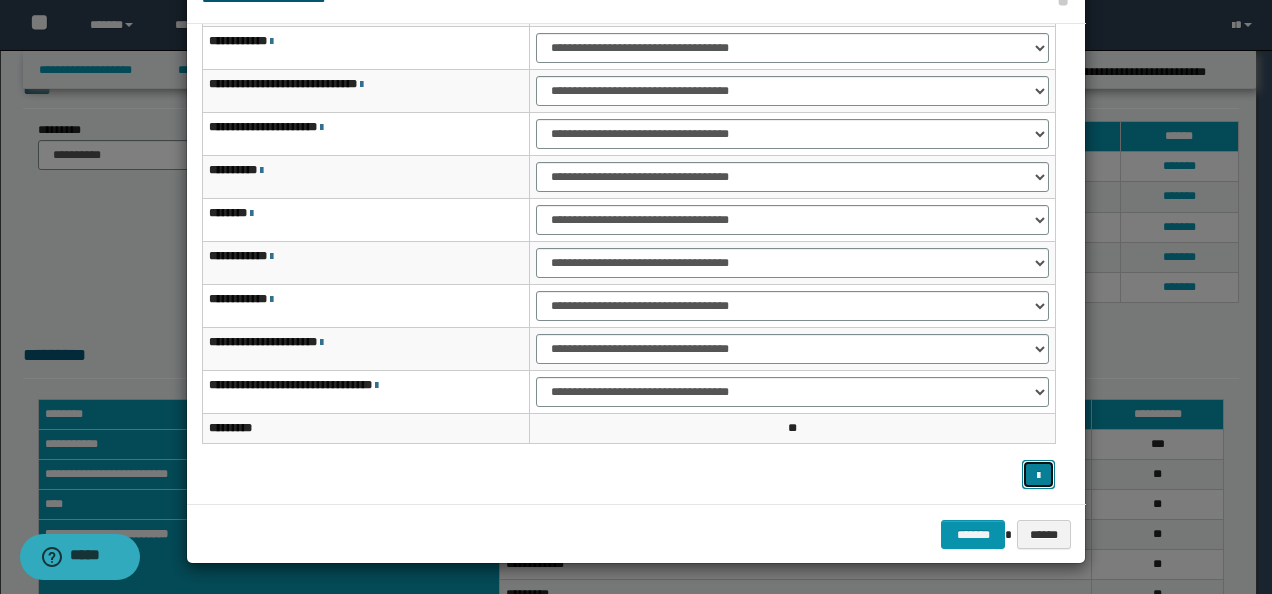 click at bounding box center (1038, 476) 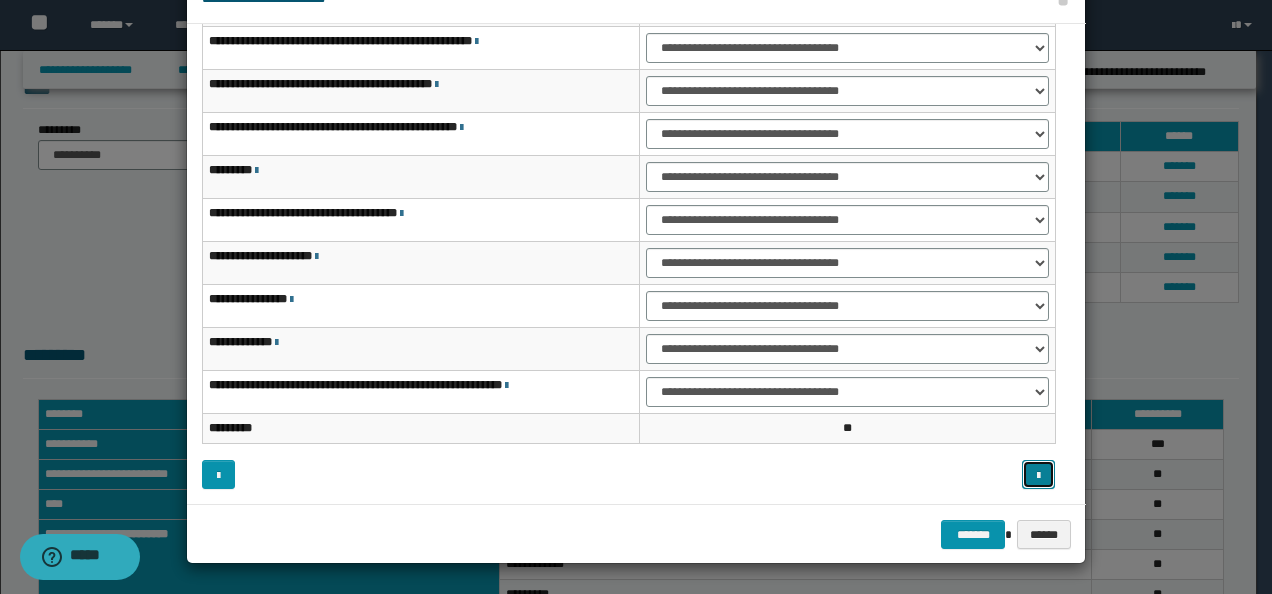 click at bounding box center [1038, 476] 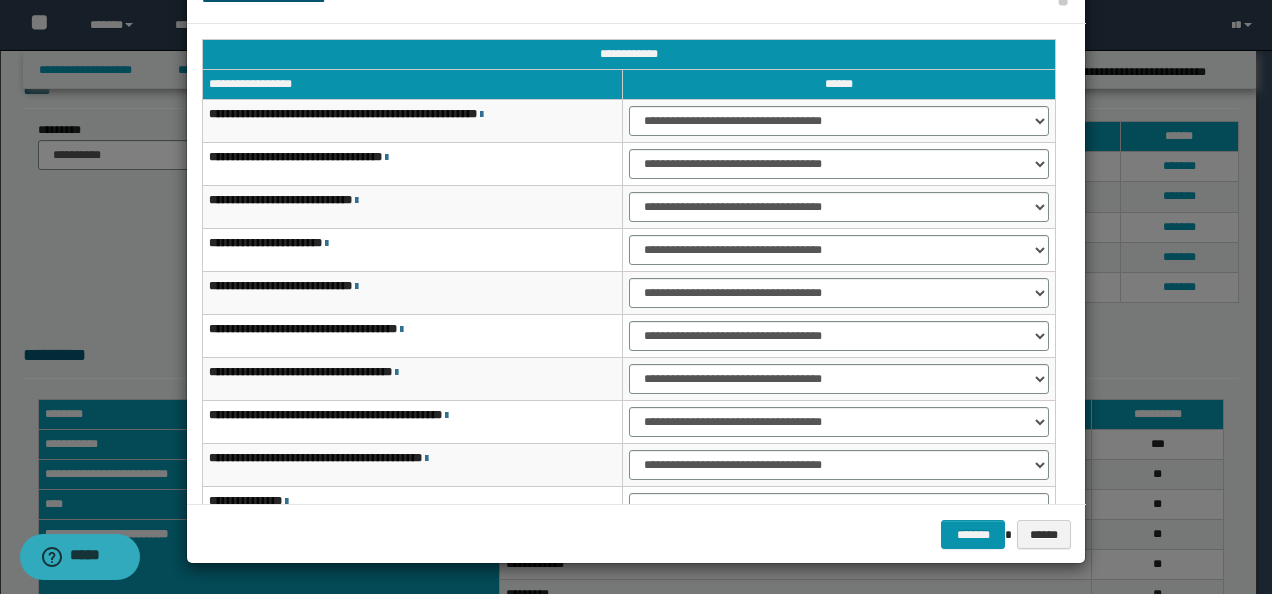 scroll, scrollTop: 0, scrollLeft: 0, axis: both 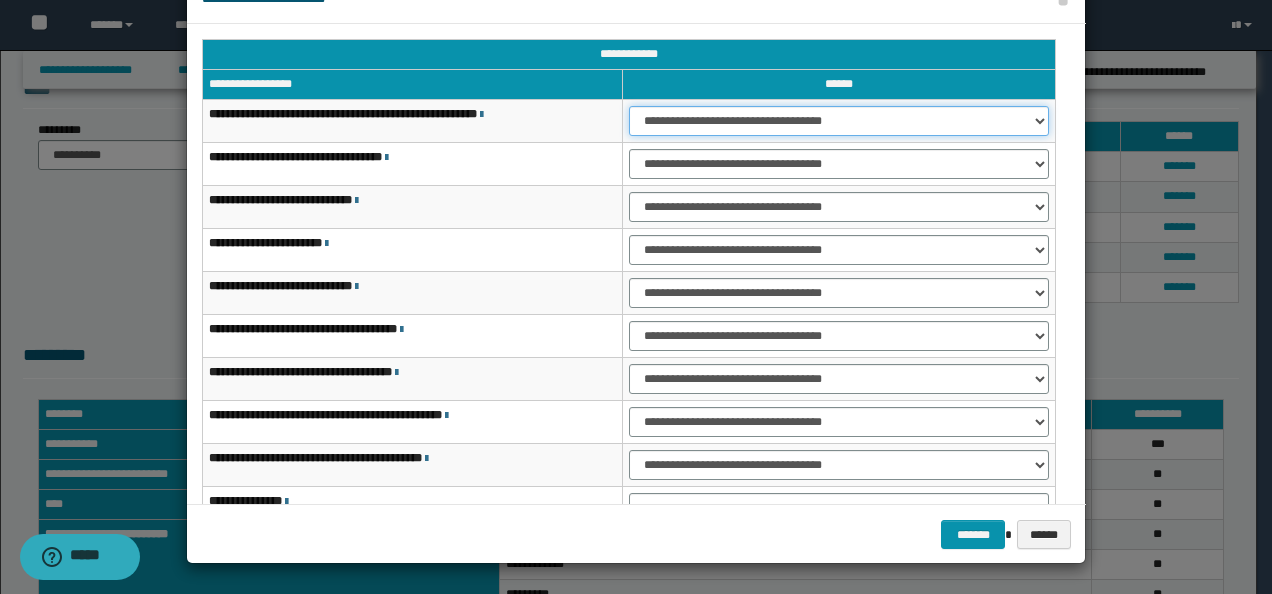 click on "**********" at bounding box center (839, 121) 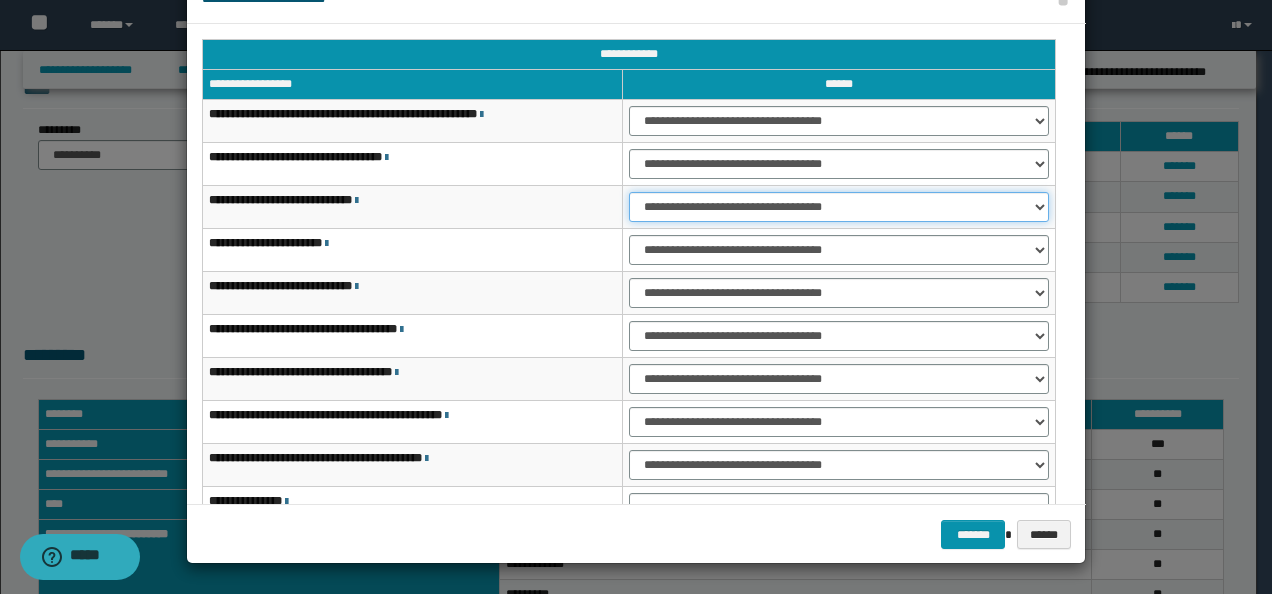 drag, startPoint x: 666, startPoint y: 199, endPoint x: 662, endPoint y: 221, distance: 22.36068 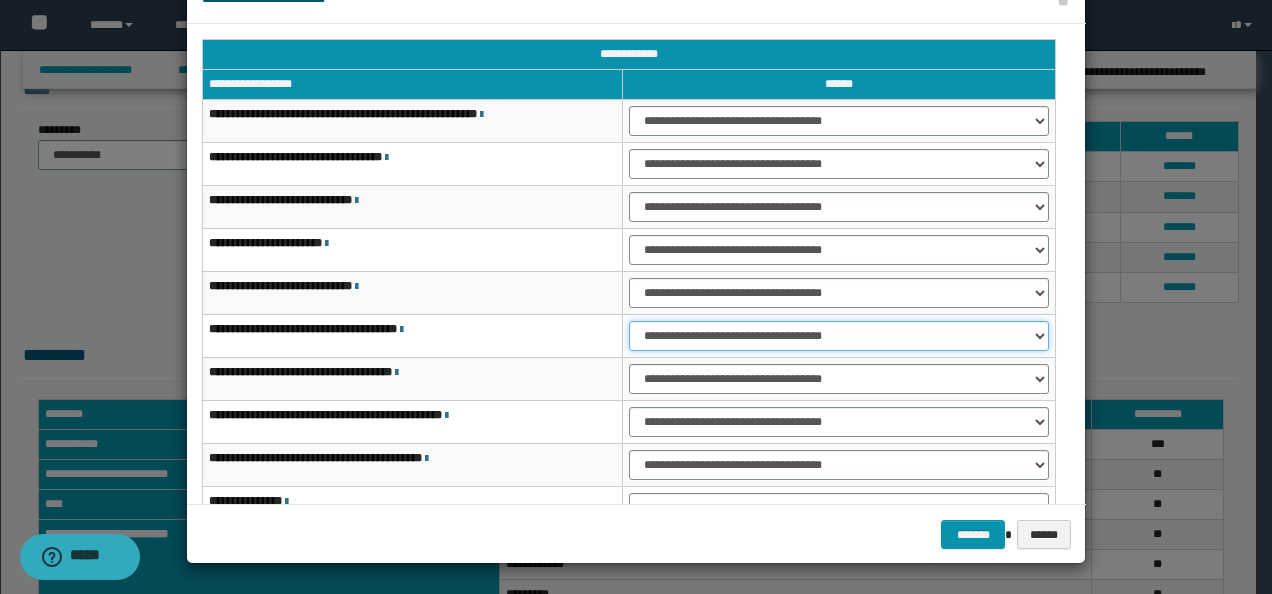 click on "**********" at bounding box center [839, 336] 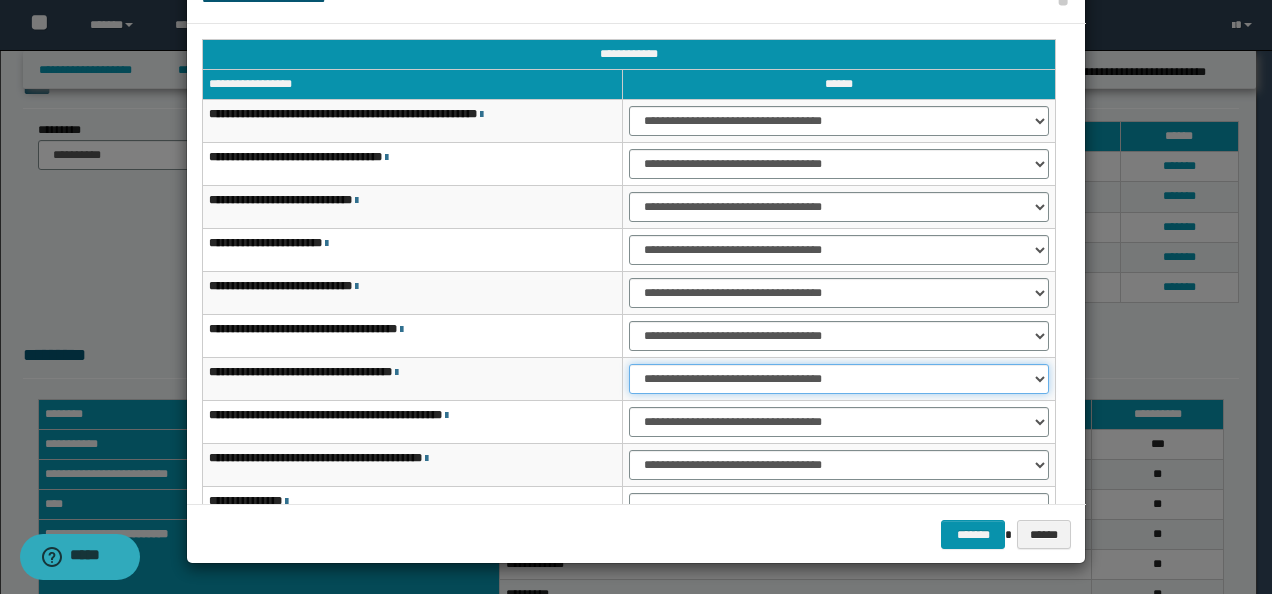 drag, startPoint x: 659, startPoint y: 378, endPoint x: 655, endPoint y: 392, distance: 14.56022 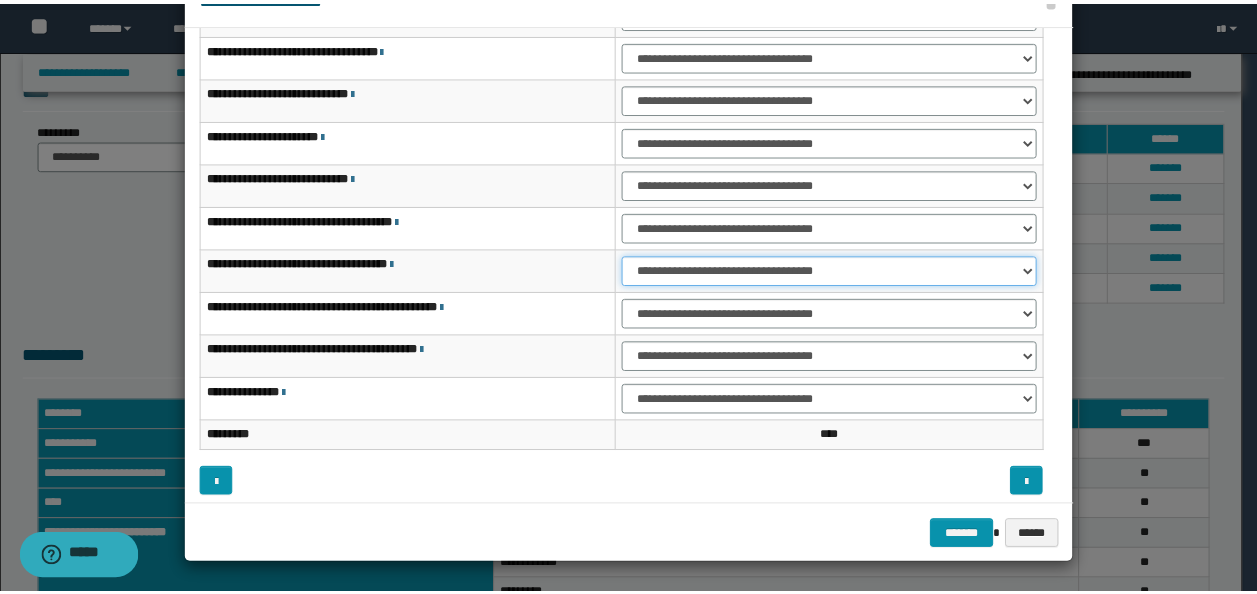 scroll, scrollTop: 116, scrollLeft: 0, axis: vertical 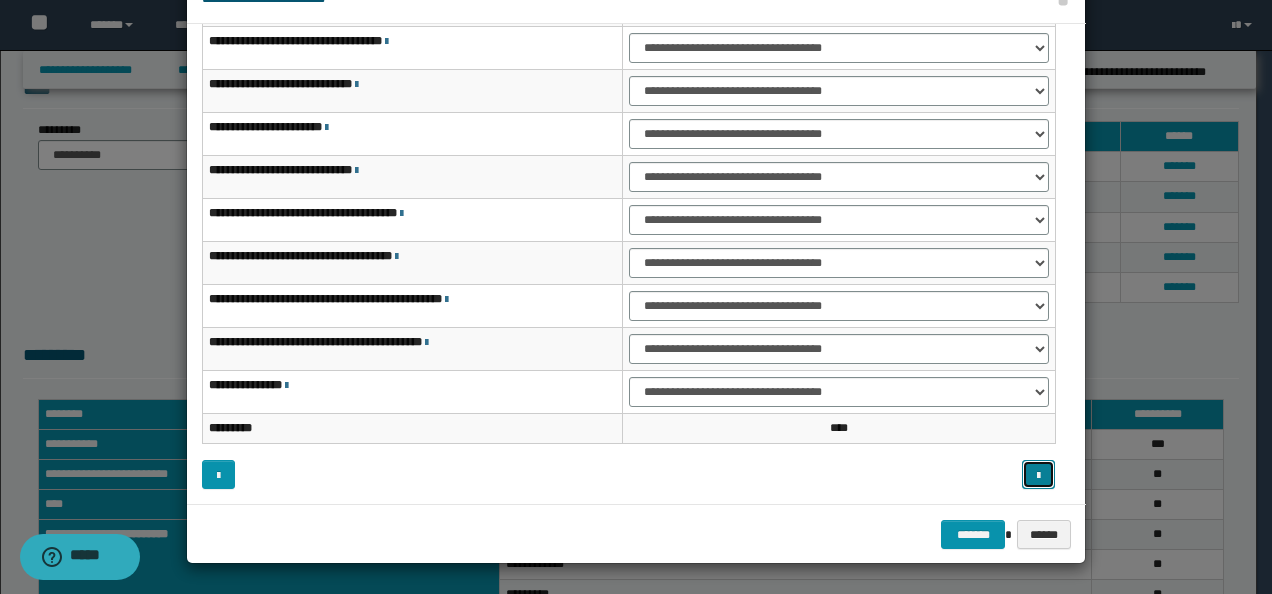 click at bounding box center (1038, 476) 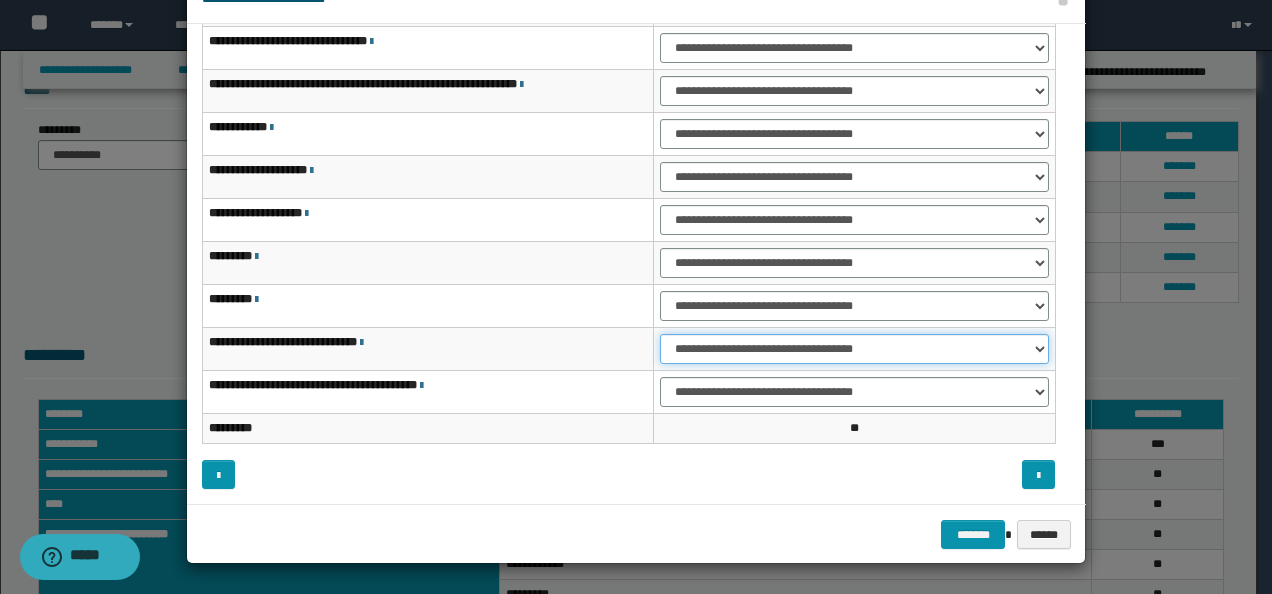 drag, startPoint x: 682, startPoint y: 340, endPoint x: 692, endPoint y: 384, distance: 45.122055 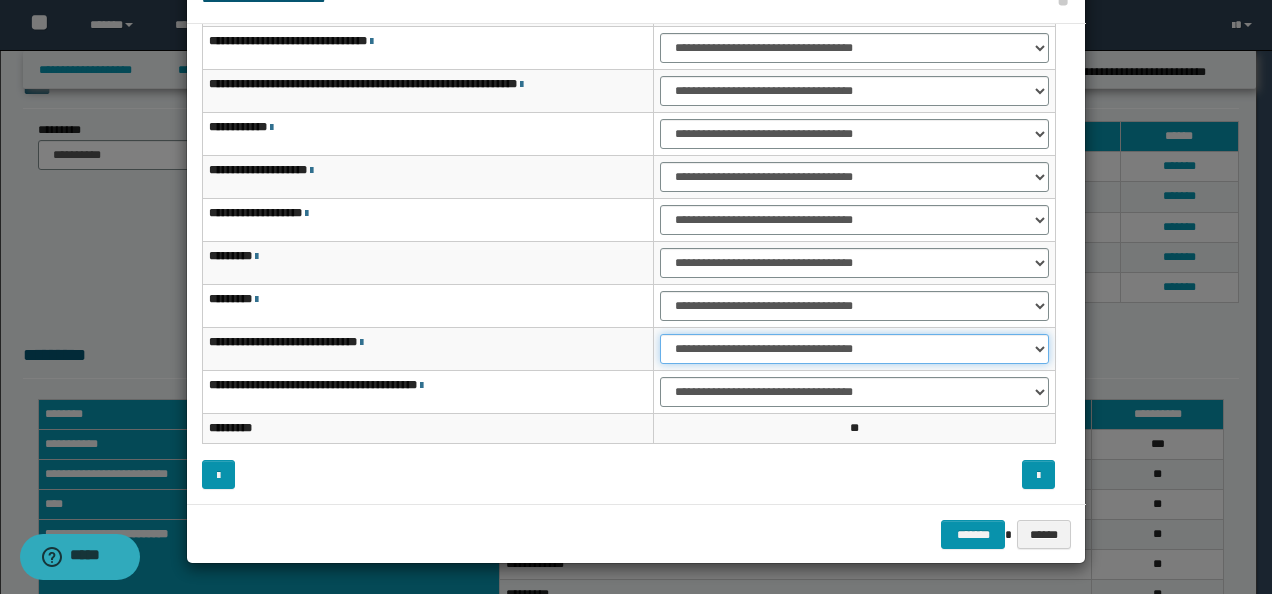 click on "**********" at bounding box center [854, 349] 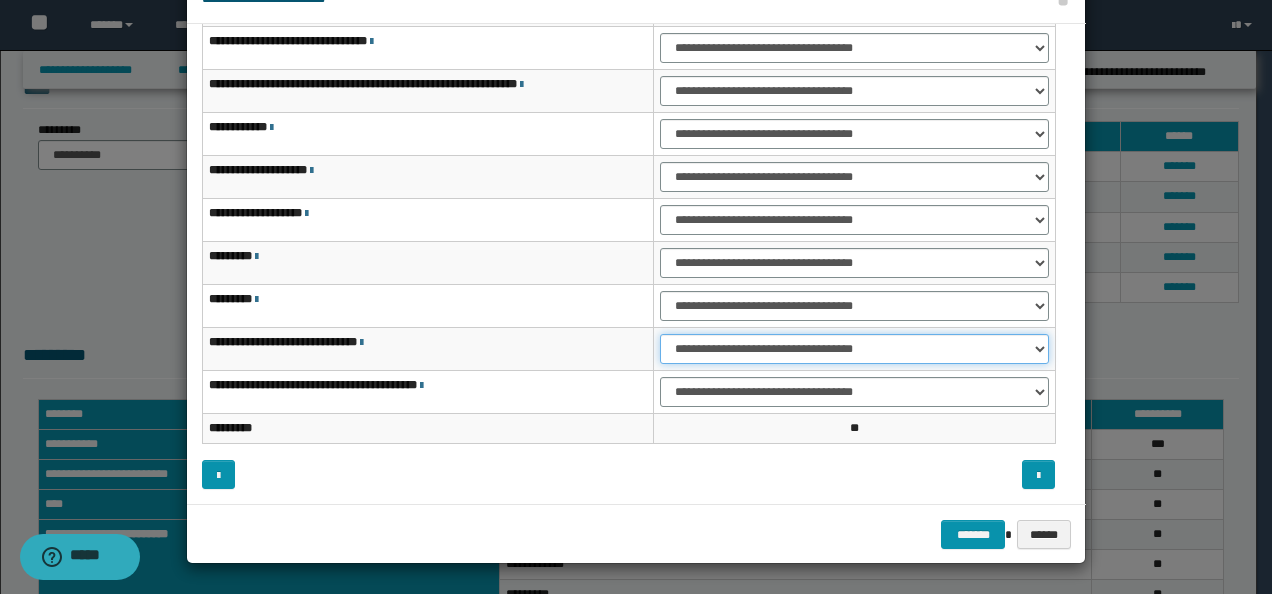 click on "**********" at bounding box center [854, 349] 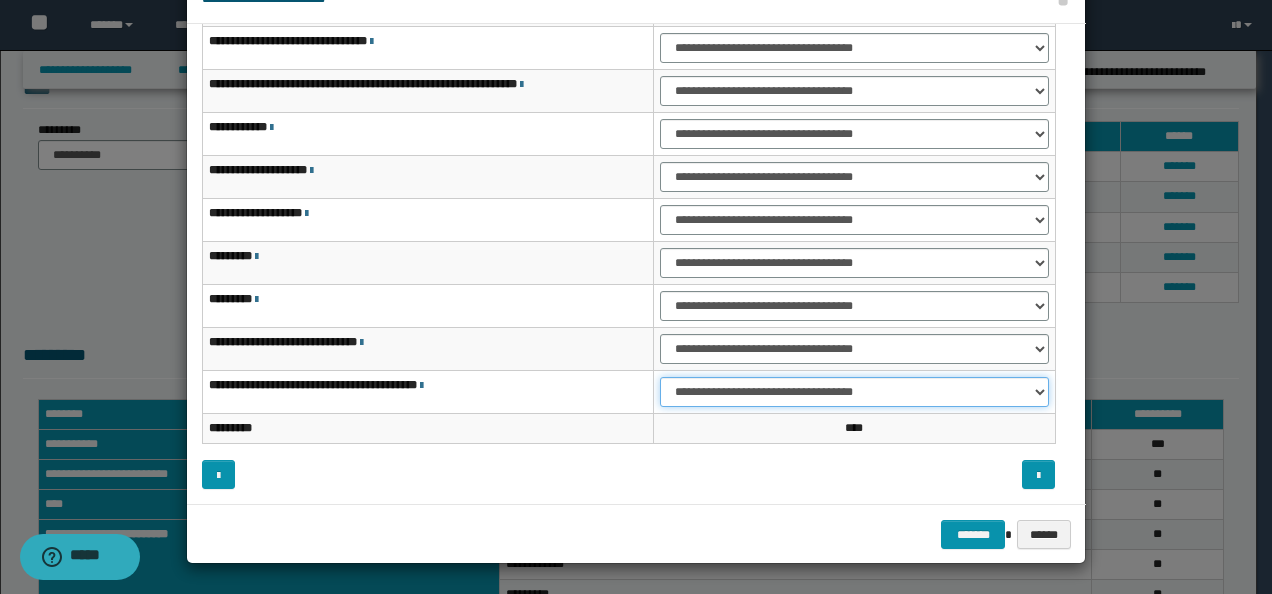 drag, startPoint x: 699, startPoint y: 384, endPoint x: 700, endPoint y: 404, distance: 20.024984 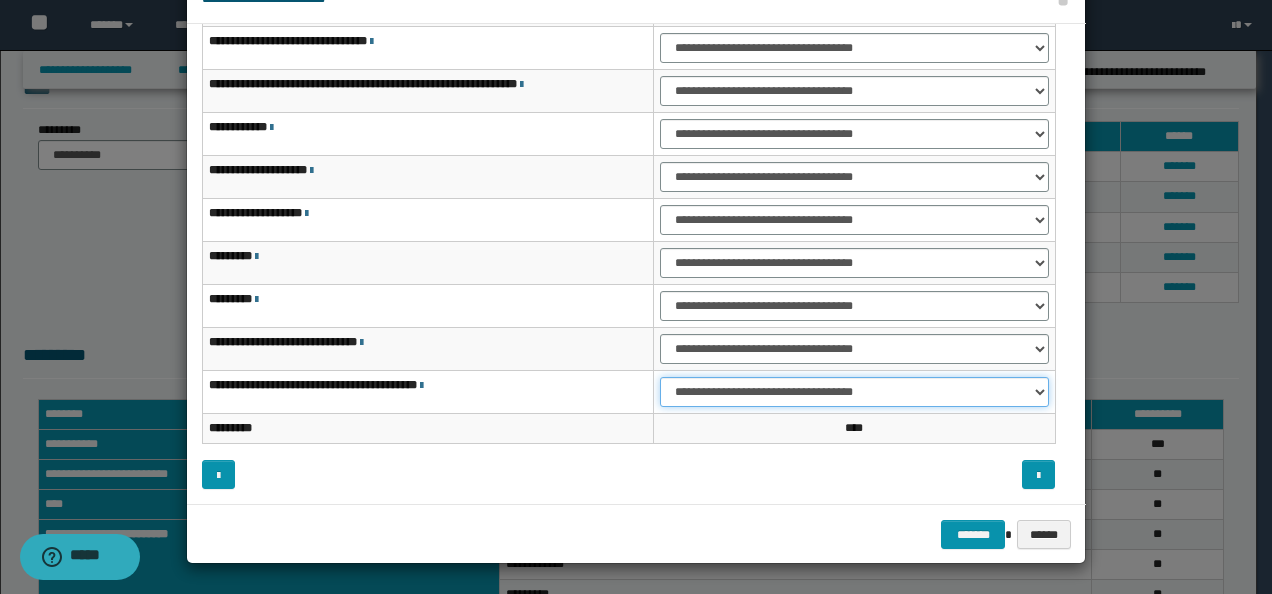 click on "**********" at bounding box center (854, 392) 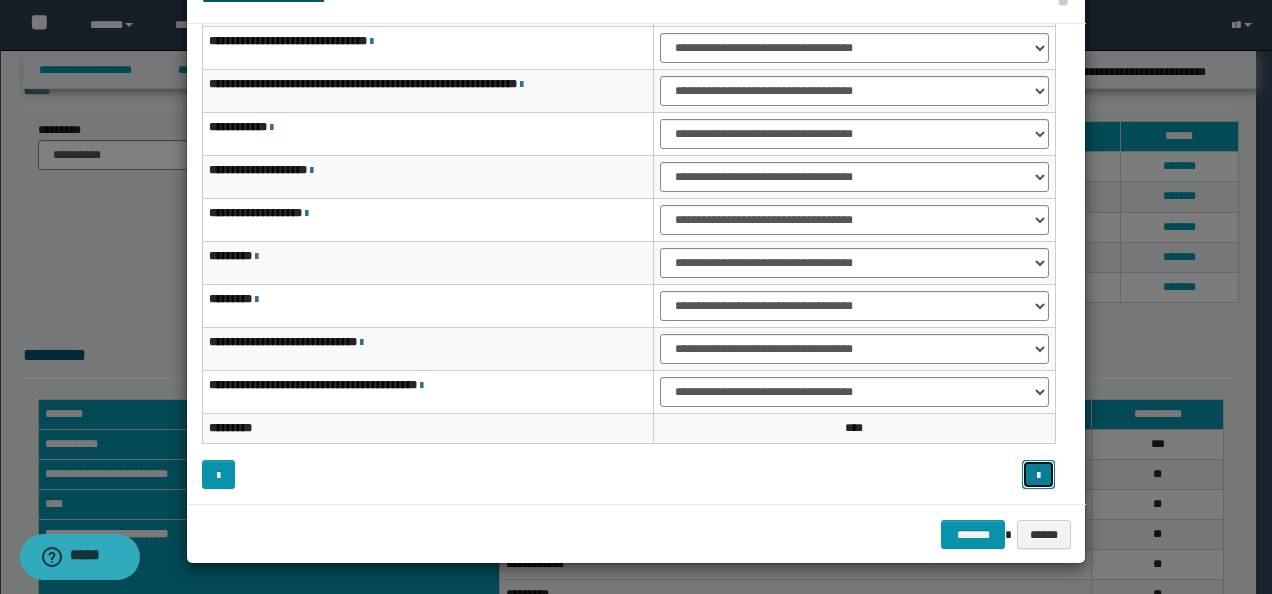 click at bounding box center [1038, 474] 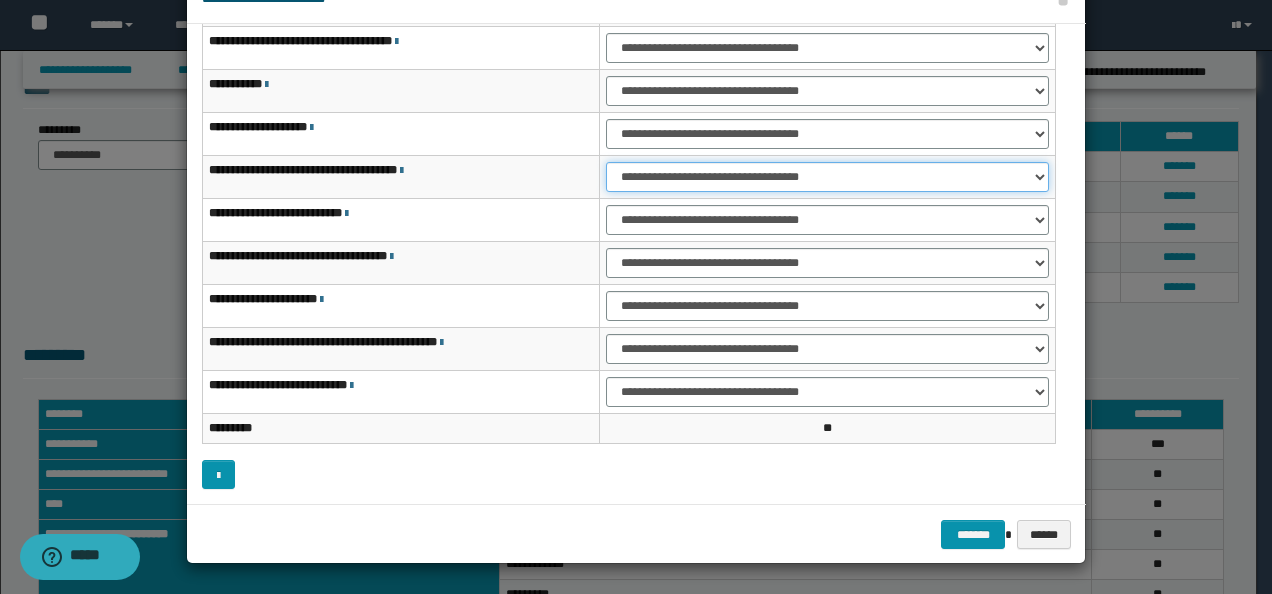 drag, startPoint x: 600, startPoint y: 174, endPoint x: 604, endPoint y: 187, distance: 13.601471 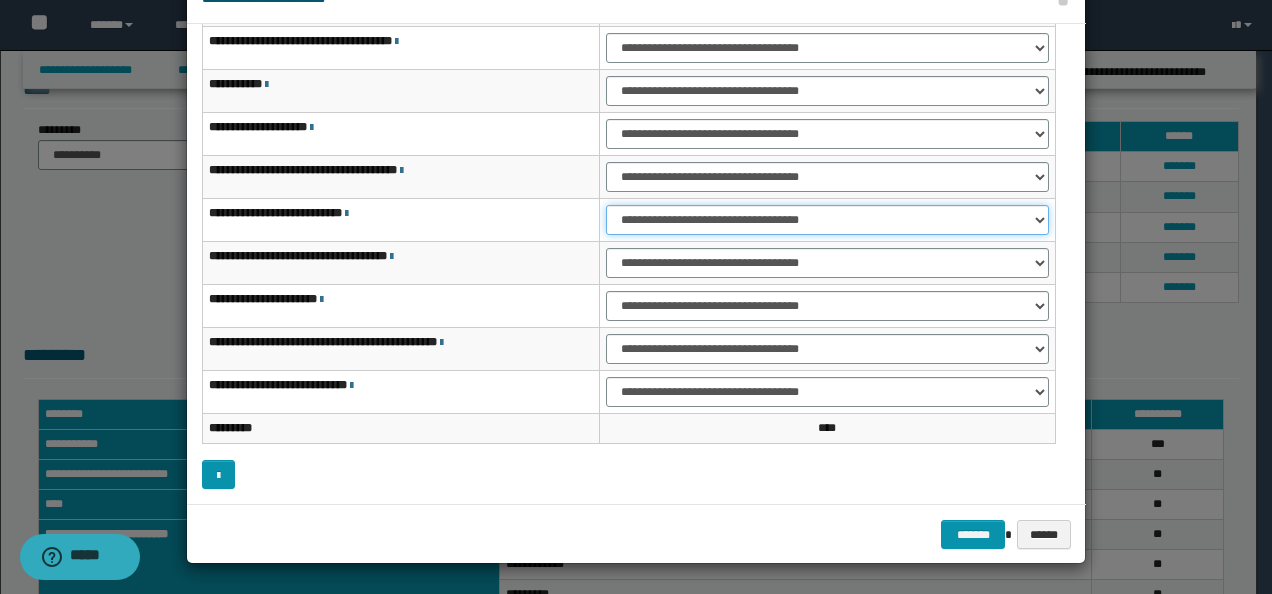 drag, startPoint x: 623, startPoint y: 210, endPoint x: 624, endPoint y: 230, distance: 20.024984 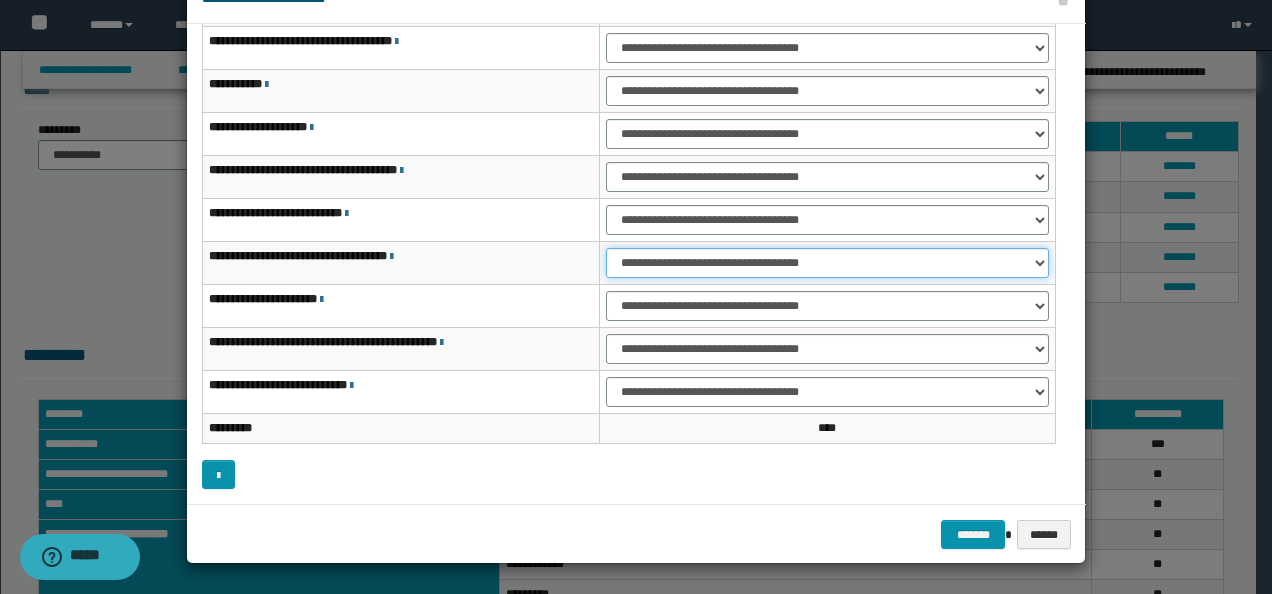 drag, startPoint x: 628, startPoint y: 248, endPoint x: 633, endPoint y: 269, distance: 21.587032 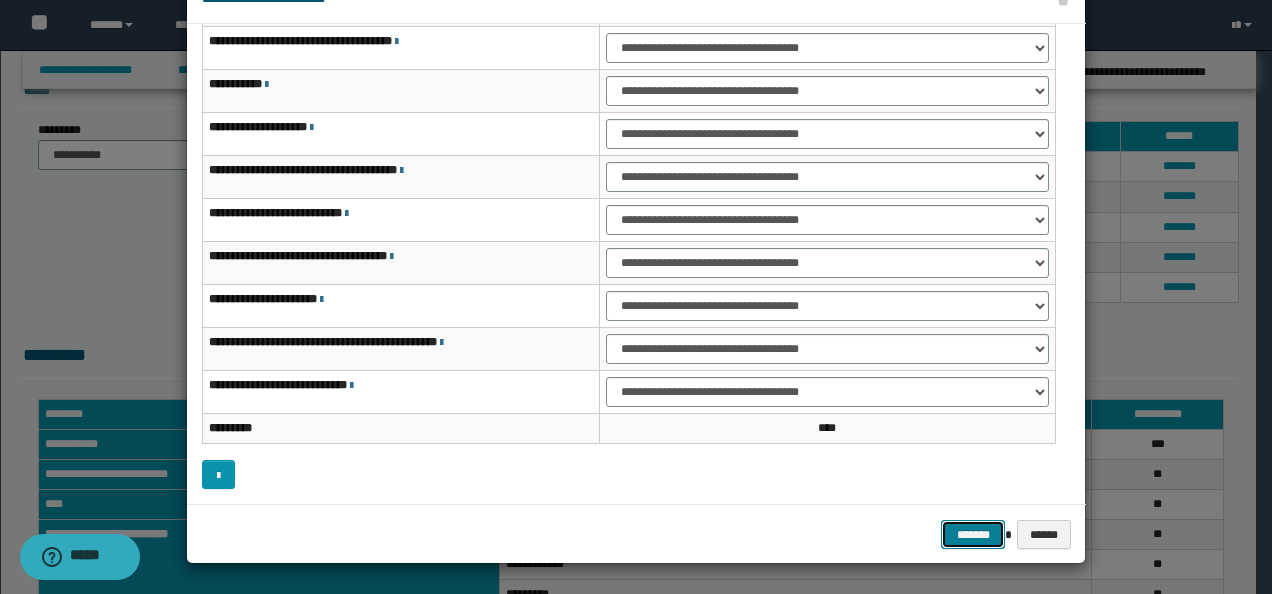 click on "*******" at bounding box center (973, 534) 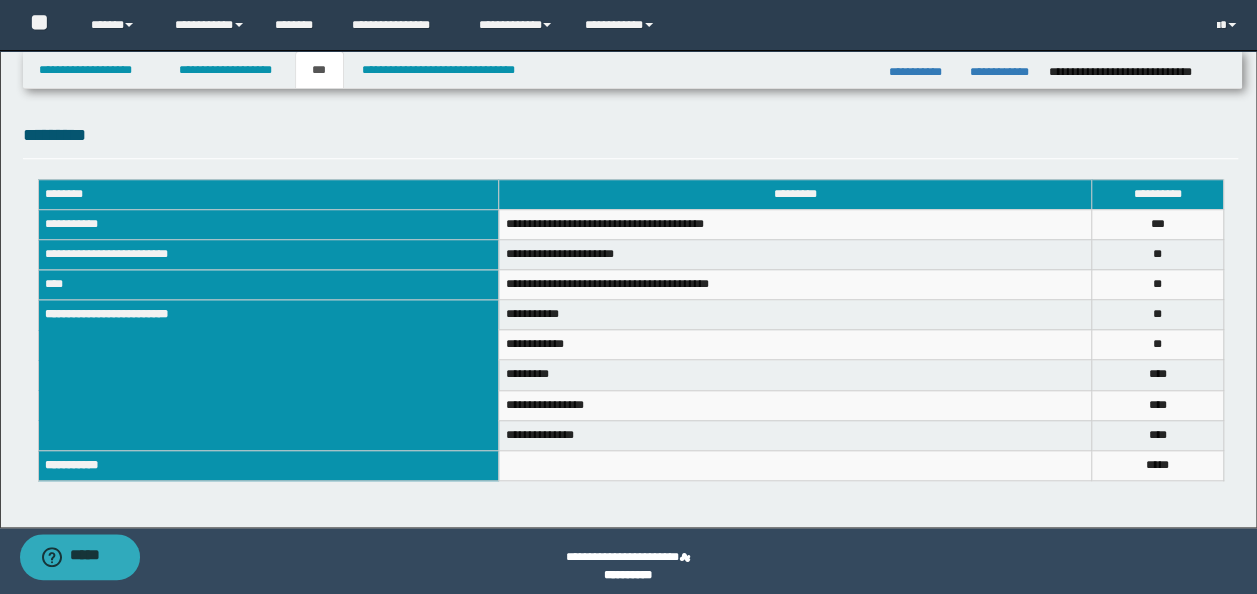 scroll, scrollTop: 723, scrollLeft: 0, axis: vertical 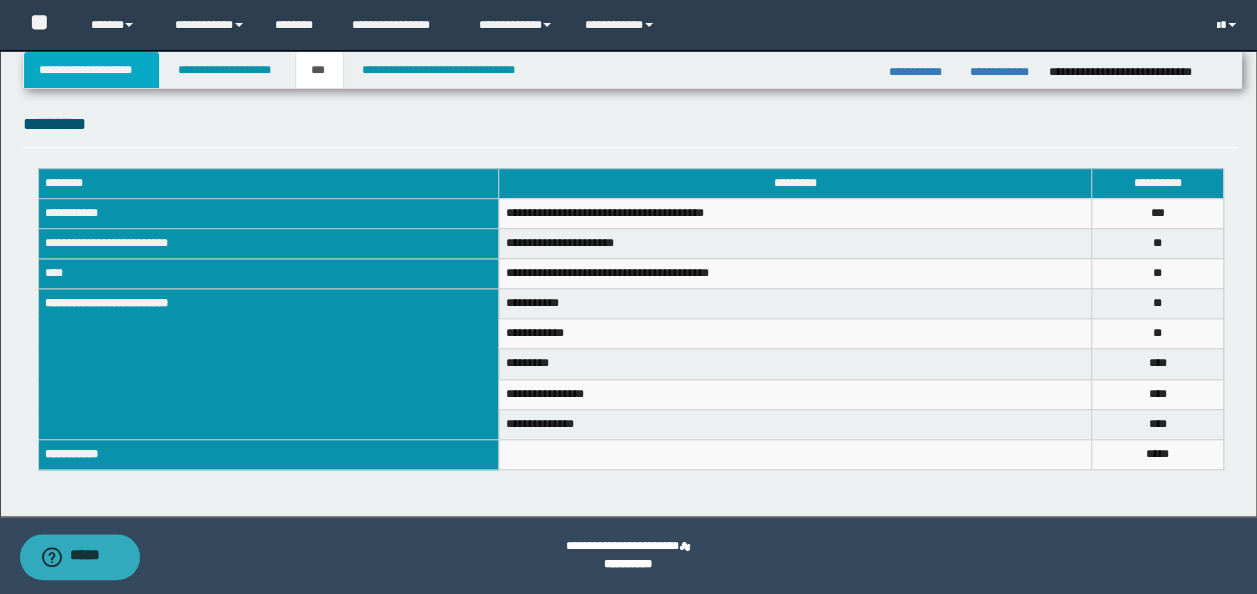 click on "**********" at bounding box center (92, 70) 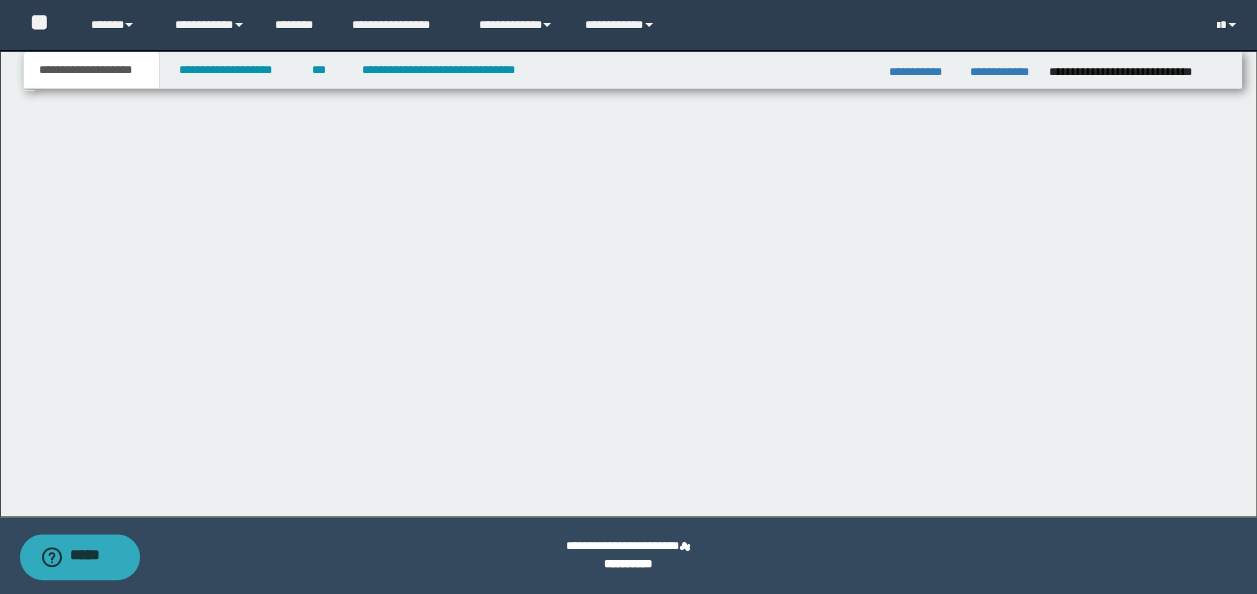 scroll, scrollTop: 288, scrollLeft: 0, axis: vertical 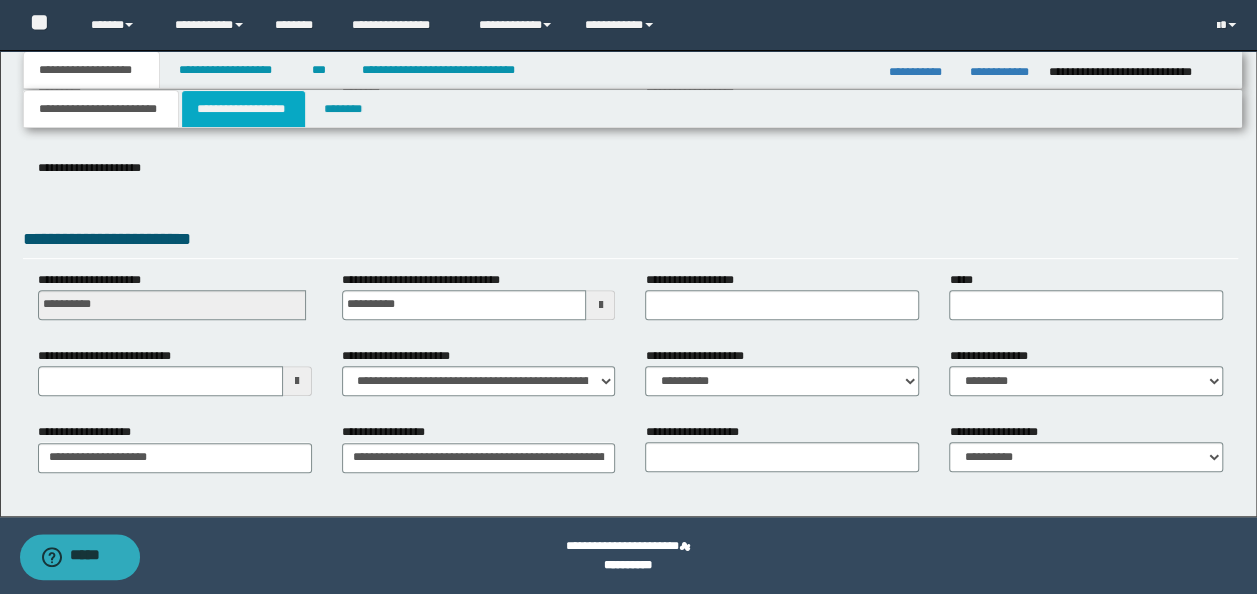 click on "**********" at bounding box center (243, 109) 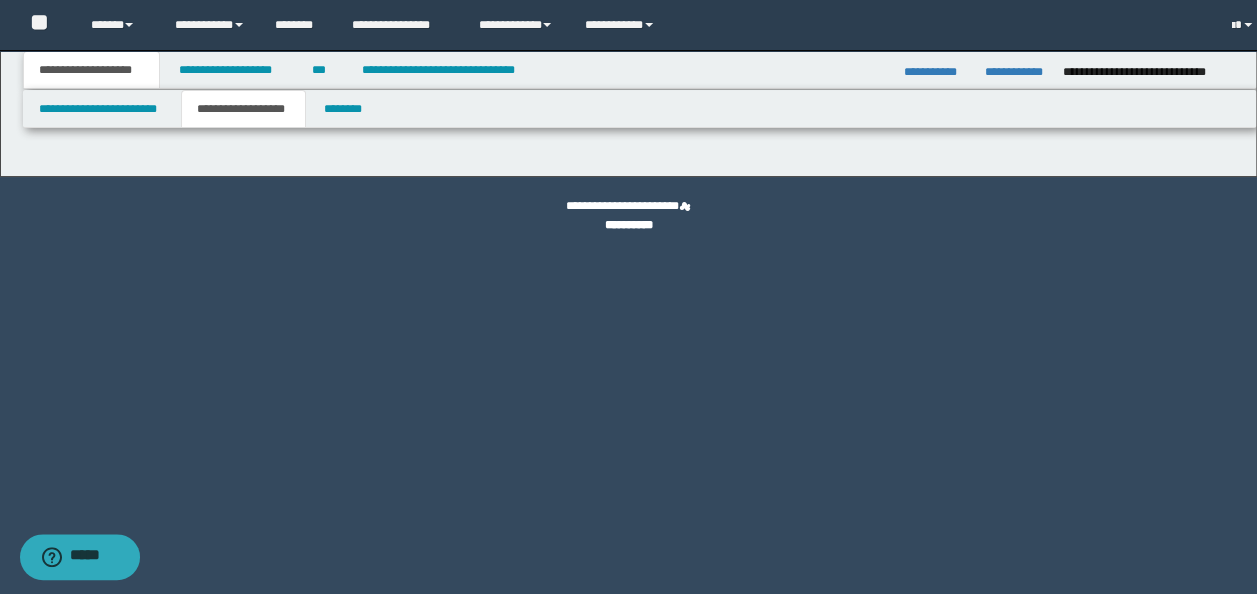 scroll, scrollTop: 0, scrollLeft: 0, axis: both 